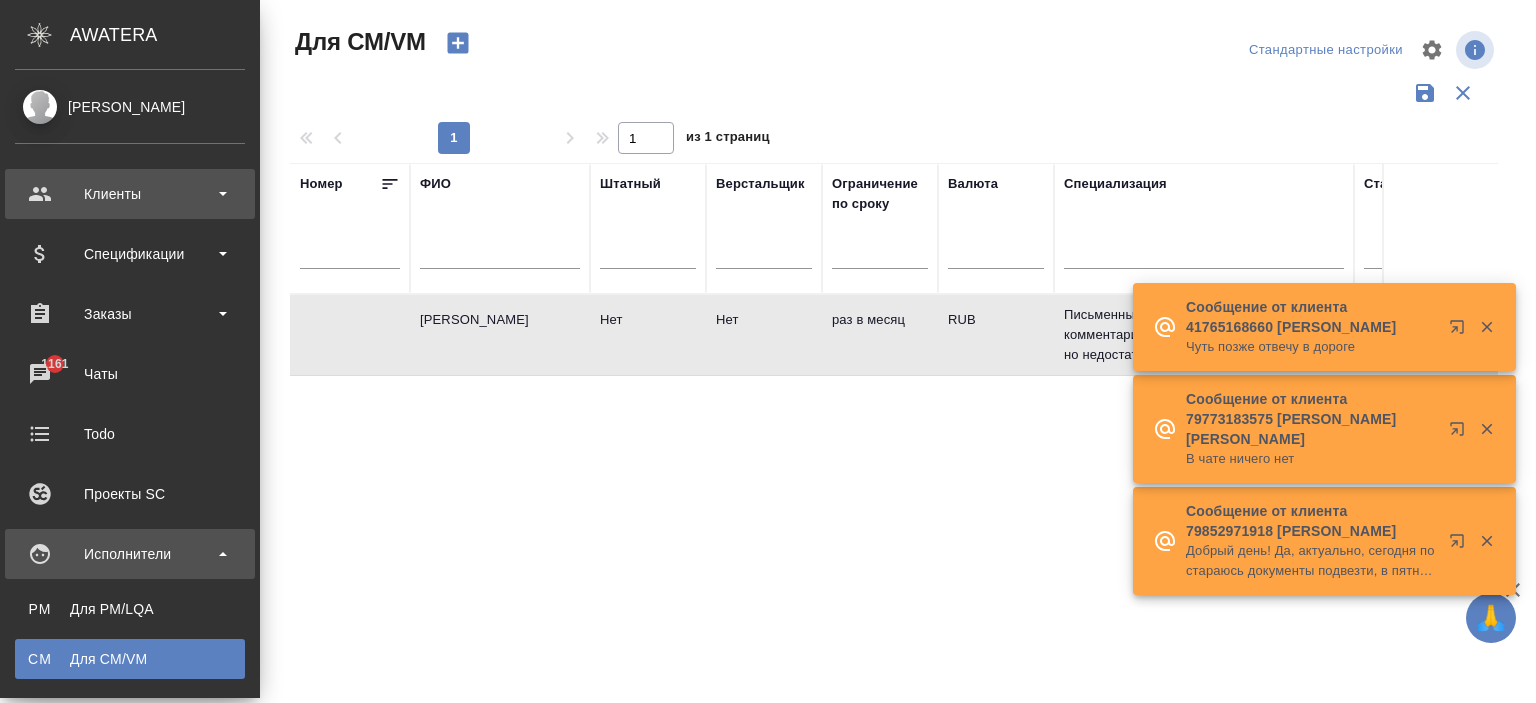 scroll, scrollTop: 0, scrollLeft: 0, axis: both 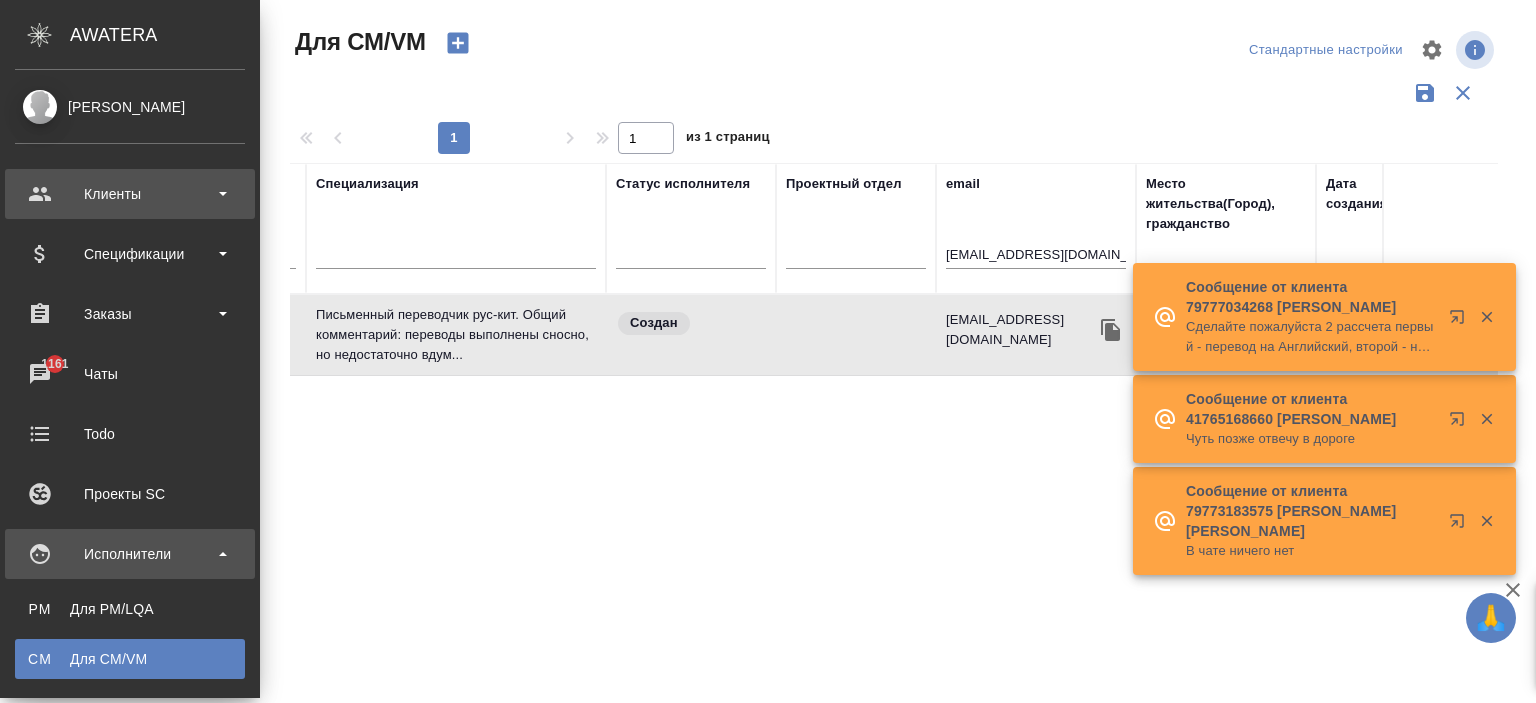 click on "Клиенты" at bounding box center [130, 194] 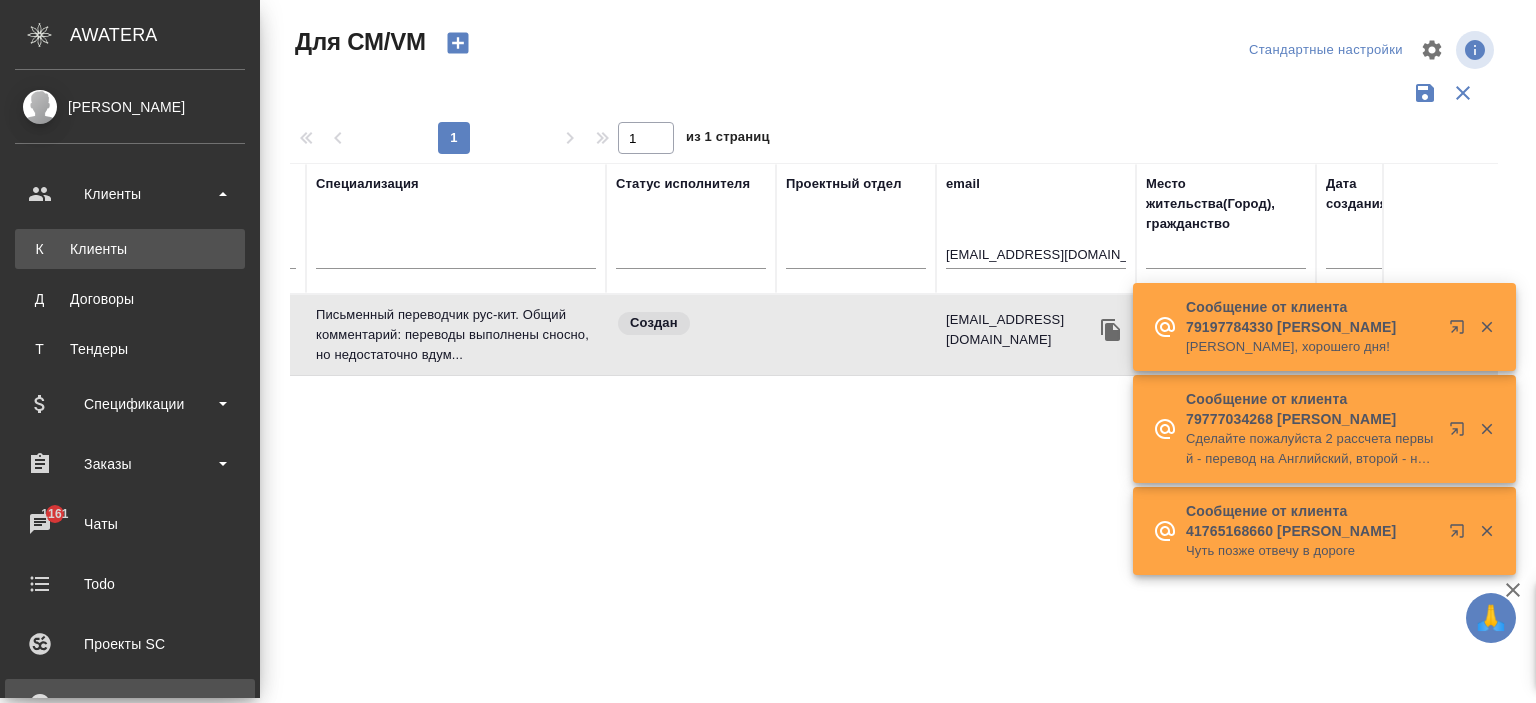 click on "Клиенты" at bounding box center [130, 249] 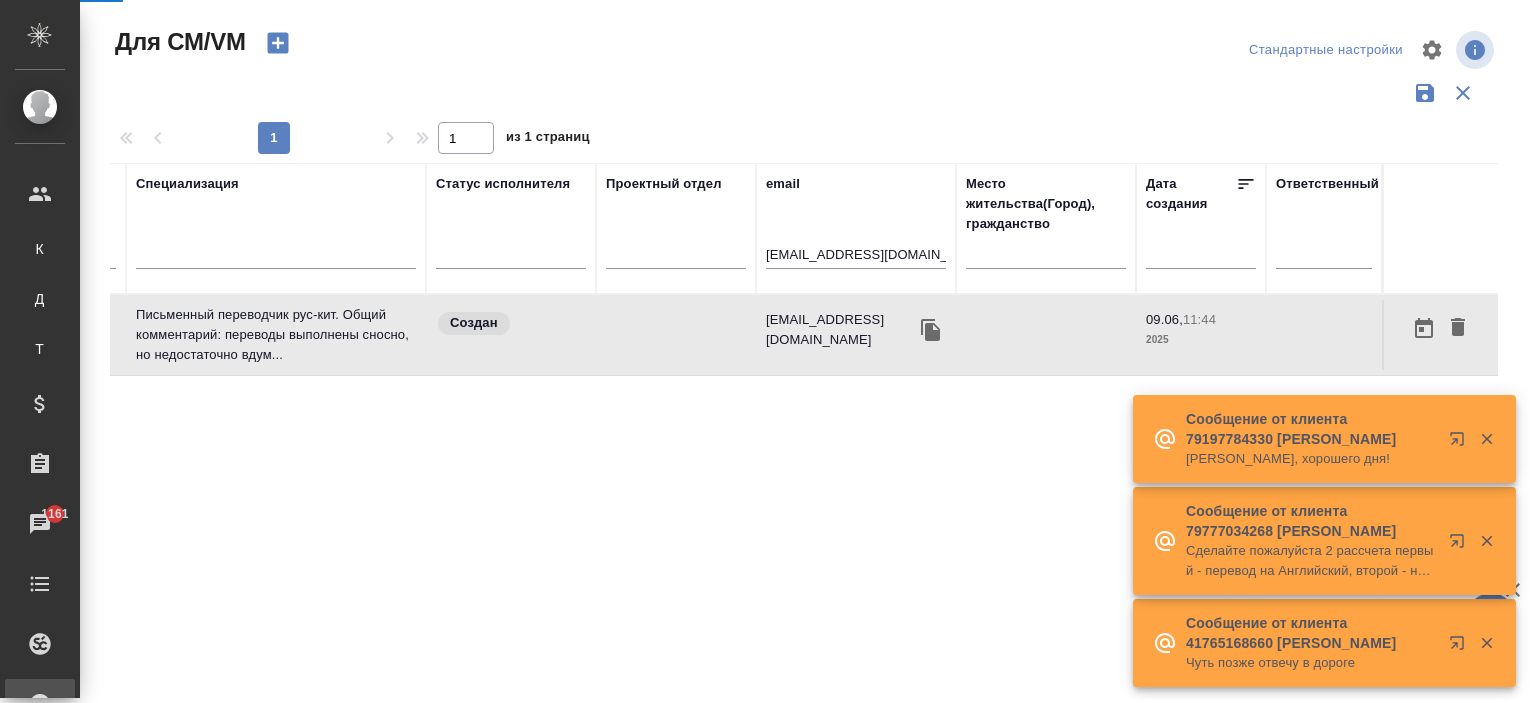 select on "RU" 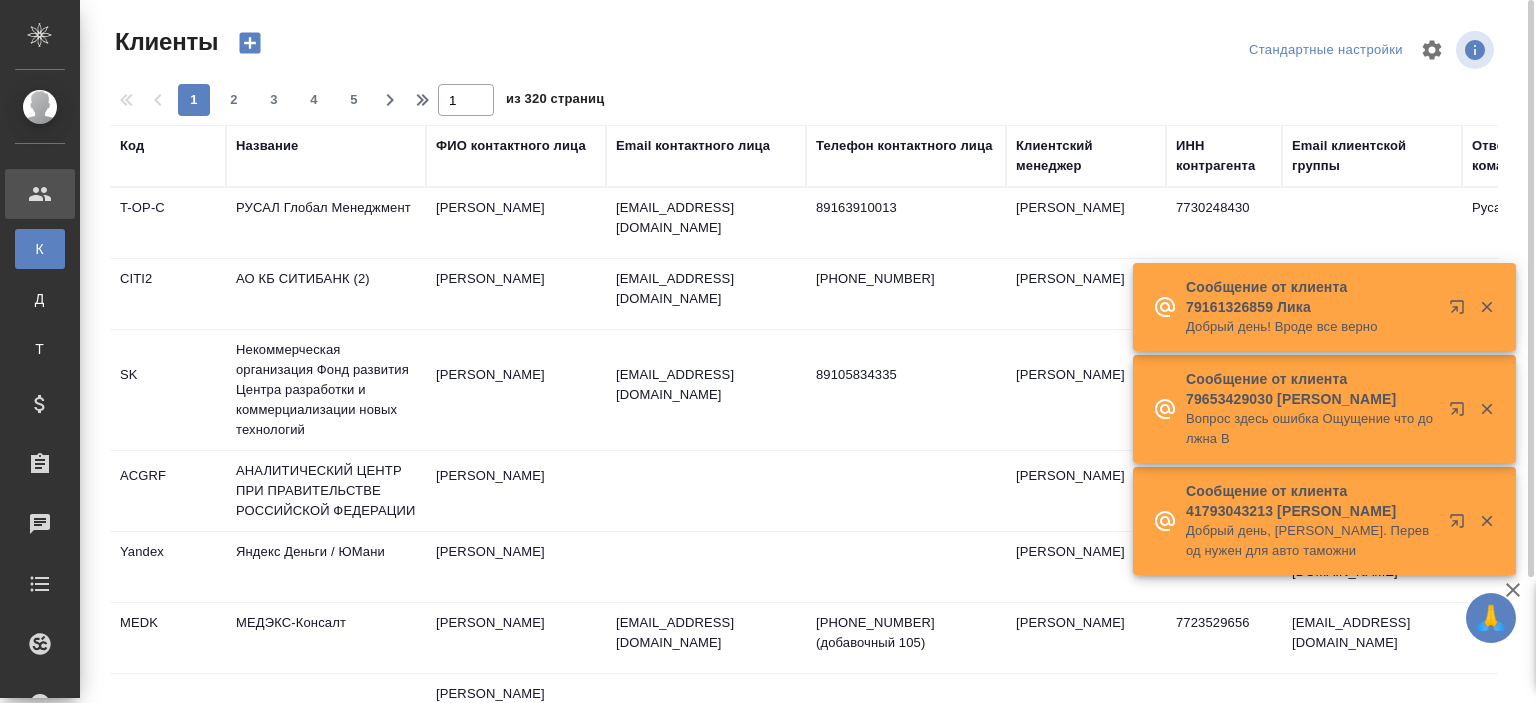 click on "ИНН контрагента" at bounding box center (1224, 156) 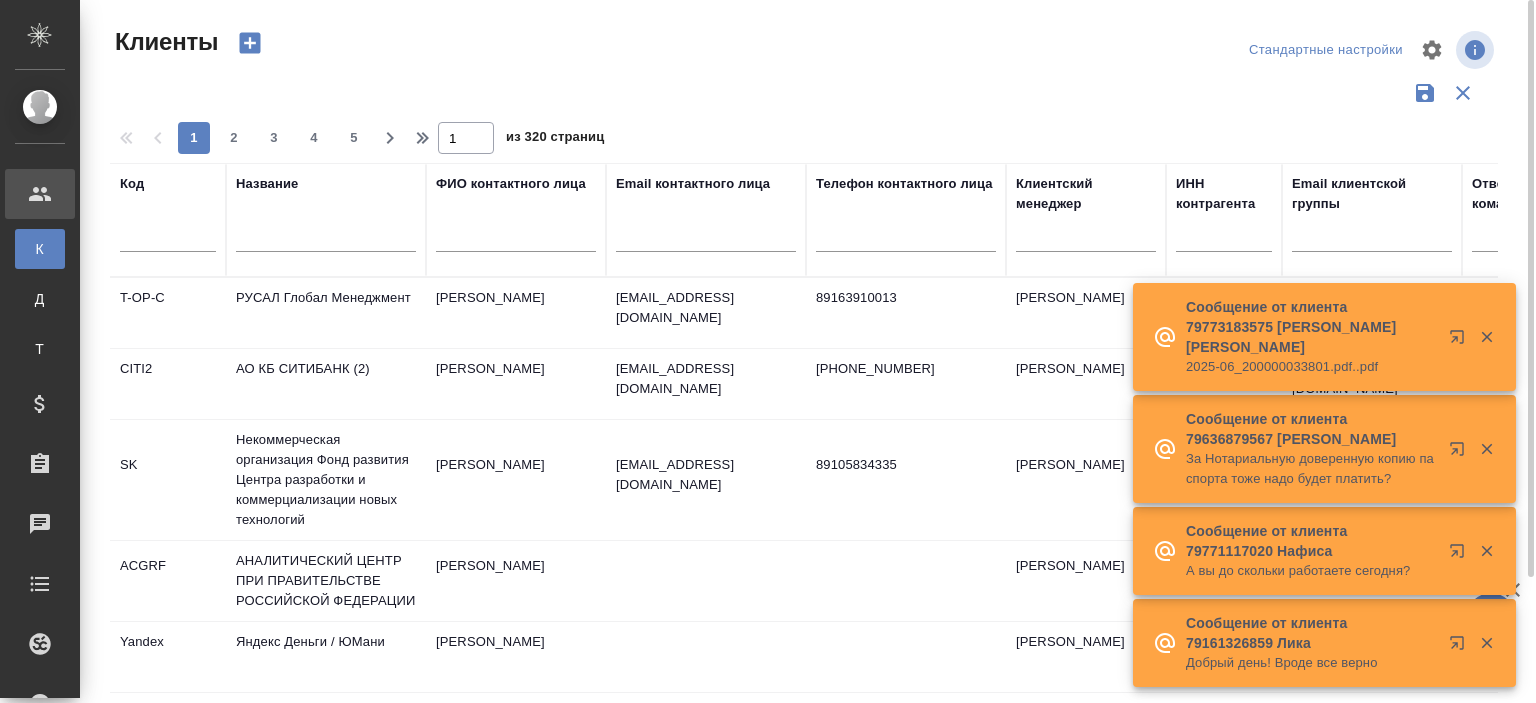 click at bounding box center (1224, 239) 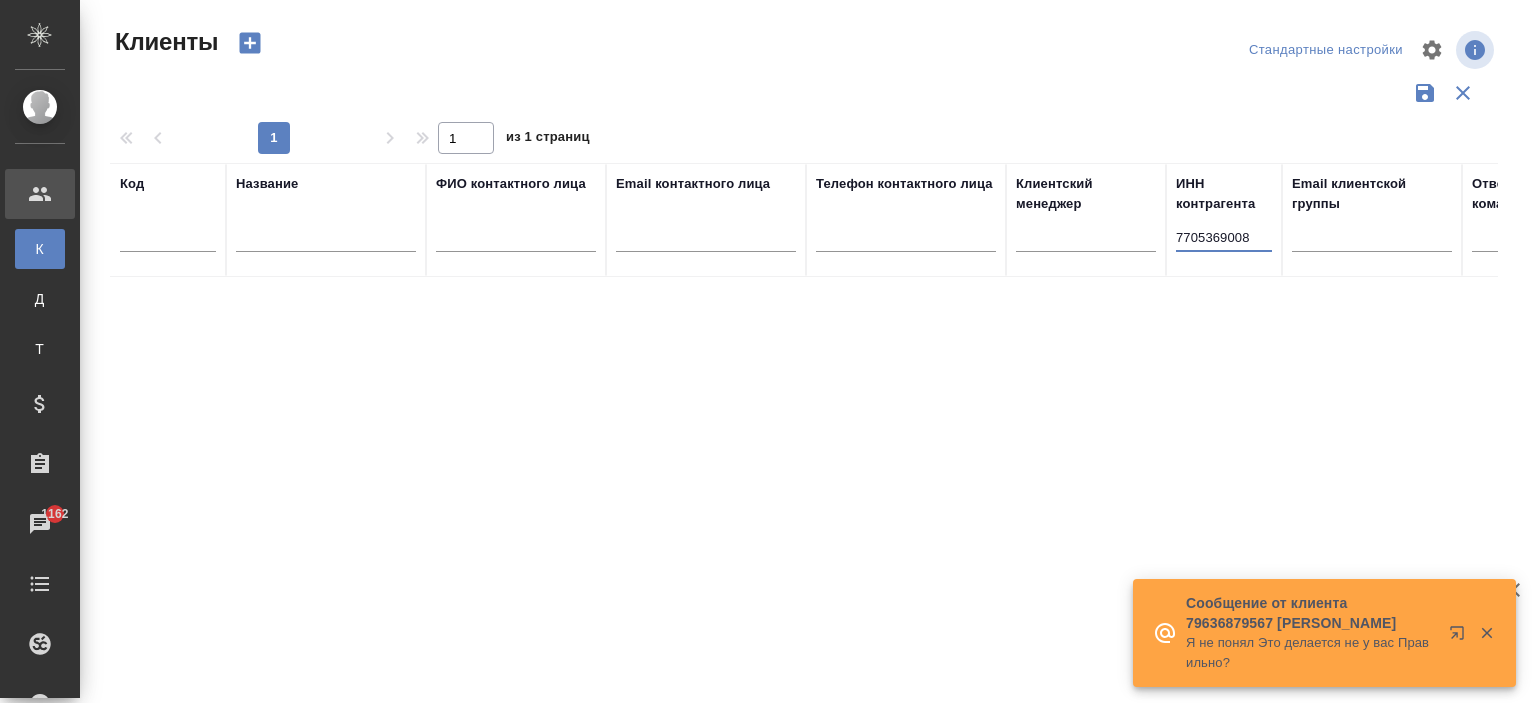 type on "7705369008" 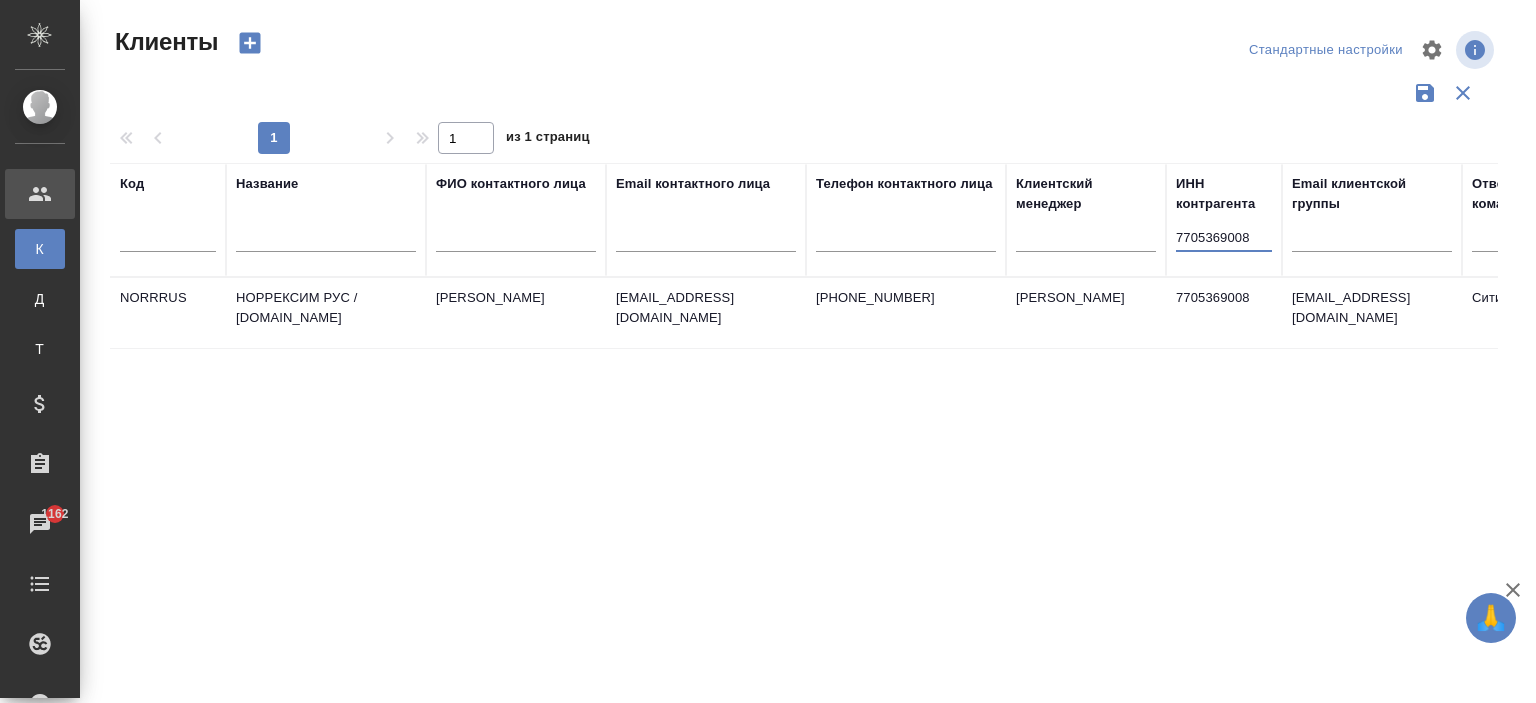 click on "НОРРЕКСИМ РУС / [DOMAIN_NAME]" at bounding box center [326, 313] 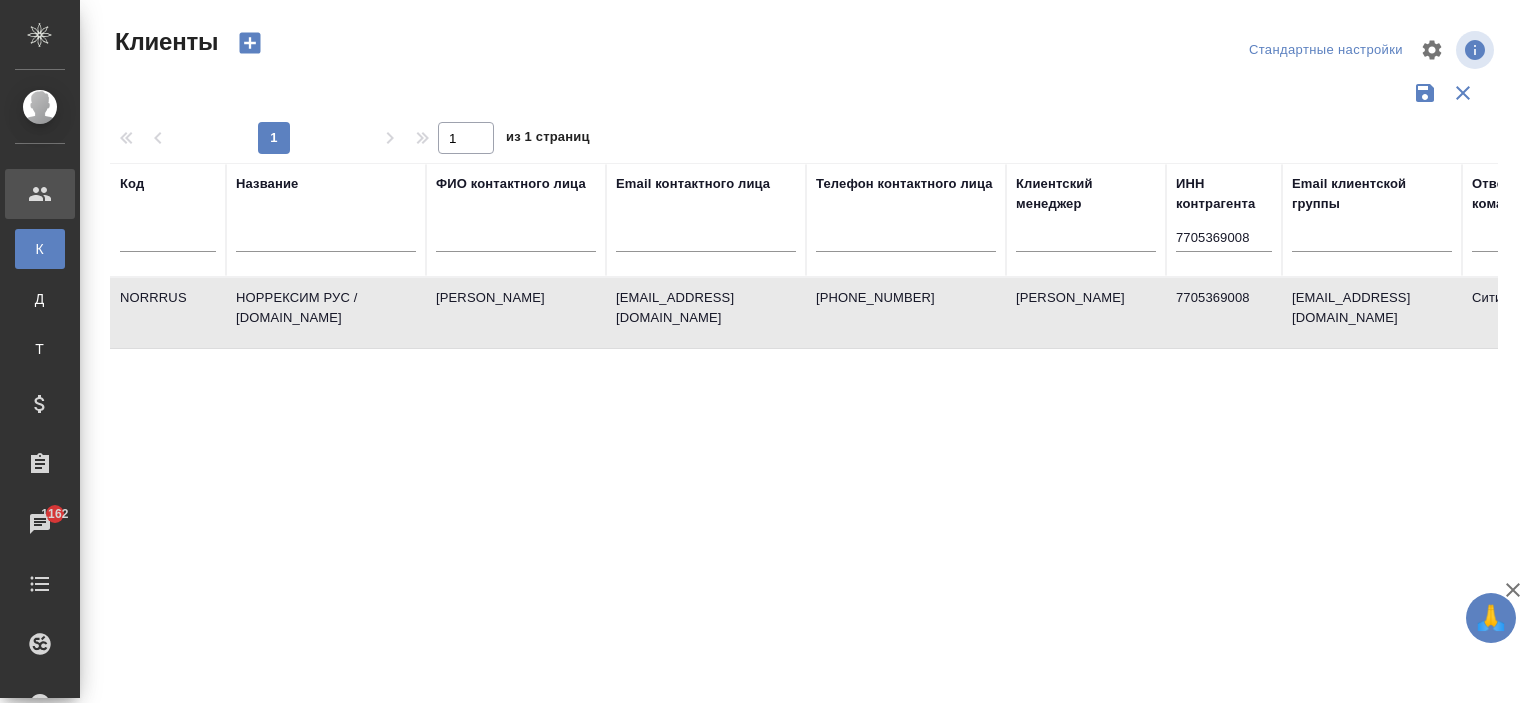 click on "НОРРЕКСИМ РУС / [DOMAIN_NAME]" at bounding box center [326, 313] 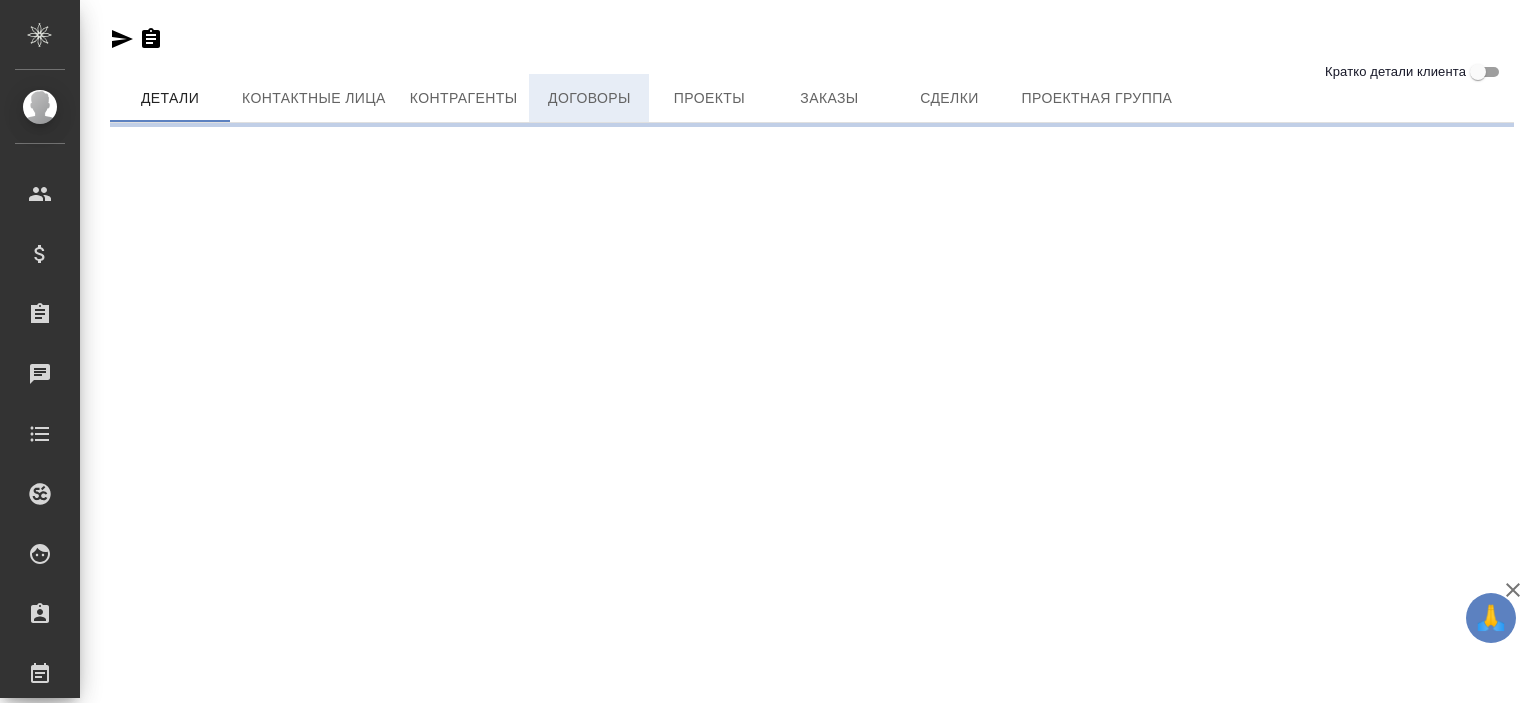 scroll, scrollTop: 0, scrollLeft: 0, axis: both 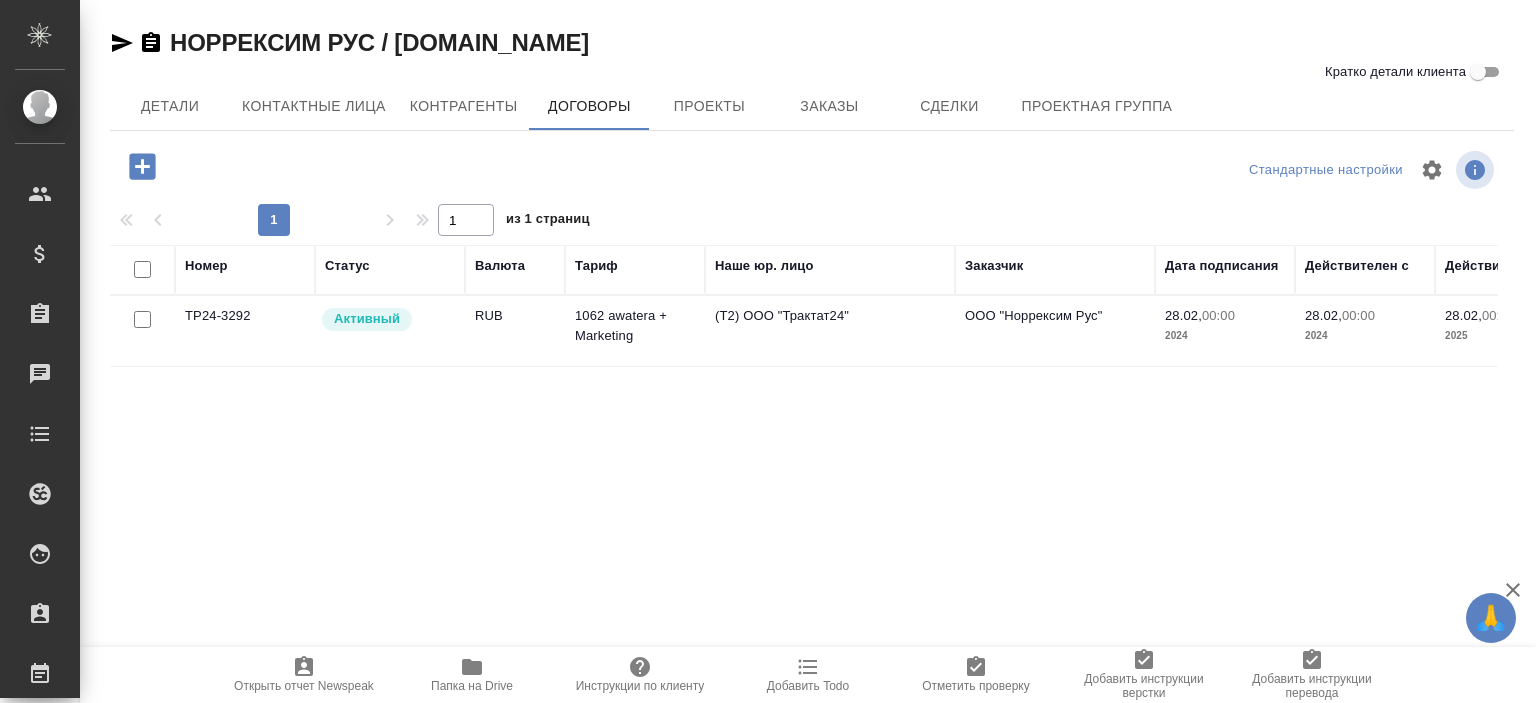 click on "ТР24-3292" at bounding box center (245, 331) 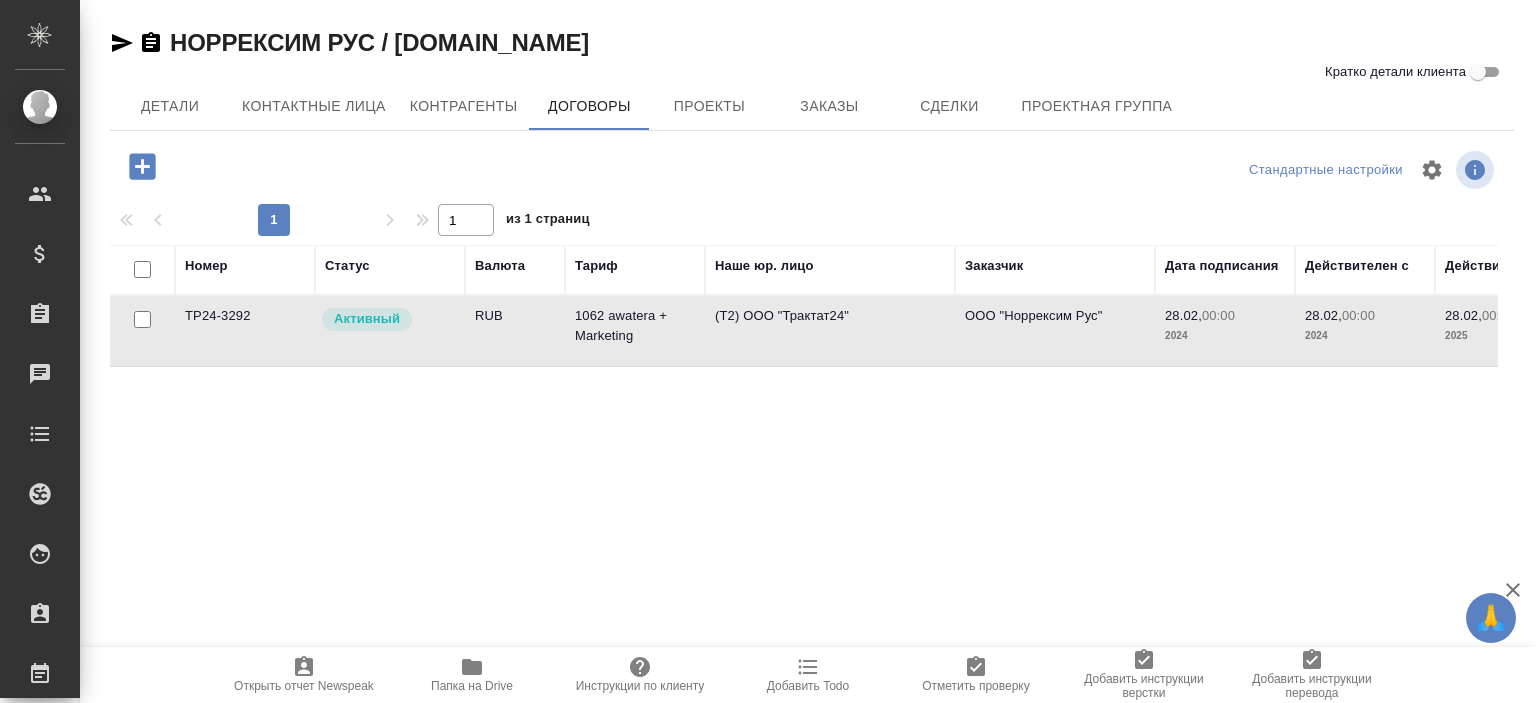 click on "ТР24-3292" at bounding box center [245, 331] 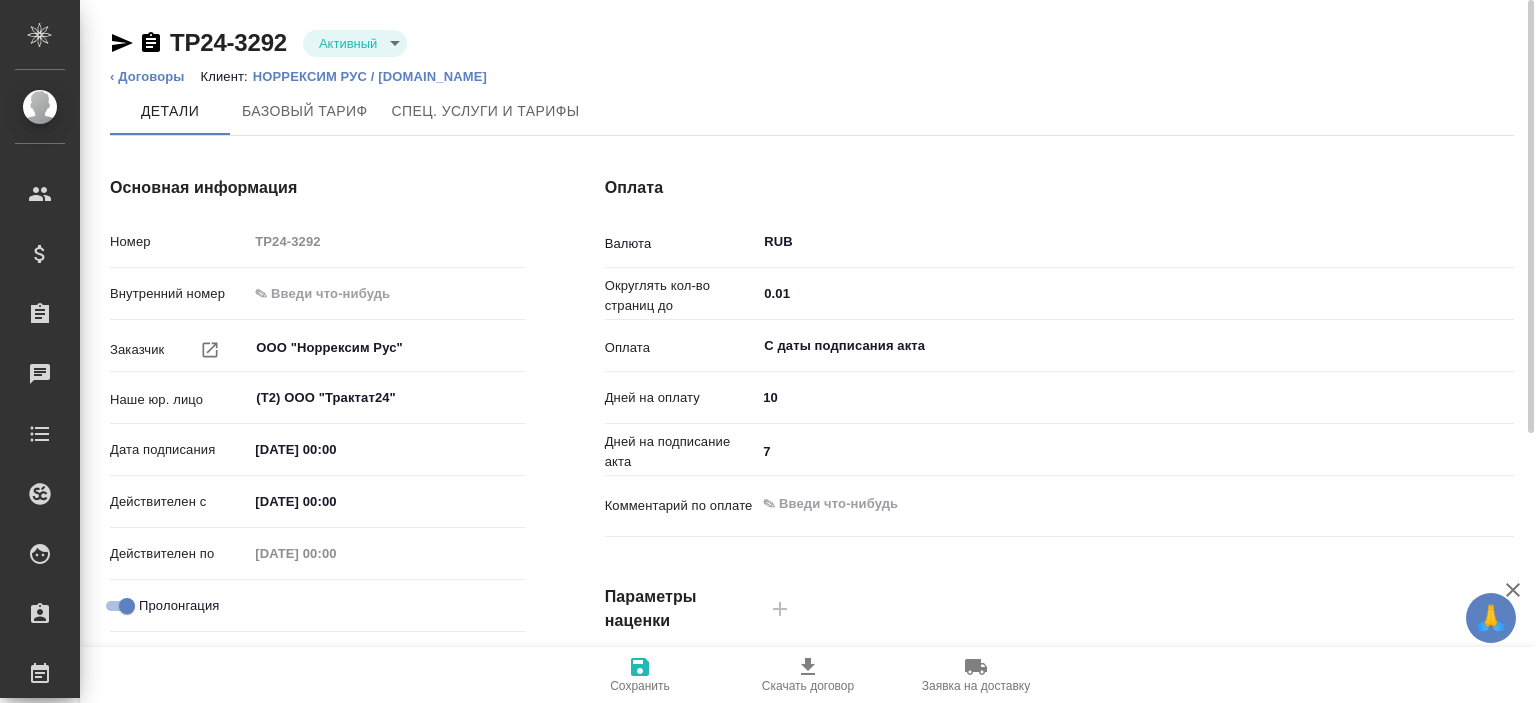 type on "1062 awatera + Marketing" 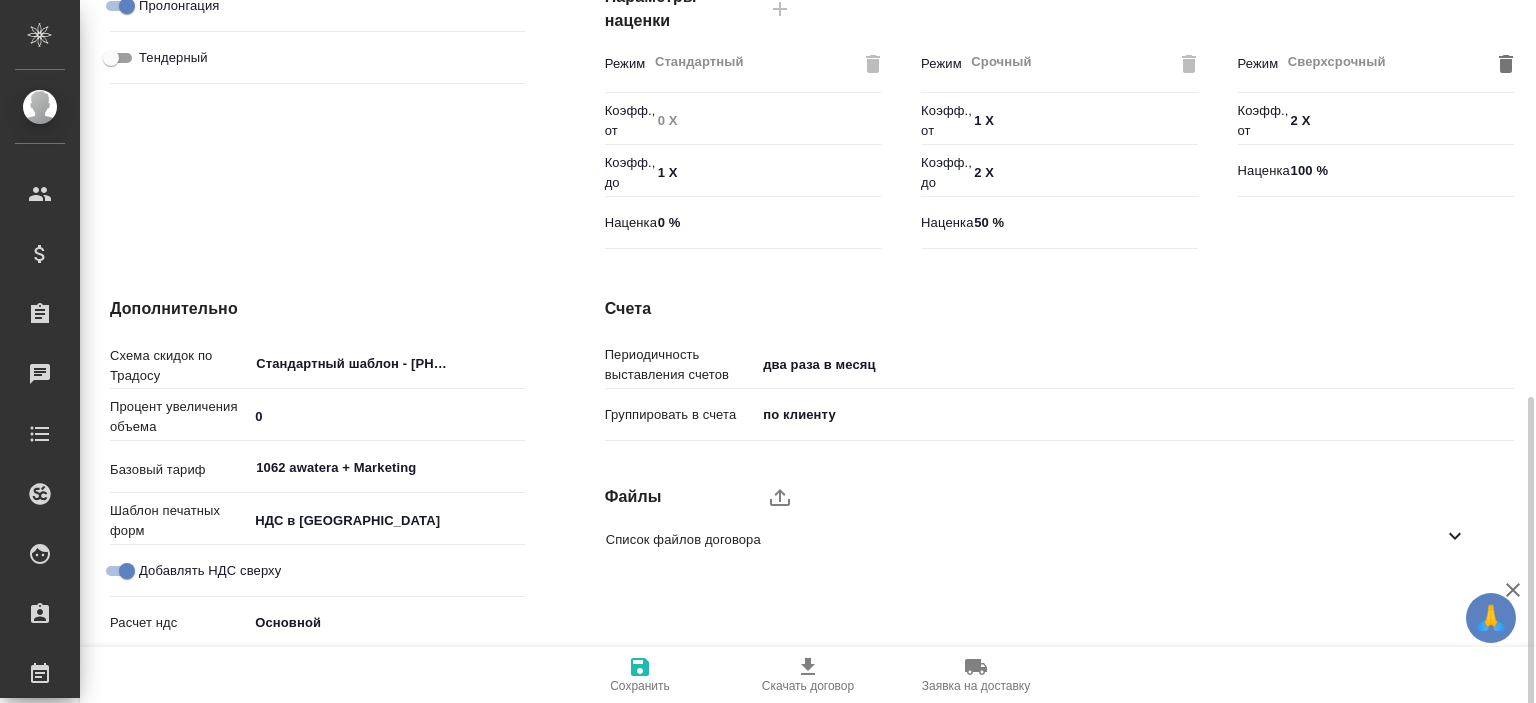 scroll, scrollTop: 657, scrollLeft: 0, axis: vertical 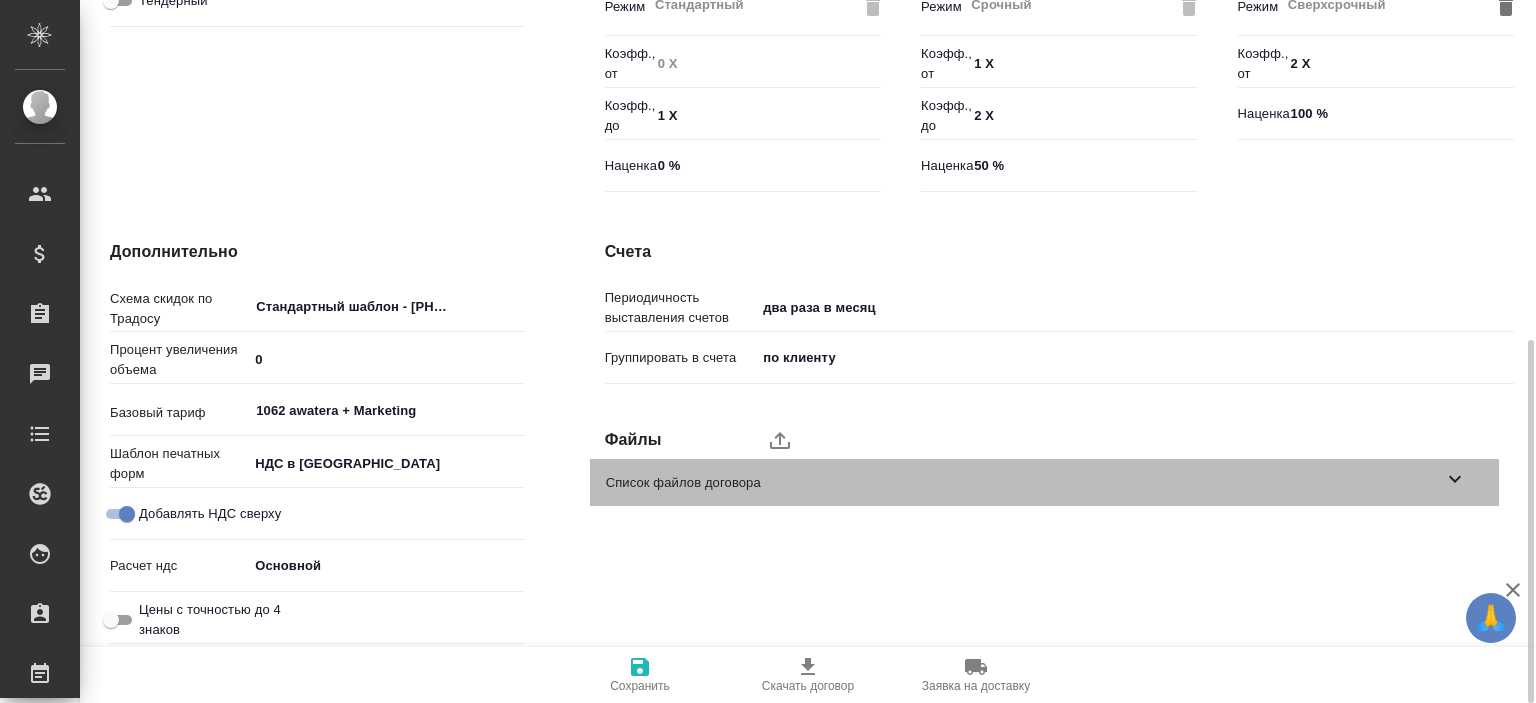 click on "Список файлов договора" at bounding box center (1024, 483) 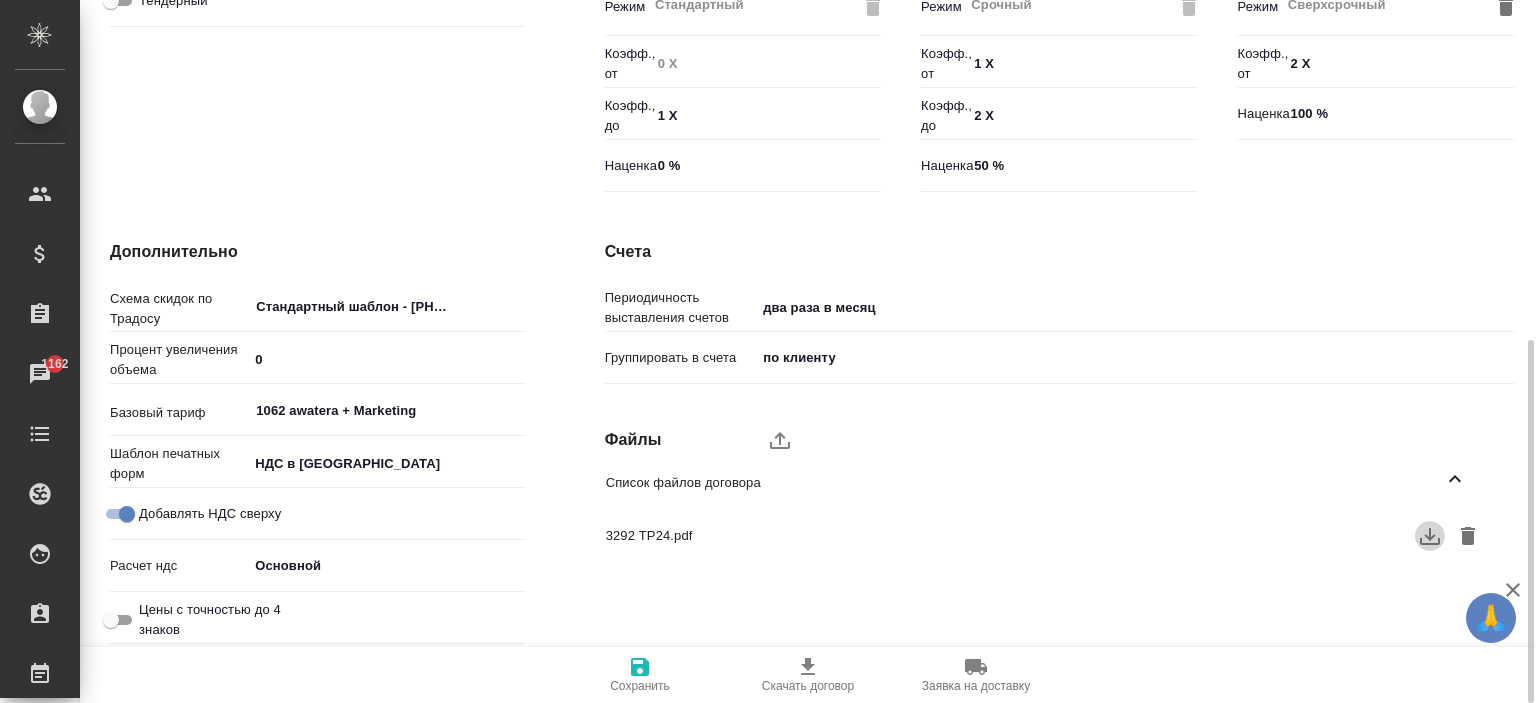 click 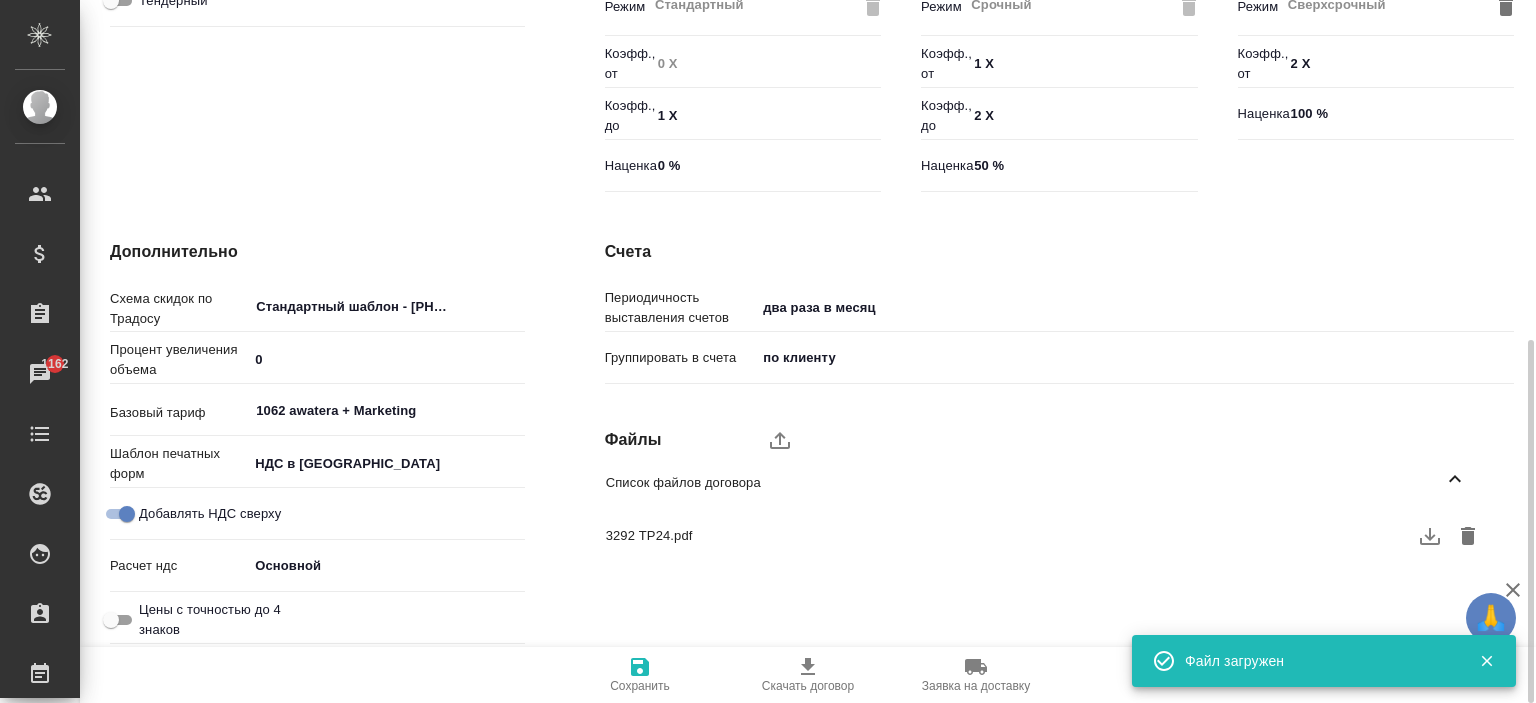 click on "Наценка 100 %" at bounding box center (1376, 122) 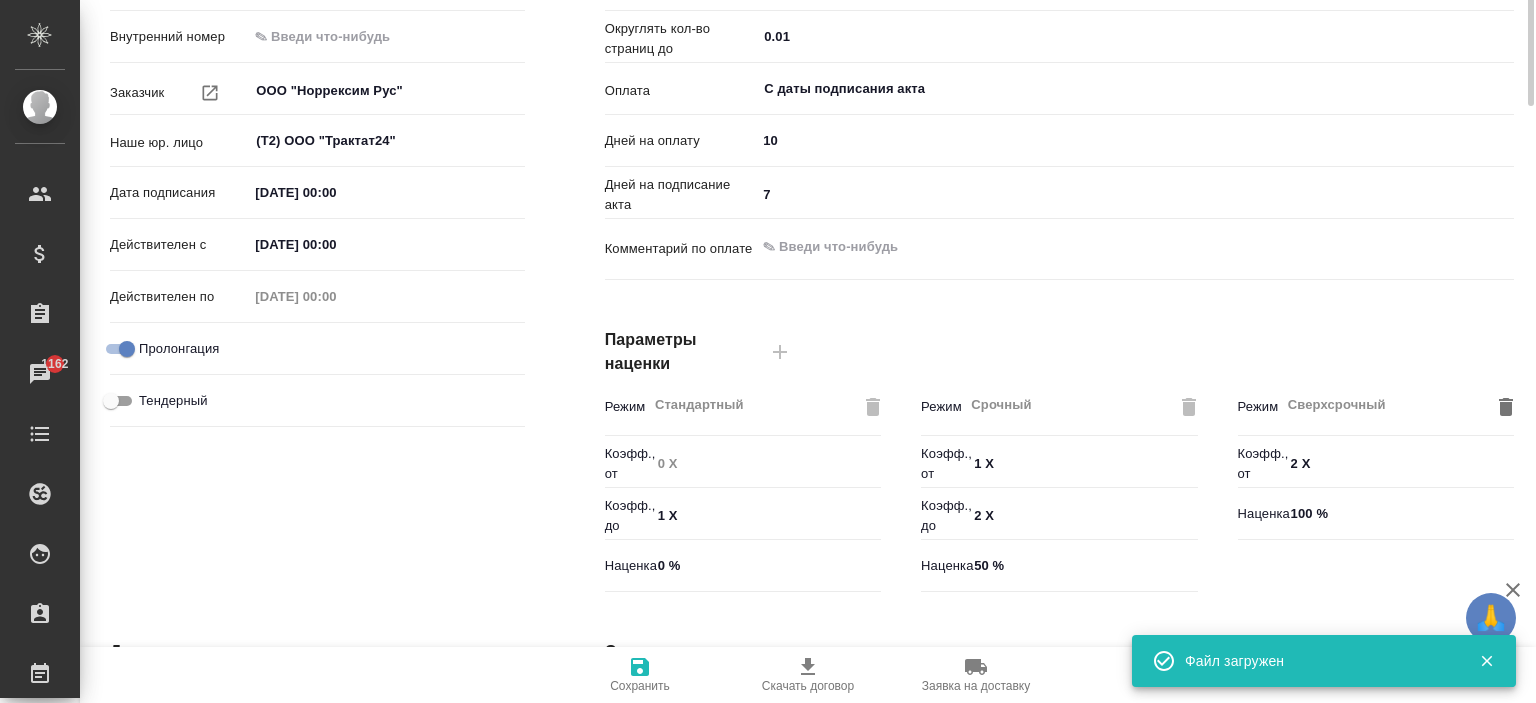scroll, scrollTop: 0, scrollLeft: 0, axis: both 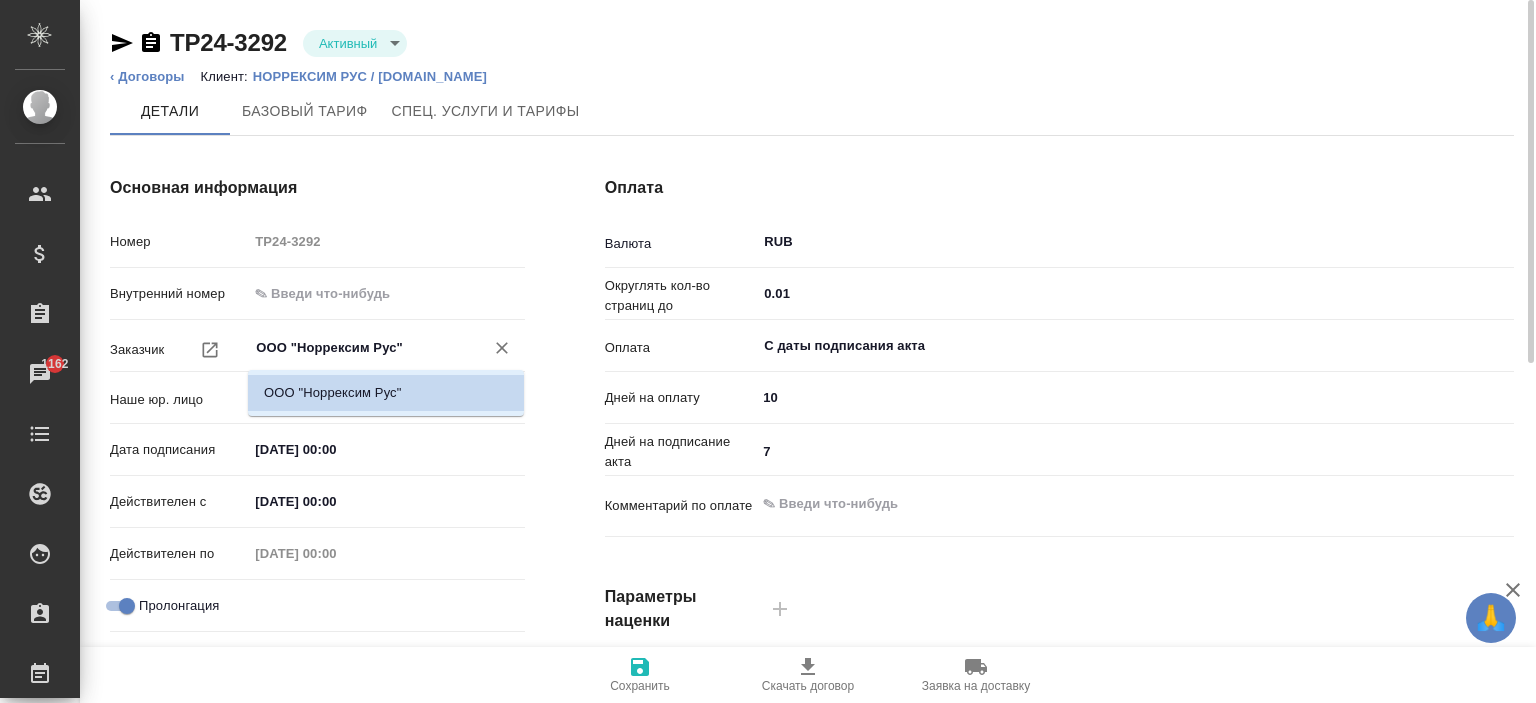 drag, startPoint x: 300, startPoint y: 352, endPoint x: 394, endPoint y: 347, distance: 94.13288 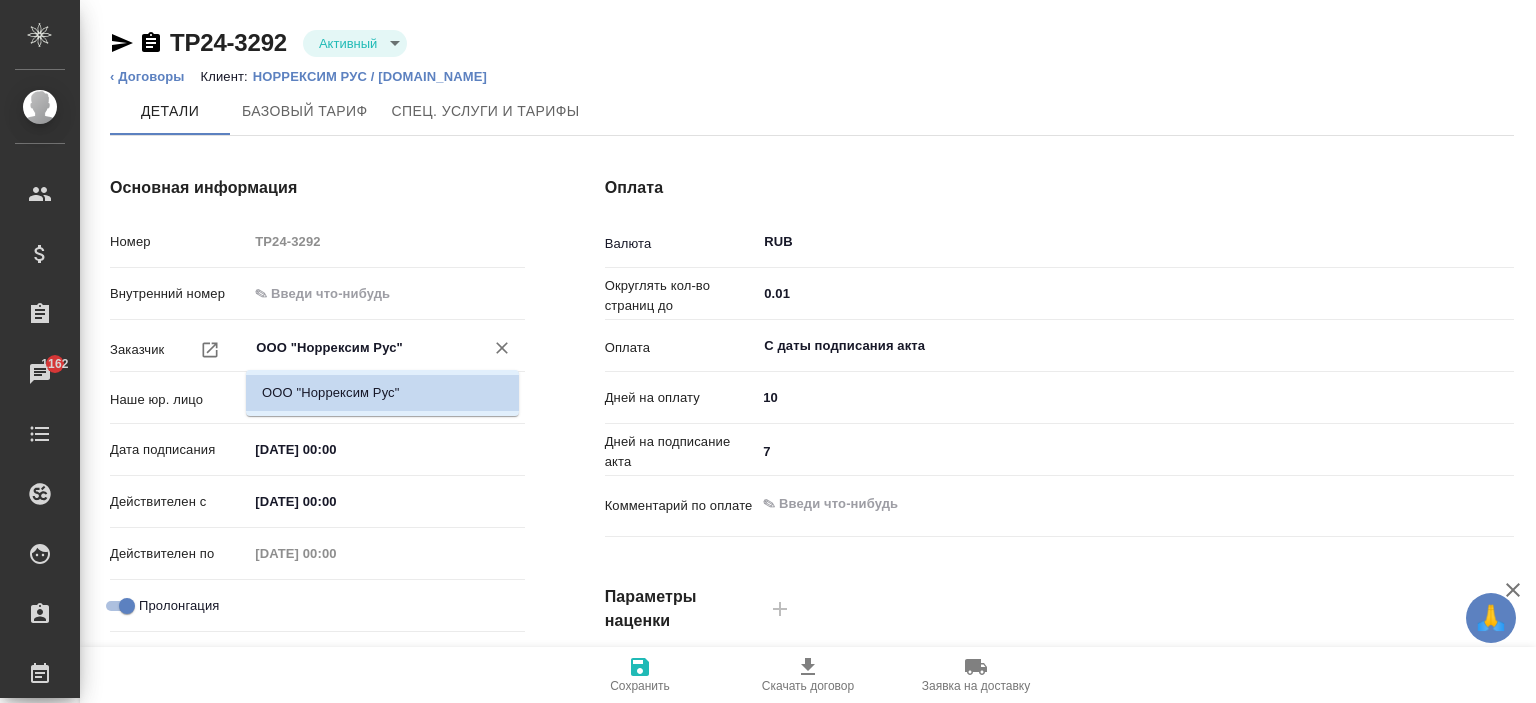 drag, startPoint x: 323, startPoint y: 349, endPoint x: 288, endPoint y: 343, distance: 35.510563 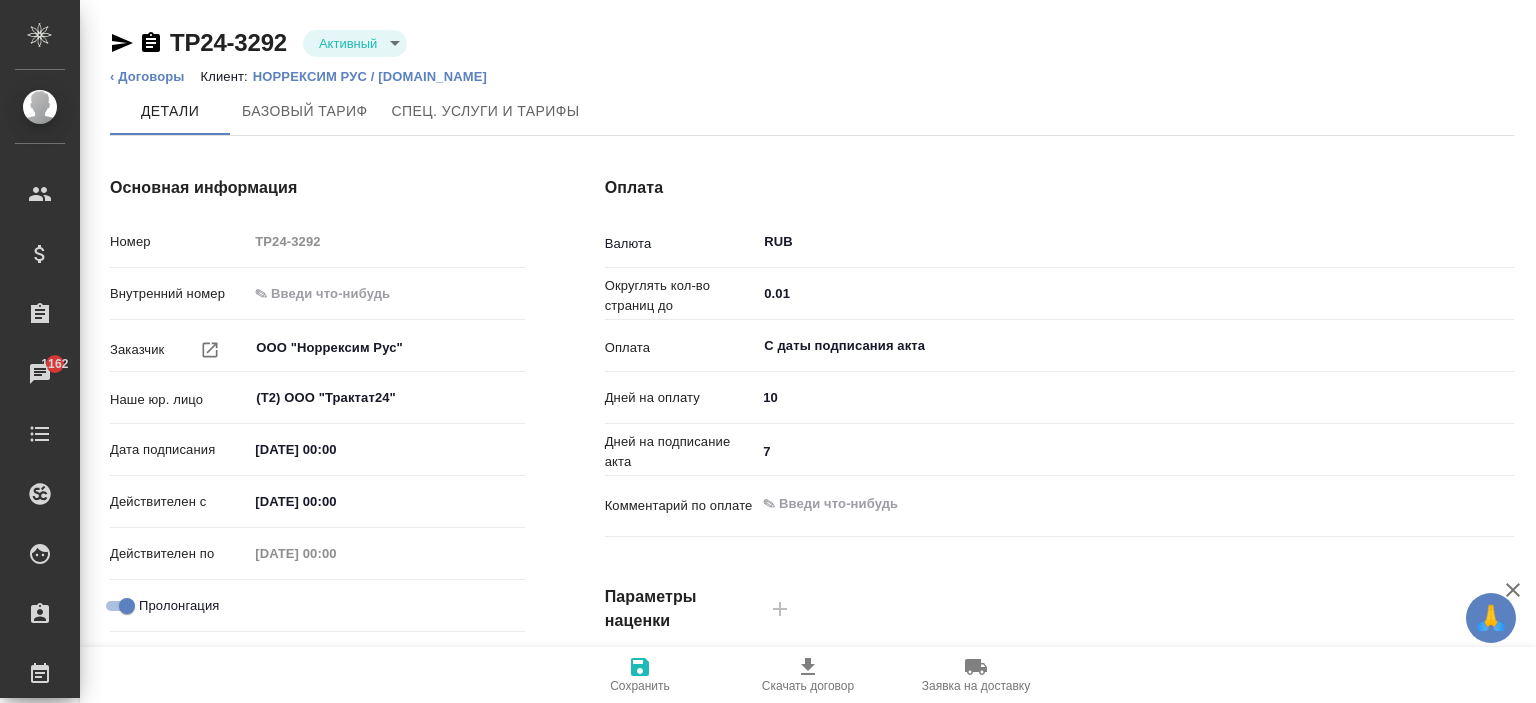 scroll, scrollTop: 0, scrollLeft: 0, axis: both 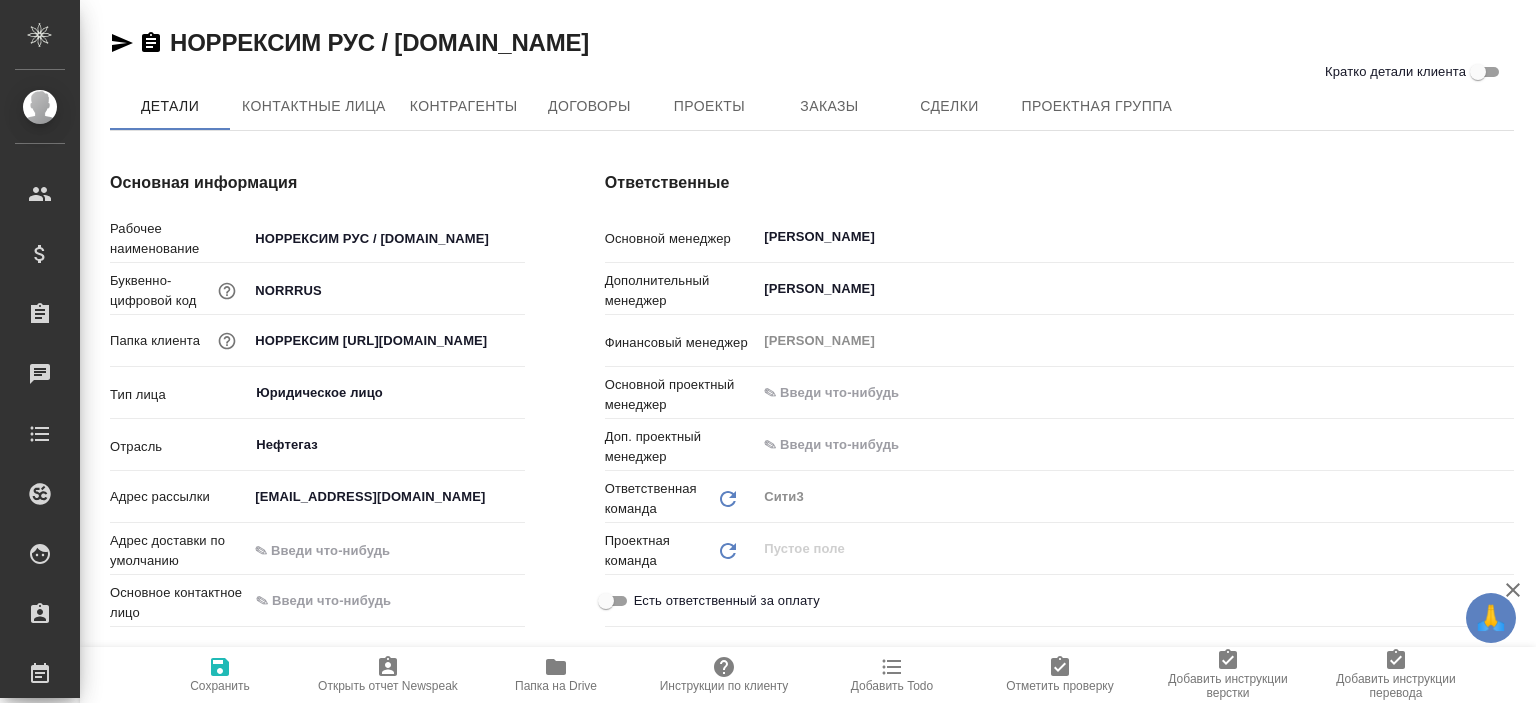 type on "x" 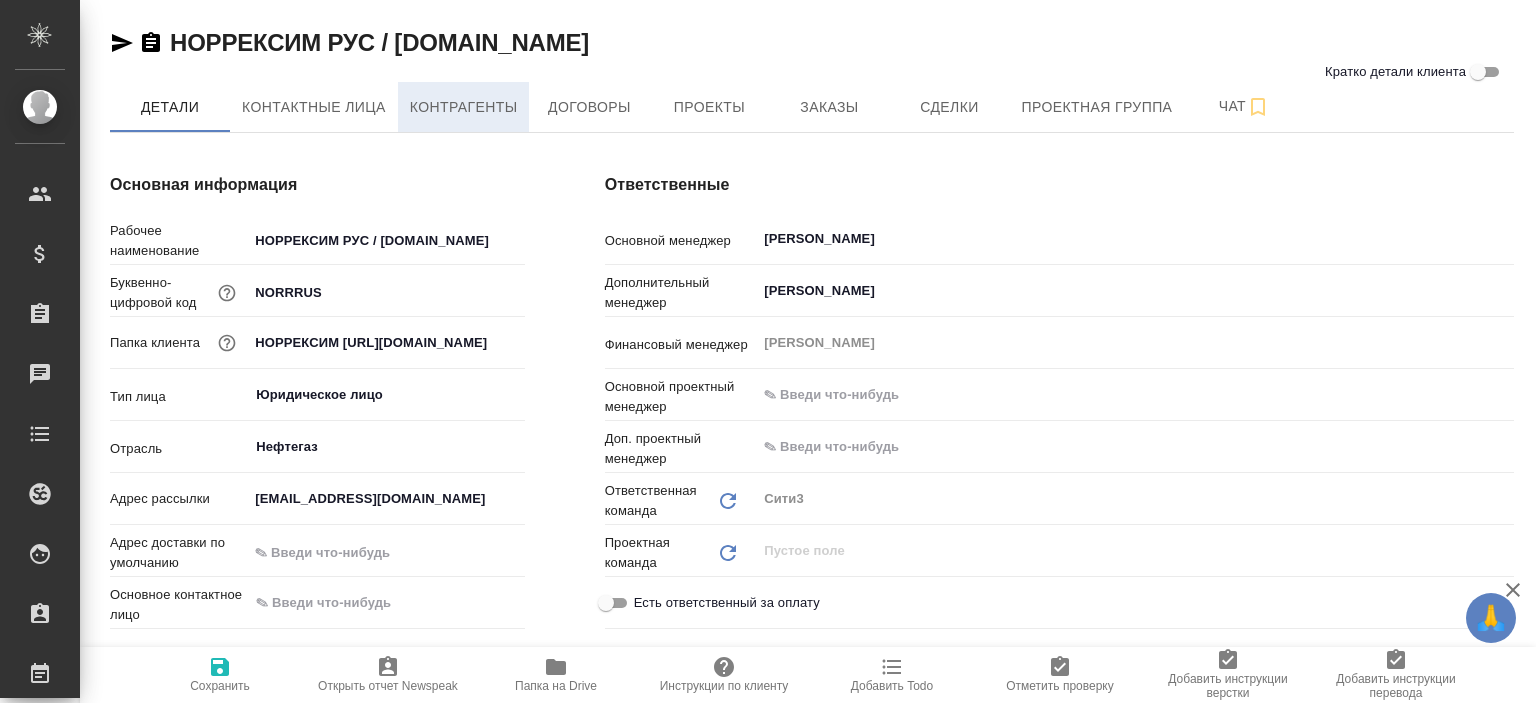 type on "x" 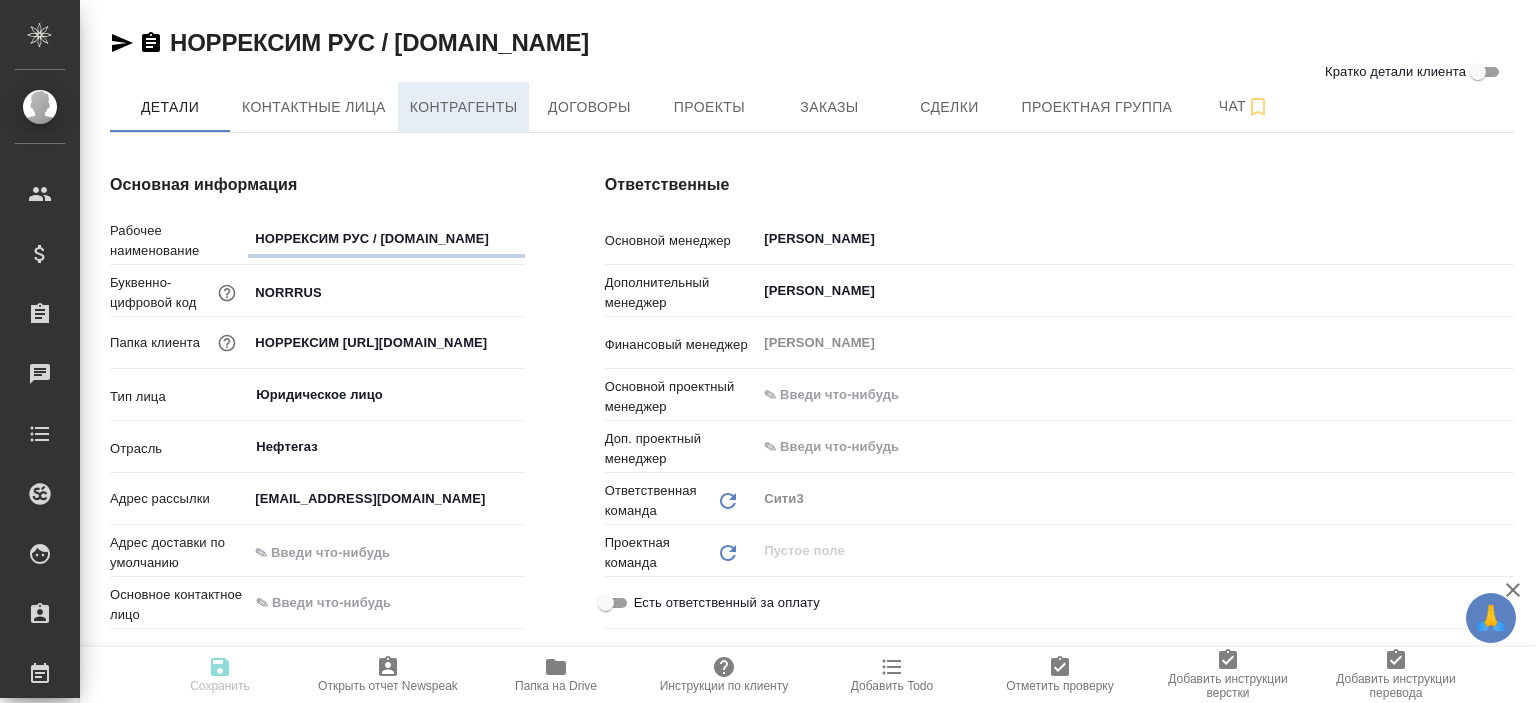 click on "Контрагенты" at bounding box center [464, 107] 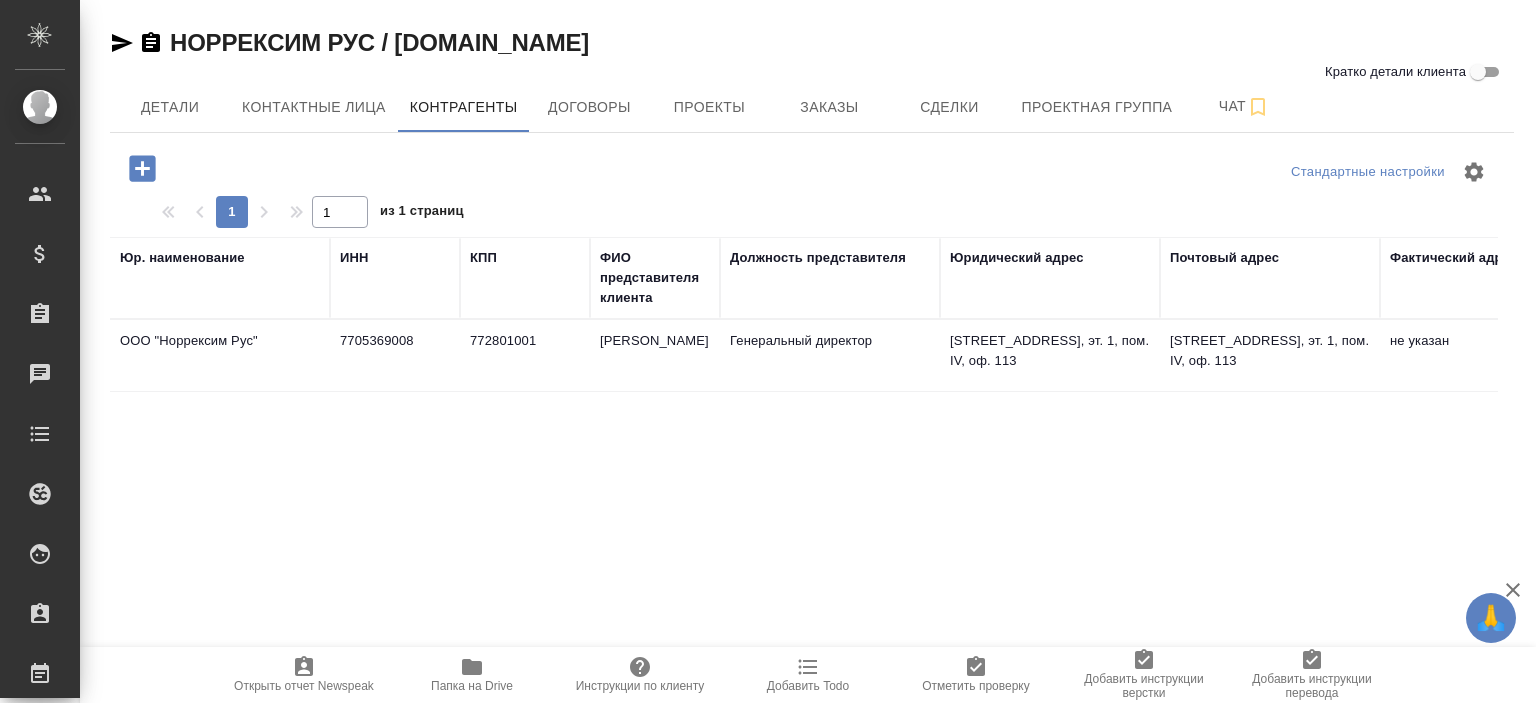 click on "7705369008" at bounding box center (395, 356) 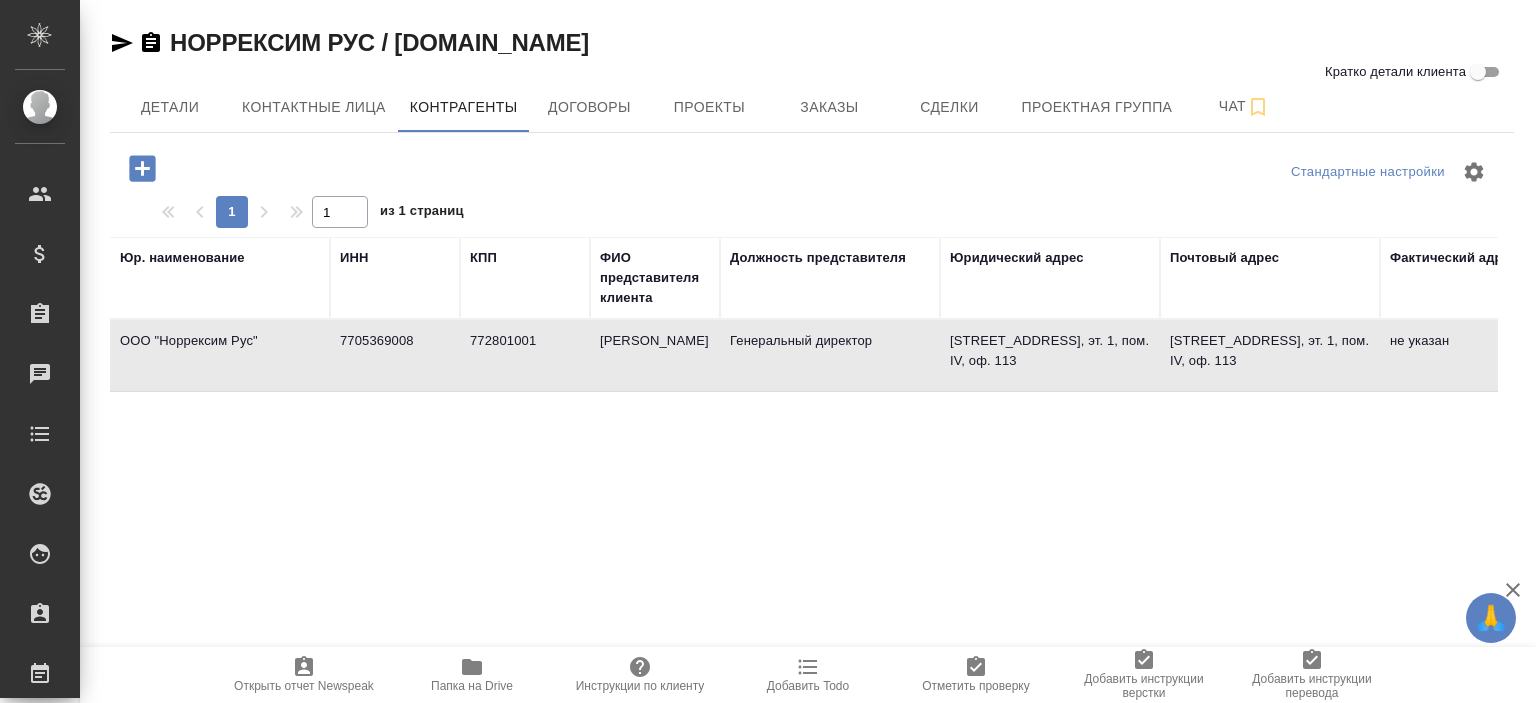 click on "7705369008" at bounding box center (395, 356) 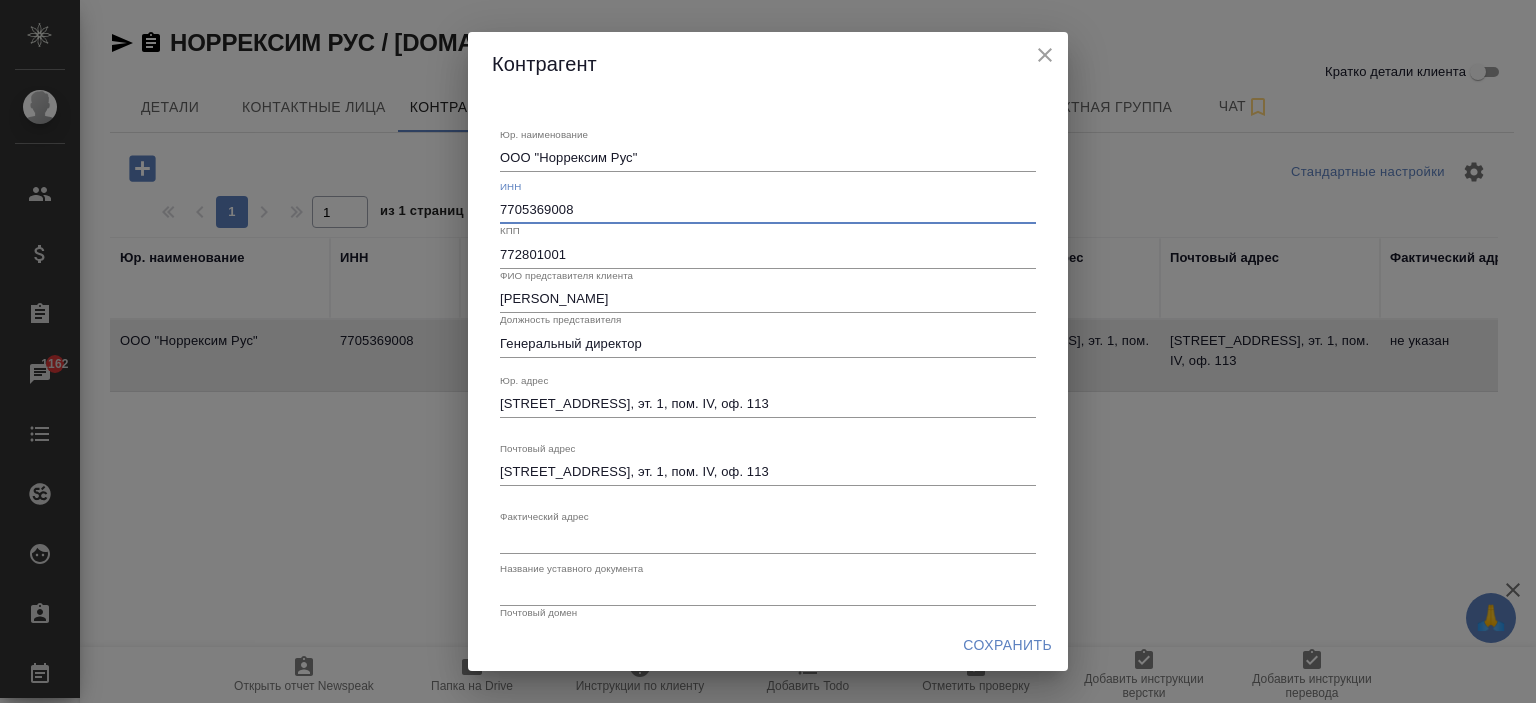 drag, startPoint x: 602, startPoint y: 219, endPoint x: 400, endPoint y: 217, distance: 202.0099 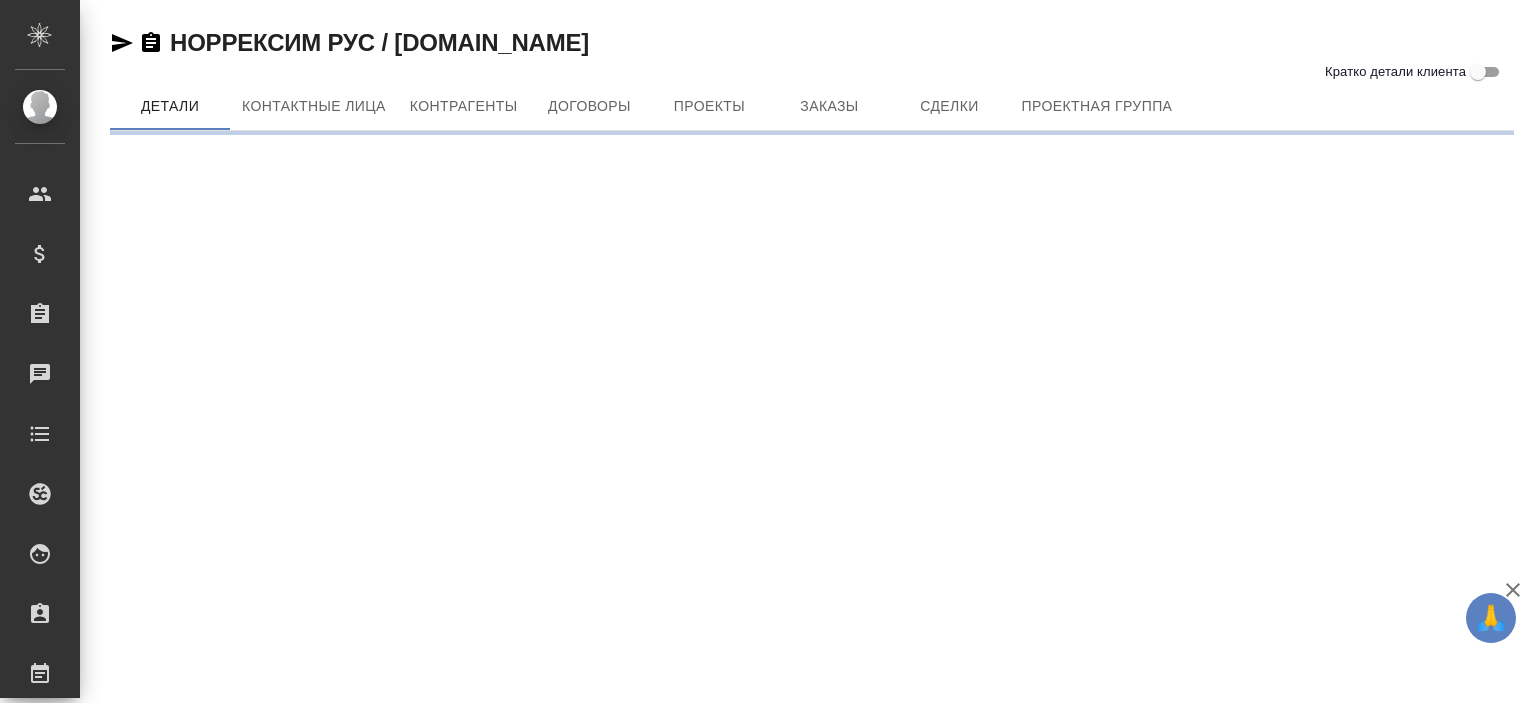 scroll, scrollTop: 0, scrollLeft: 0, axis: both 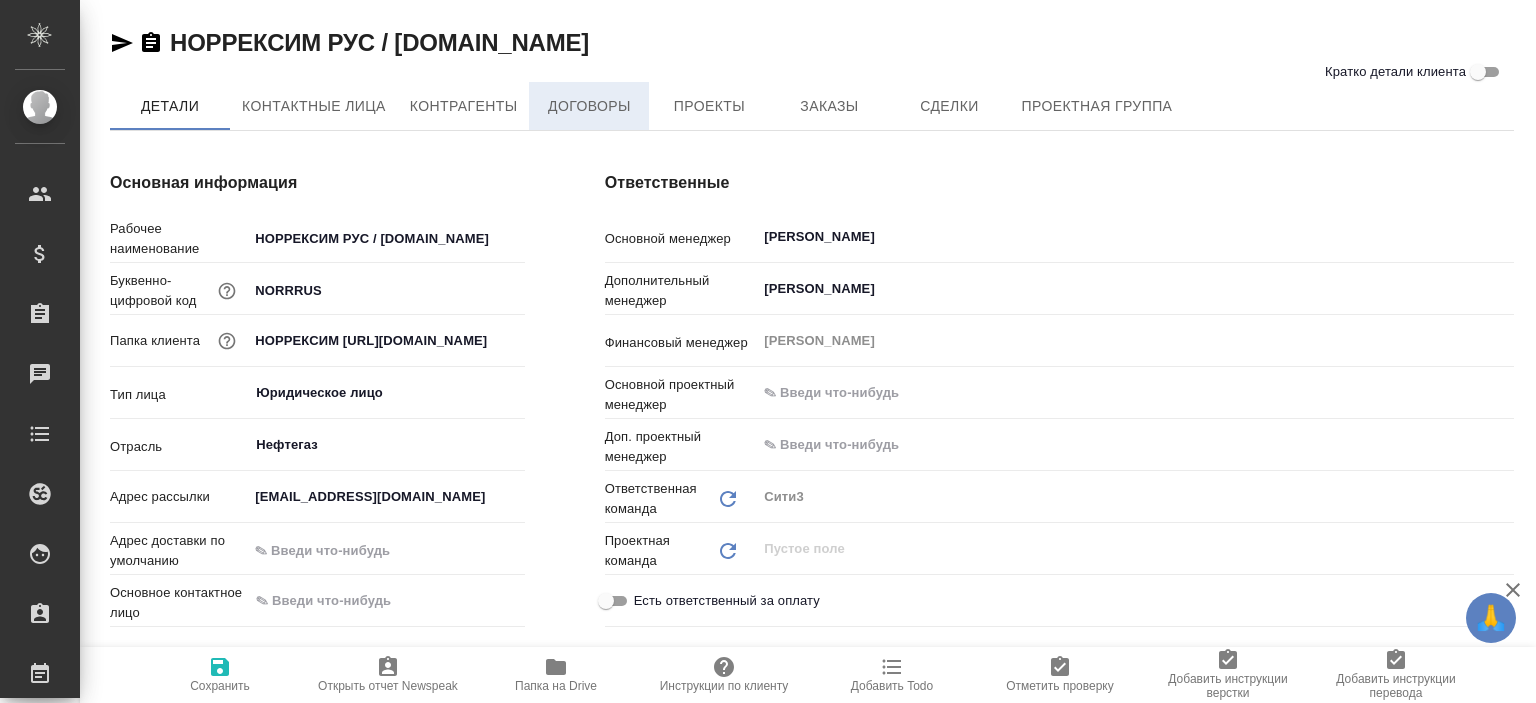 type on "x" 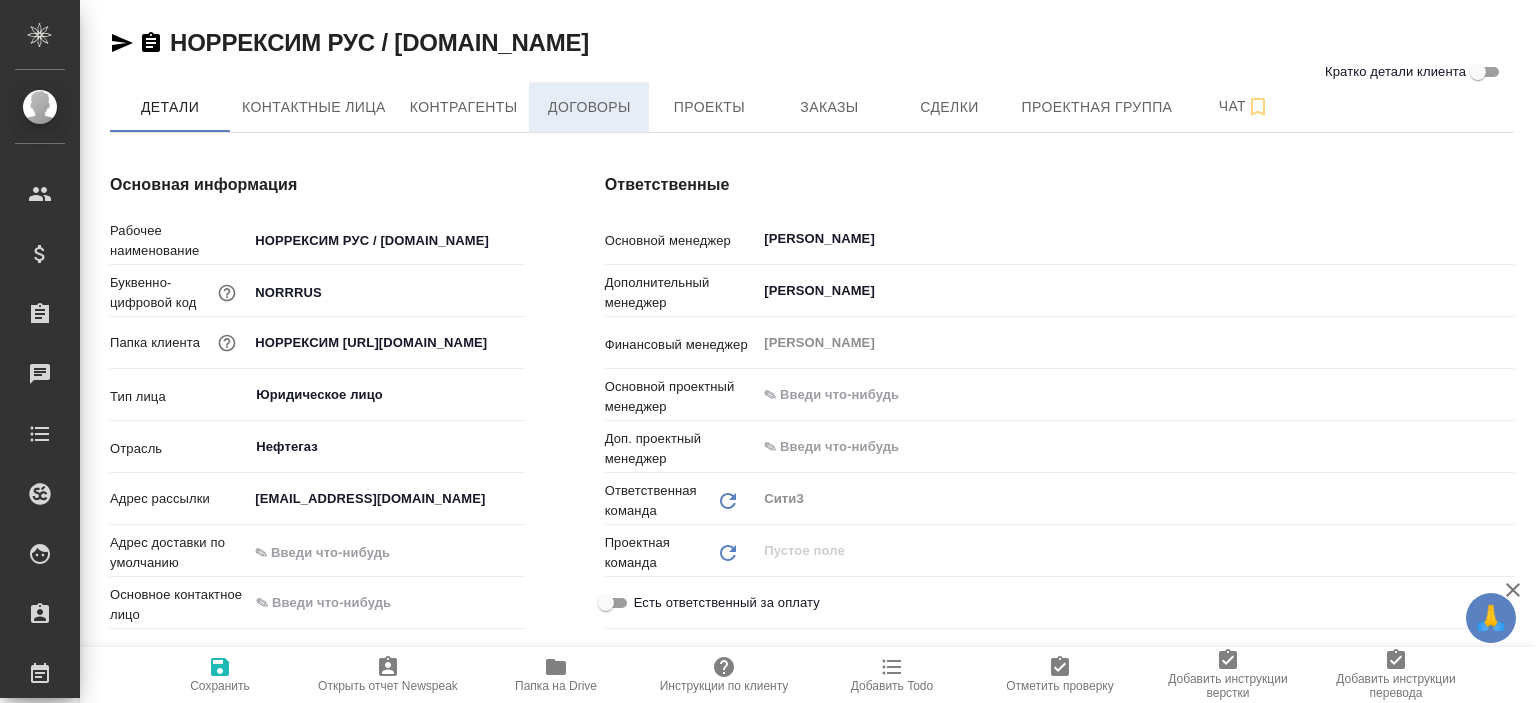 click on "Договоры" at bounding box center (589, 107) 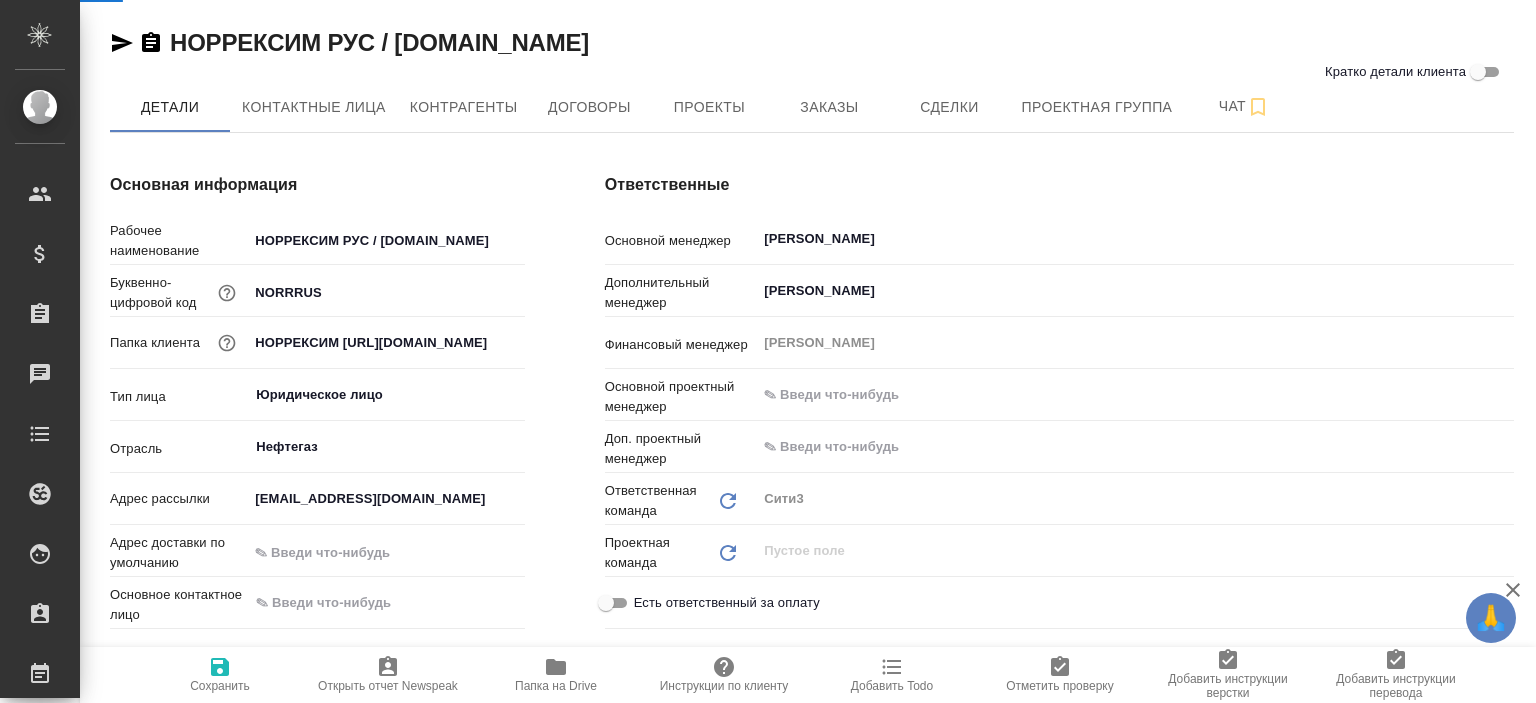 type on "x" 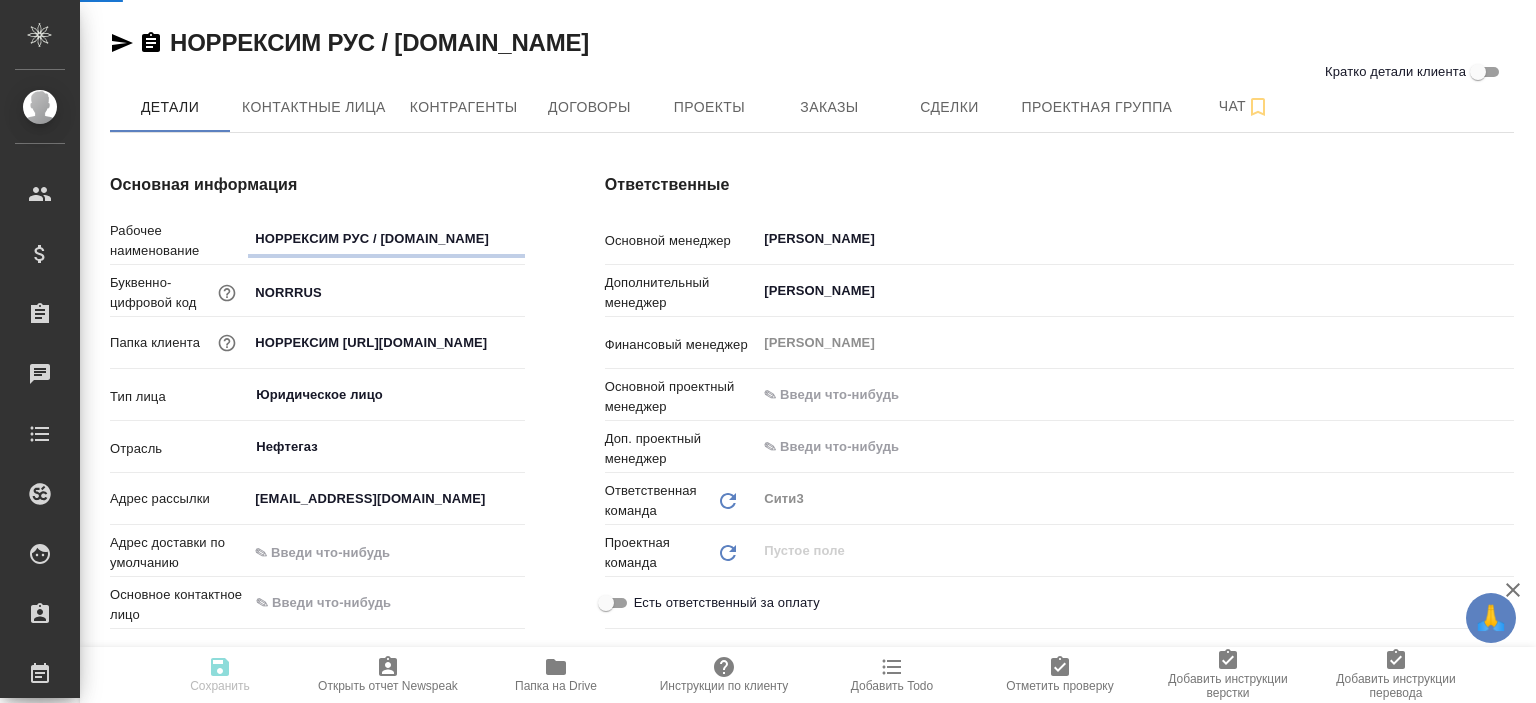 type on "x" 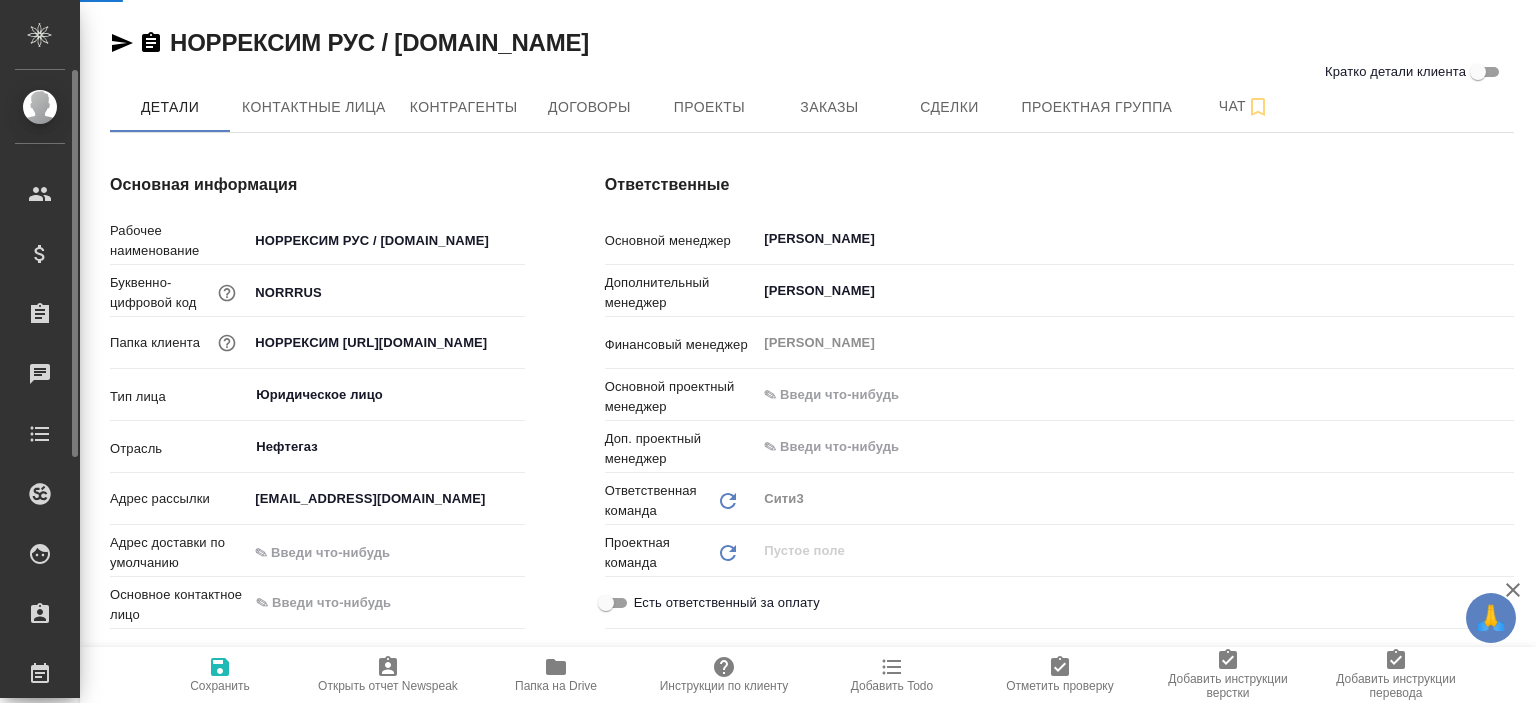 type on "x" 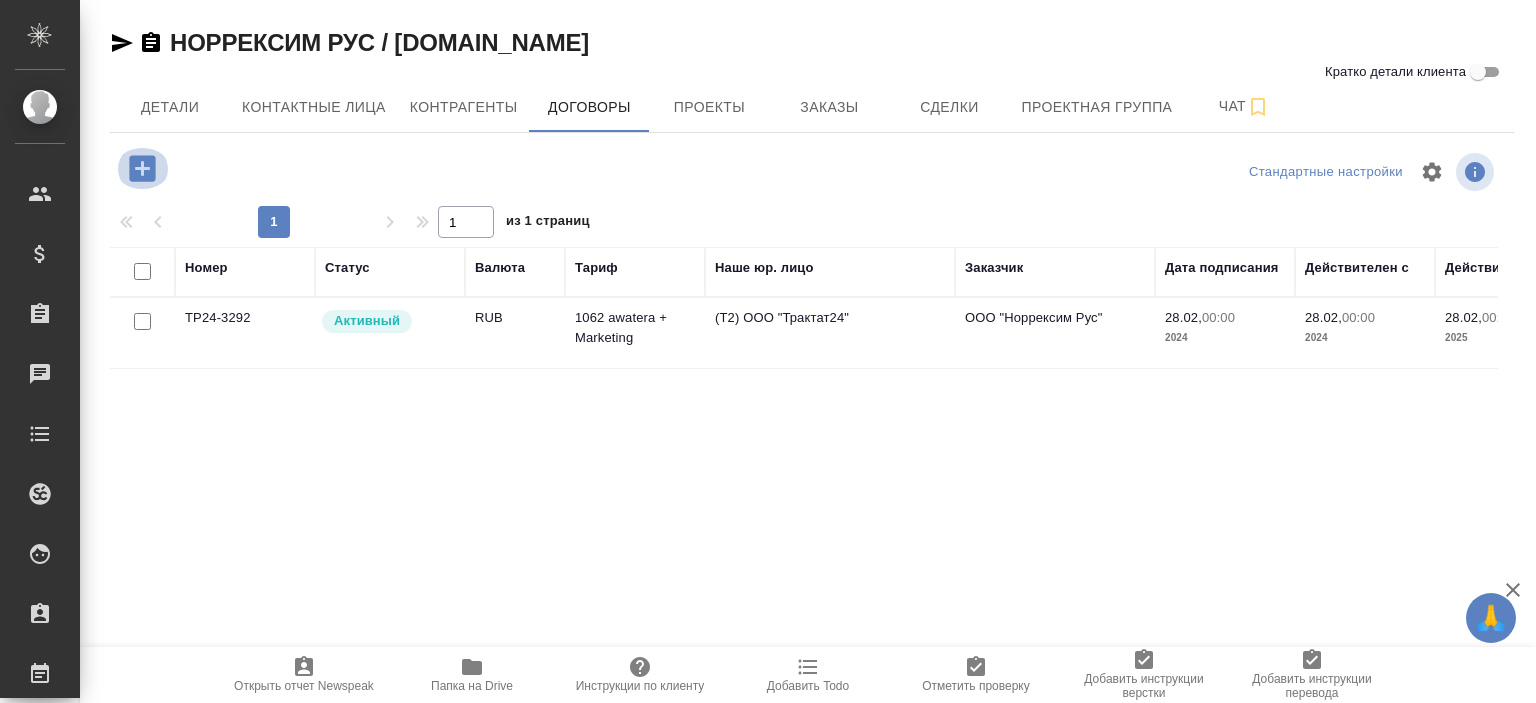 click 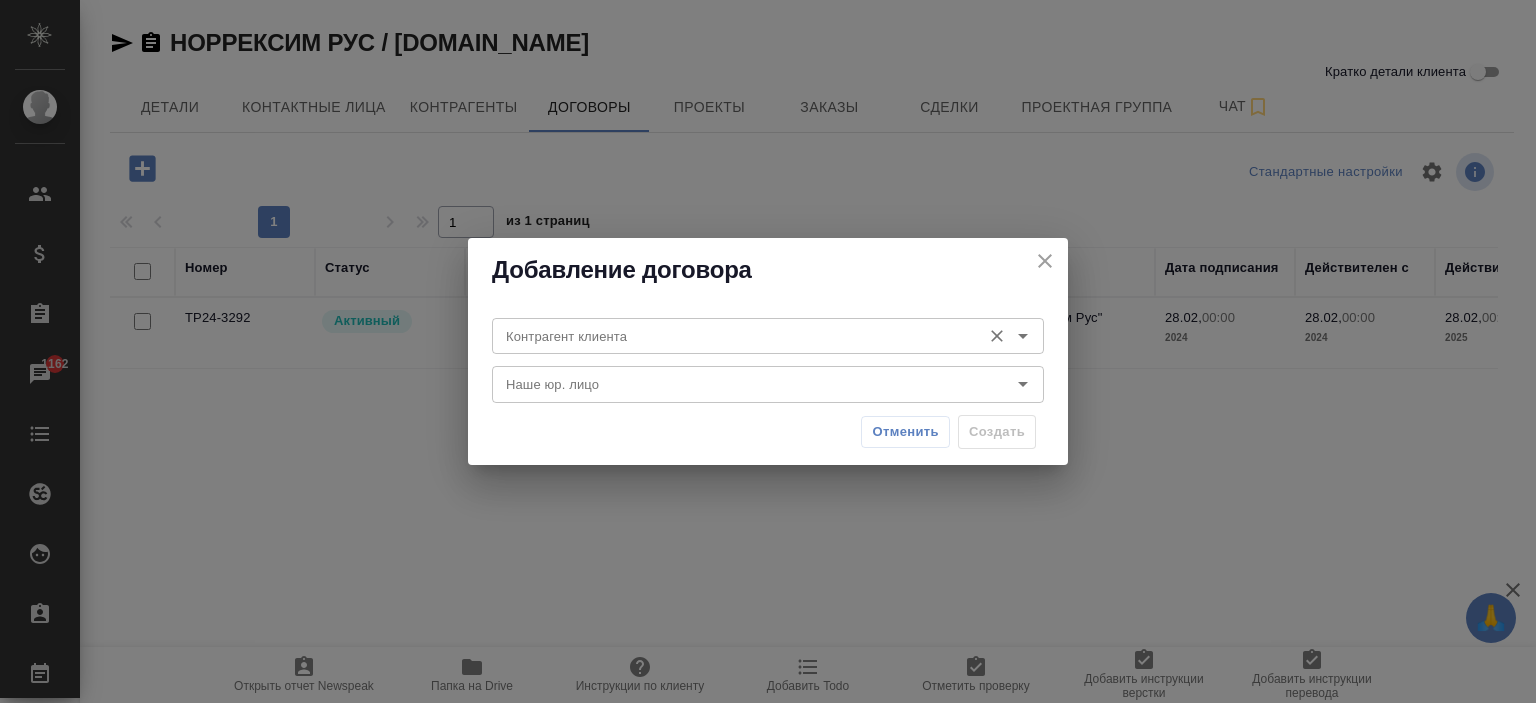 click on "Контрагент клиента" at bounding box center (768, 336) 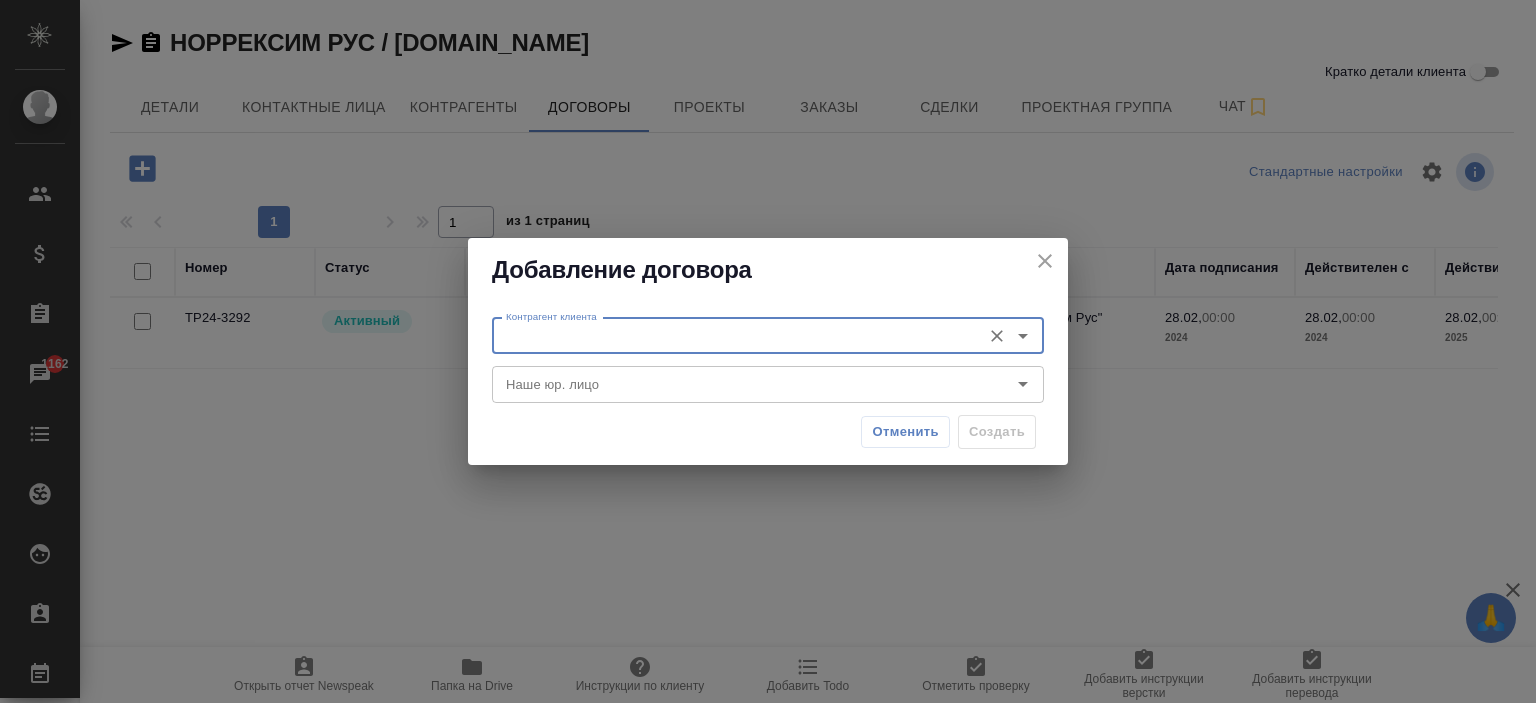 click on "Контрагент клиента" at bounding box center [734, 336] 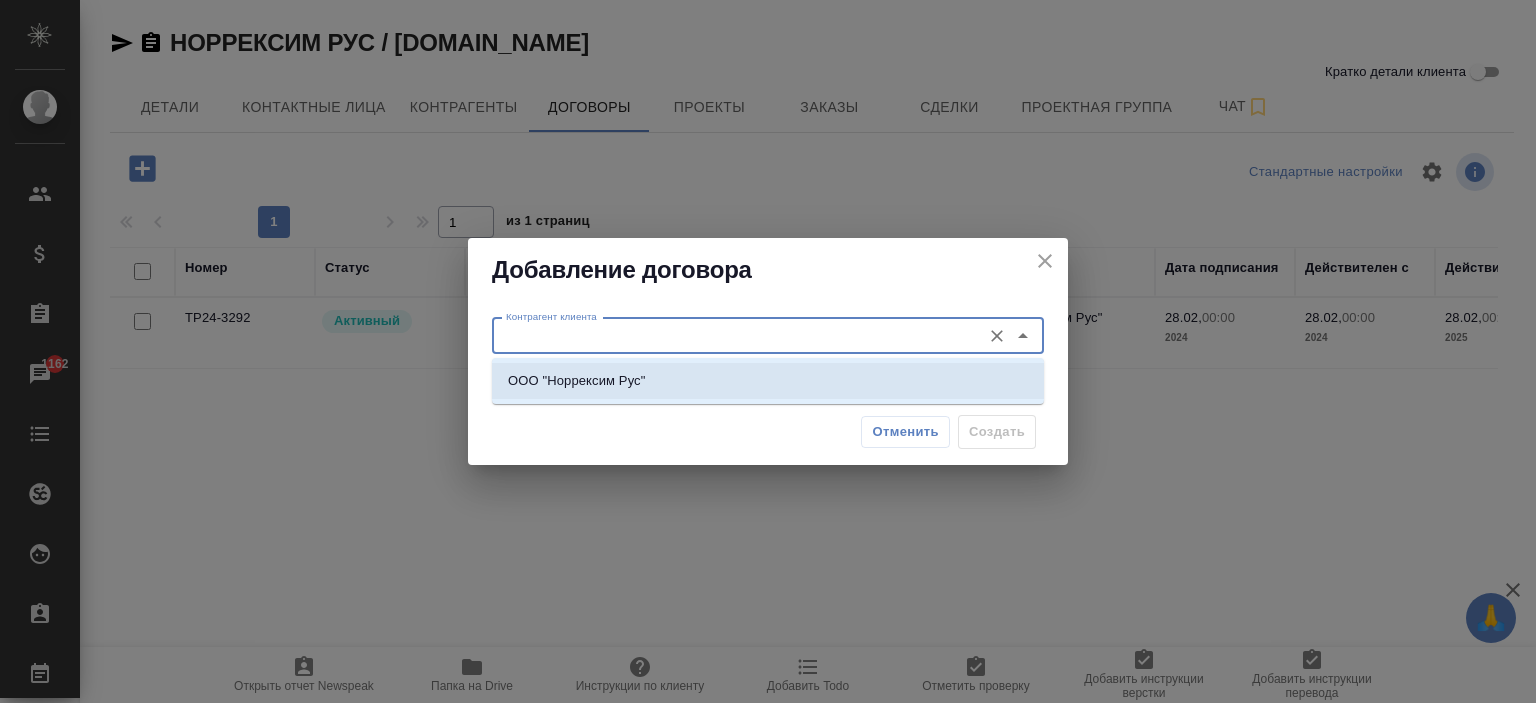 click on "ООО "Норрексим Рус"" at bounding box center [576, 381] 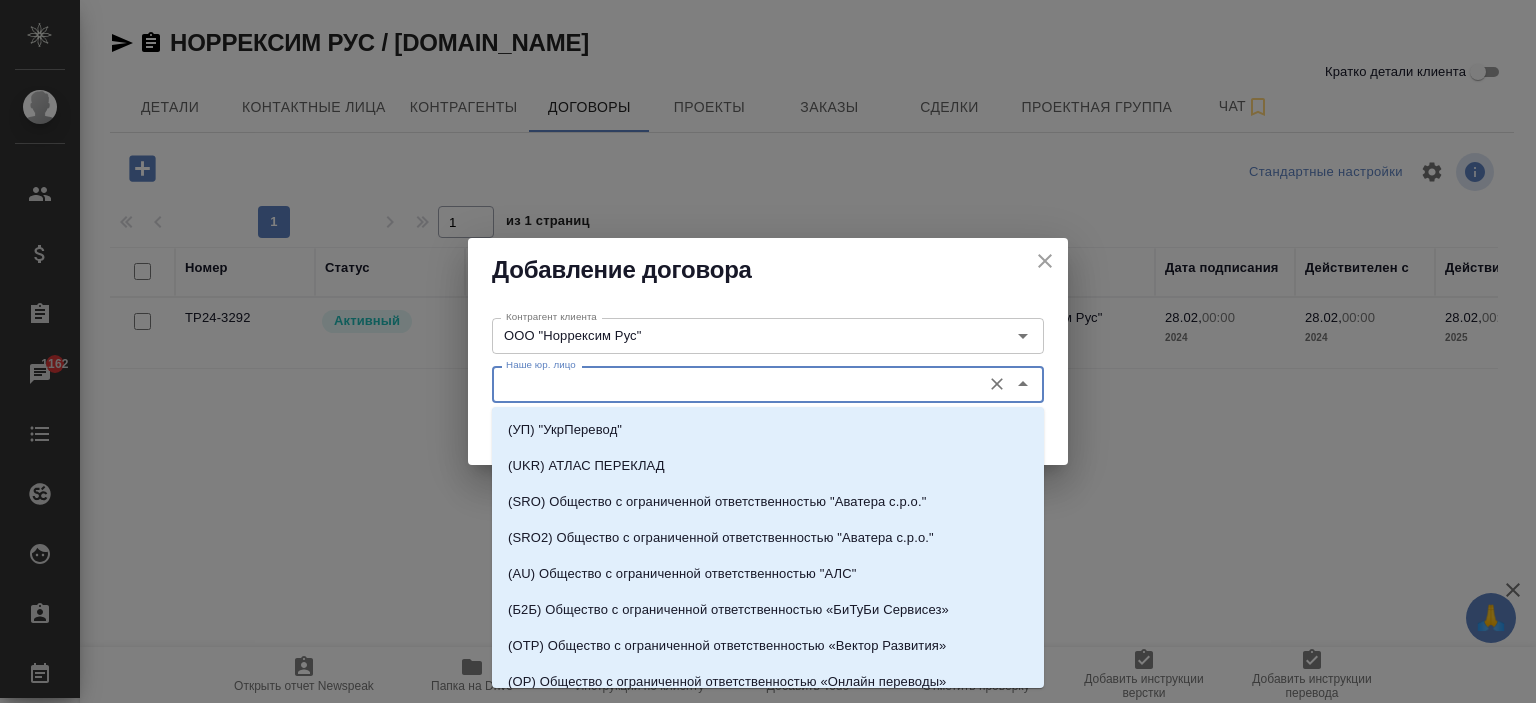 click on "Наше юр. лицо" at bounding box center [734, 384] 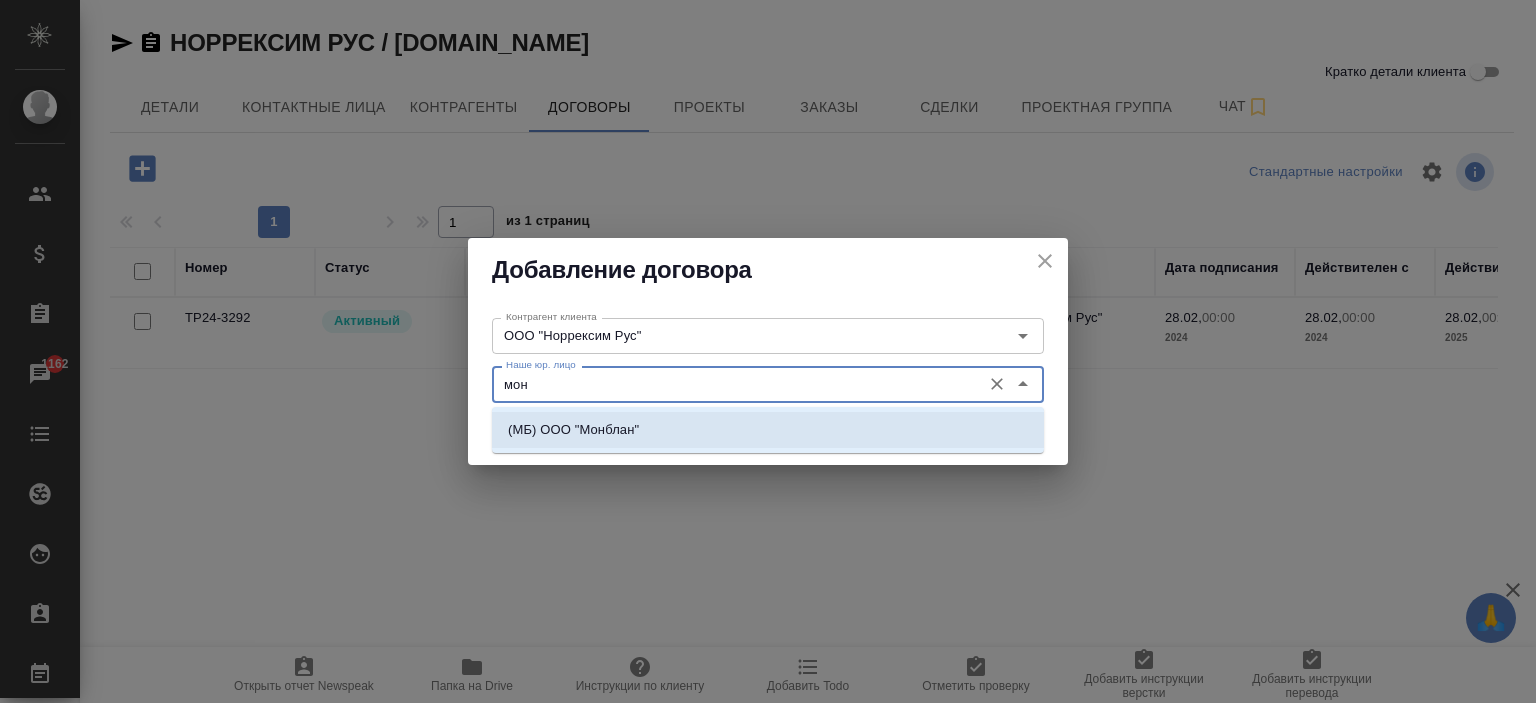 click on "(МБ) ООО "Монблан"" at bounding box center (573, 430) 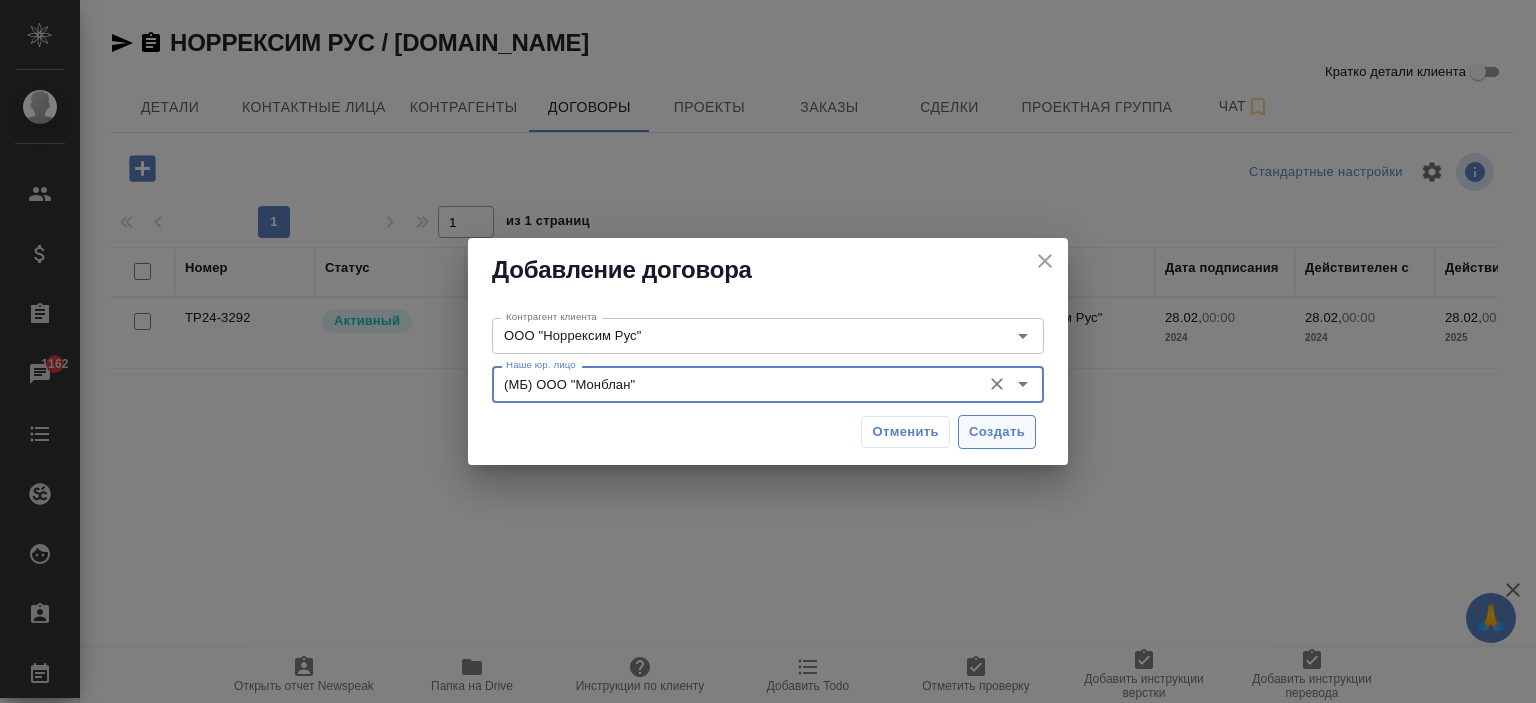 type on "(МБ) ООО "Монблан"" 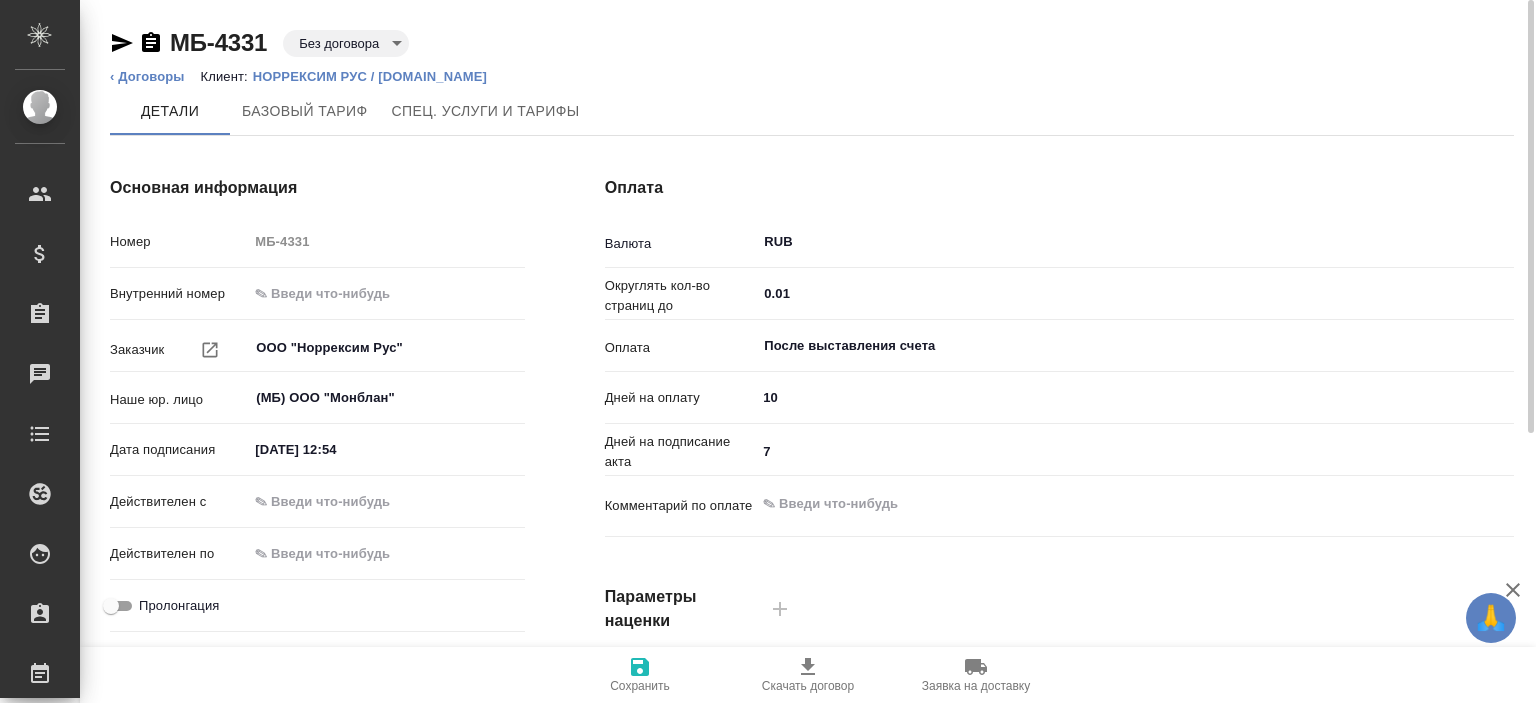 scroll, scrollTop: 0, scrollLeft: 0, axis: both 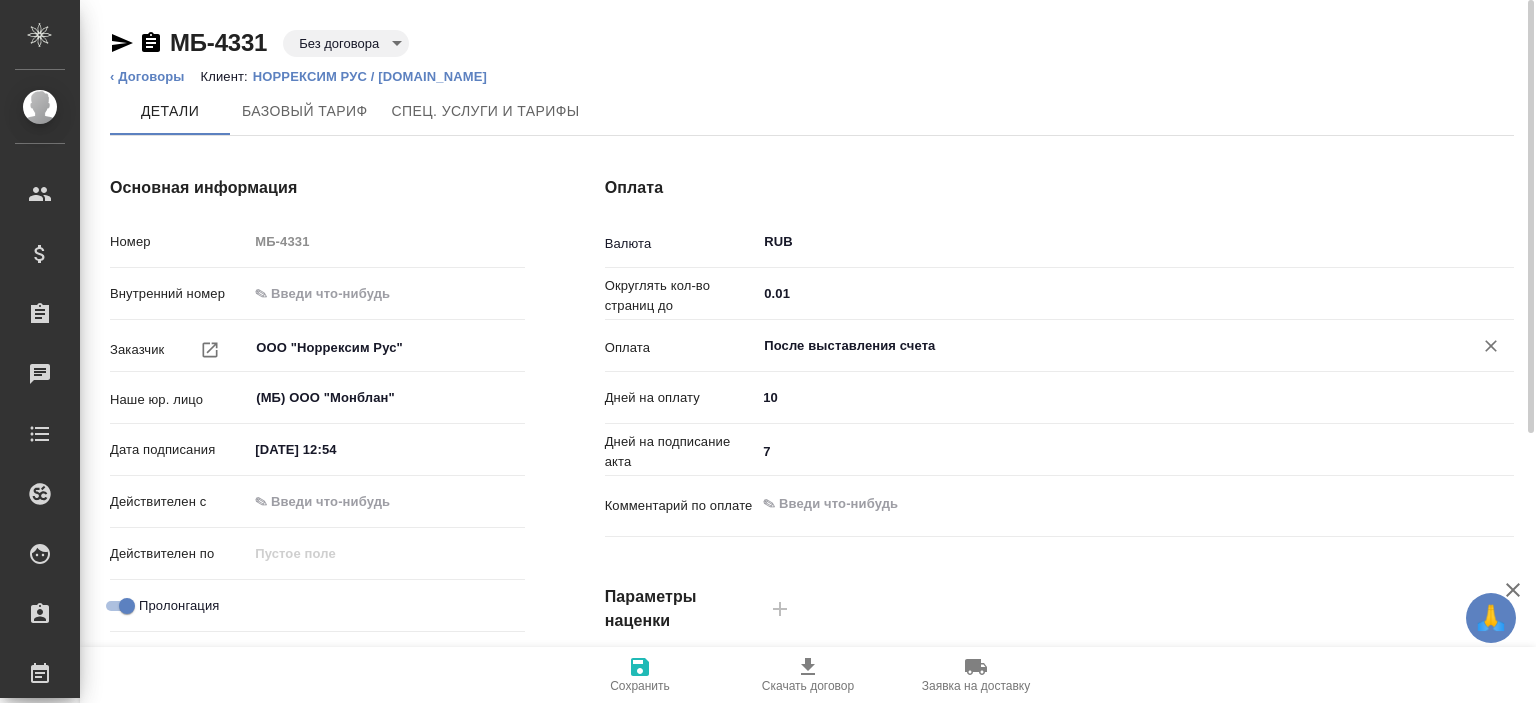 click on "После выставления счета" at bounding box center [1101, 346] 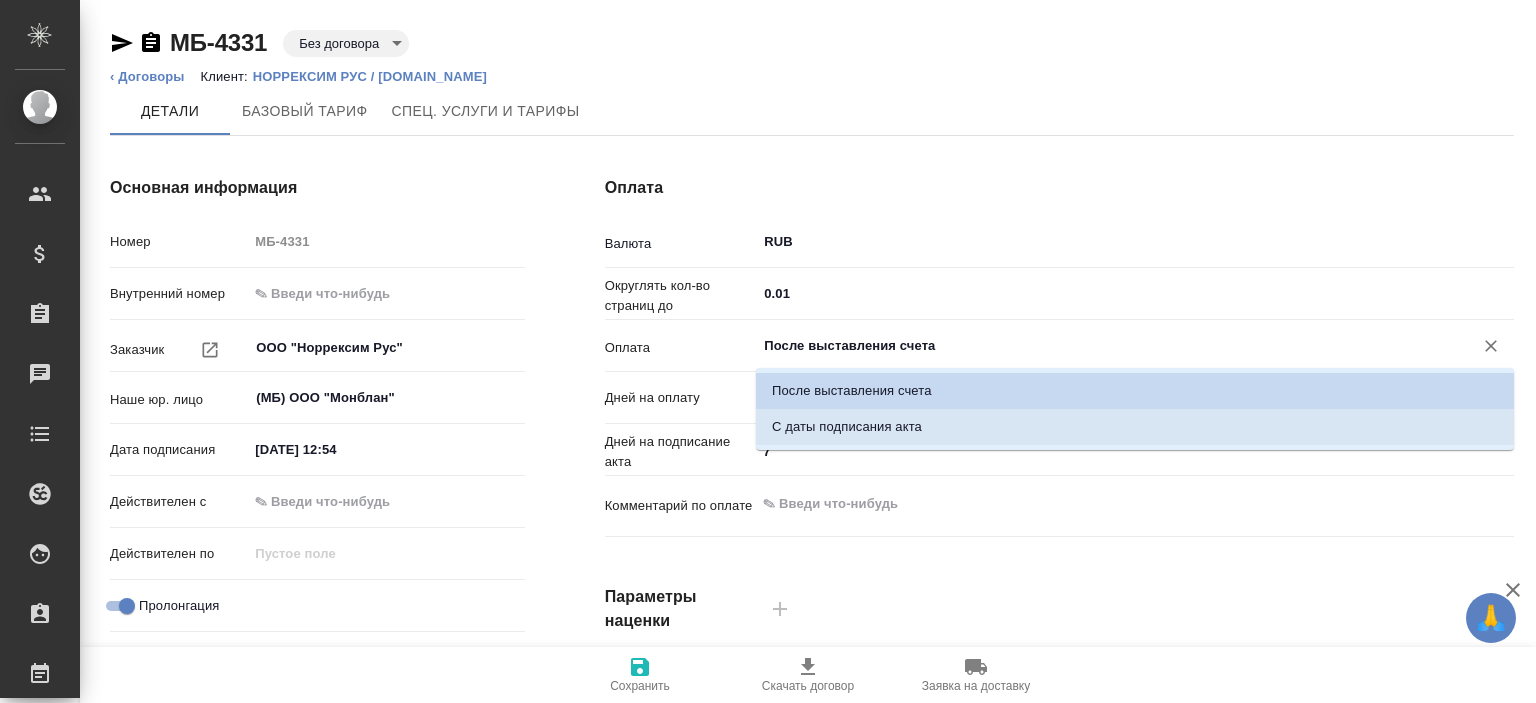 click on "С даты подписания акта" at bounding box center [847, 427] 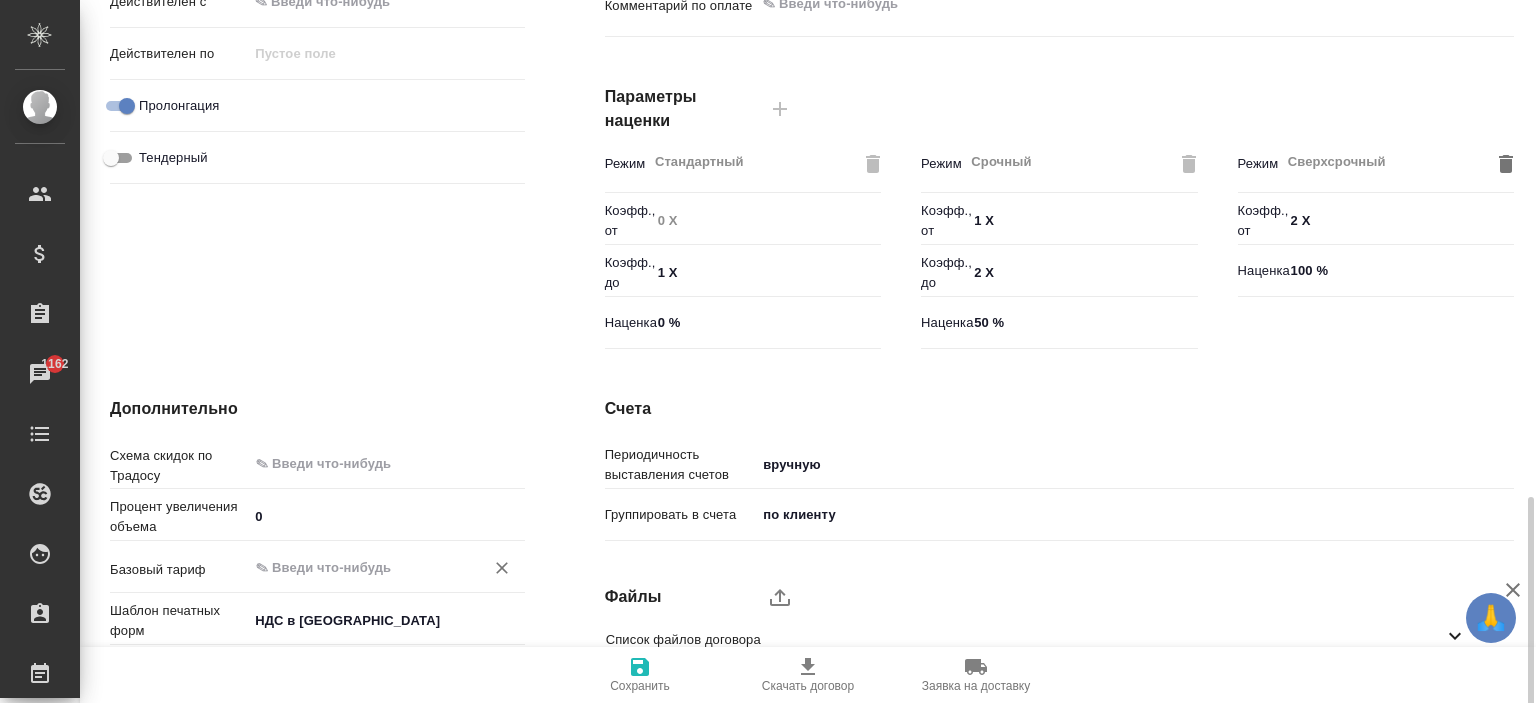 scroll, scrollTop: 657, scrollLeft: 0, axis: vertical 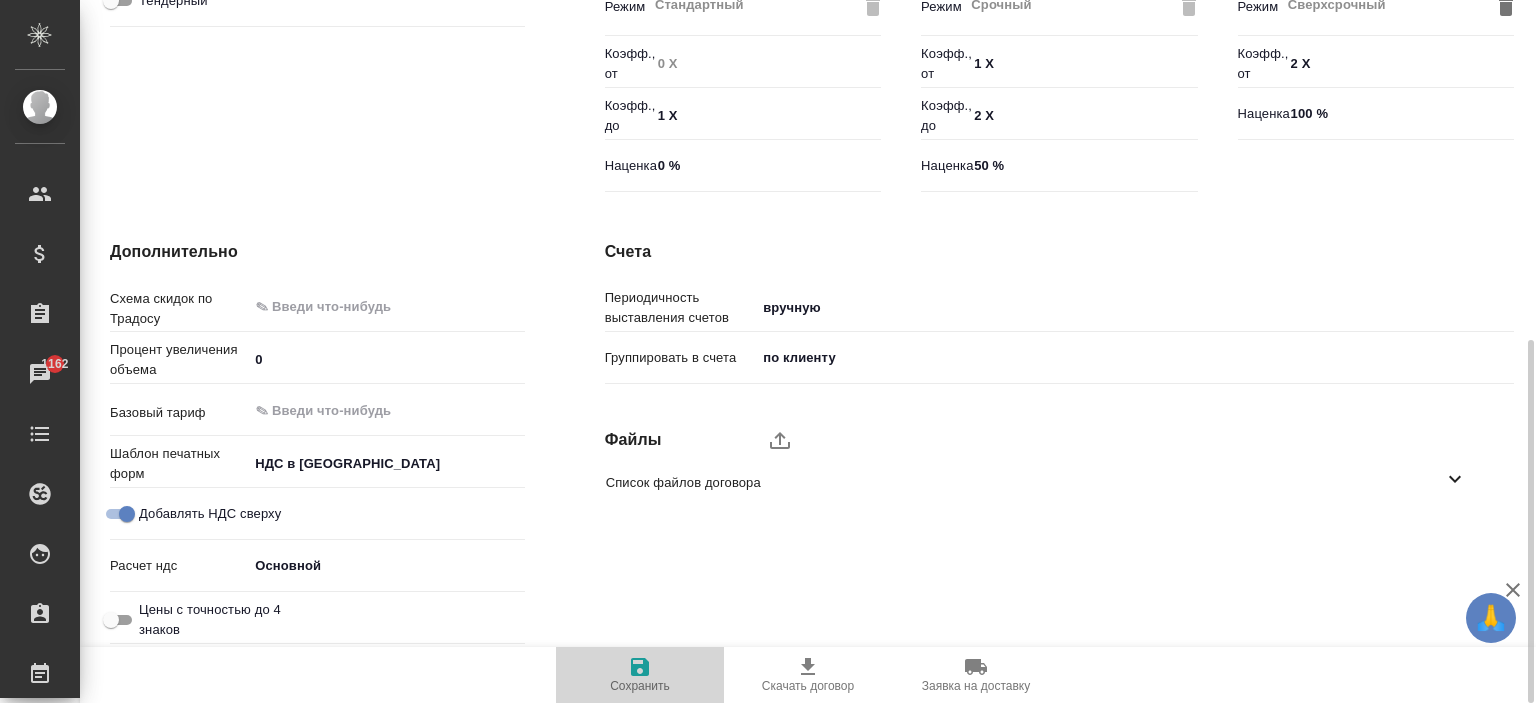 click 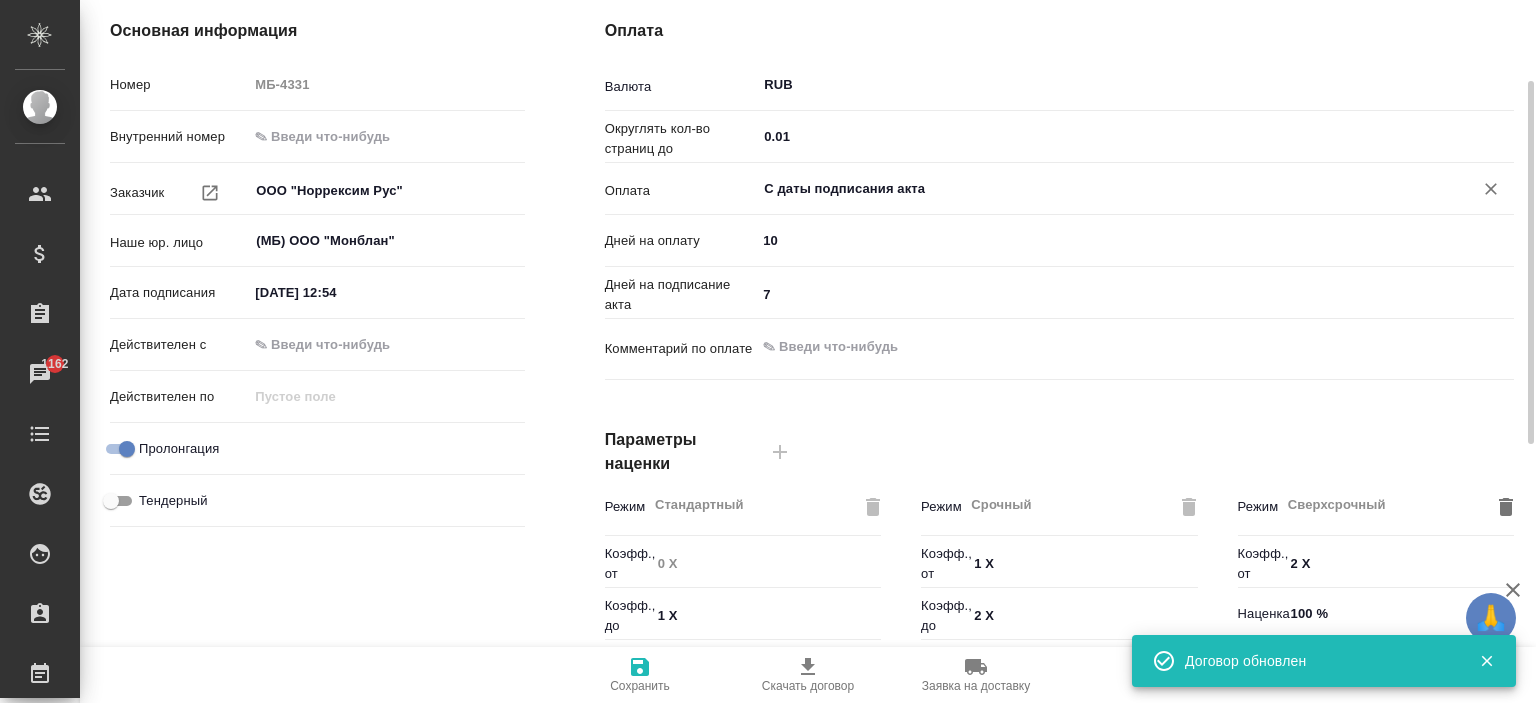 scroll, scrollTop: 0, scrollLeft: 0, axis: both 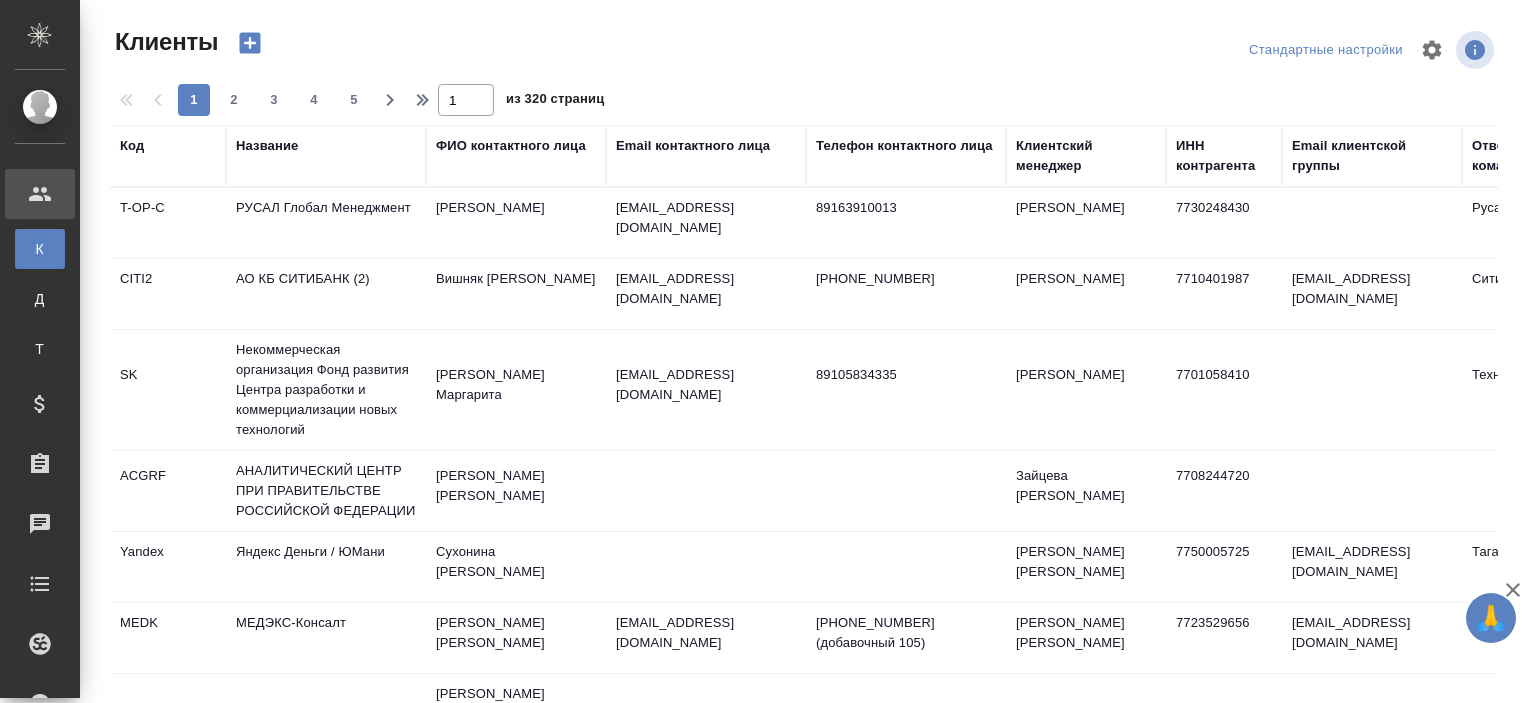 select on "RU" 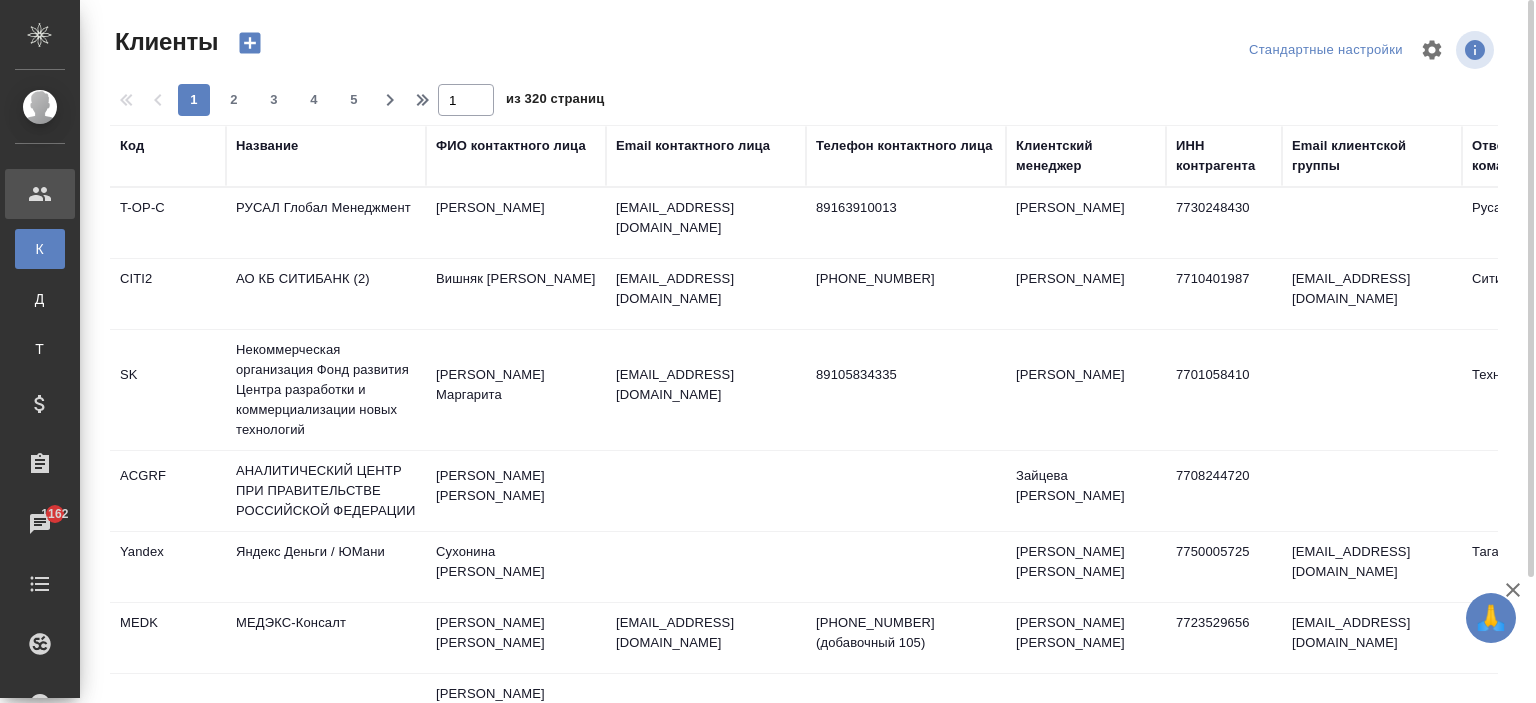 scroll, scrollTop: 0, scrollLeft: 0, axis: both 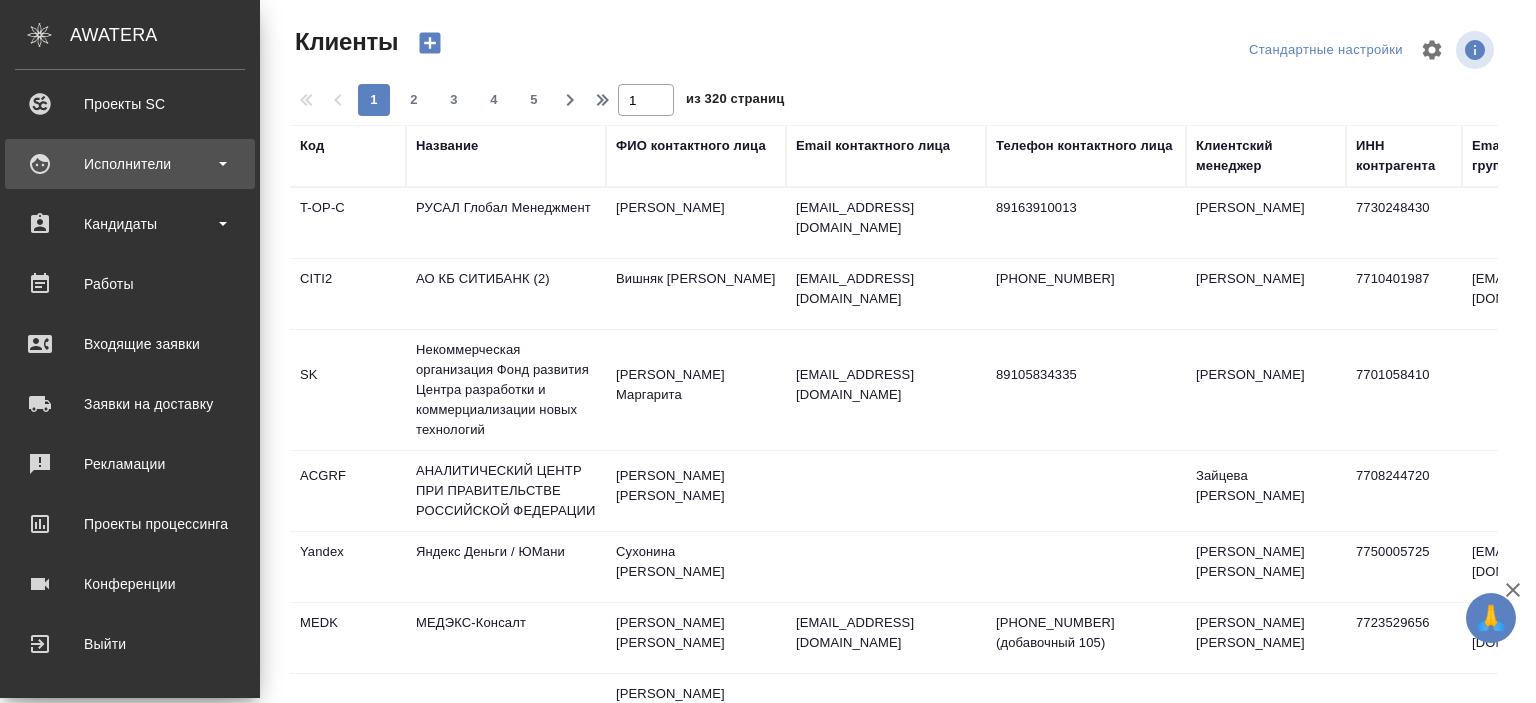 click on "Исполнители" at bounding box center (130, 164) 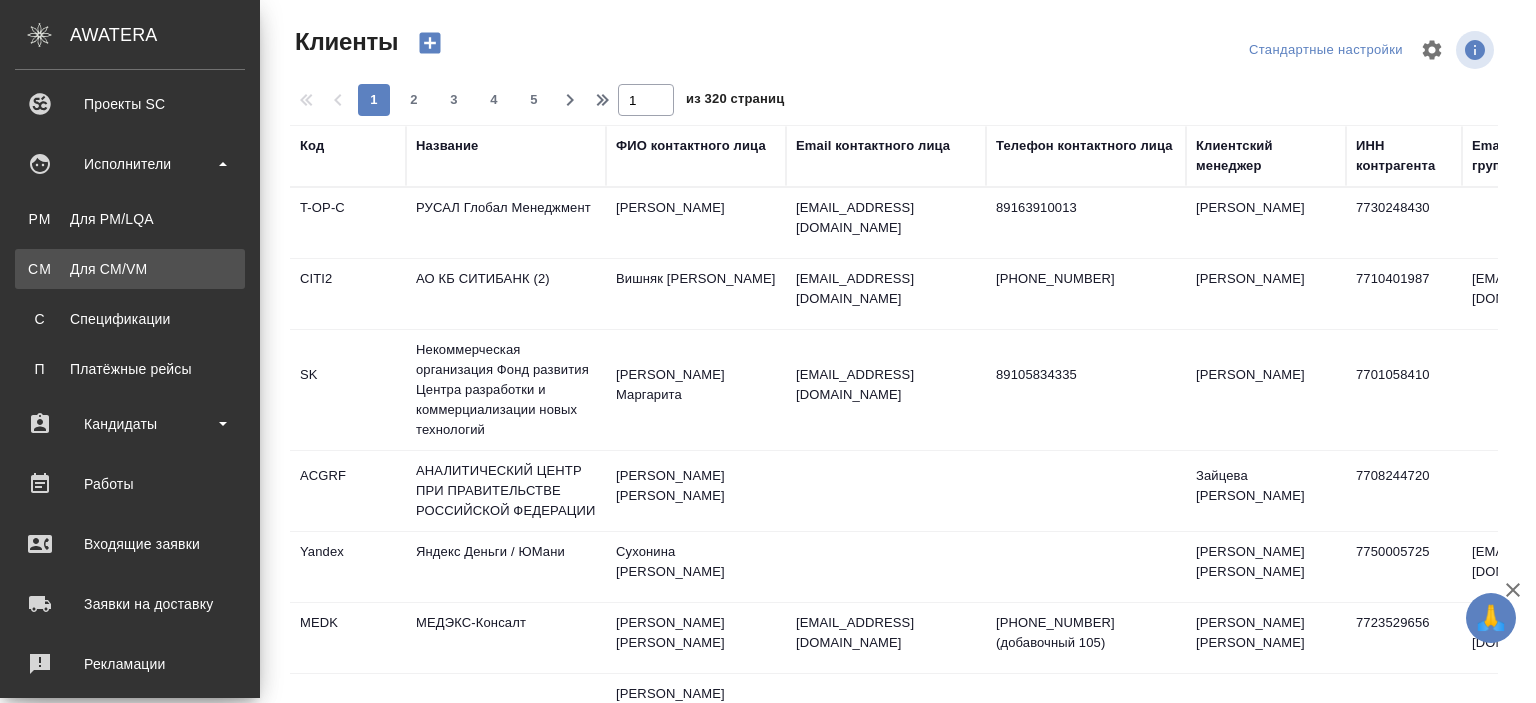 click on "Для CM/VM" at bounding box center [130, 269] 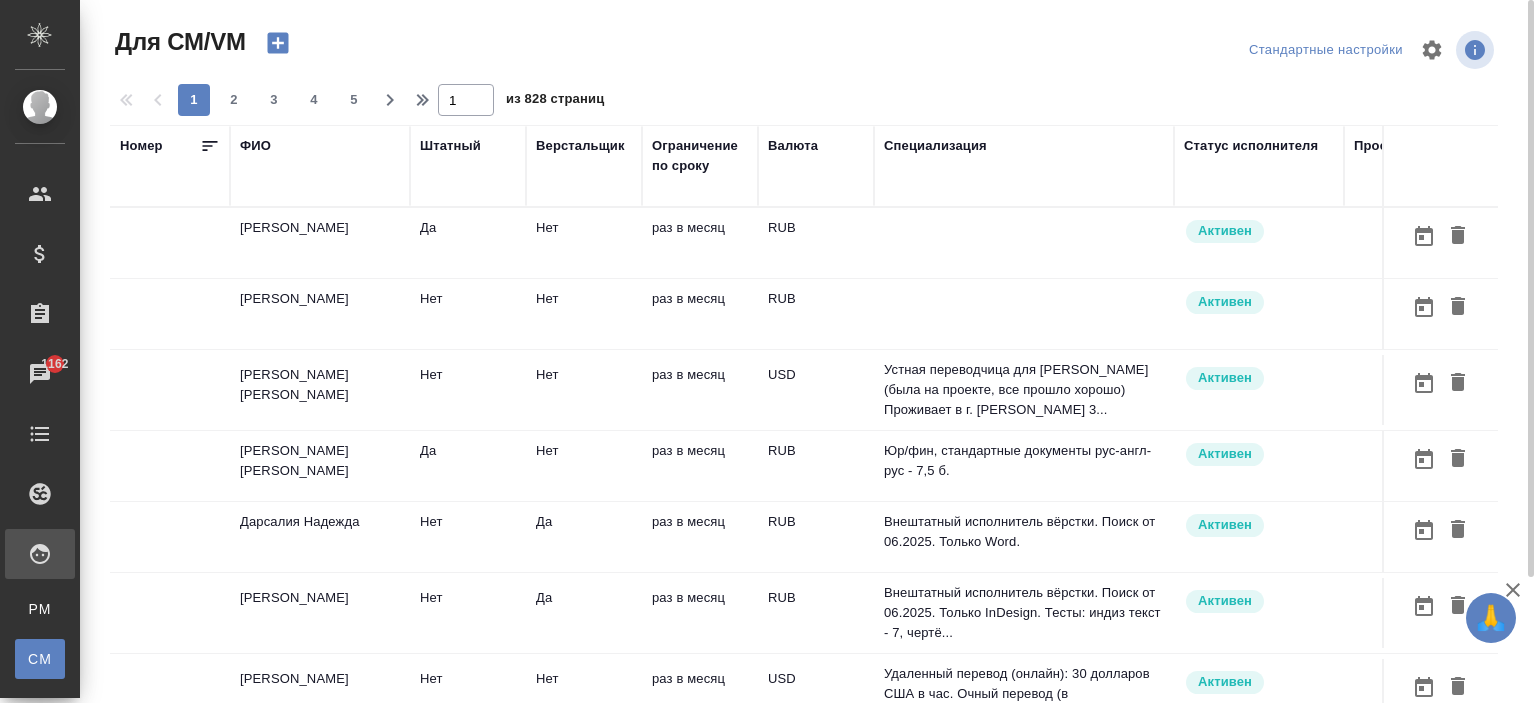 scroll, scrollTop: 152, scrollLeft: 0, axis: vertical 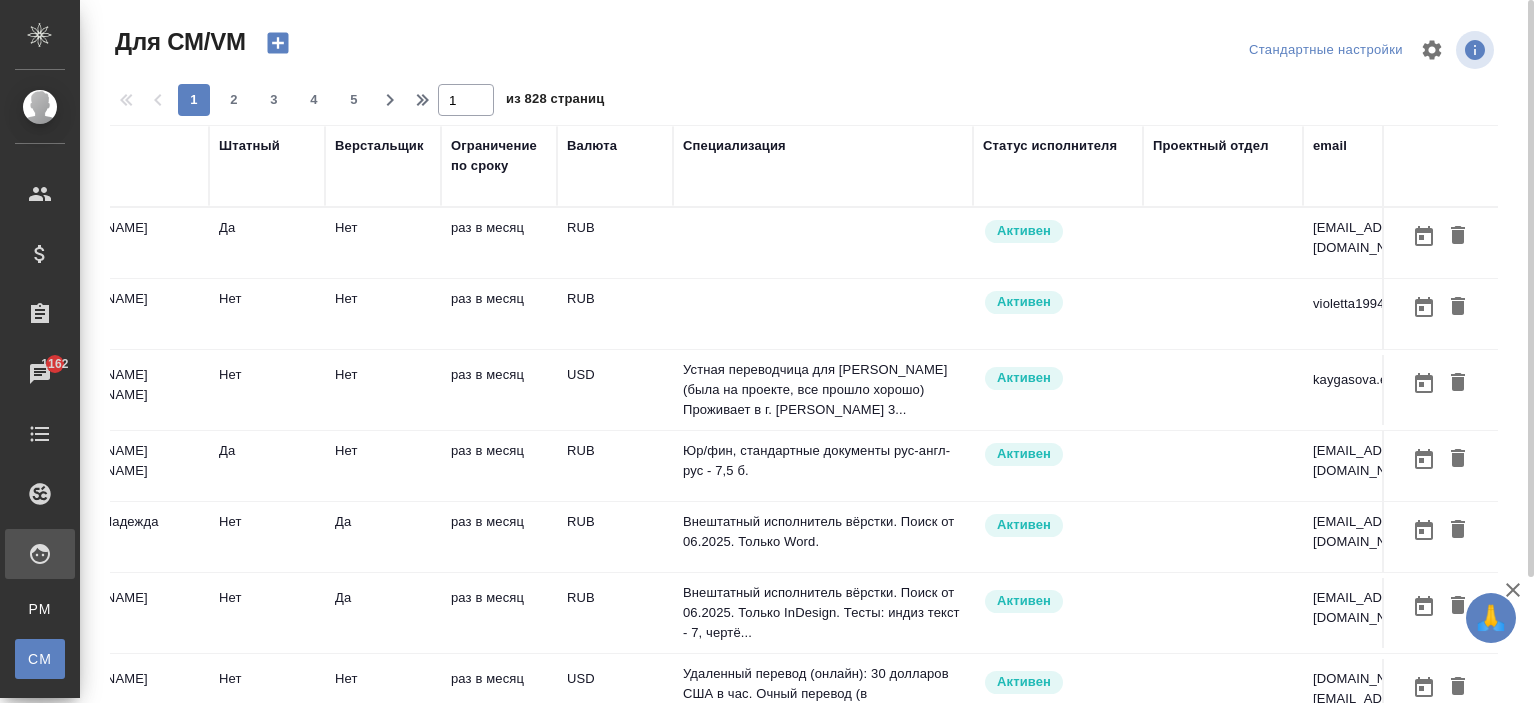 click on "email" at bounding box center (1330, 146) 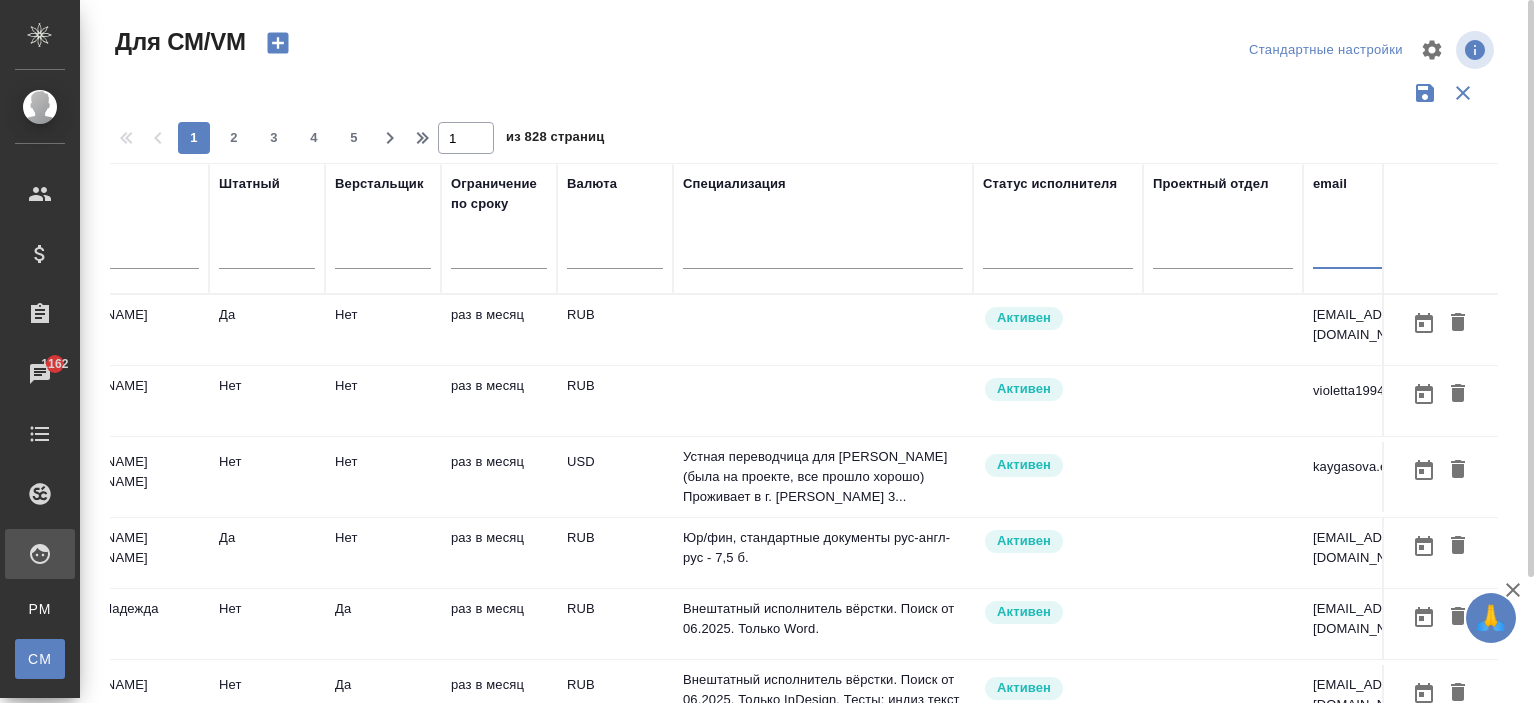 paste on "evgsid@gmail.com" 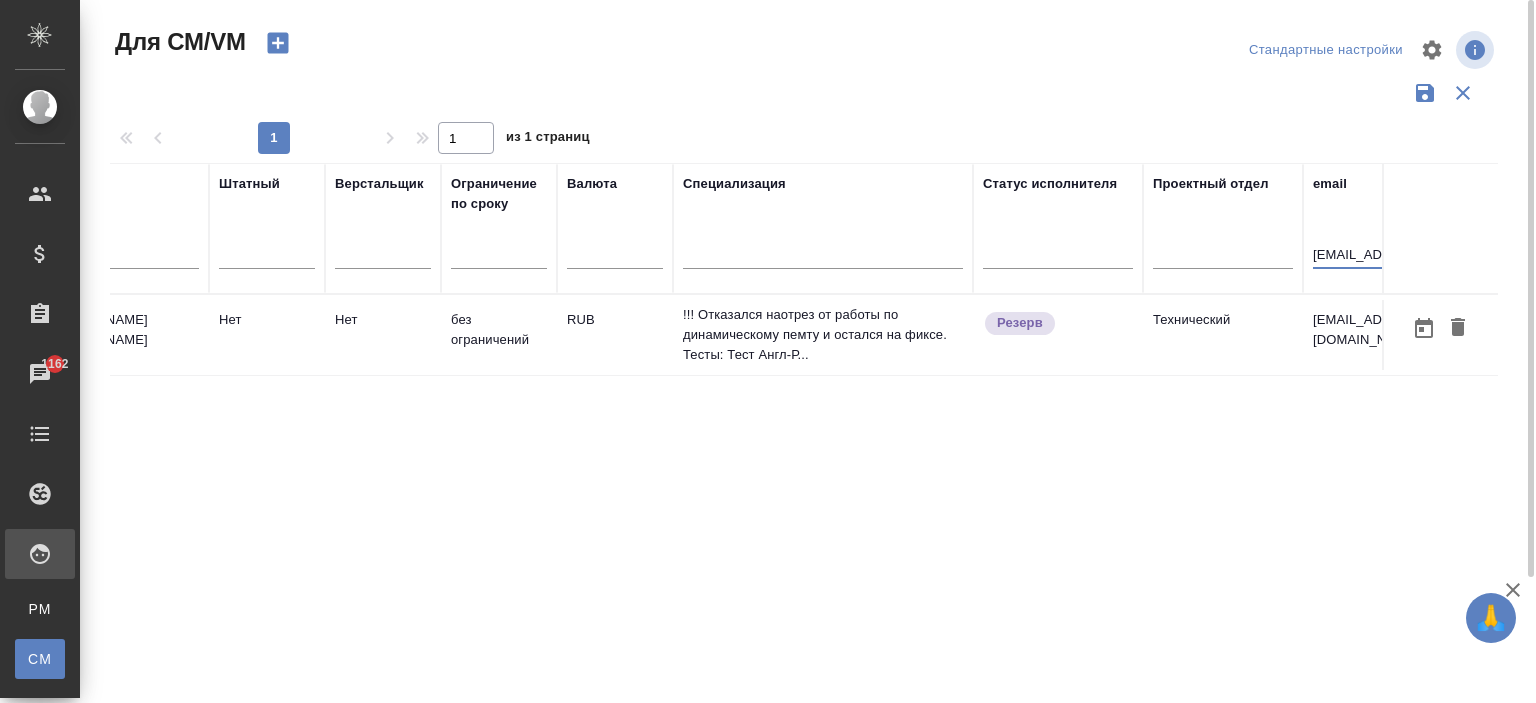 click on "!!! Отказался наотрез от работы по динамическому пемту и остался на фиксе.
Тесты:
Тест Англ-Р..." at bounding box center (823, 335) 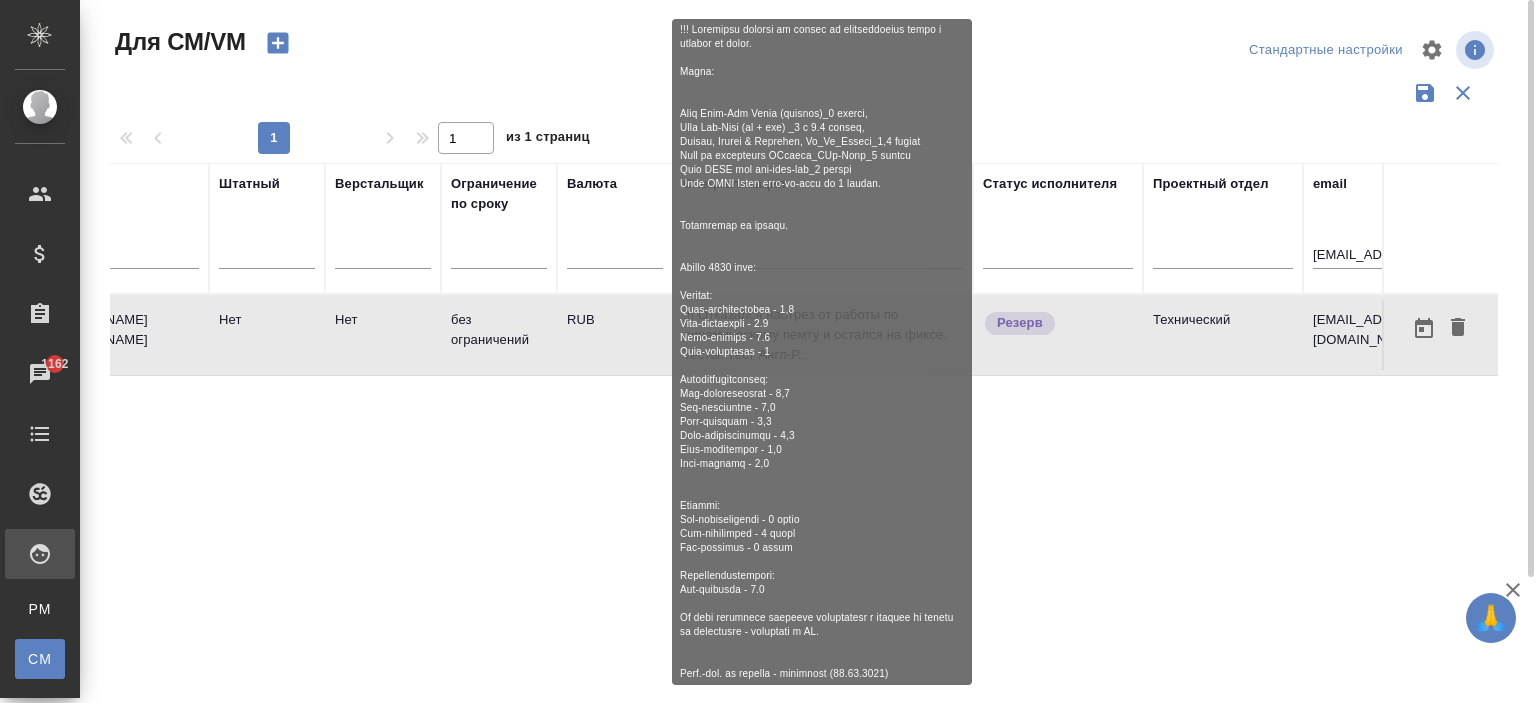 click on "!!! Отказался наотрез от работы по динамическому пемту и остался на фиксе.
Тесты:
Тест Англ-Р..." at bounding box center (823, 335) 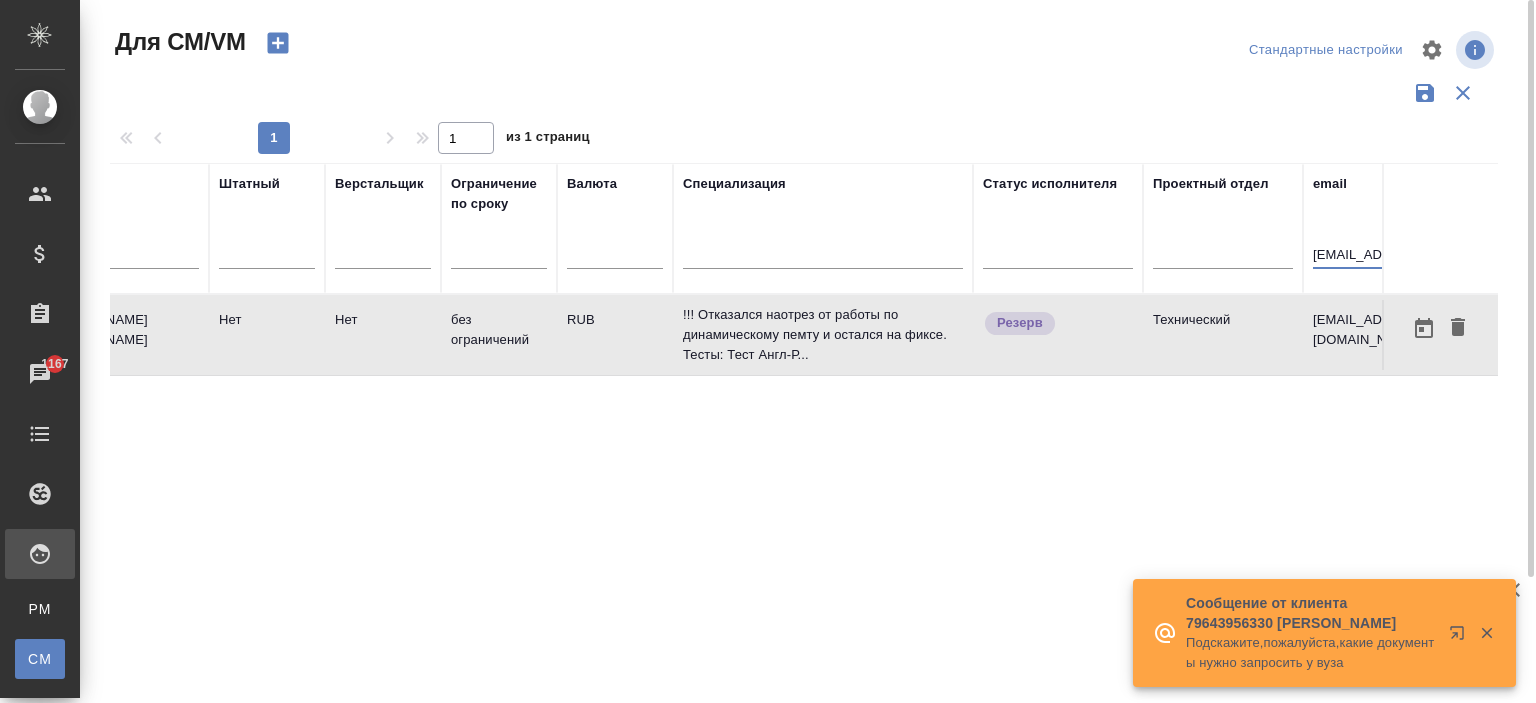 drag, startPoint x: 1313, startPoint y: 259, endPoint x: 1446, endPoint y: 244, distance: 133.84319 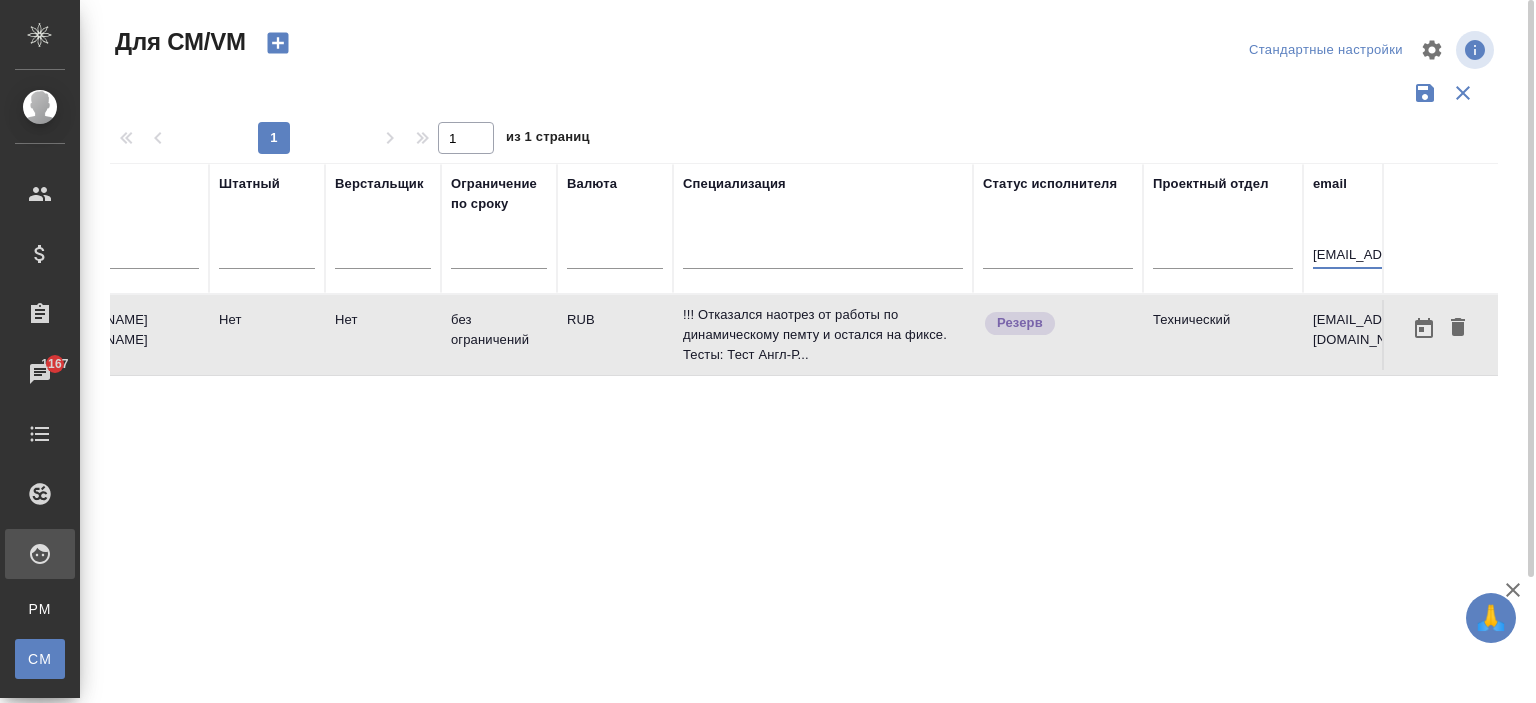 paste on "Avetisova92" 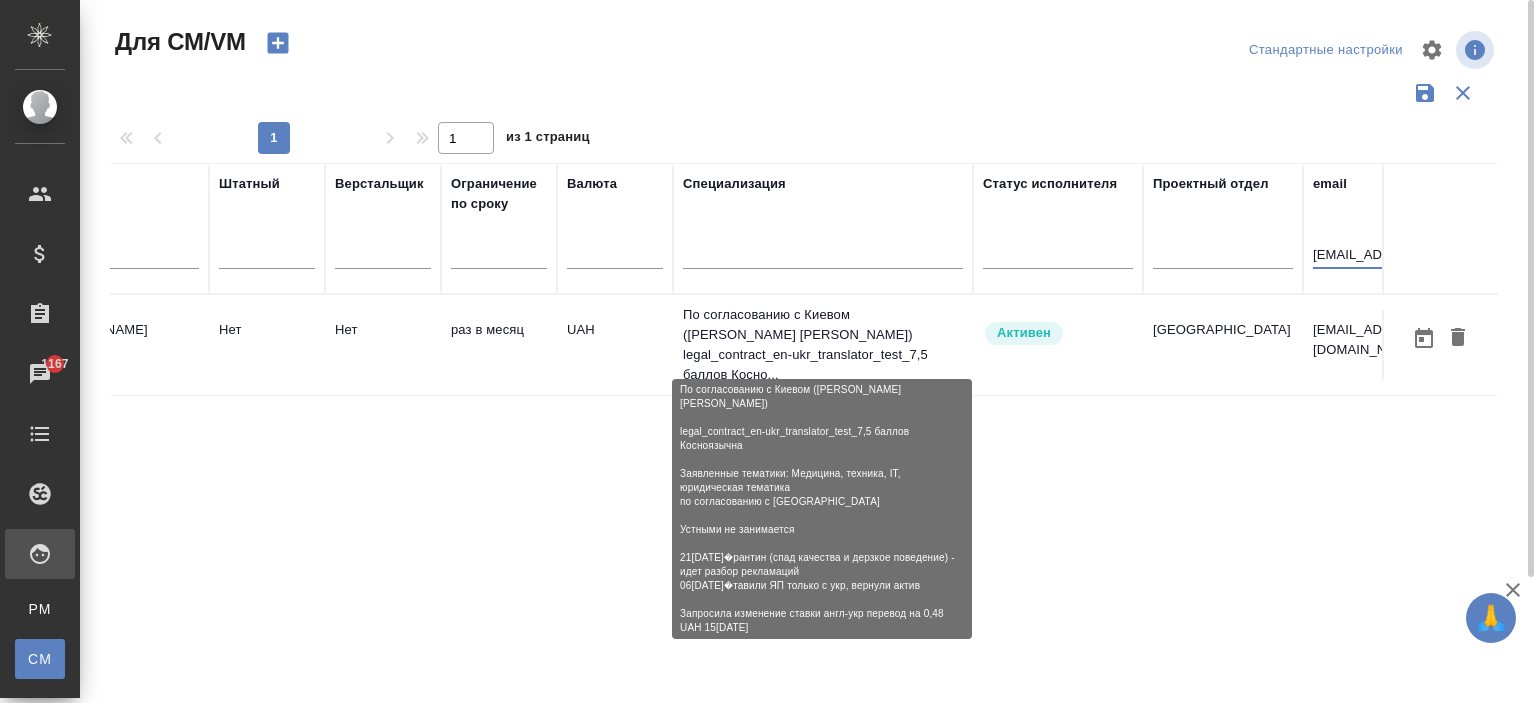 click on "По согласованию с Киевом (Городкова Анна)
legal_contract_en-ukr_translator_test_7,5 баллов
Косно..." at bounding box center (823, 345) 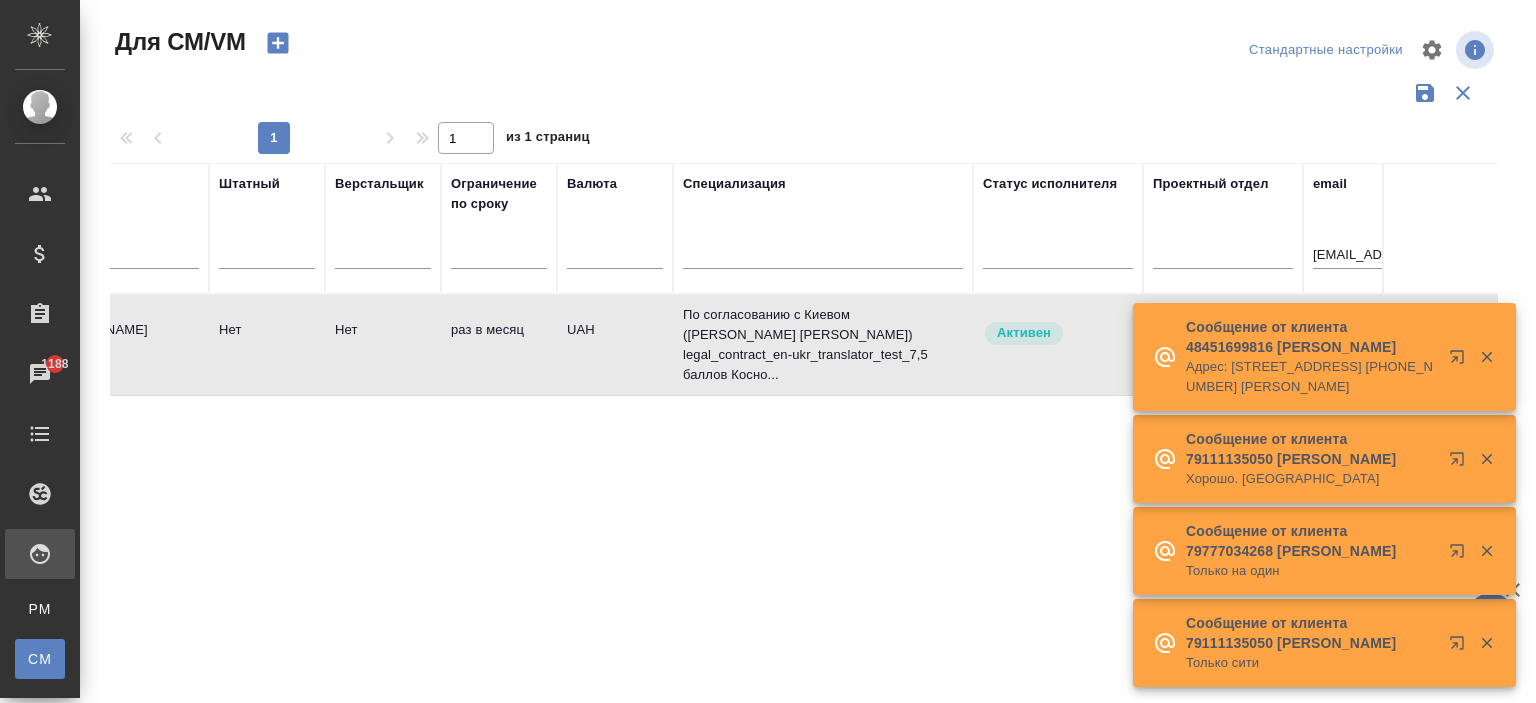 scroll, scrollTop: 191, scrollLeft: 0, axis: vertical 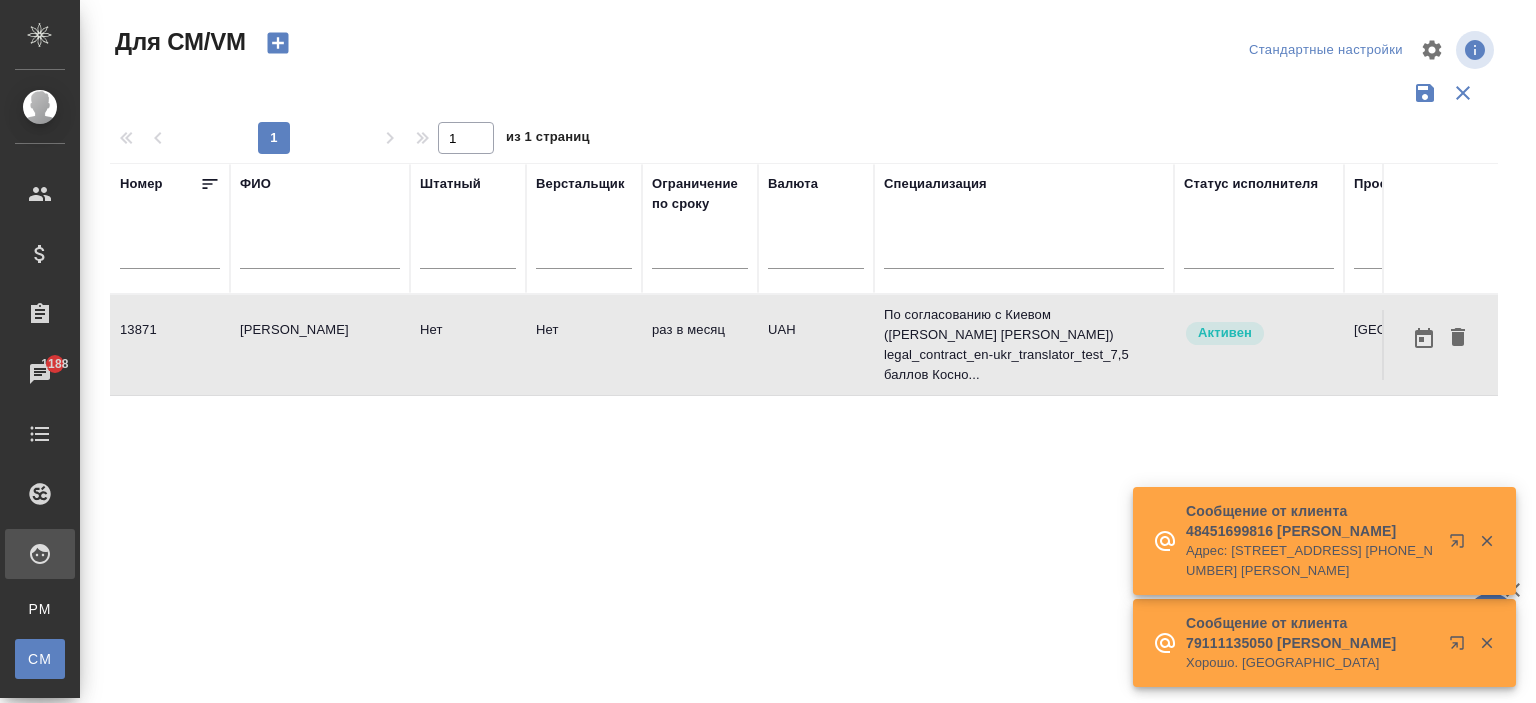 click at bounding box center (320, 258) 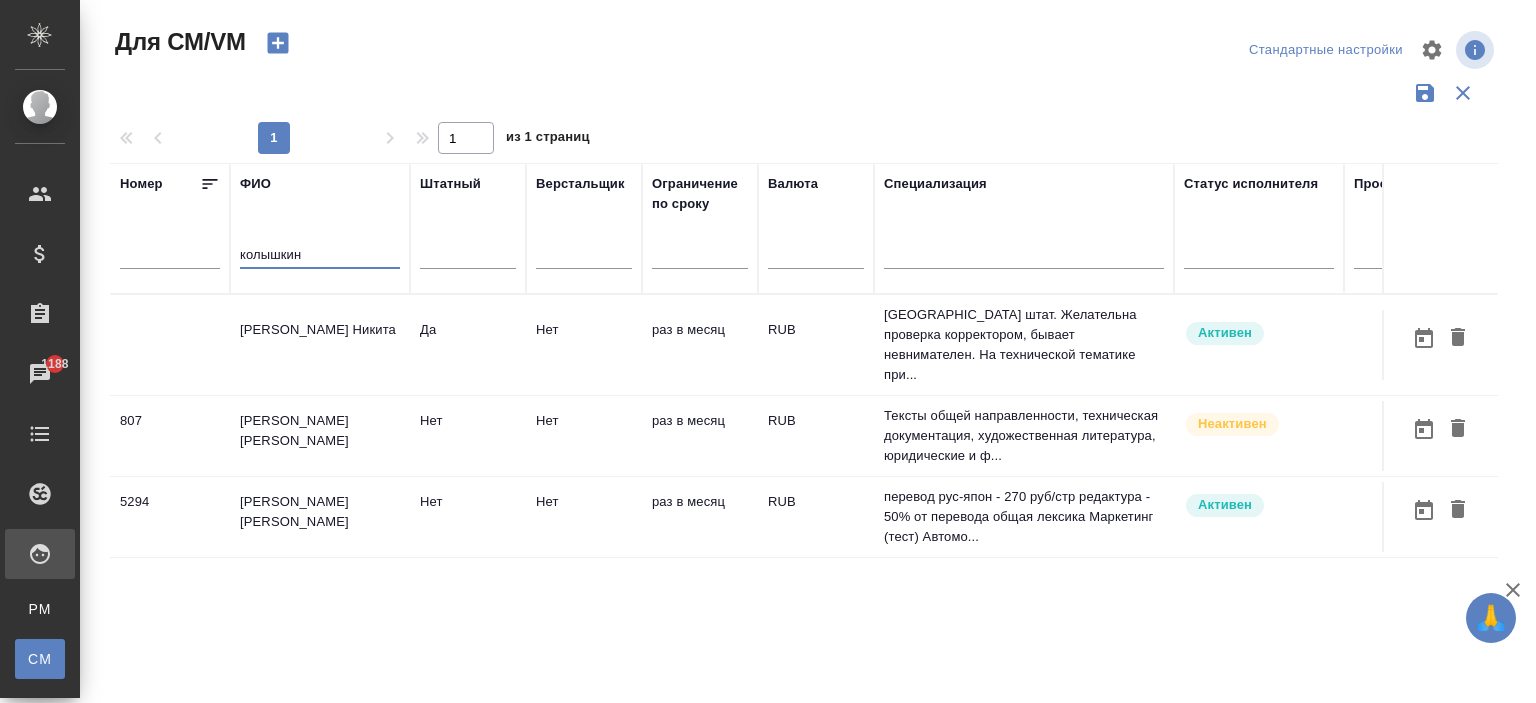 type on "колышкин" 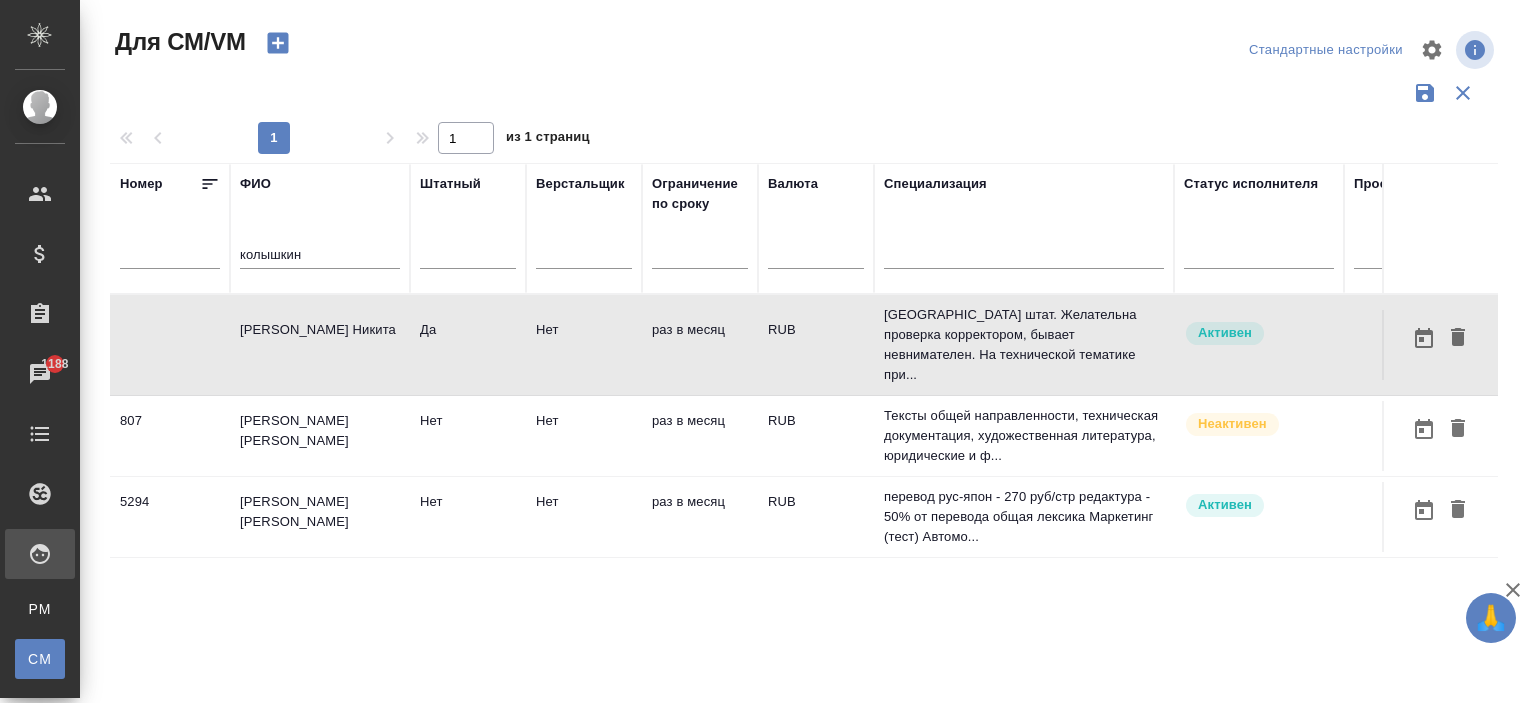 click on "Колышкин Никита" at bounding box center [320, 345] 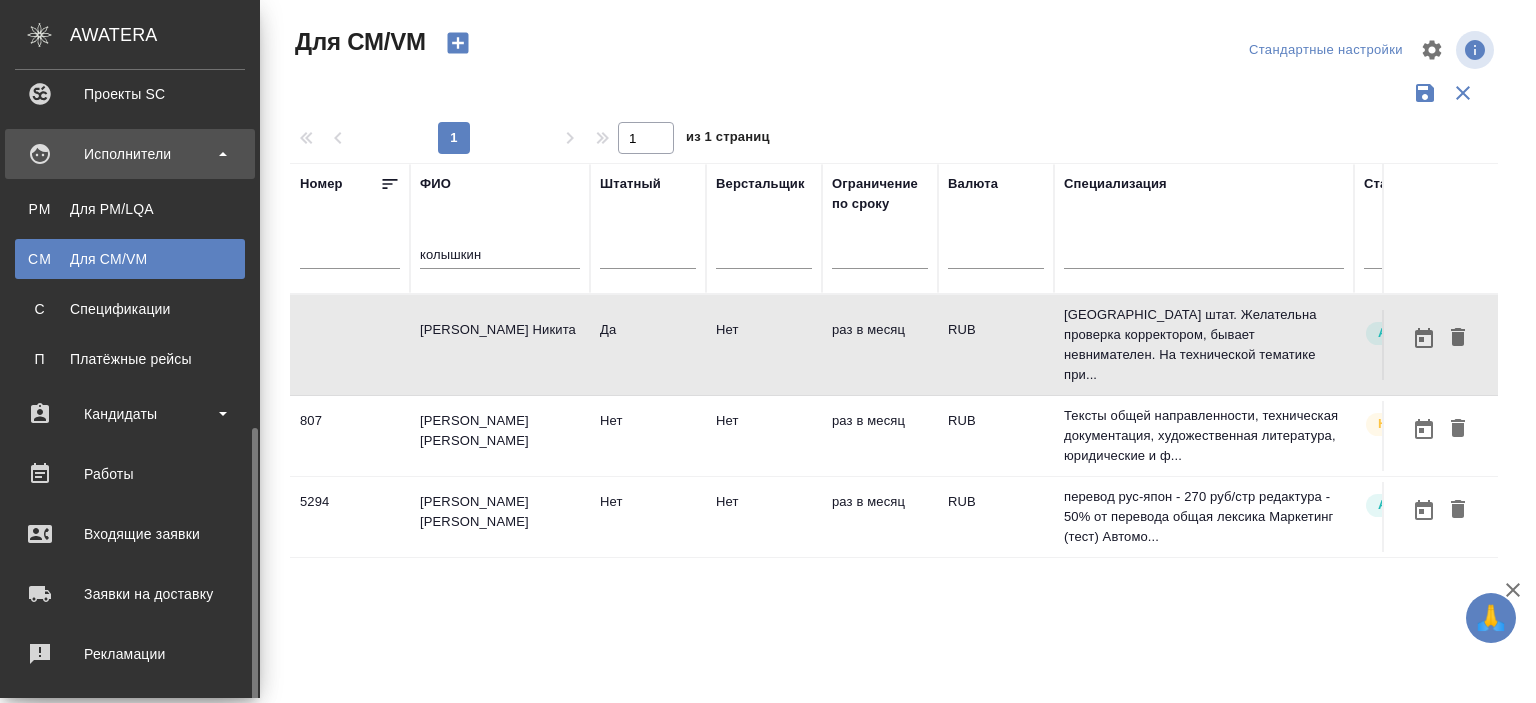 scroll, scrollTop: 591, scrollLeft: 0, axis: vertical 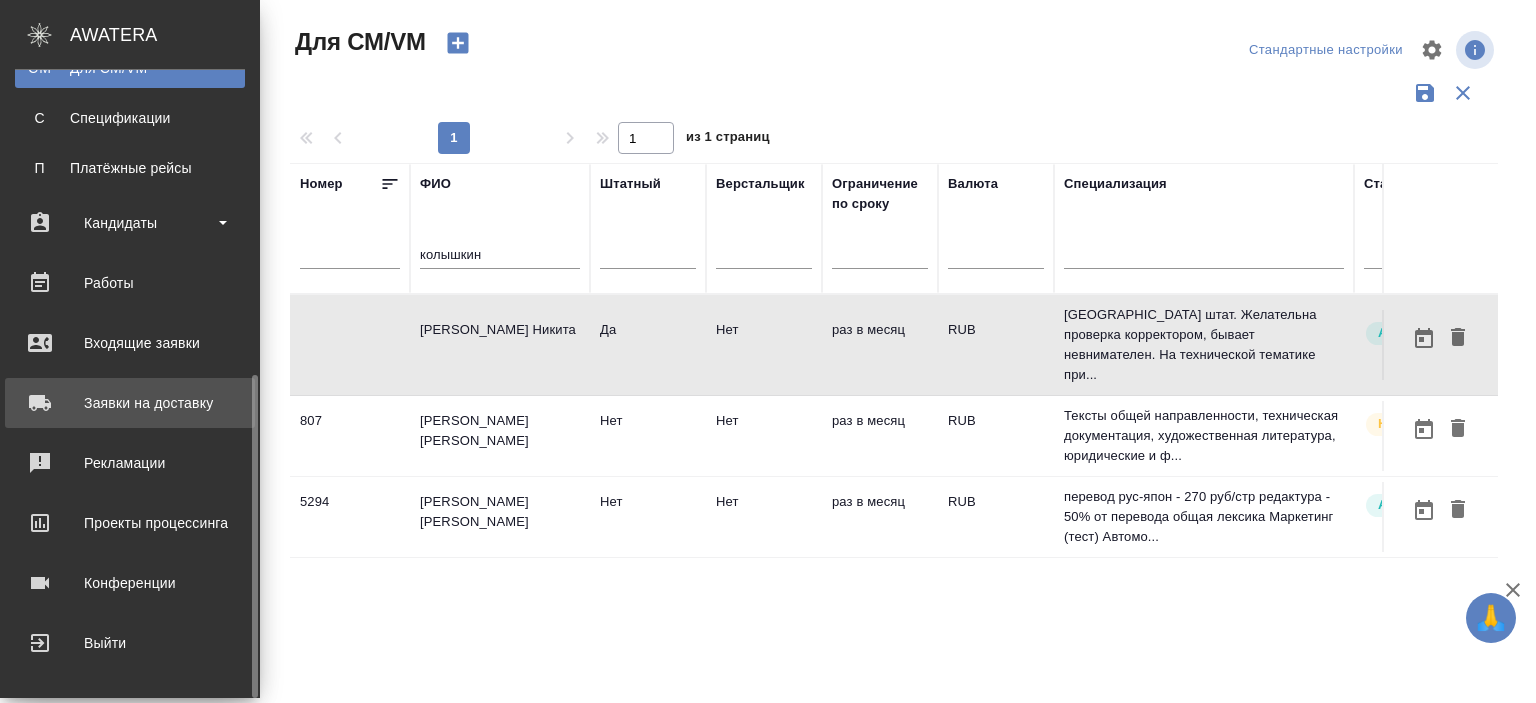 click on "Заявки на доставку" at bounding box center [130, 403] 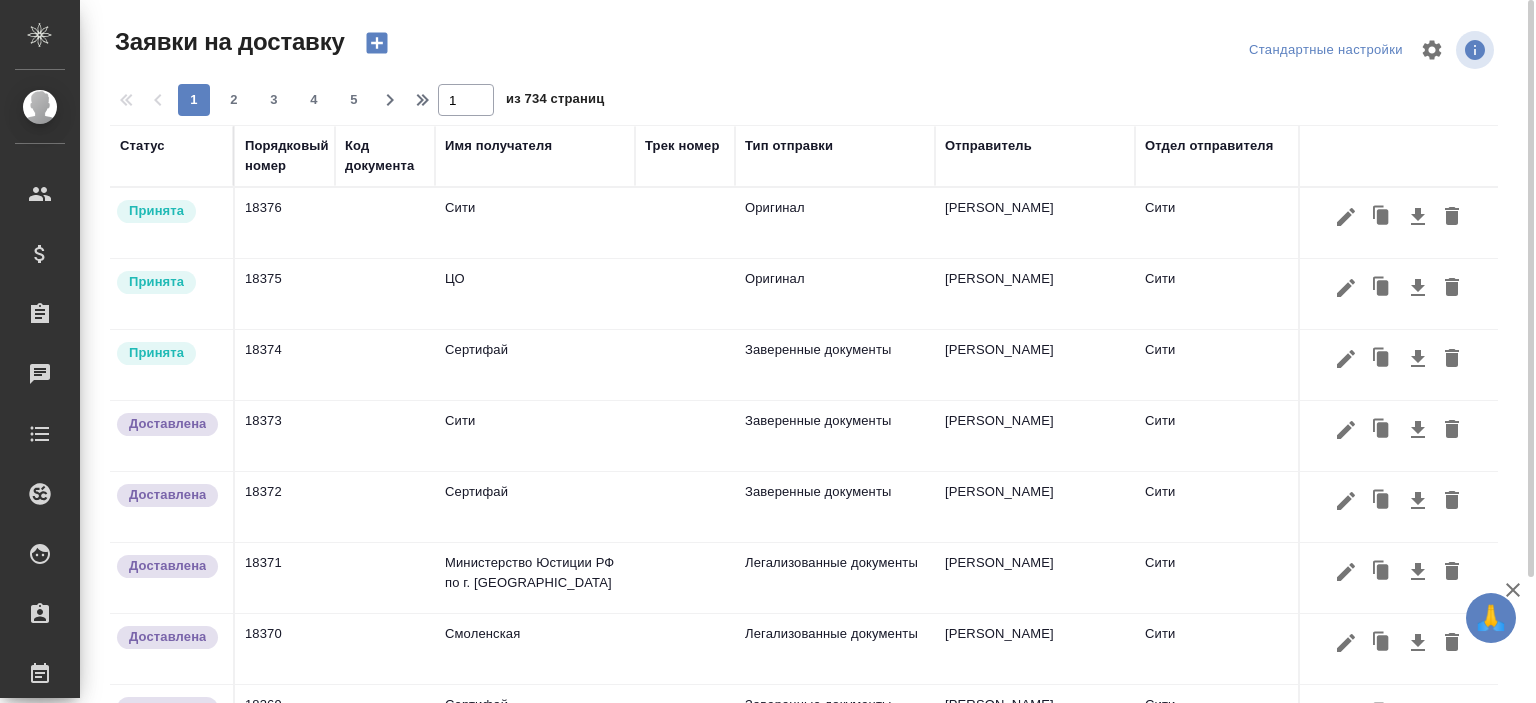 click 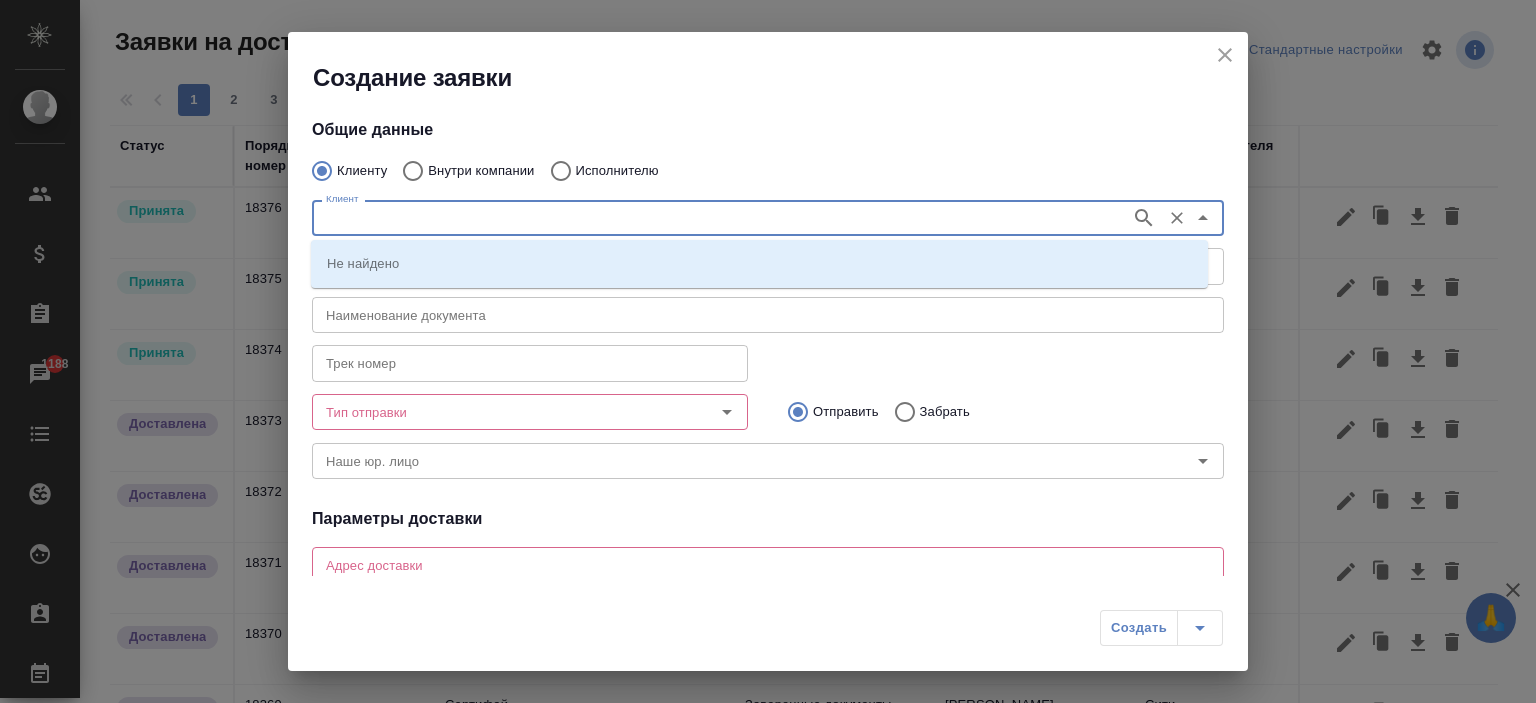 click on "Клиент" at bounding box center (719, 218) 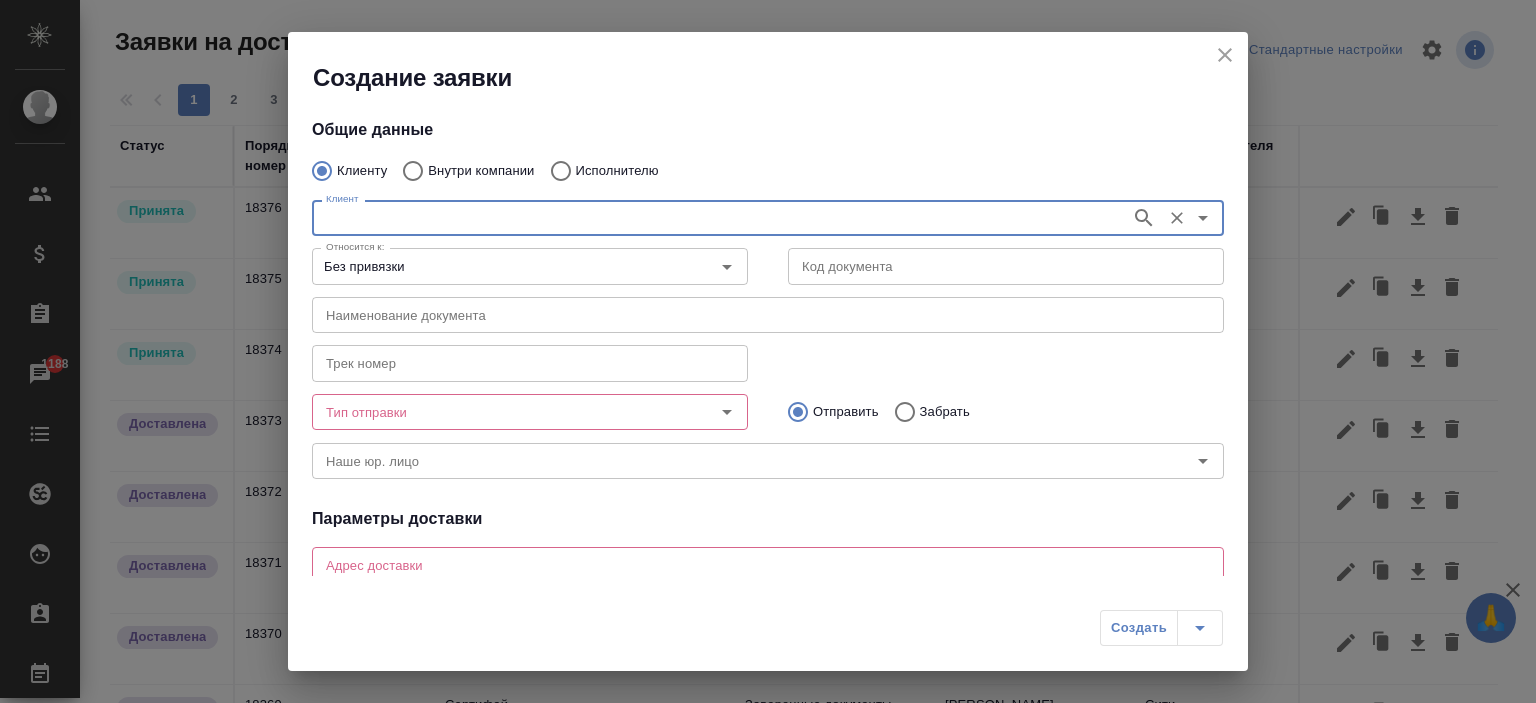 click on "Клиент" at bounding box center [719, 218] 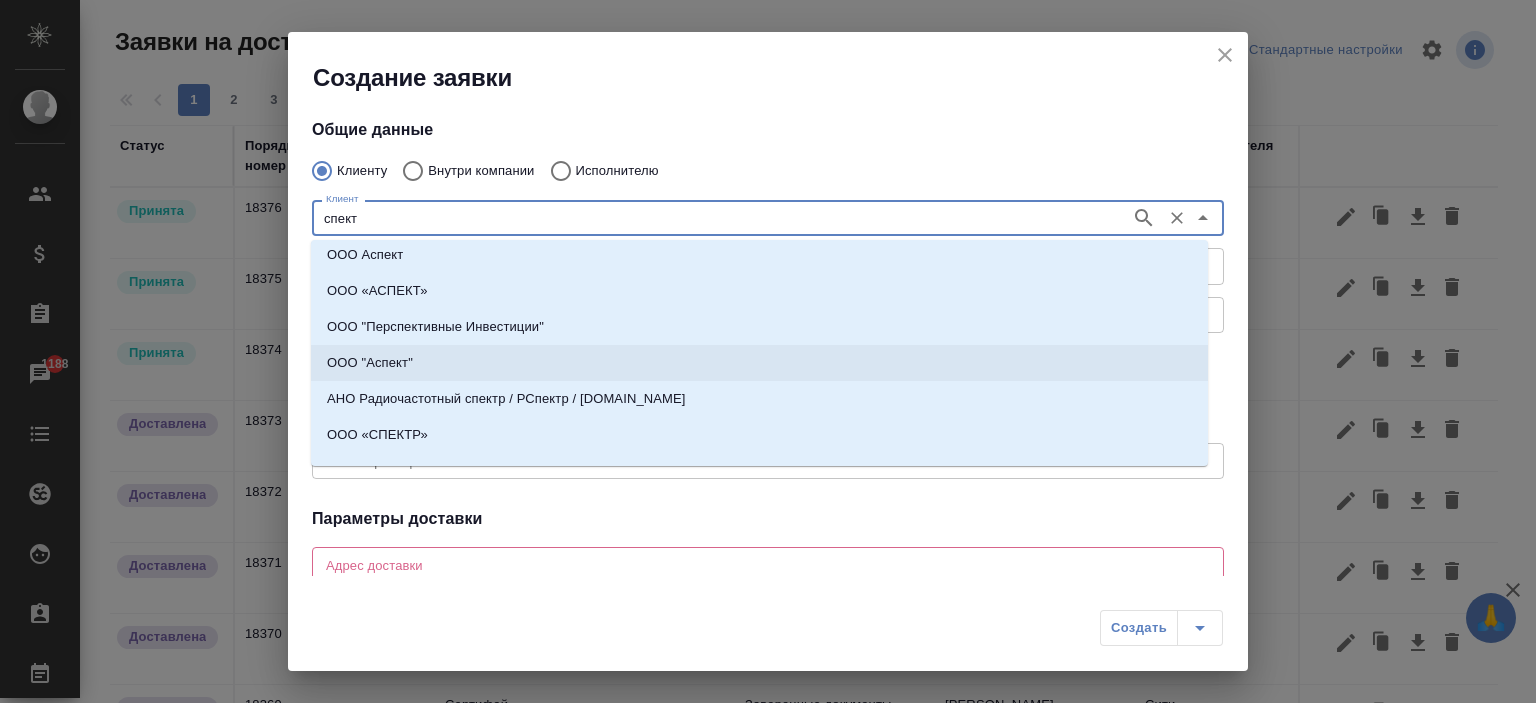 scroll, scrollTop: 0, scrollLeft: 0, axis: both 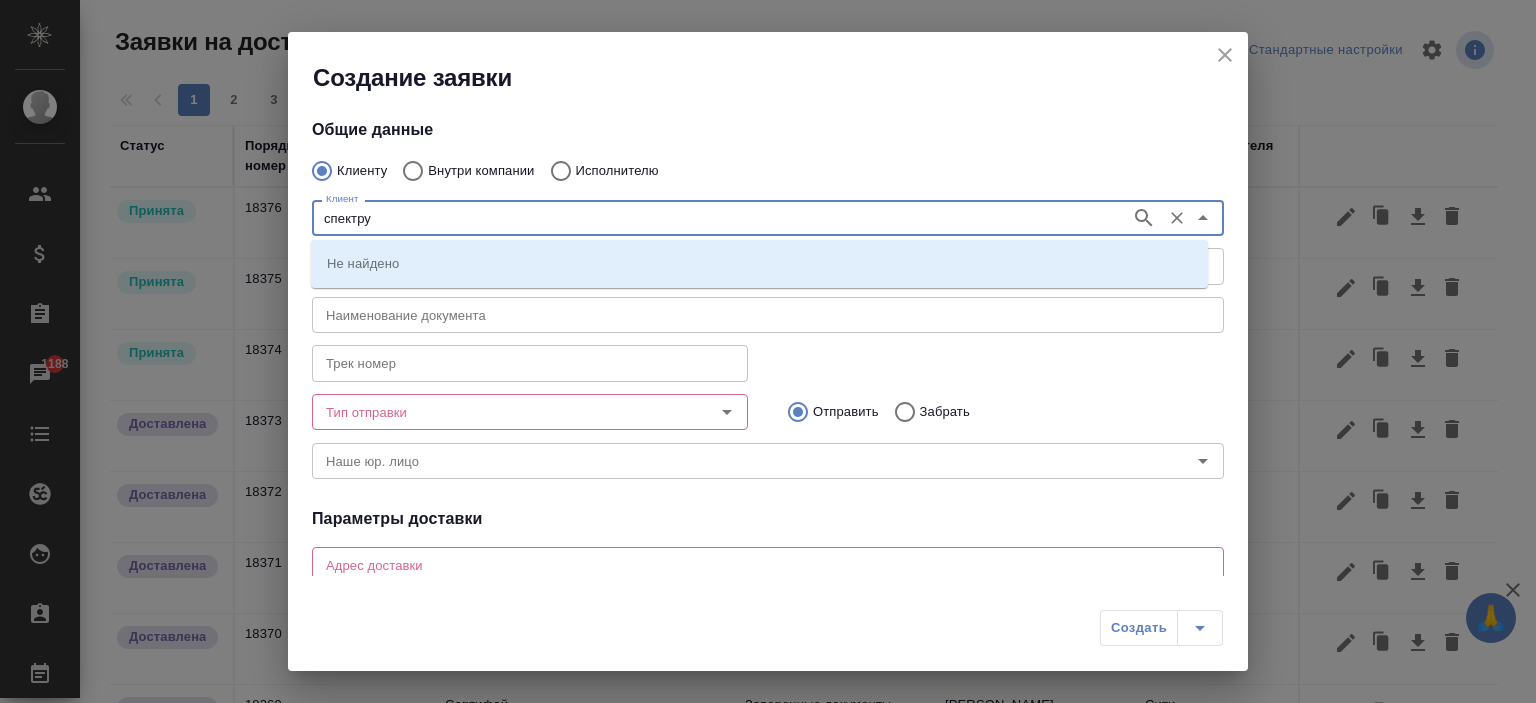 type on "спектрум" 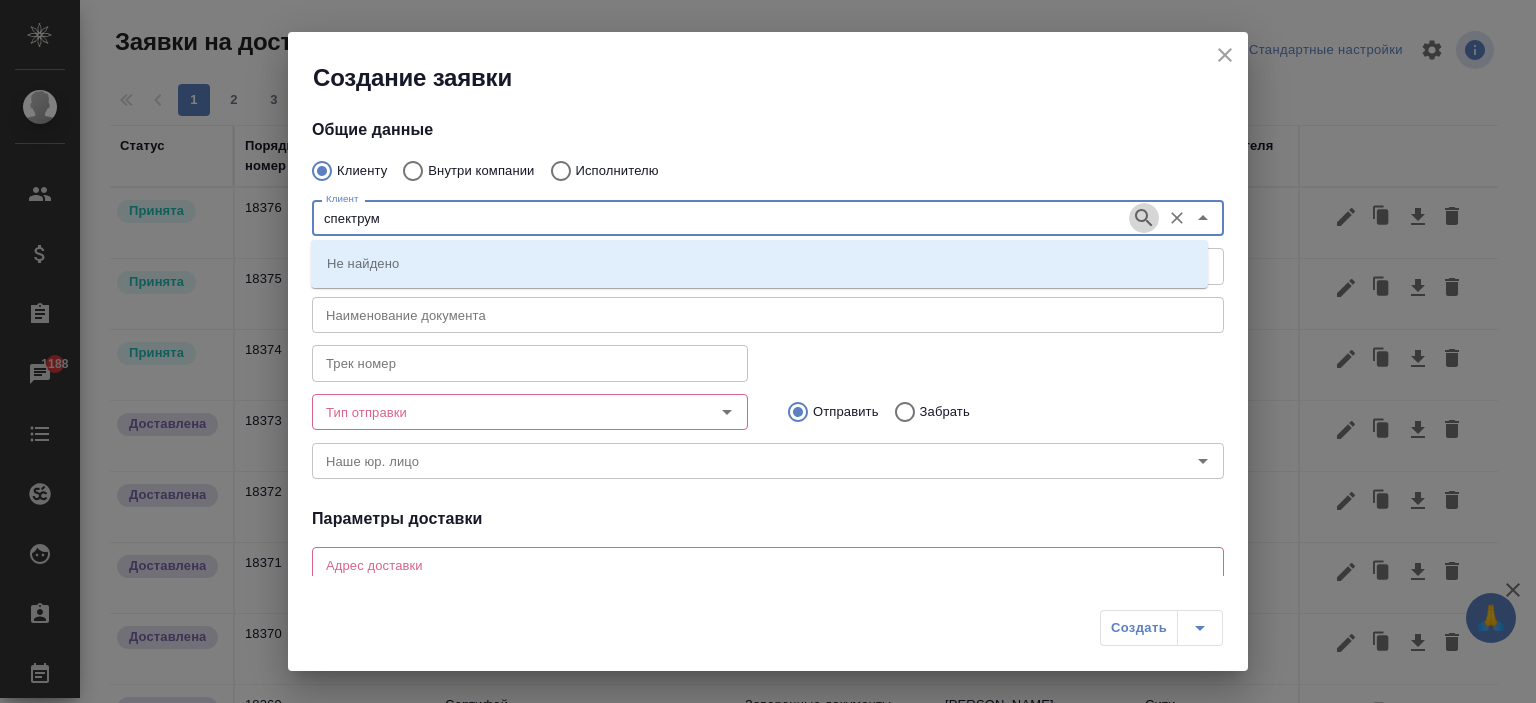 click 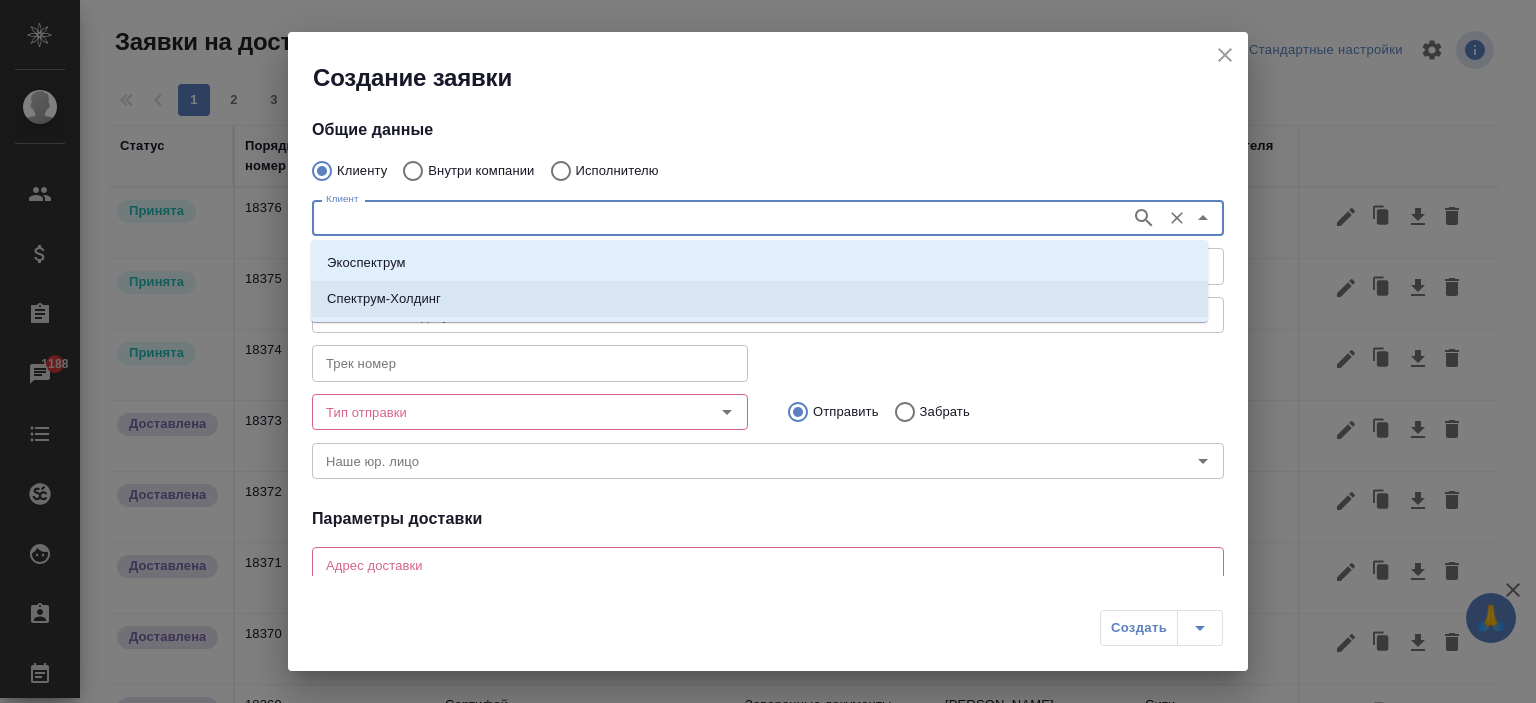 click on "Спектрум-Холдинг" at bounding box center (759, 299) 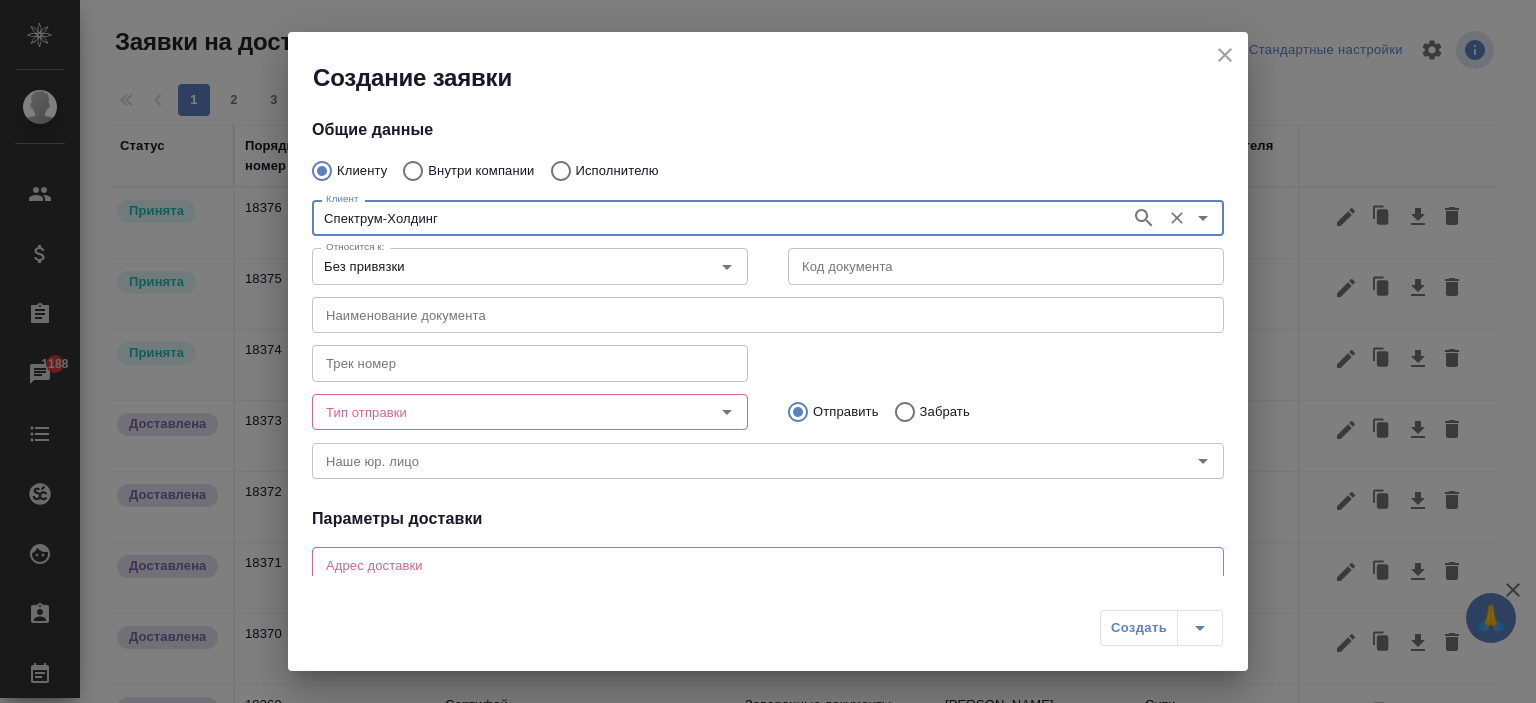 type on "Спектрум-Холдинг" 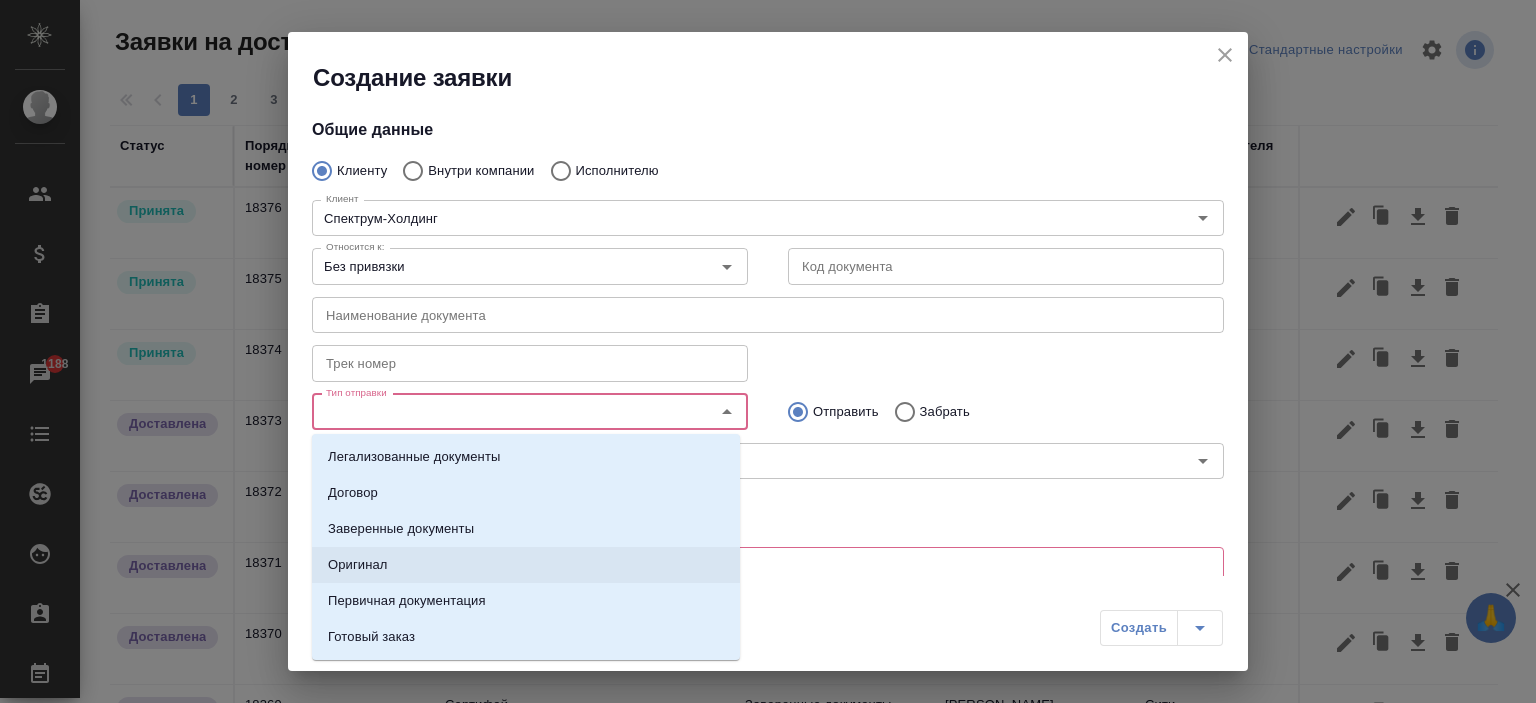 click on "Оригинал" at bounding box center [358, 565] 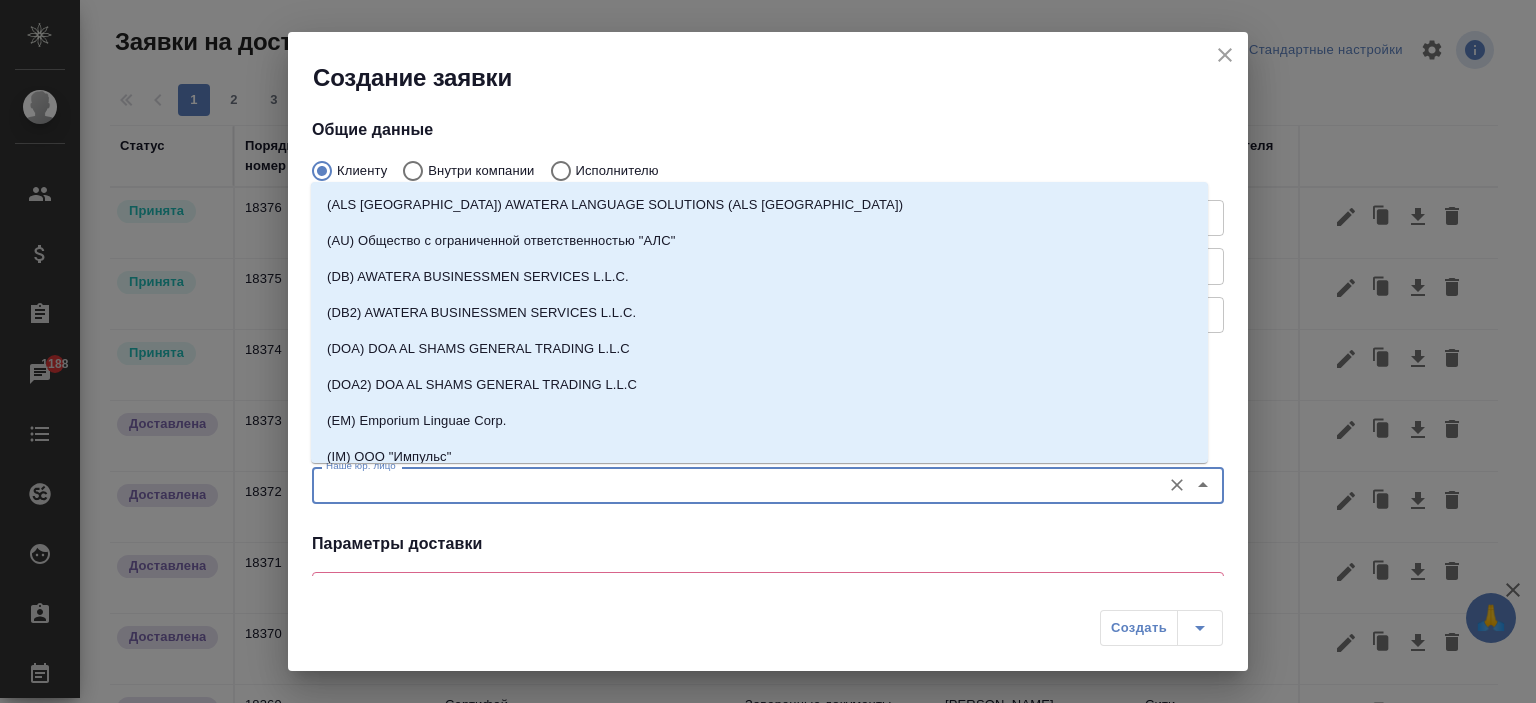 click on "Наше юр. лицо" at bounding box center (734, 485) 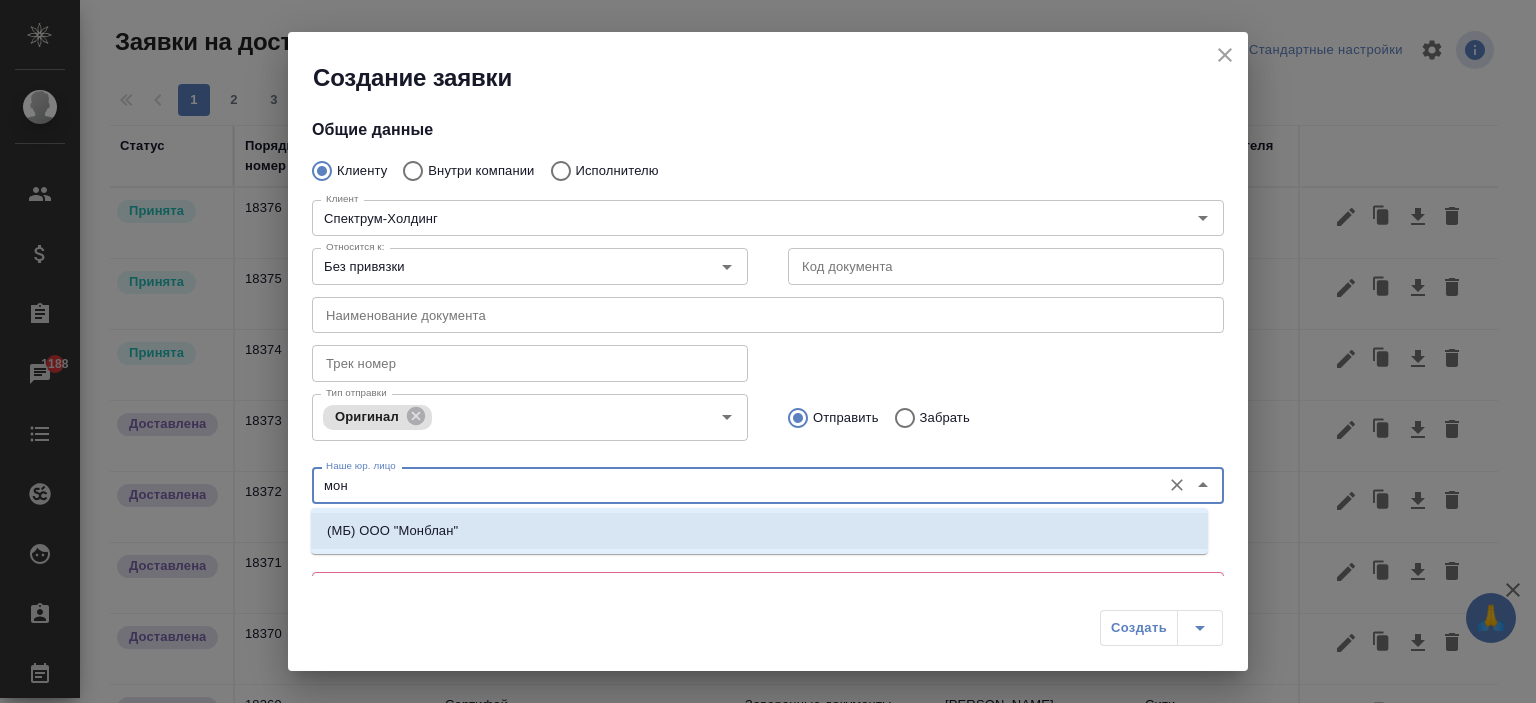 click on "(МБ) ООО "Монблан"" at bounding box center (392, 531) 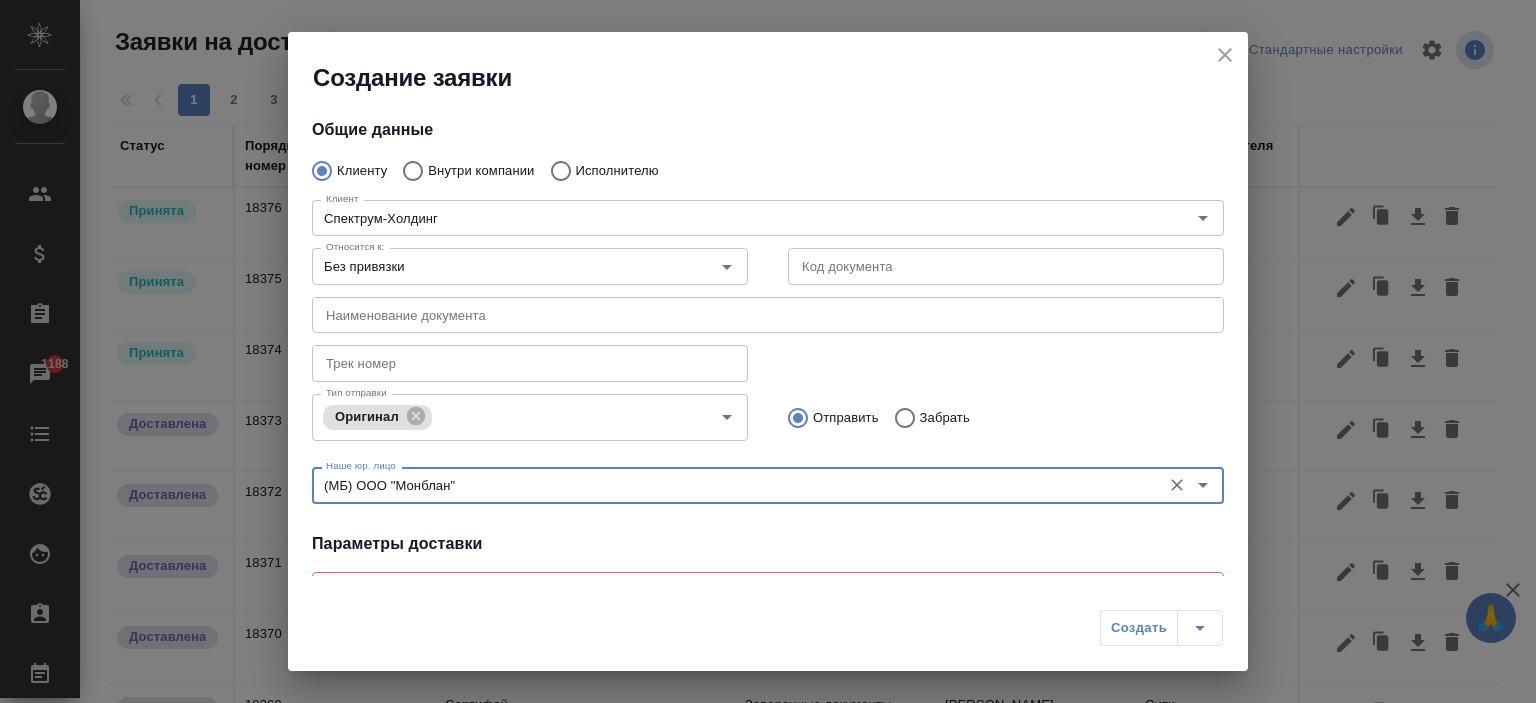 type on "(МБ) ООО "Монблан"" 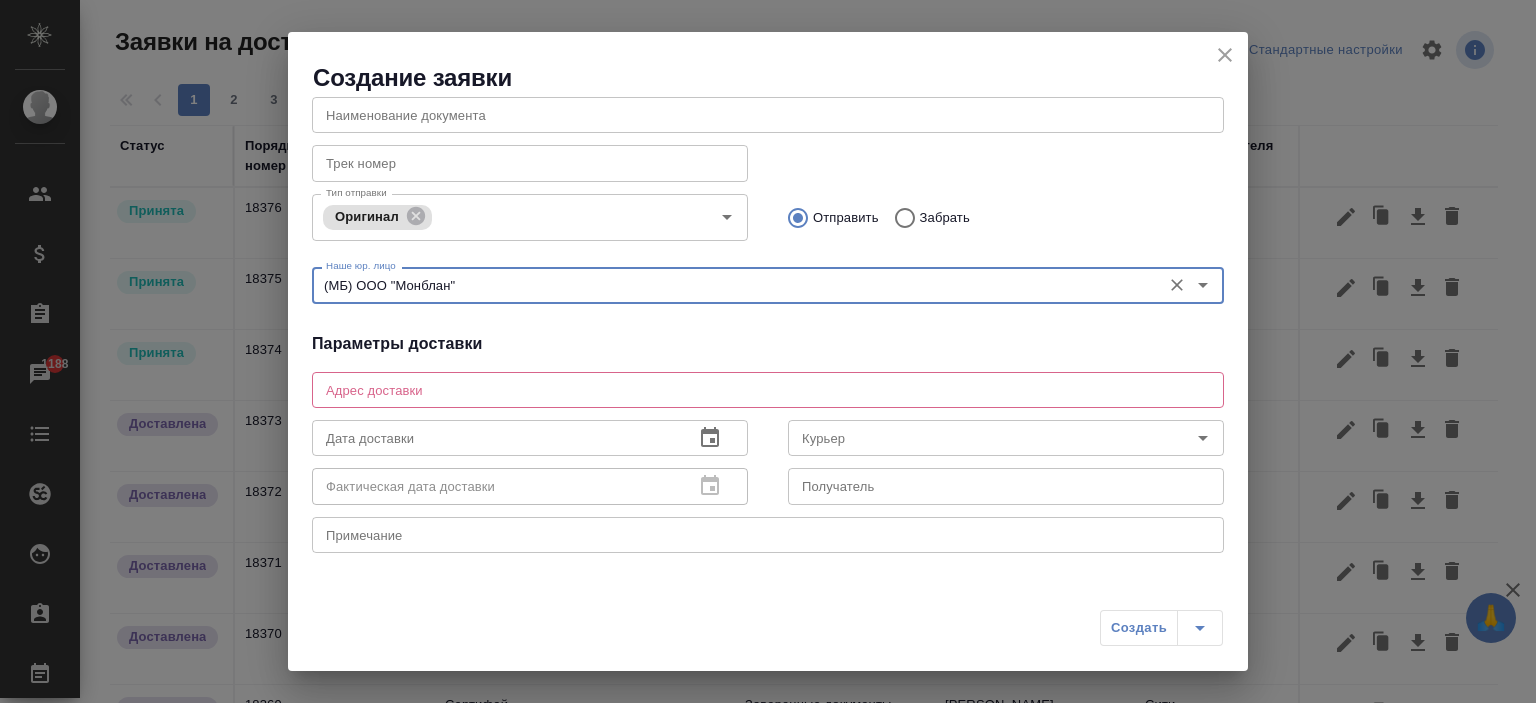 scroll, scrollTop: 300, scrollLeft: 0, axis: vertical 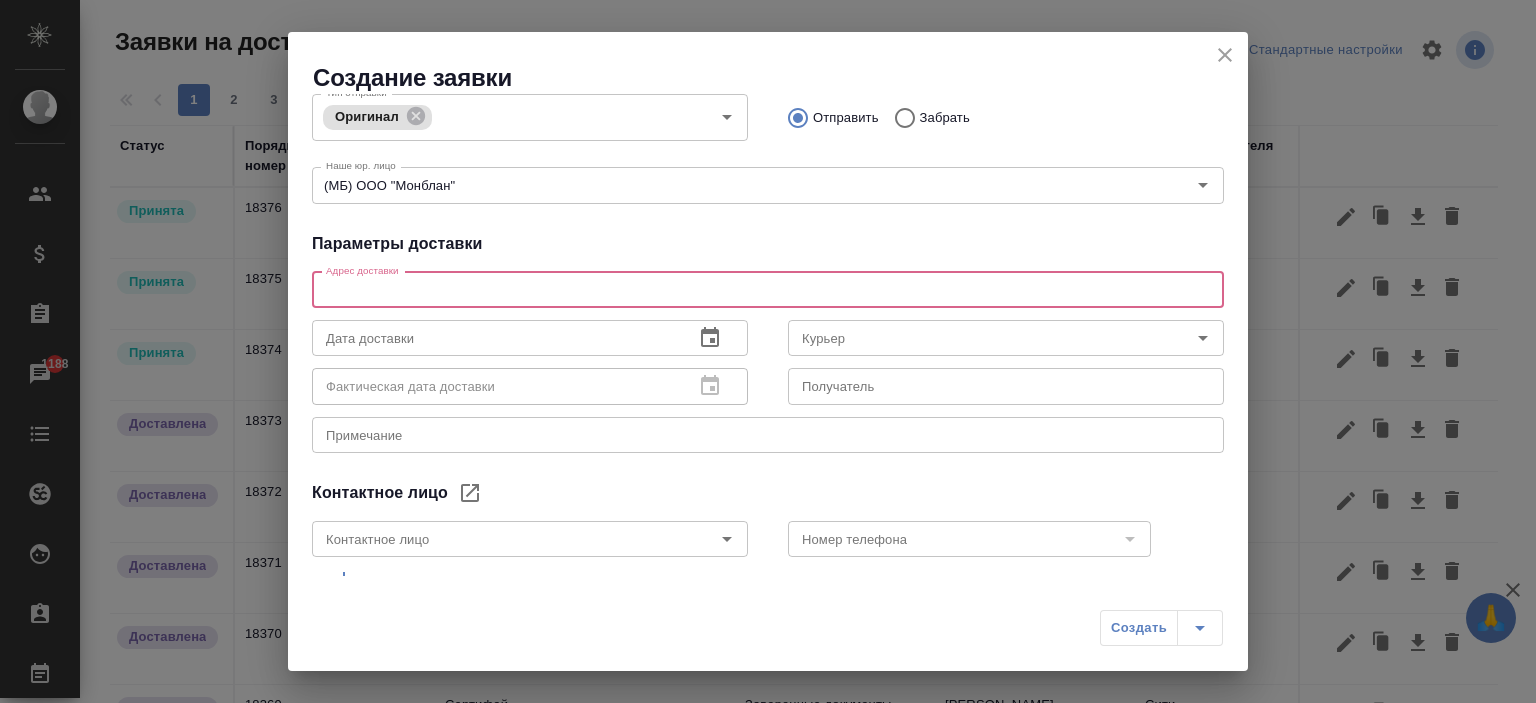 paste on "105066, г. Москва, ул. Ольховская, 4к2, 5 этаж" 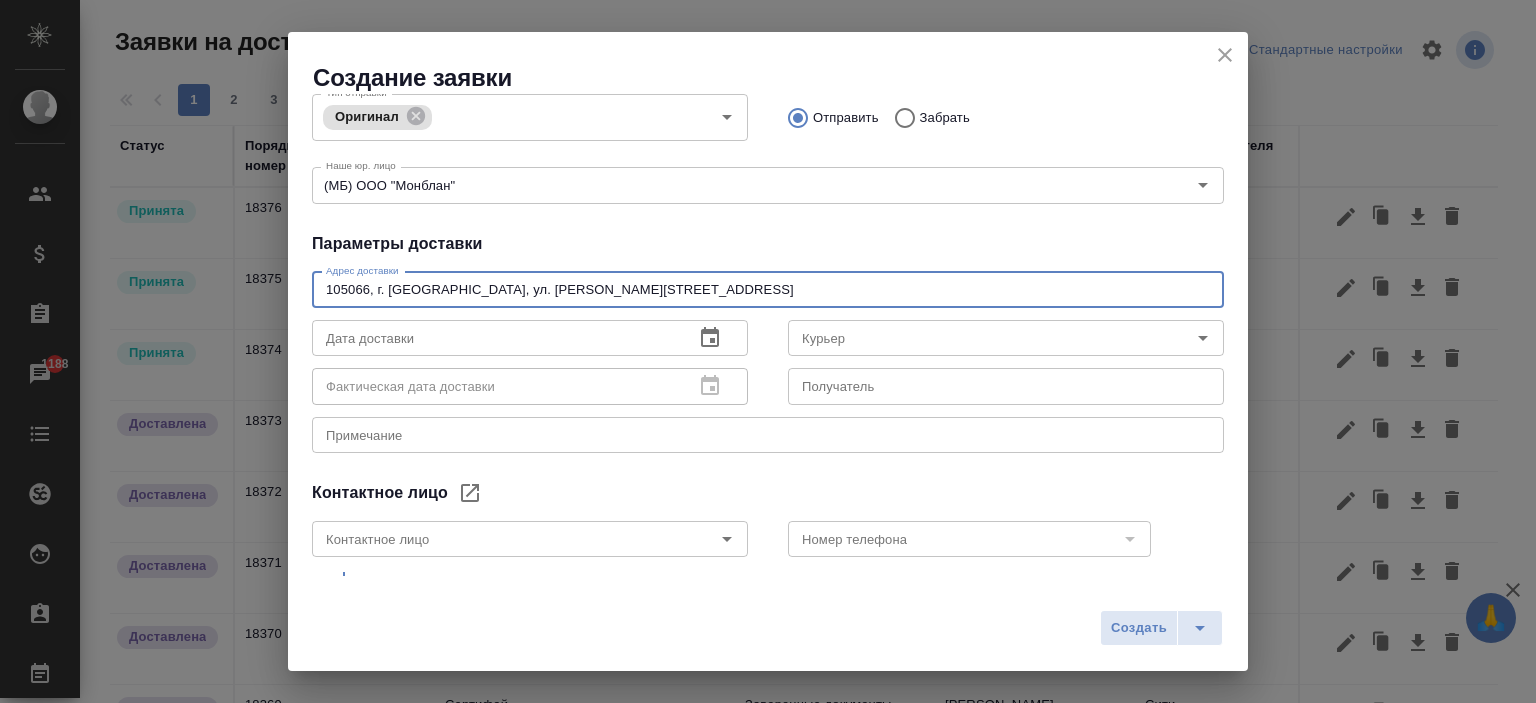 type on "105066, г. Москва, ул. Ольховская, 4к2, 5 этаж" 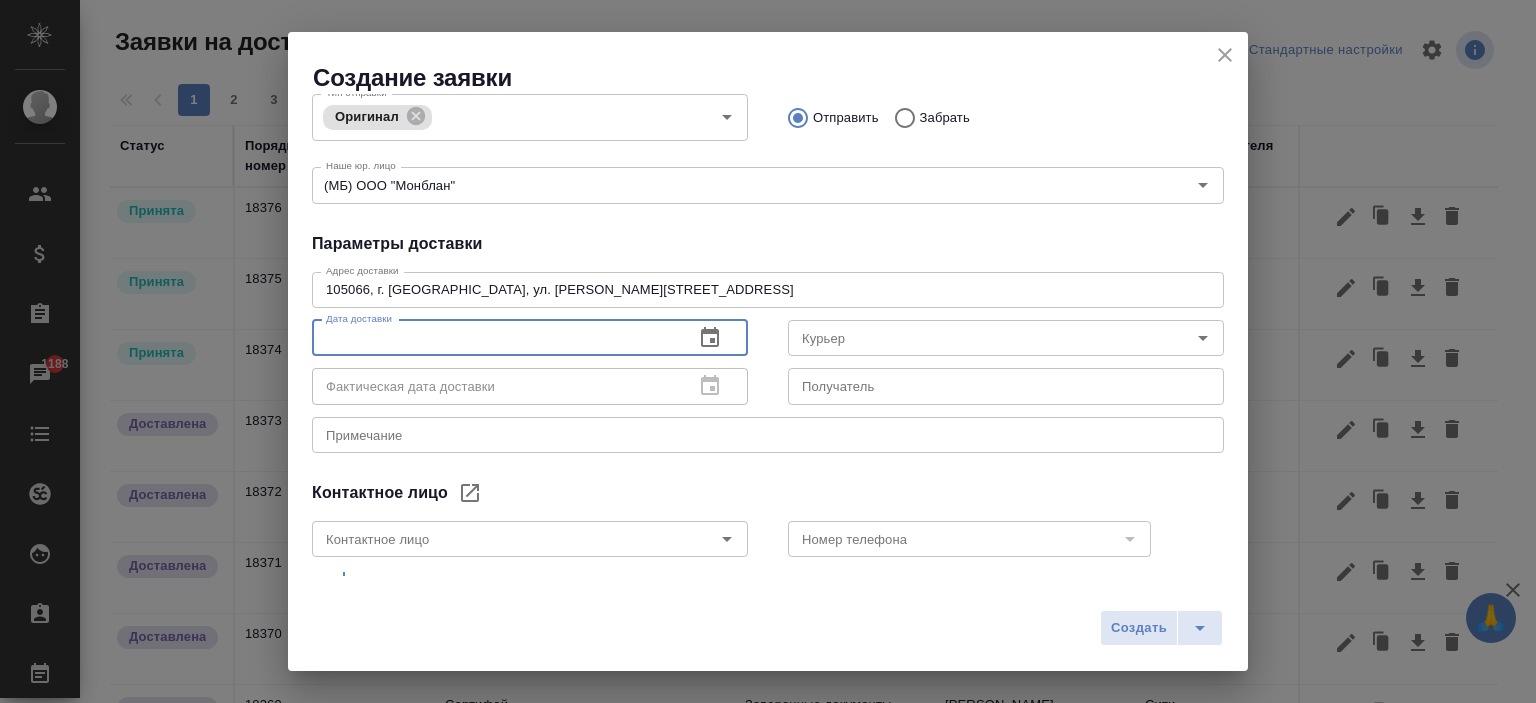 click at bounding box center (495, 338) 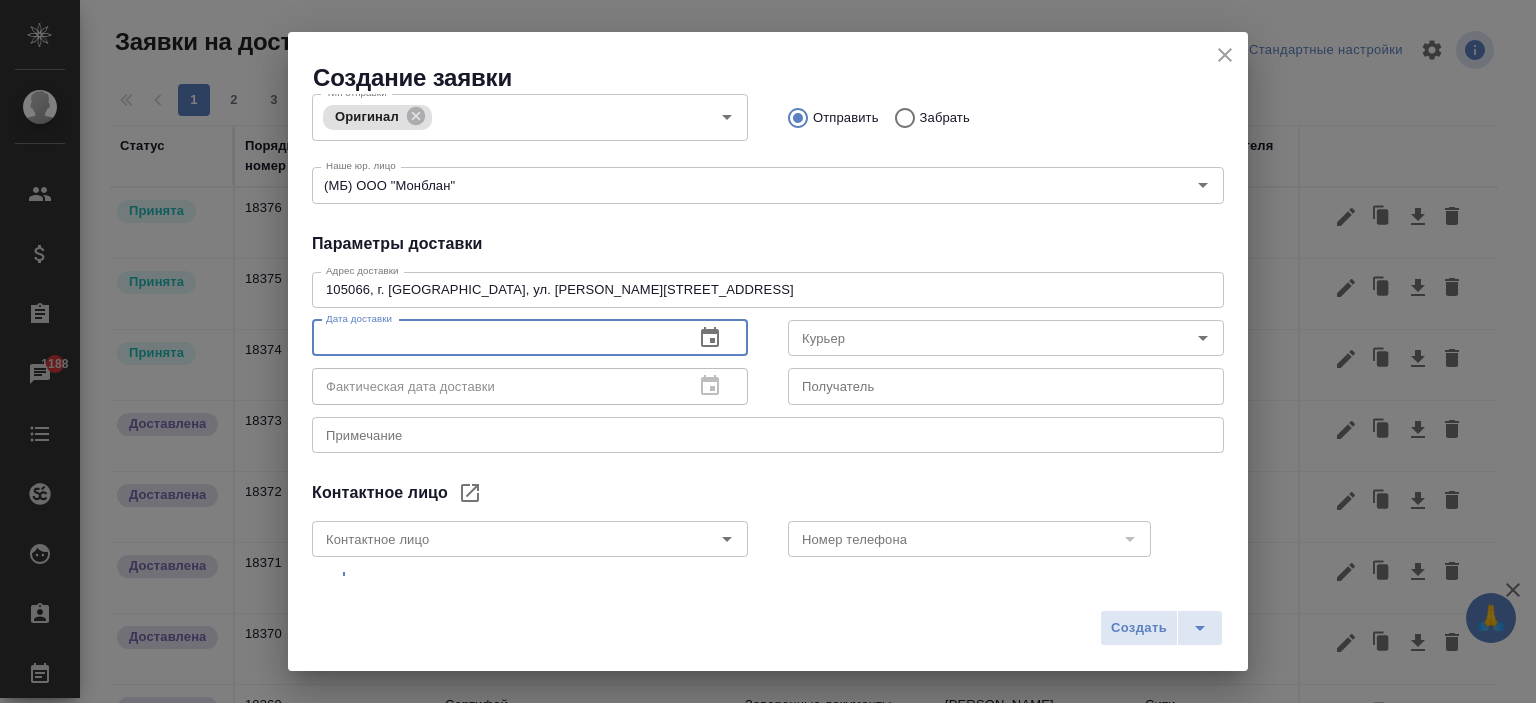 click 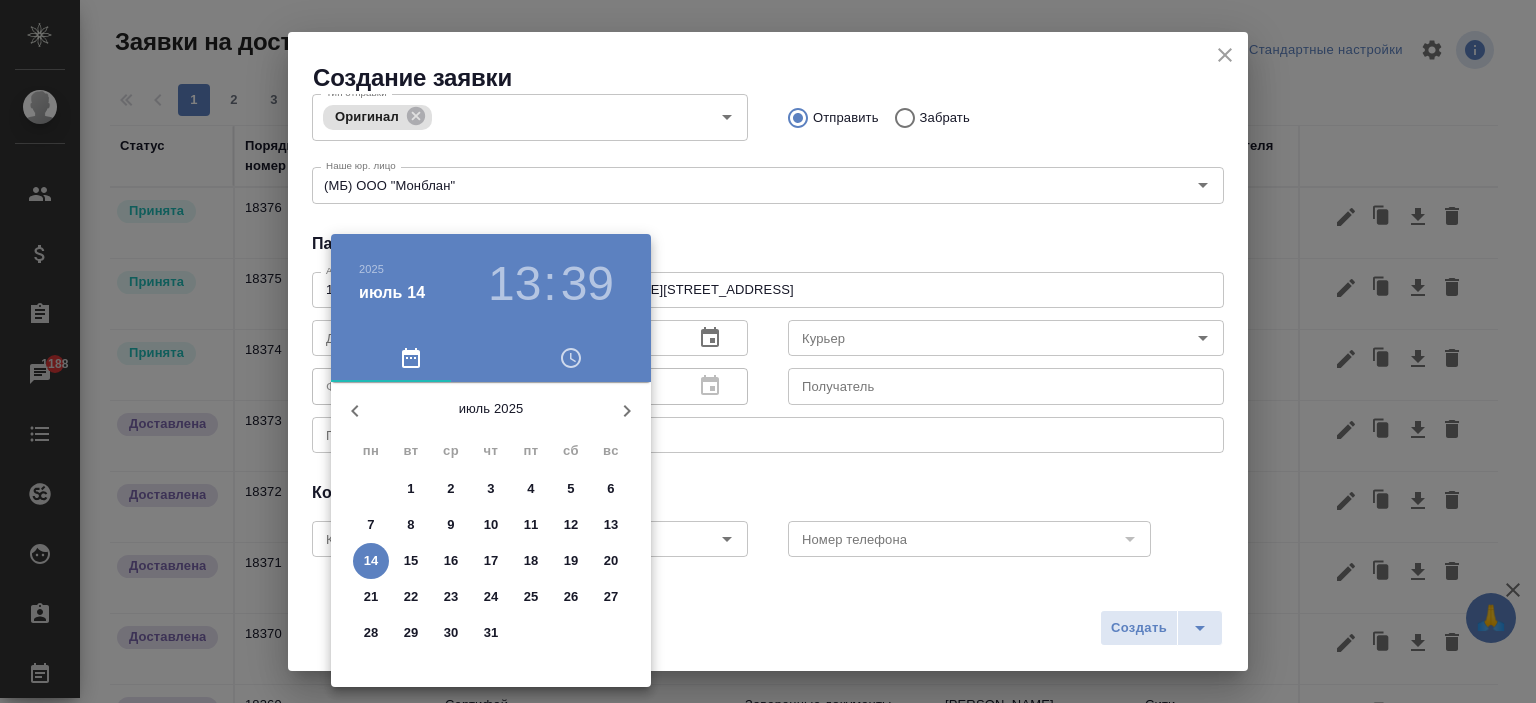 click on "15" at bounding box center (411, 561) 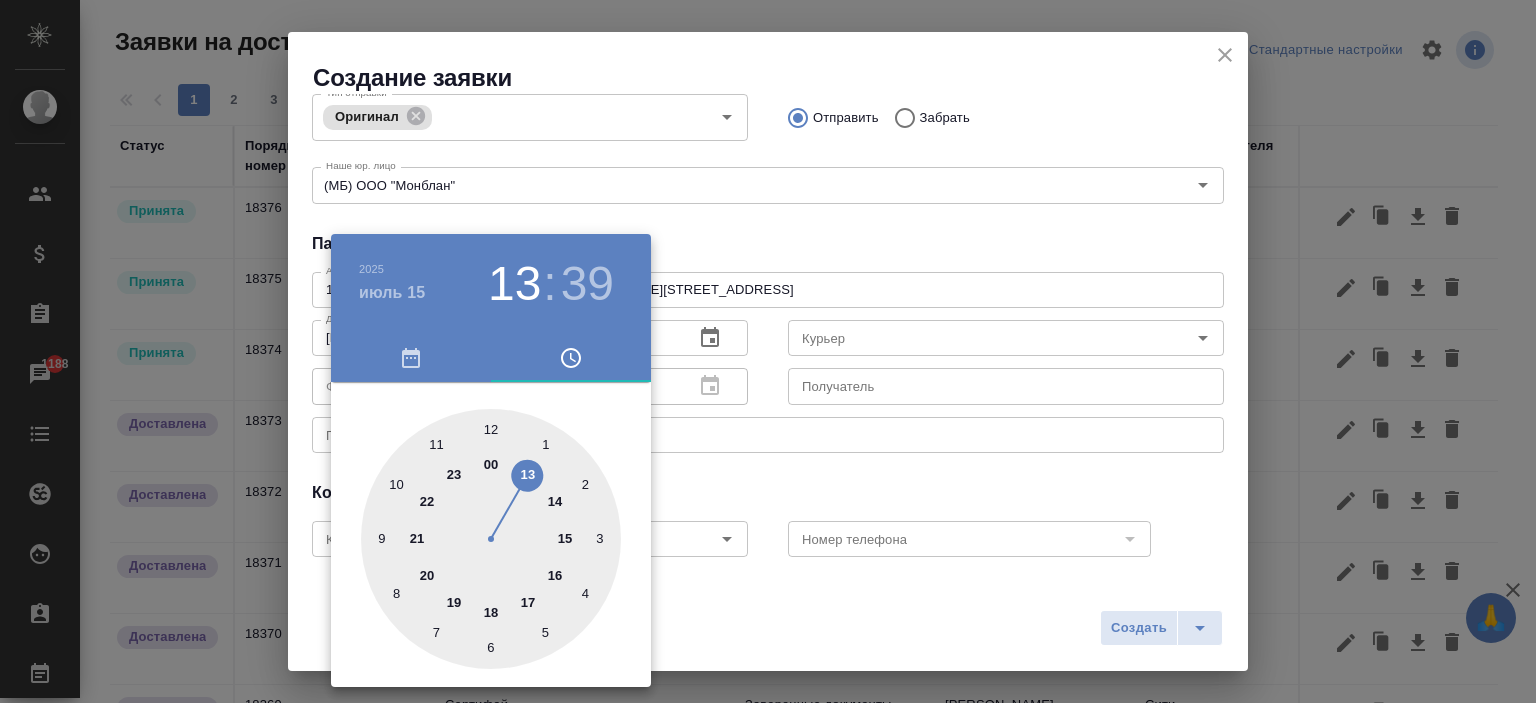 click at bounding box center [768, 351] 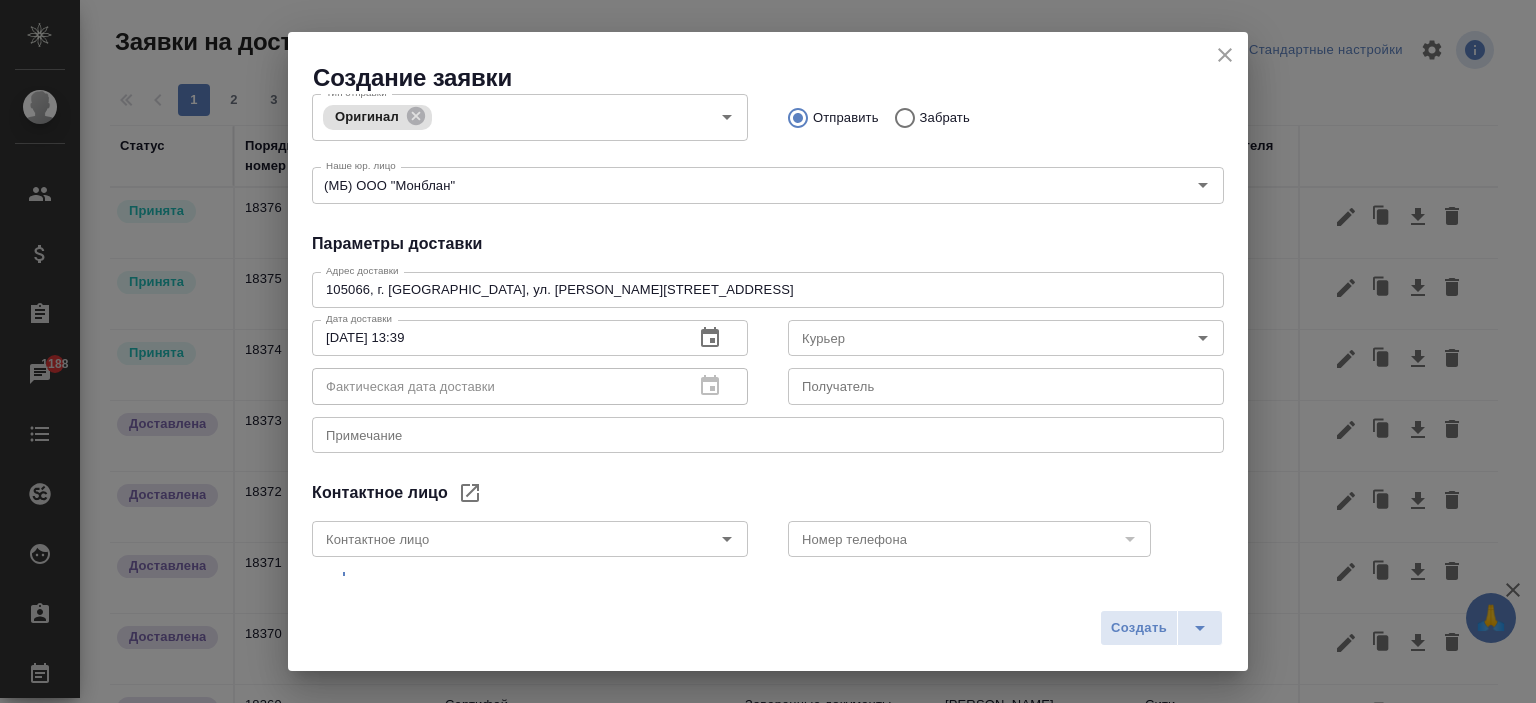 click on "15.07.2025 13:39" at bounding box center [495, 338] 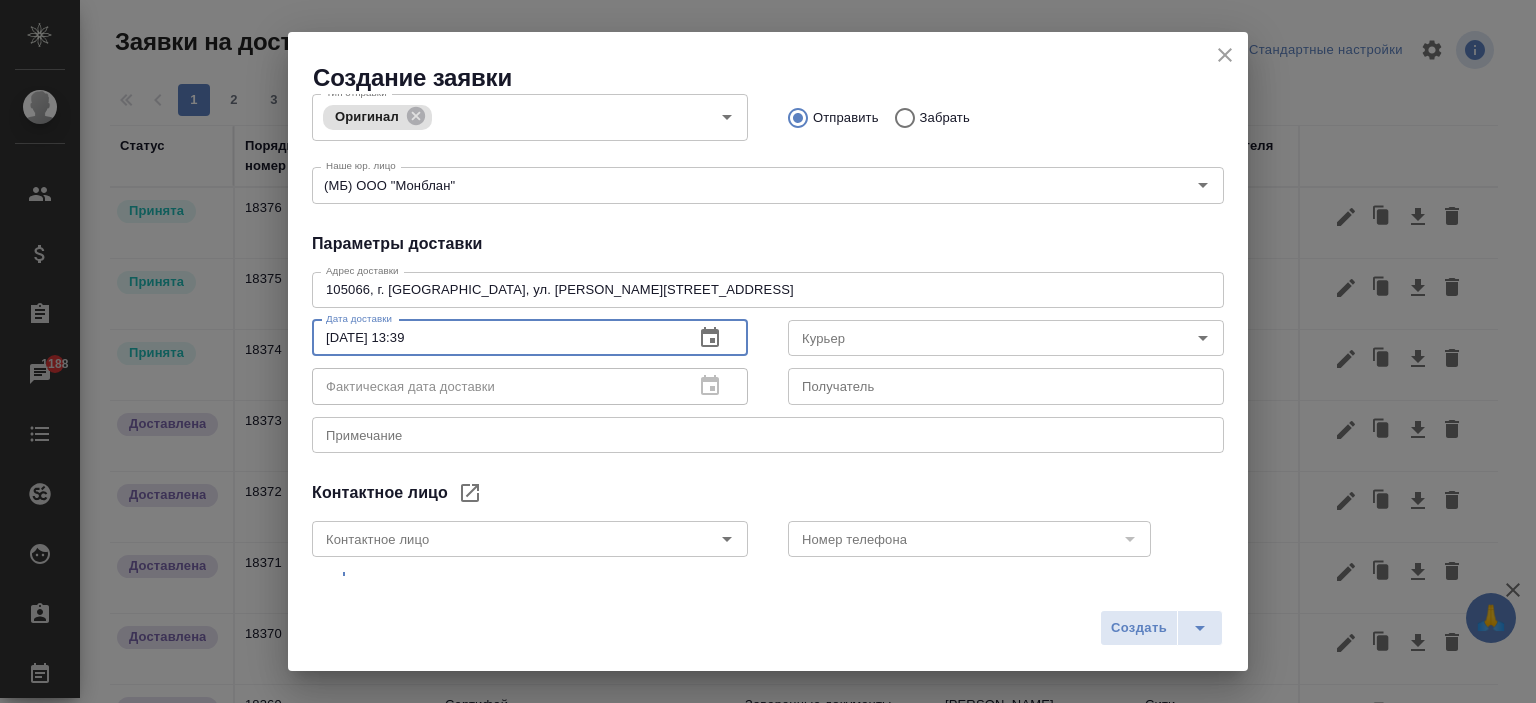 click 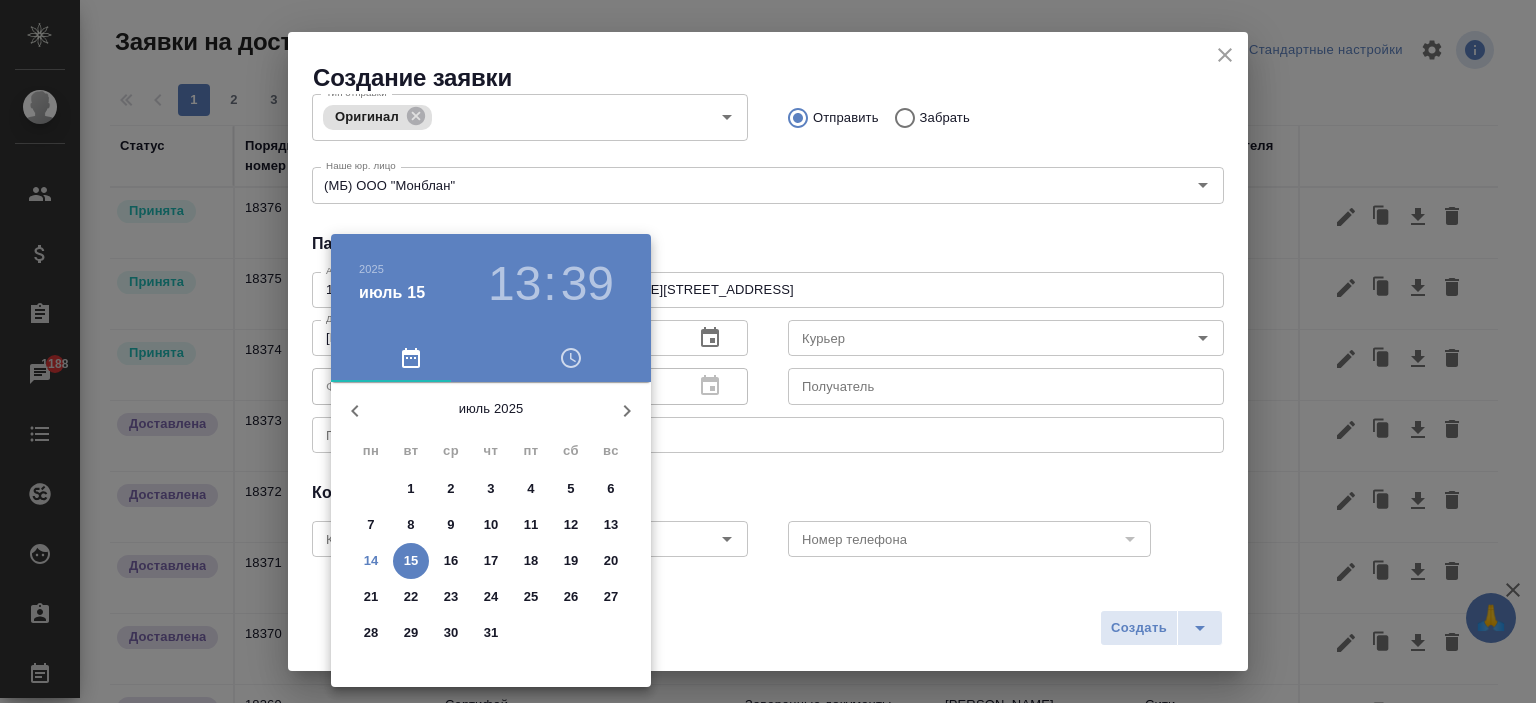 click at bounding box center [768, 351] 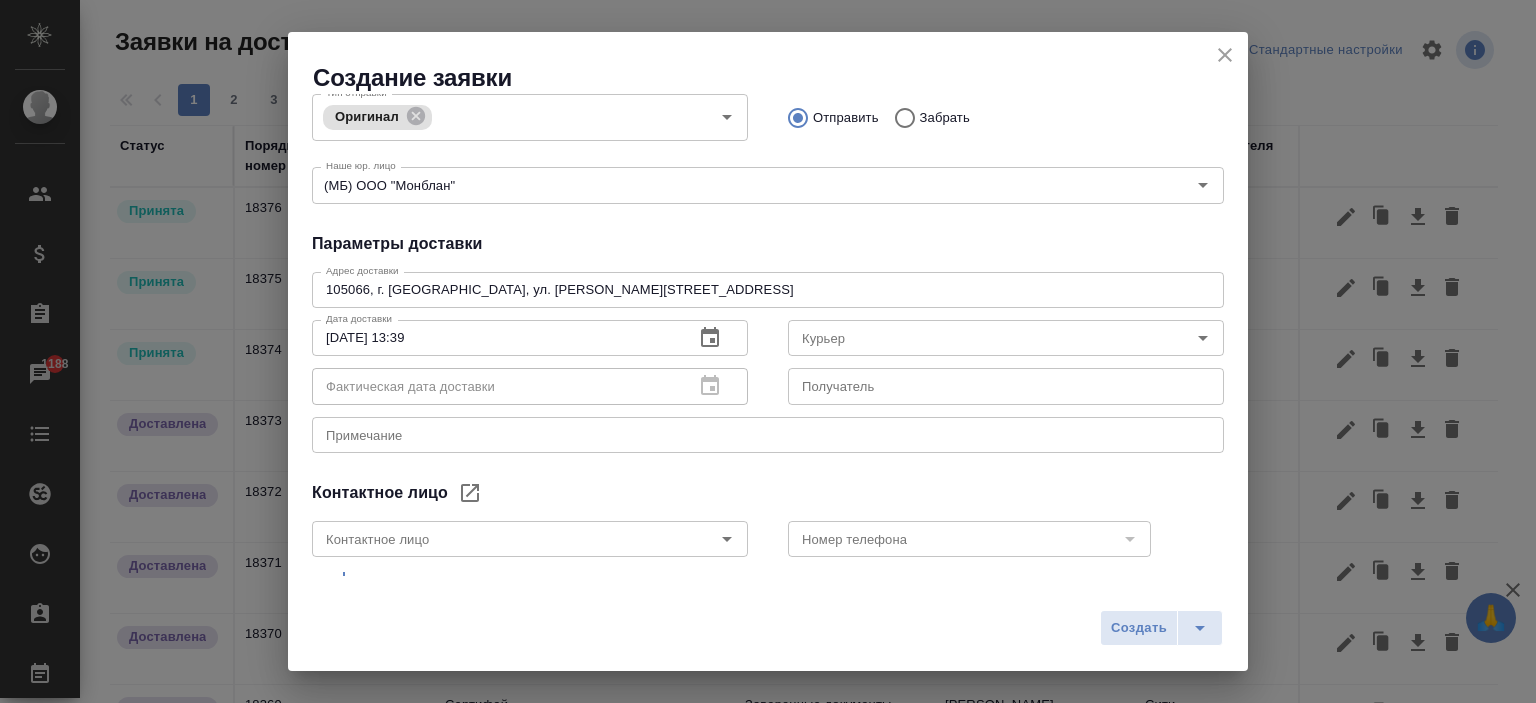click on "15.07.2025 13:39" at bounding box center [495, 338] 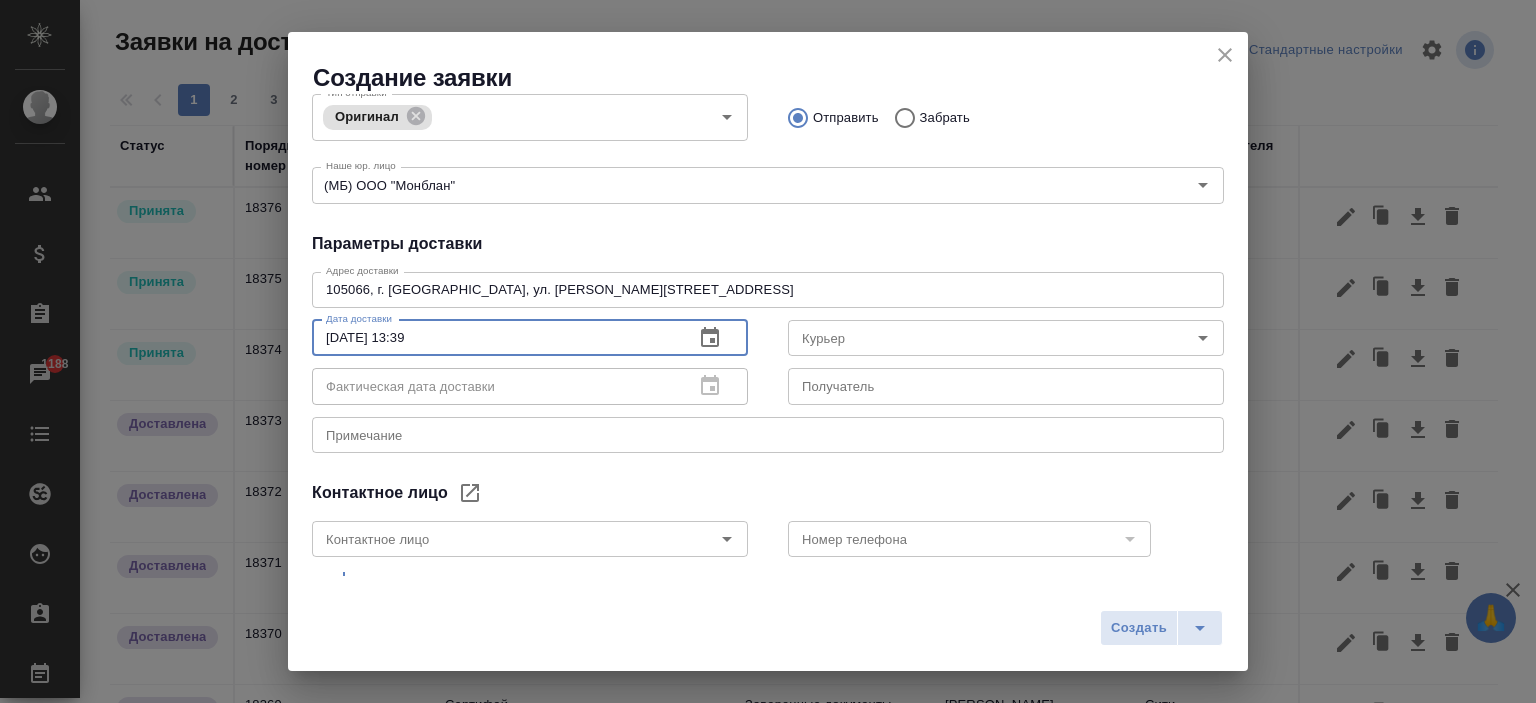 click on "15.07.2025 13:39" at bounding box center [495, 338] 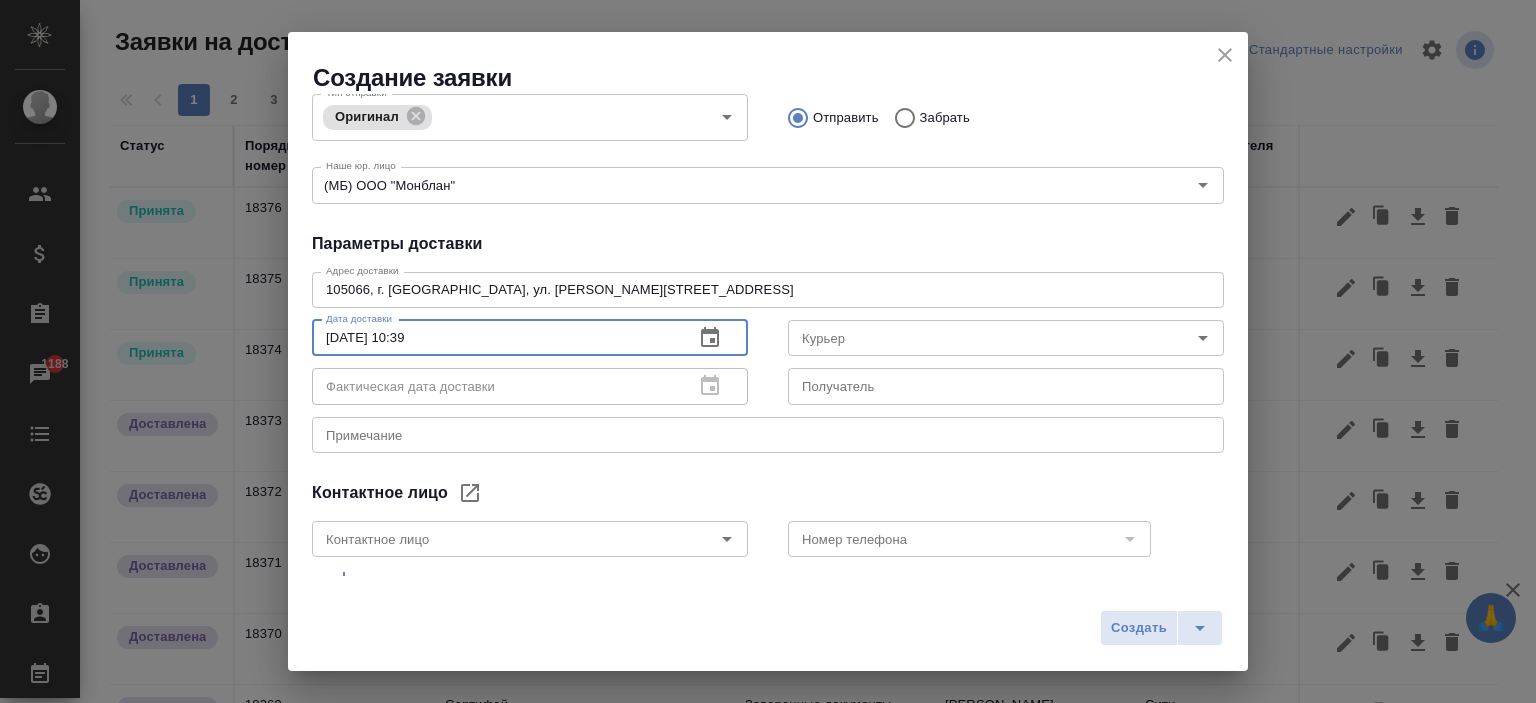 click on "15.07.2025 10:39" at bounding box center [495, 338] 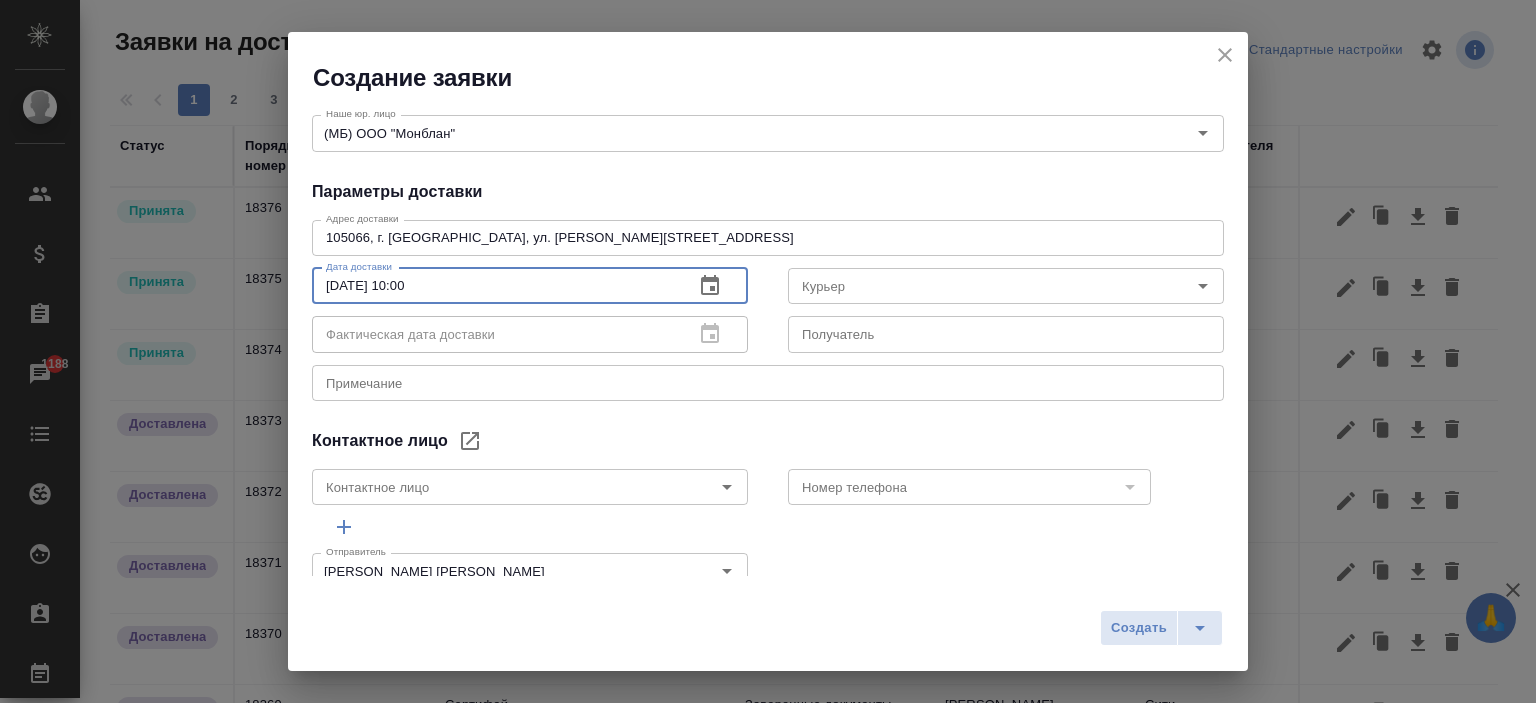 scroll, scrollTop: 388, scrollLeft: 0, axis: vertical 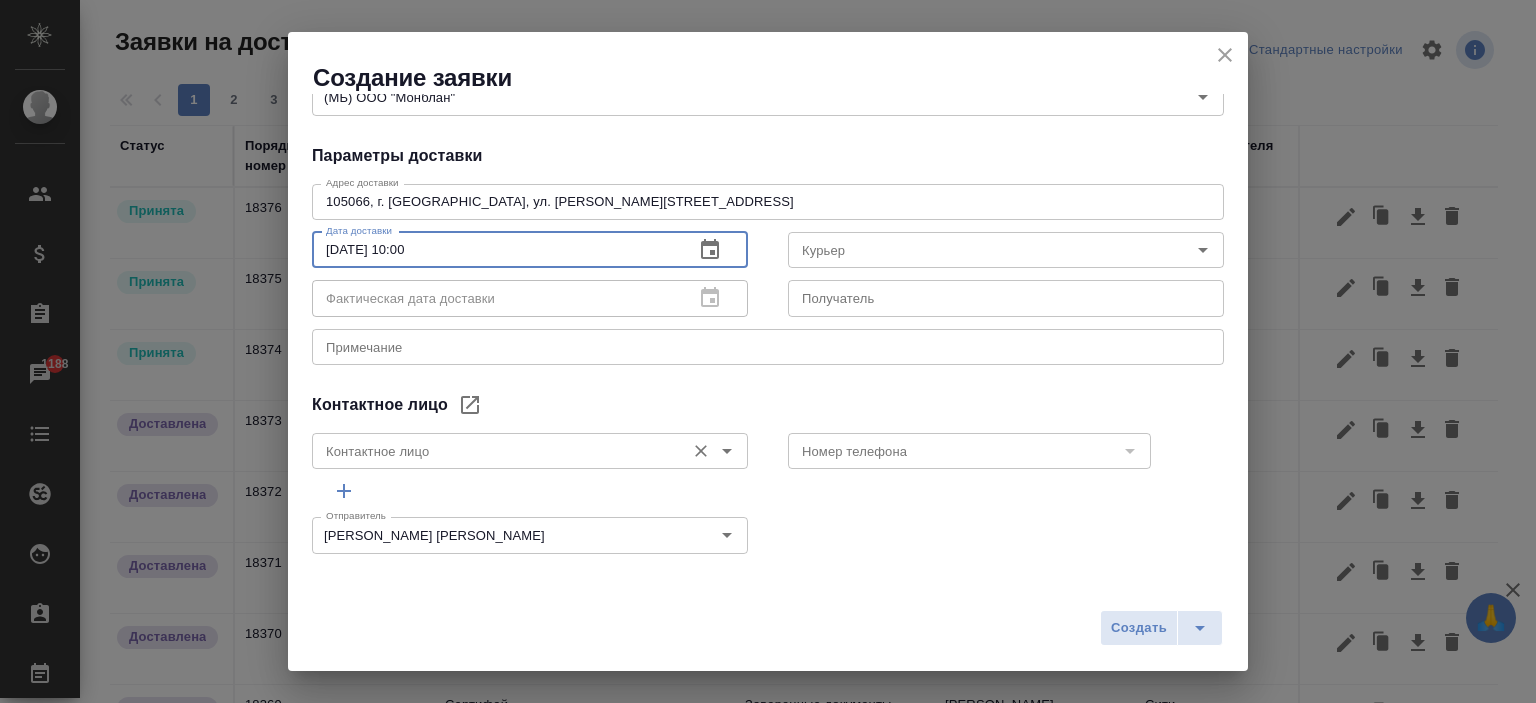 type on "15.07.2025 10:00" 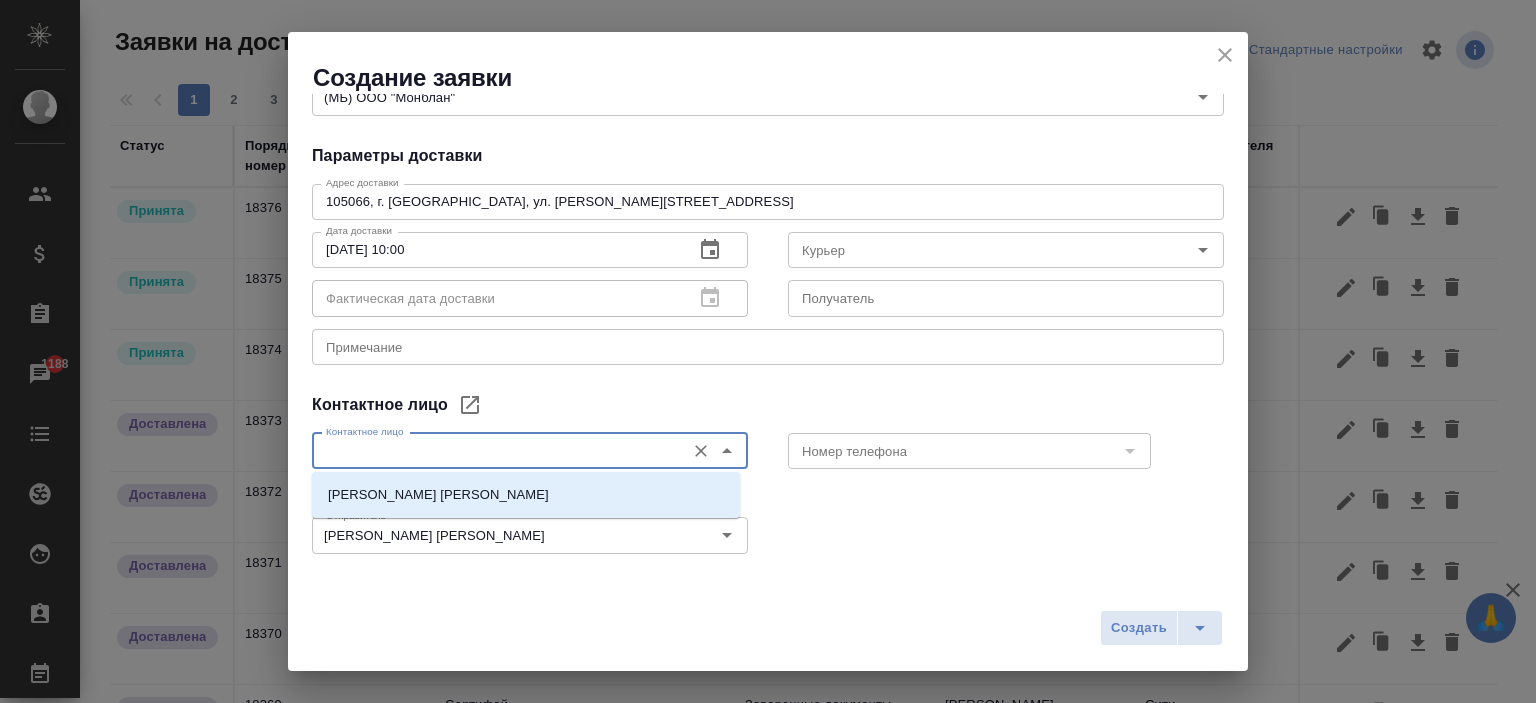 click on "Отправитель Ишкова Юлия Отправитель" at bounding box center (768, 533) 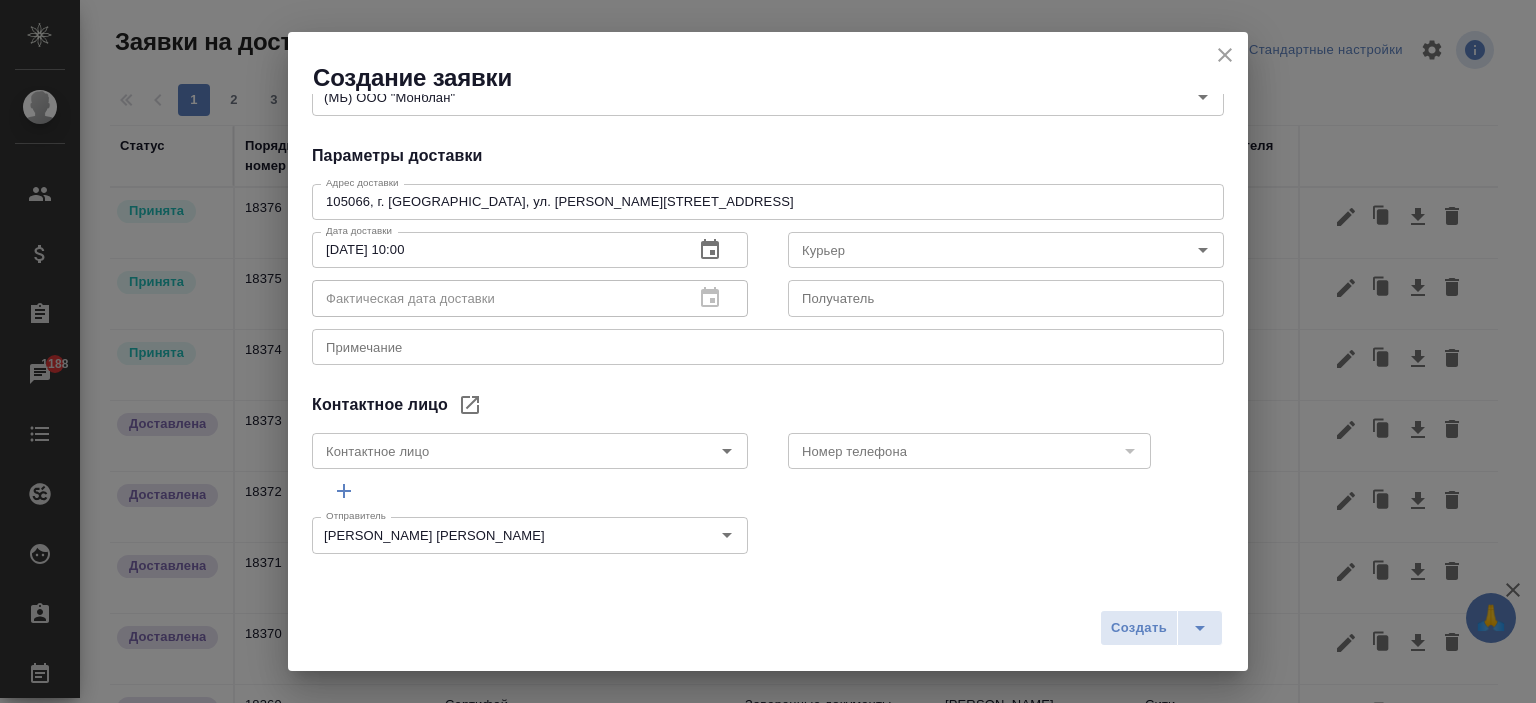 click at bounding box center [768, 346] 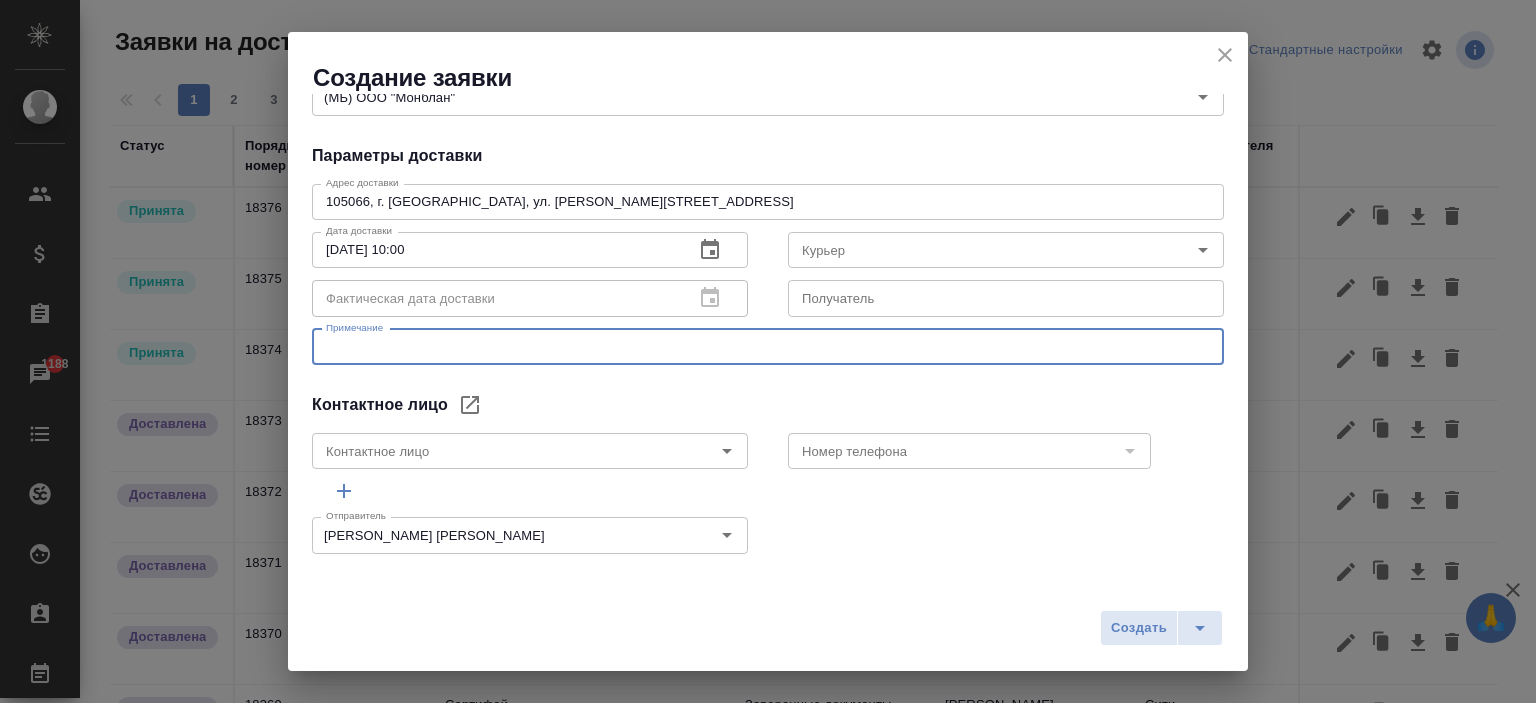 paste on "Махонько Анастасия или любому сотруднику на ресепшн" 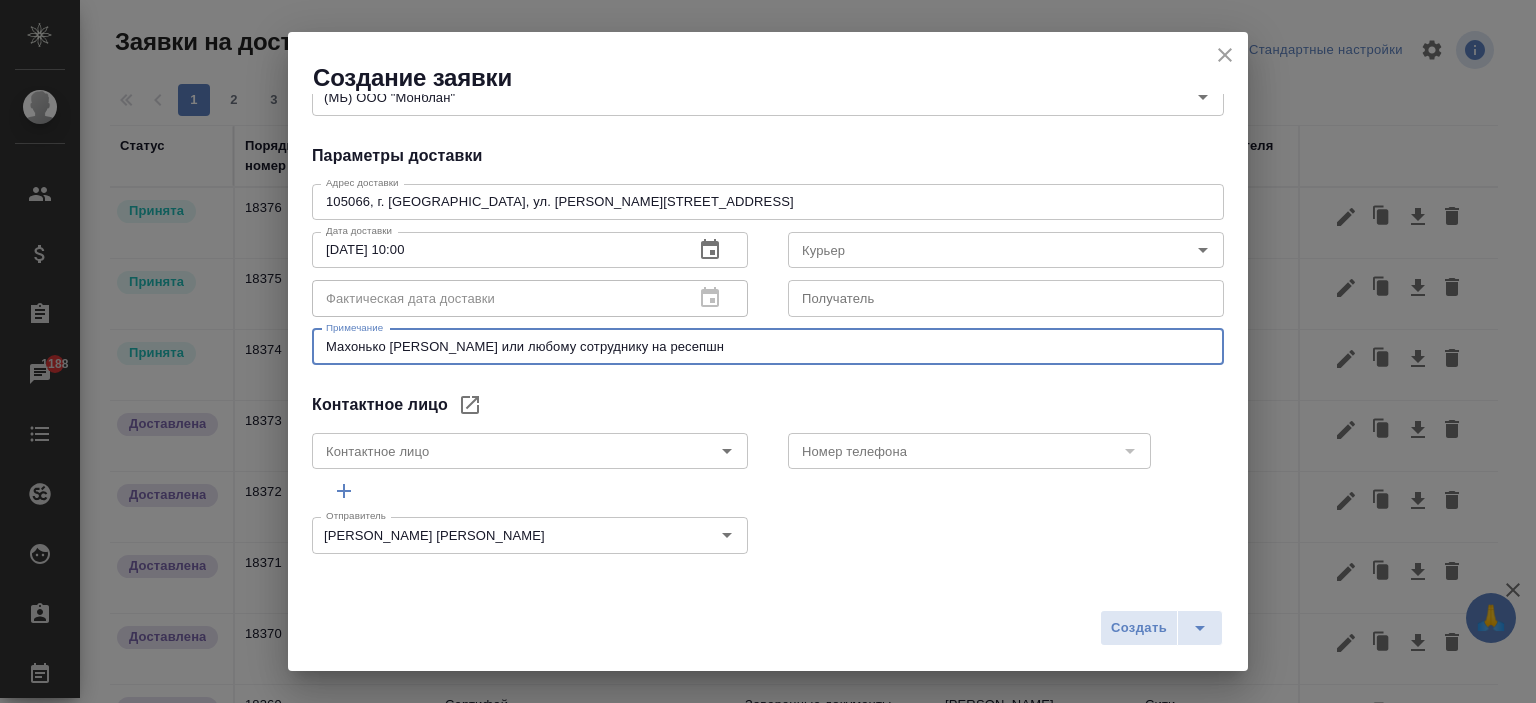 click on "Махонько Анастасия или любому сотруднику на ресепшн" at bounding box center [768, 346] 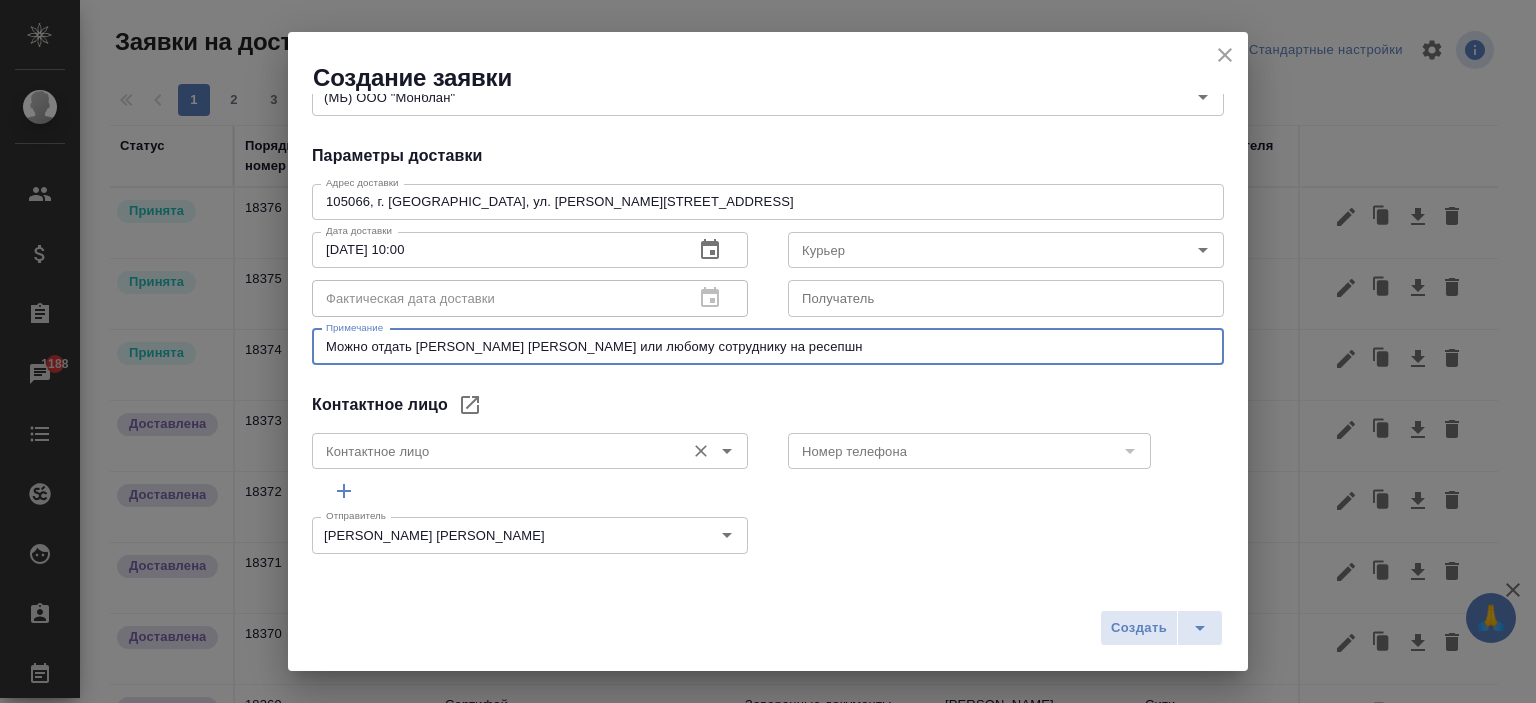 click on "Контактное лицо" at bounding box center (496, 451) 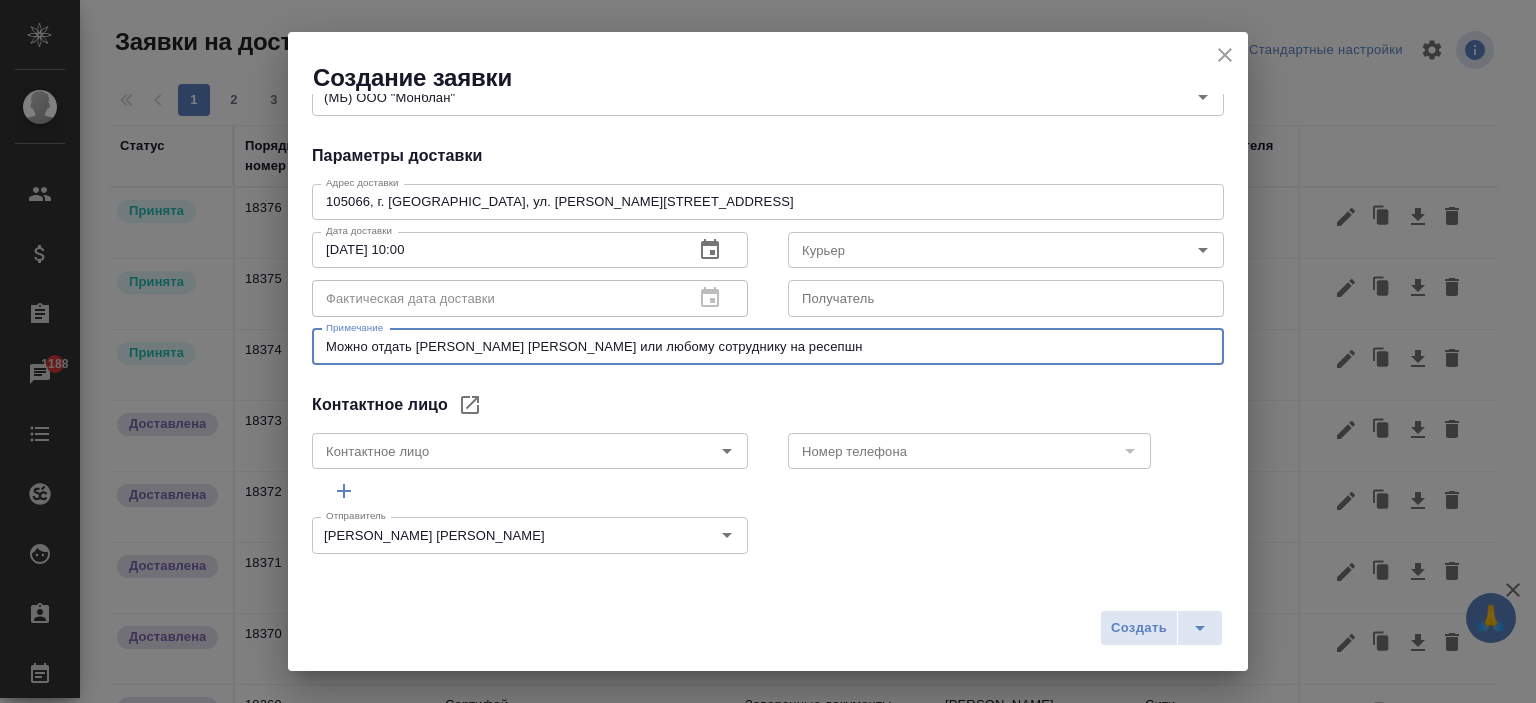 click on "Можно отдать Махонько Анастасия или любому сотруднику на ресепшн" at bounding box center [768, 346] 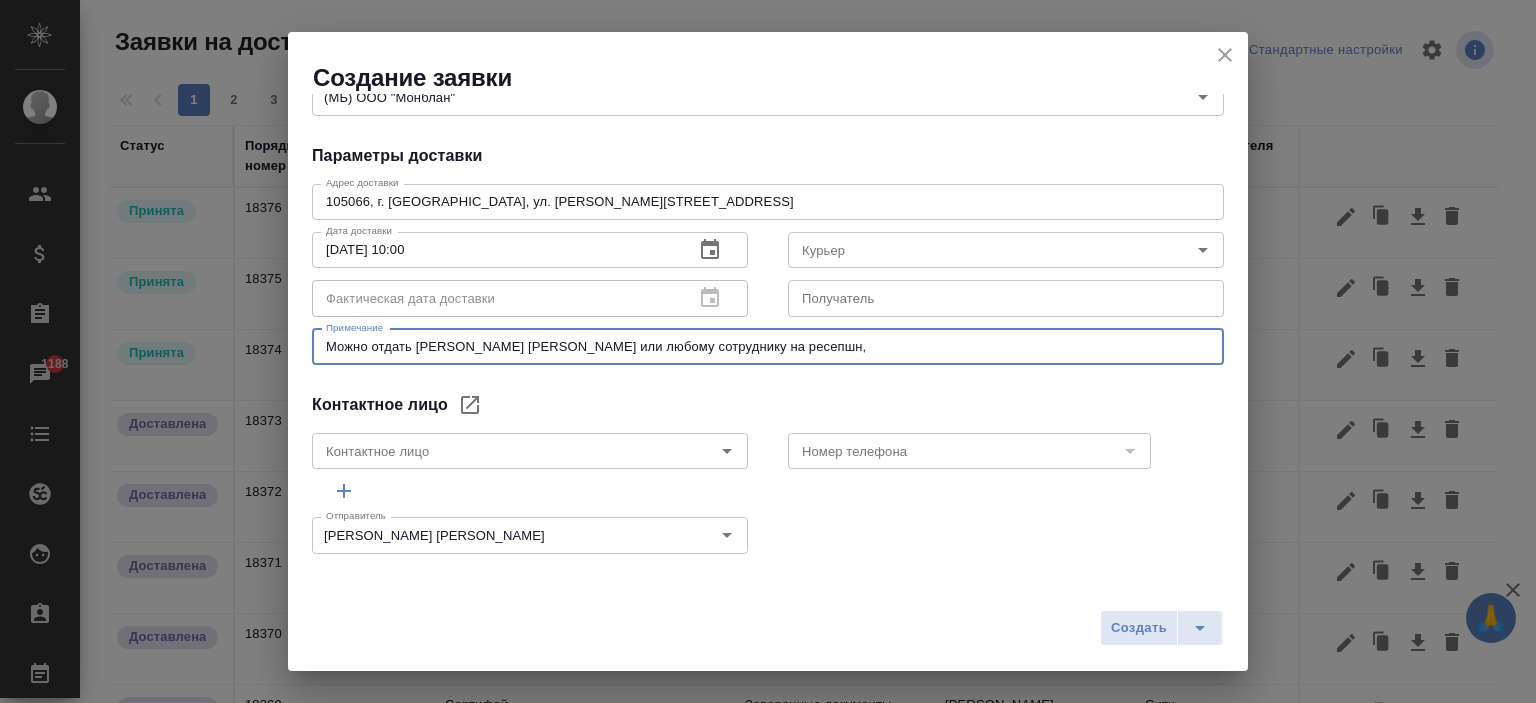 paste on "+7 (495) 981-6888" 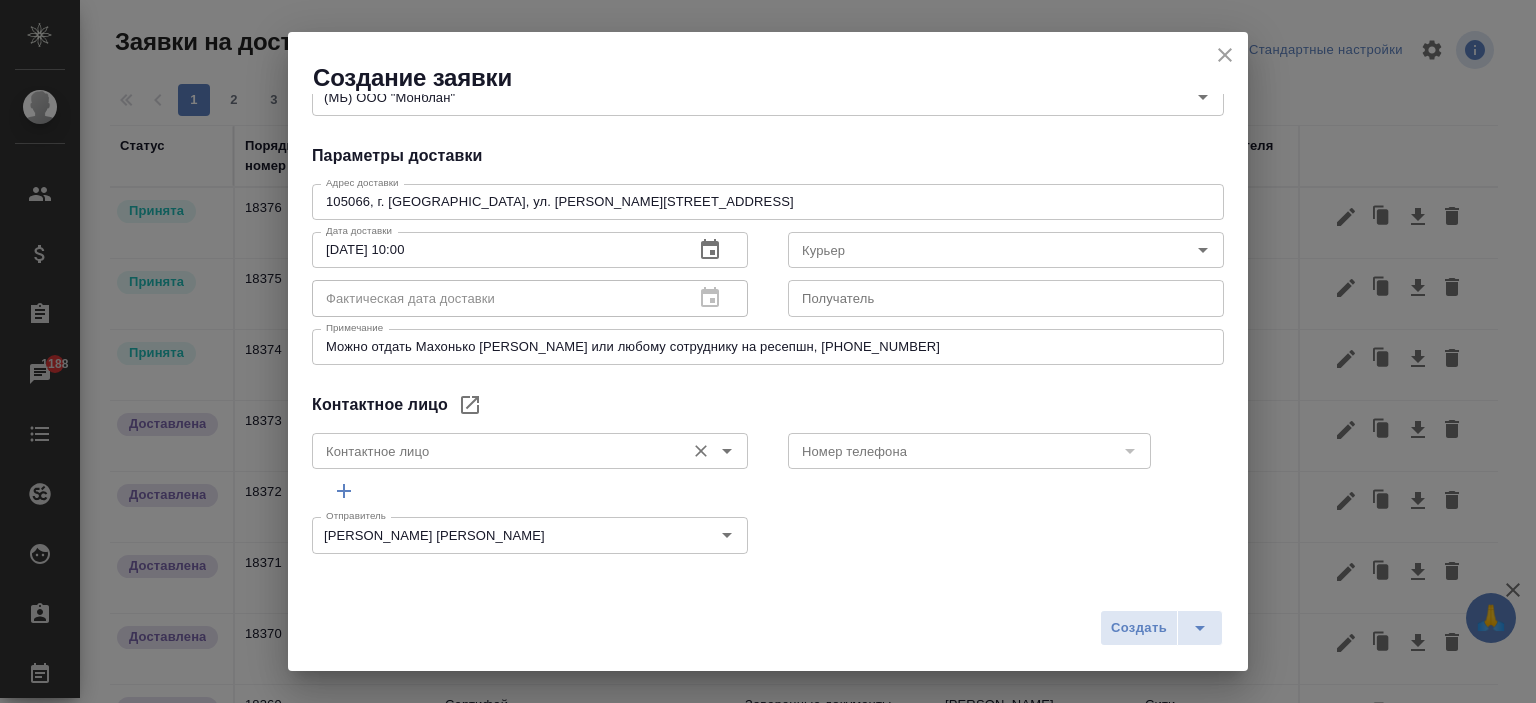 click on "Контактное лицо" at bounding box center (530, 451) 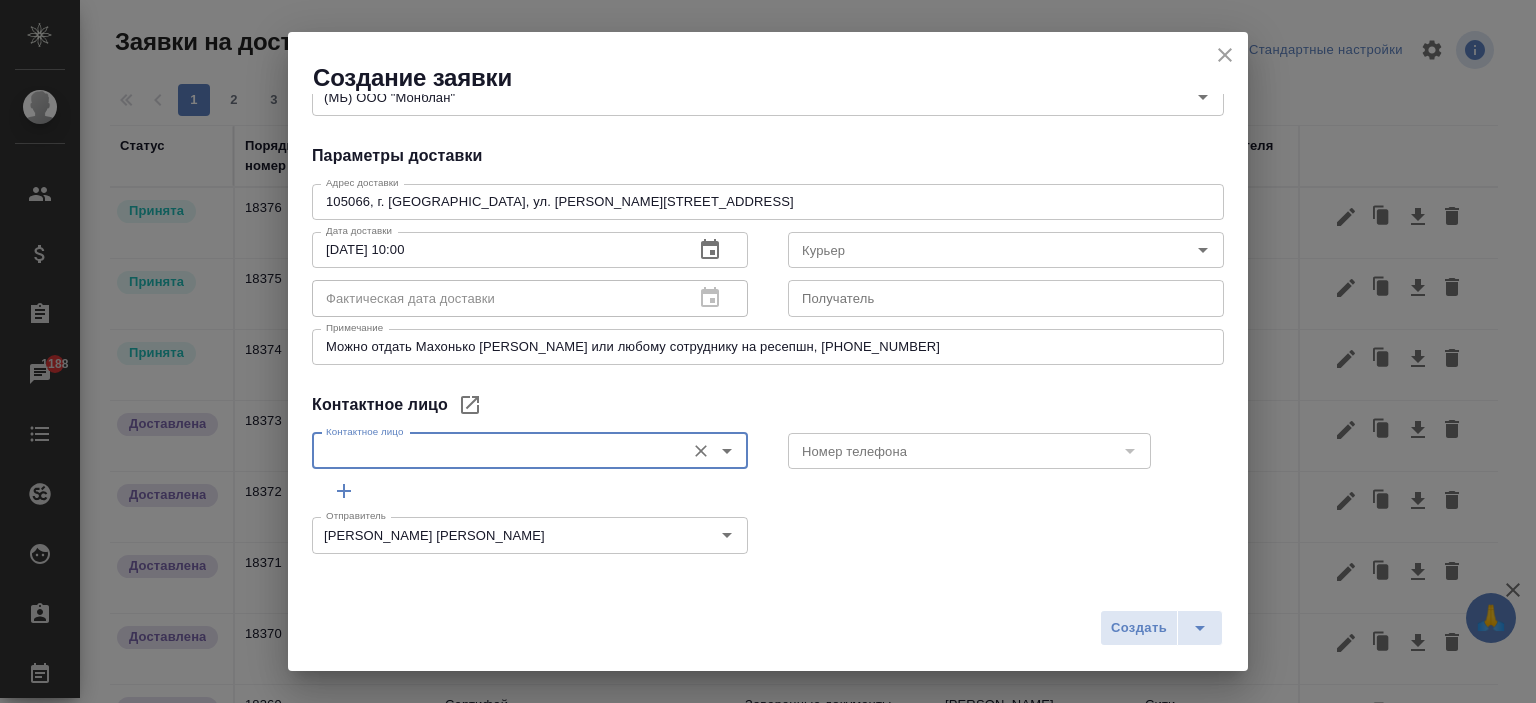 click on "Контактное лицо" at bounding box center (496, 451) 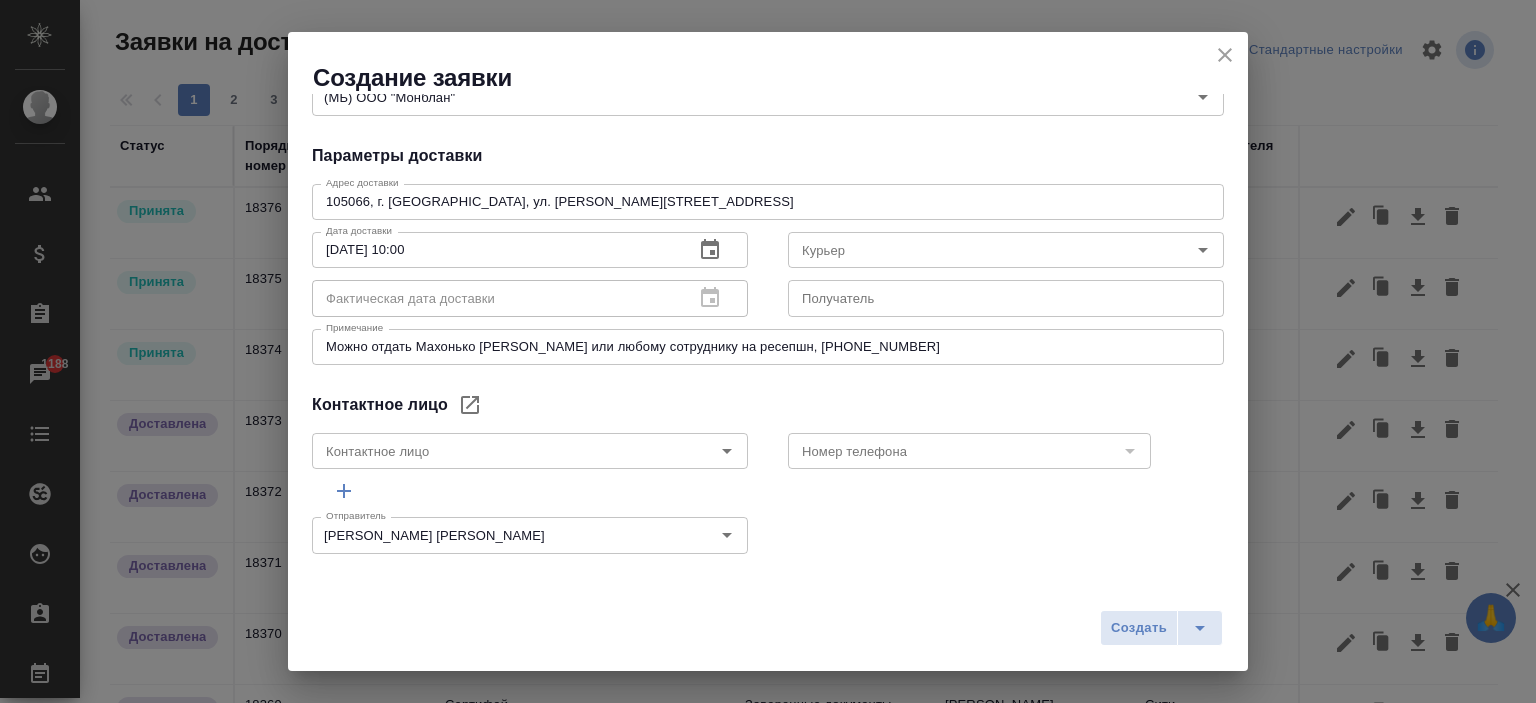 click on "Отправитель Ишкова Юлия Отправитель" at bounding box center (768, 533) 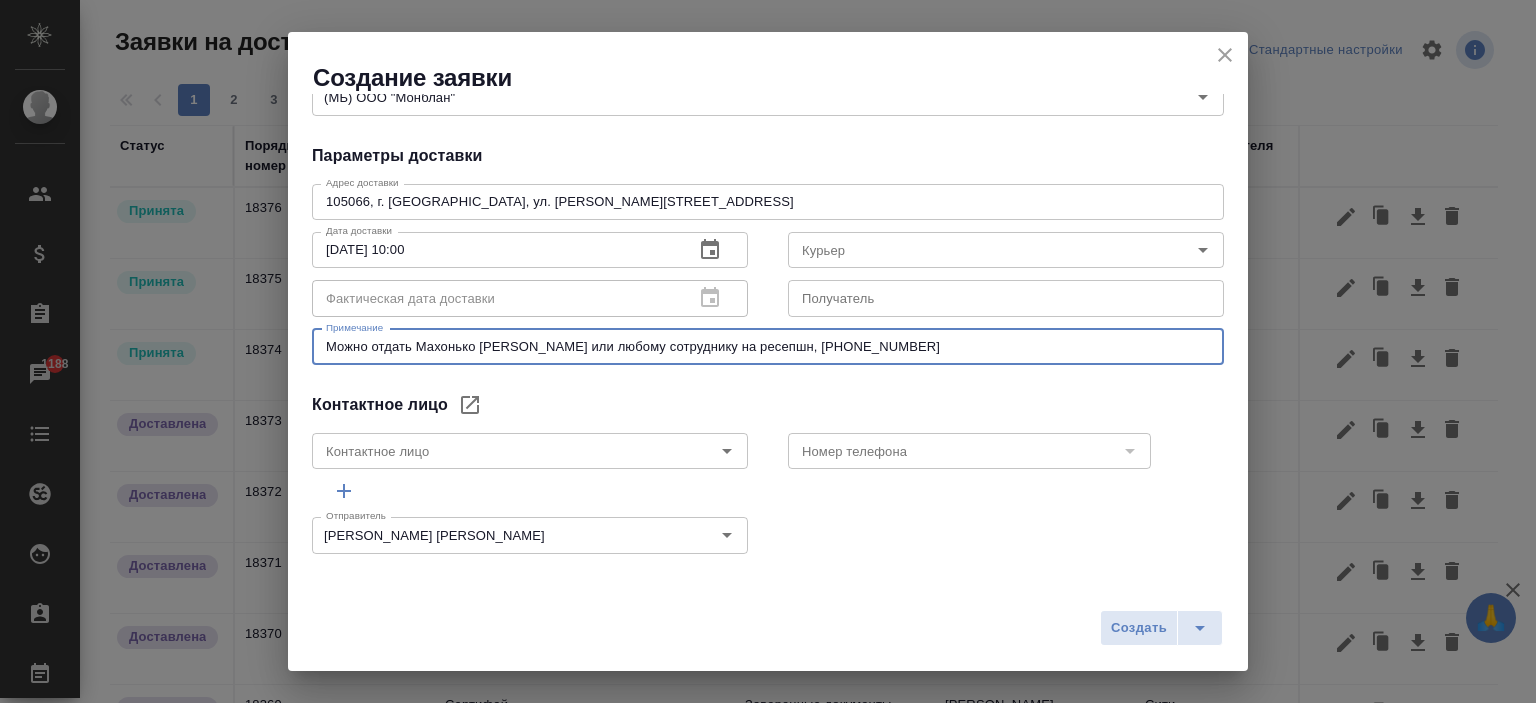 drag, startPoint x: 776, startPoint y: 342, endPoint x: 923, endPoint y: 342, distance: 147 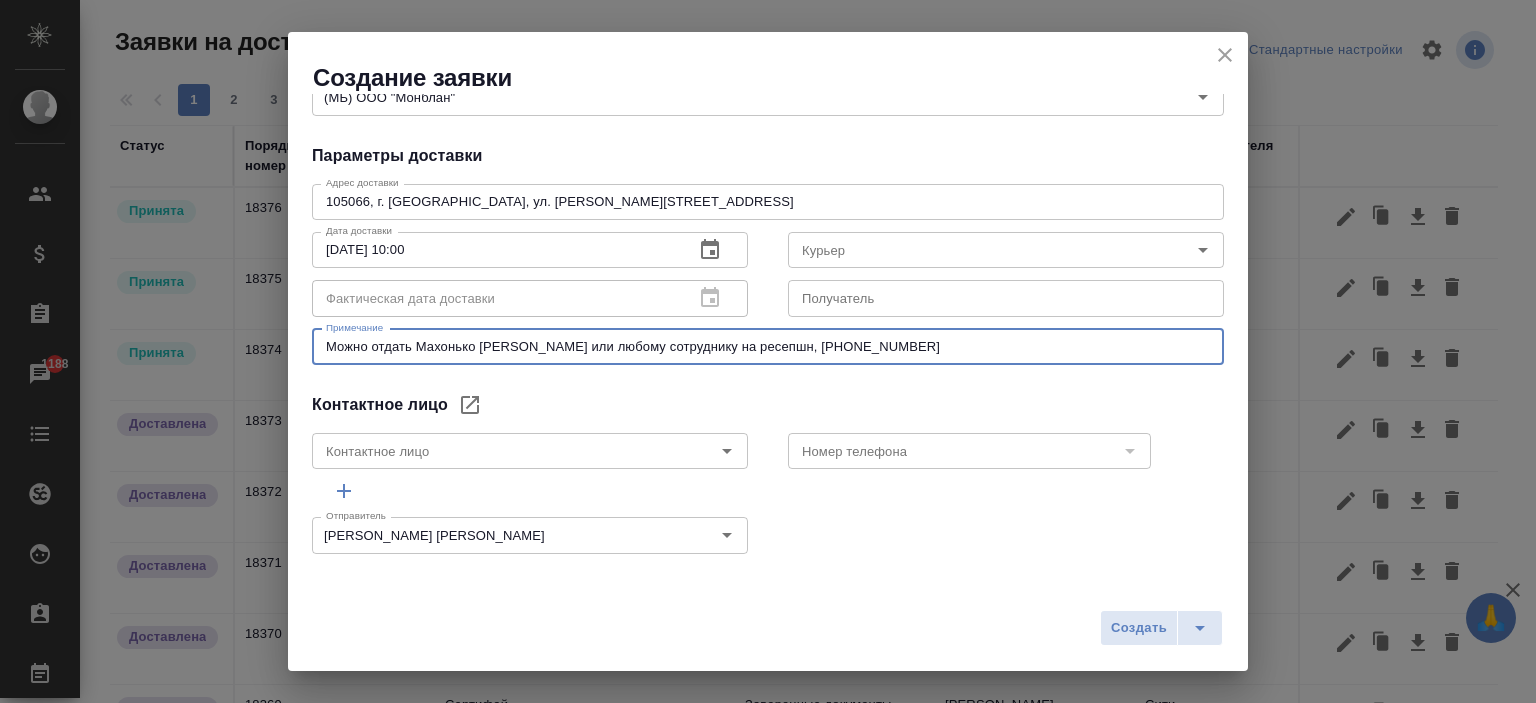 click on "Можно отдать Махонько Анастасия или любому сотруднику на ресепшн, +7 (495) 981-6888" at bounding box center (768, 346) 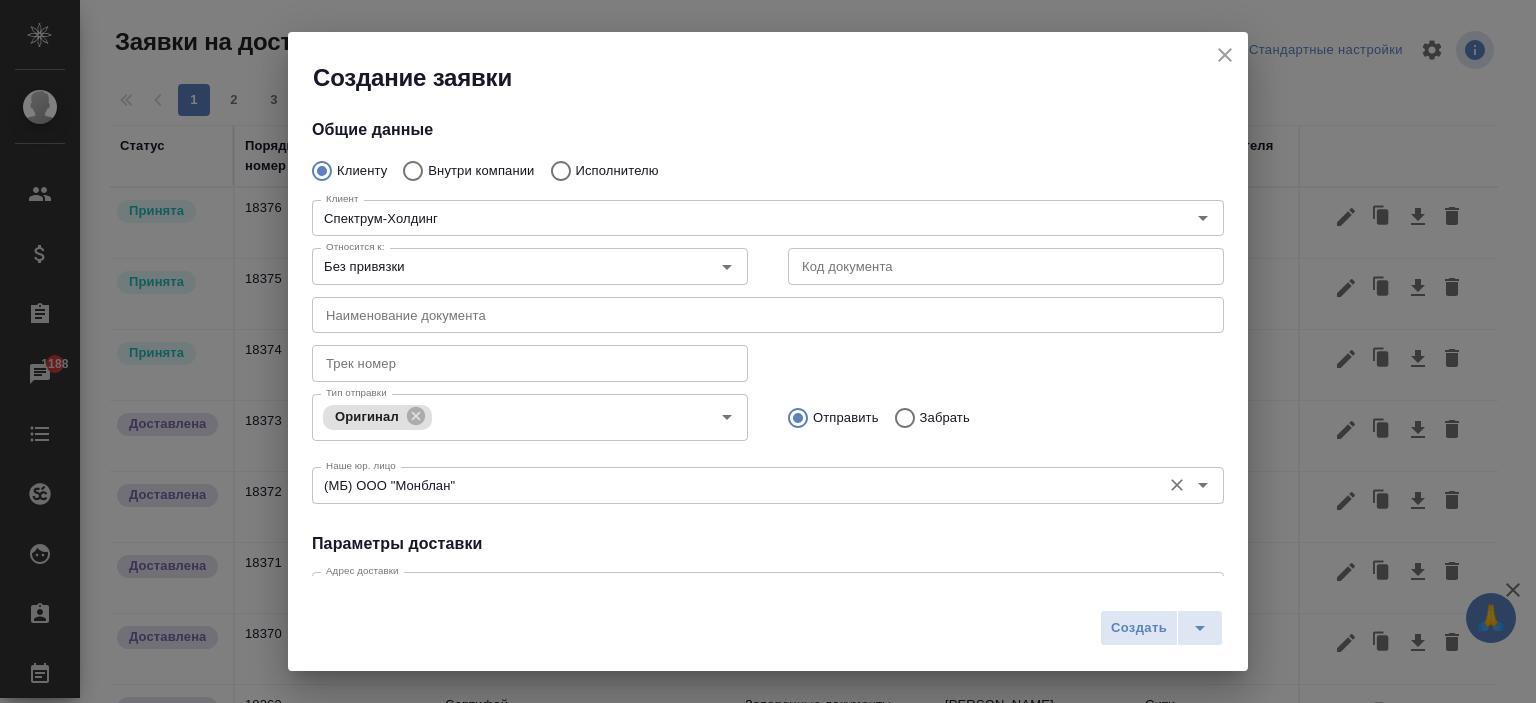 scroll, scrollTop: 300, scrollLeft: 0, axis: vertical 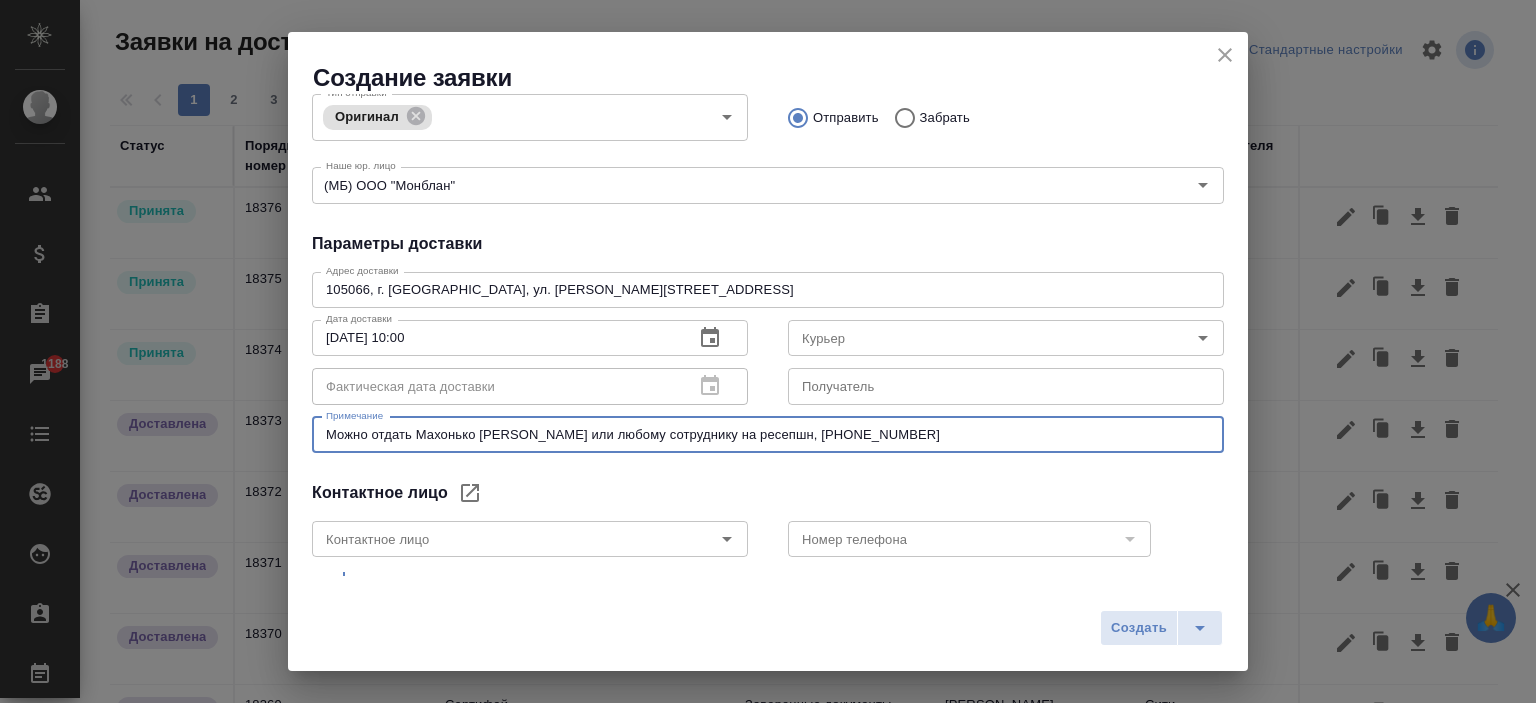 type on "Можно отдать Махонько Анастасии или любому сотруднику на ресепшн, +7 (495) 981-6888" 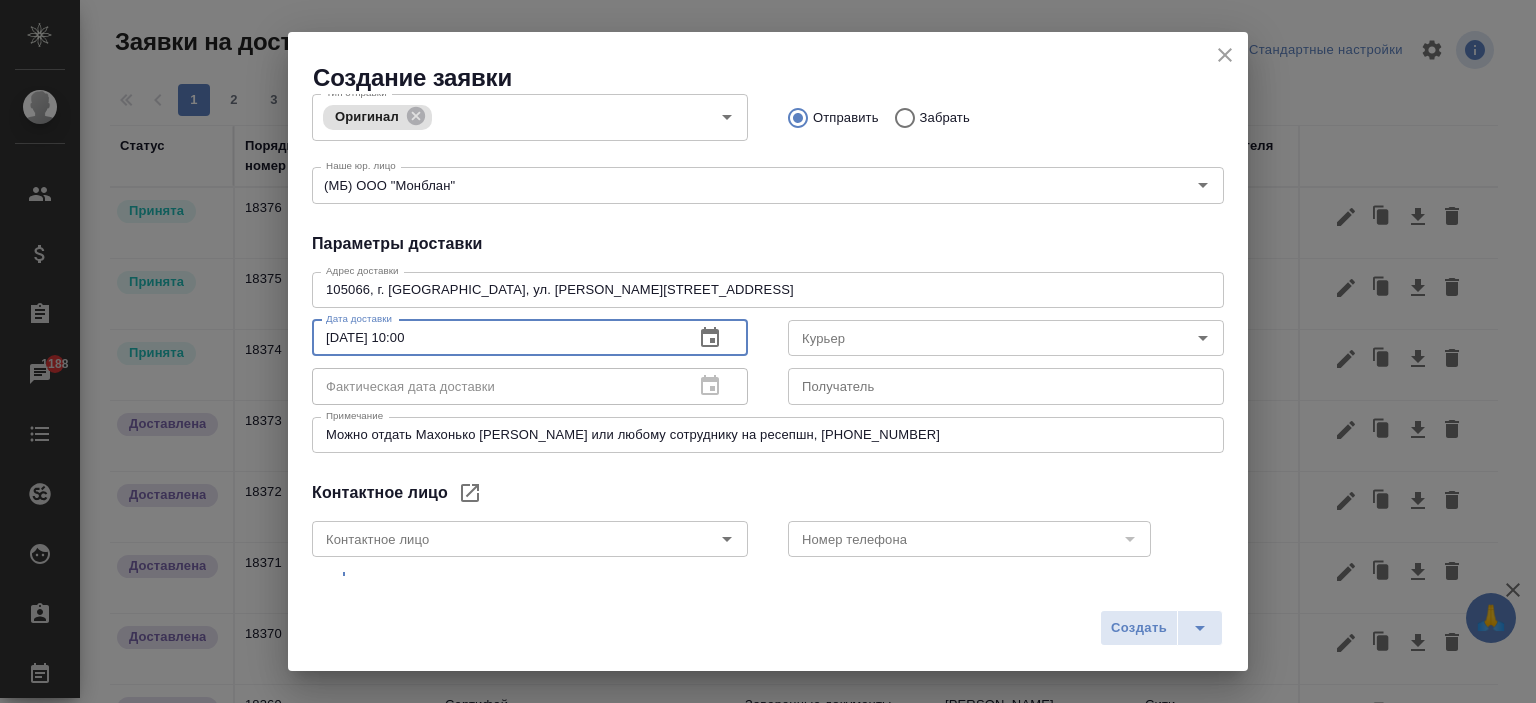 drag, startPoint x: 448, startPoint y: 339, endPoint x: 396, endPoint y: 339, distance: 52 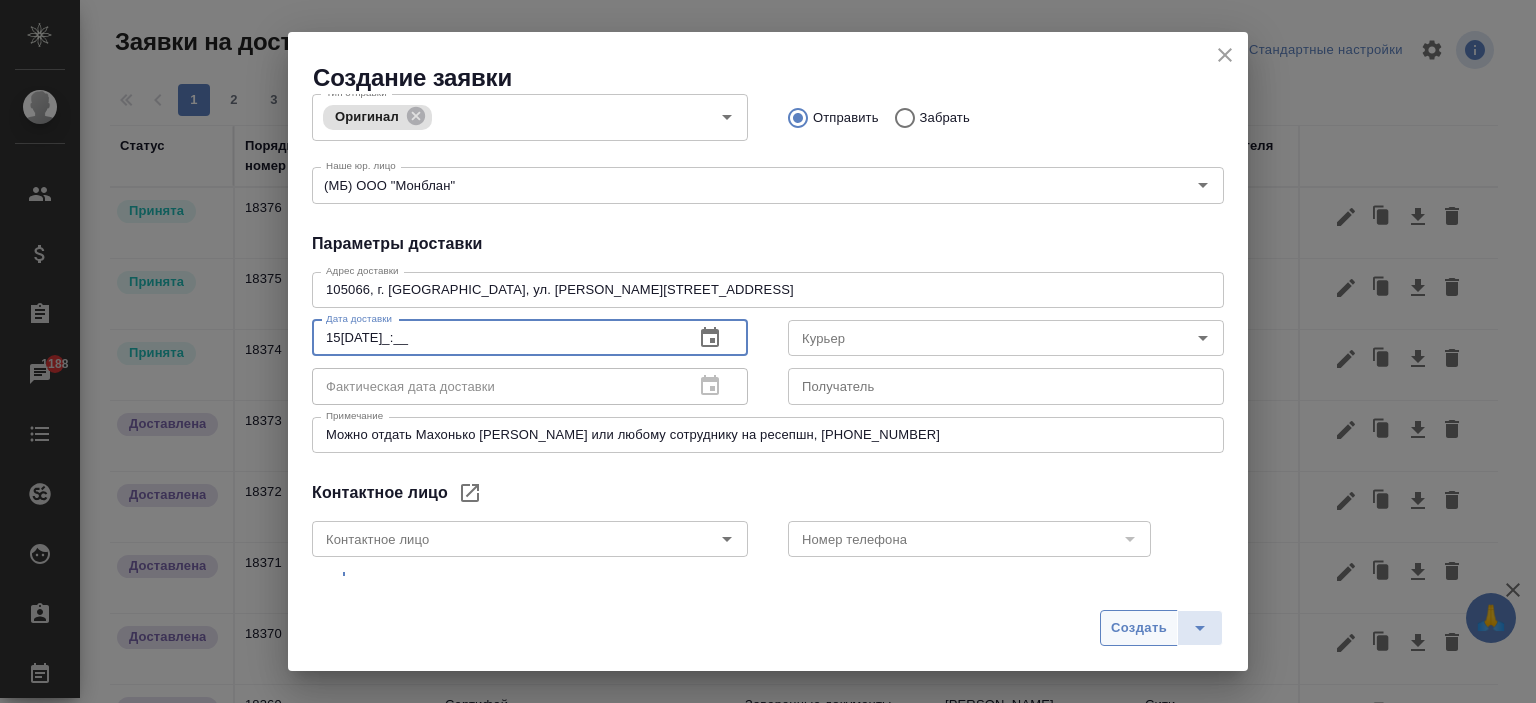 type on "15.07.2025 __:__" 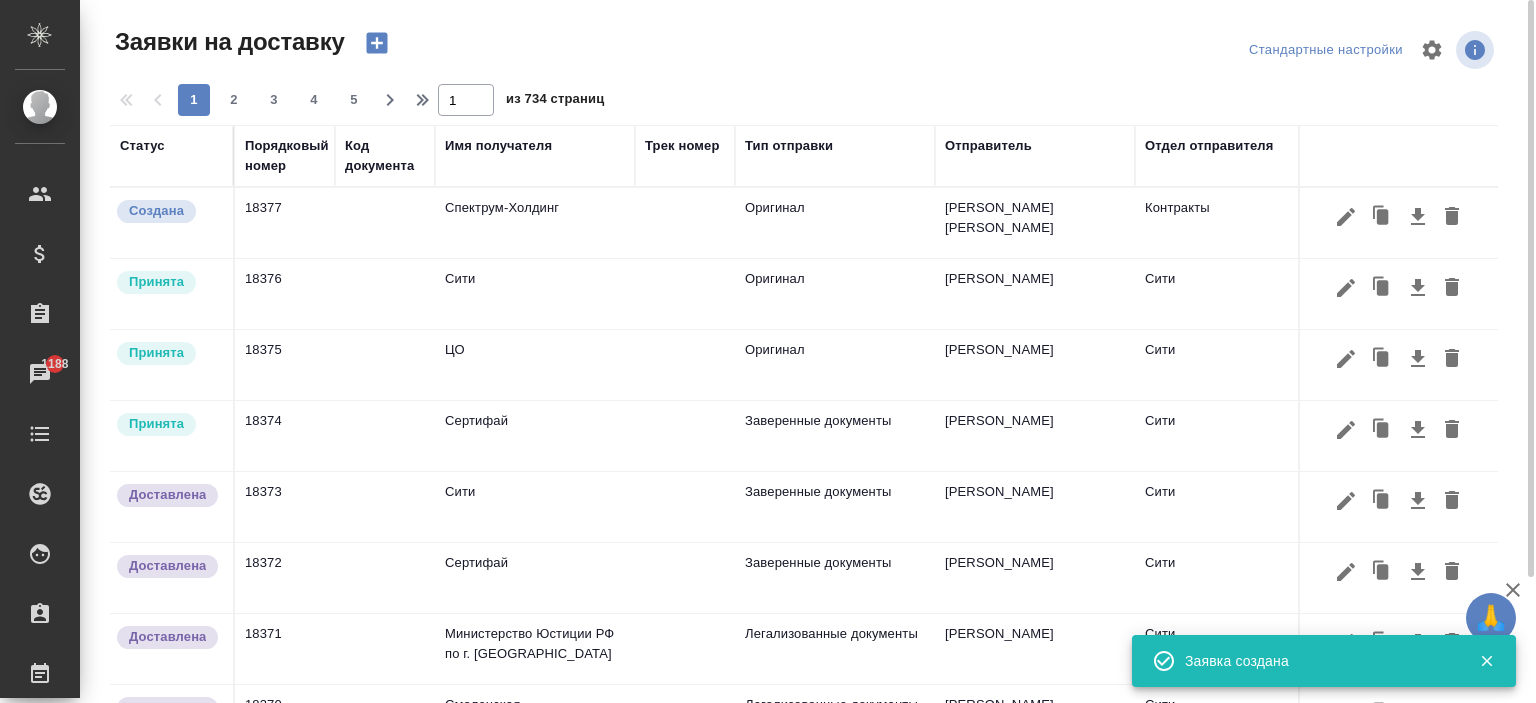 click on "Спектрум-Холдинг" at bounding box center (535, 223) 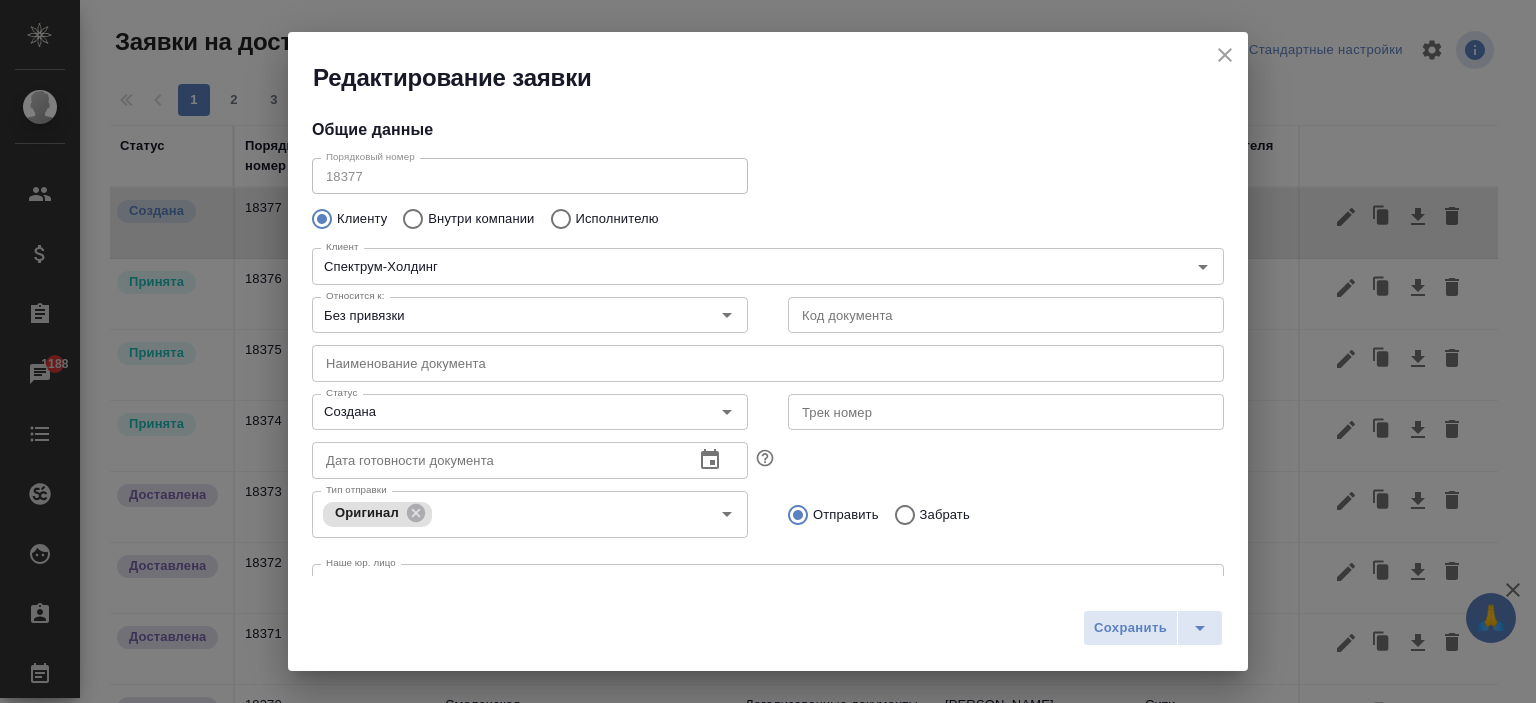 click on "Общие данные Порядковый номер 18377 Порядковый номер Клиенту Внутри компании Исполнителю Клиент Спектрум-Холдинг Клиент Относится к: Без привязки Относится к: Код документа Код документа Наименование документа Наименование документа Статус Создана Статус Трек номер Трек номер Дата готовности документа Дата готовности документа Тип отправки Оригинал Тип отправки Отправить Забрать Наше юр. лицо (МБ) ООО "Монблан" Наше юр. лицо Параметры доставки Адрес доставки 105066, г. Москва, ул. Ольховская, 4к2, 5 этаж x Адрес доставки Дата доставки Дата доставки Курьер x" at bounding box center (768, 335) 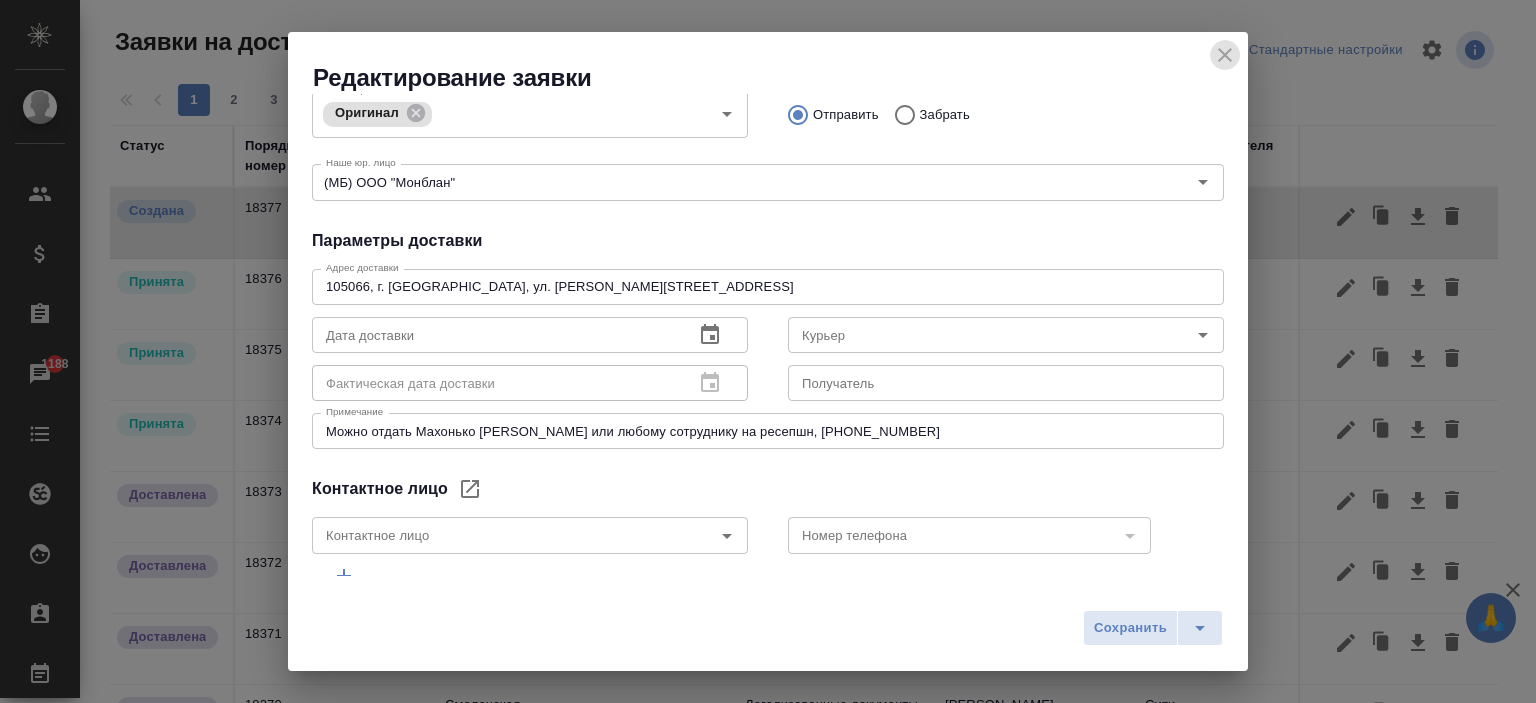 click 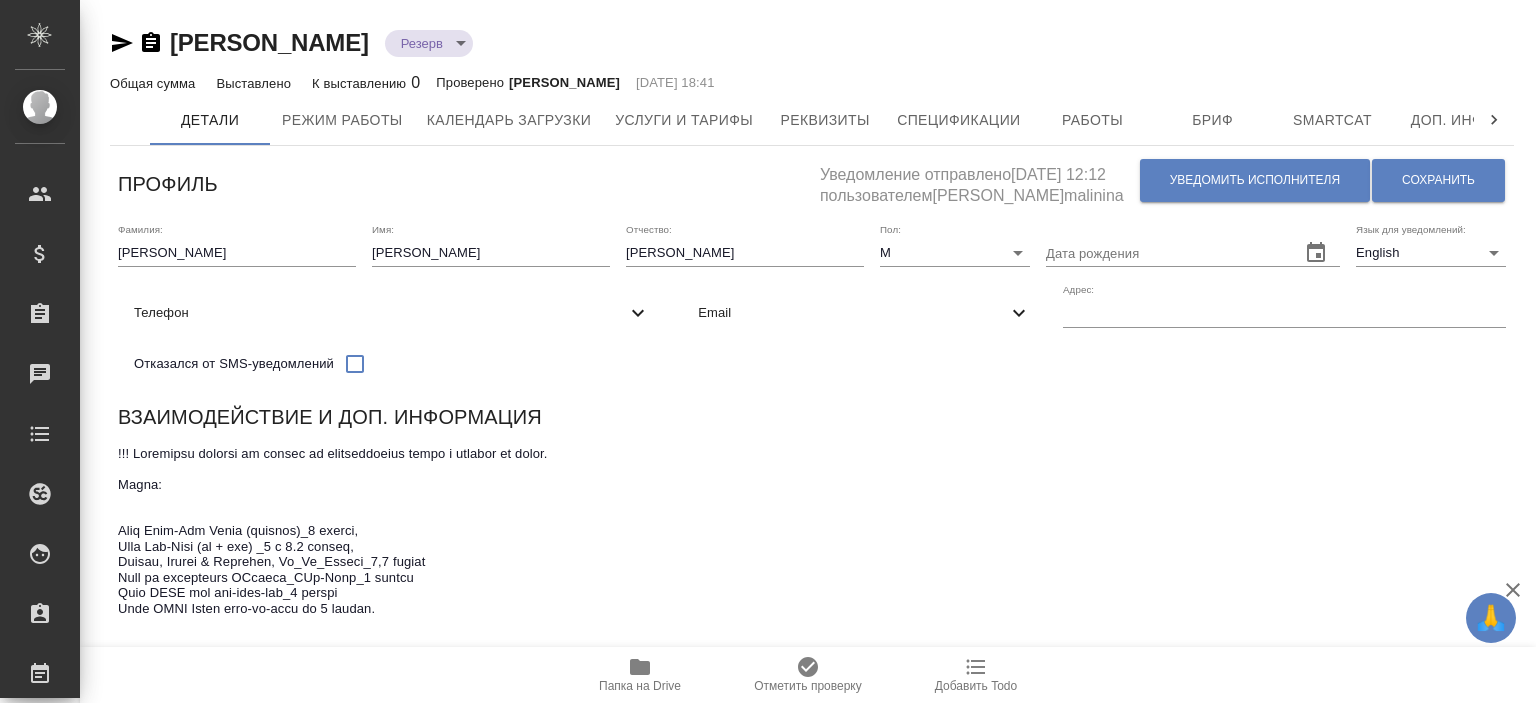 scroll, scrollTop: 0, scrollLeft: 0, axis: both 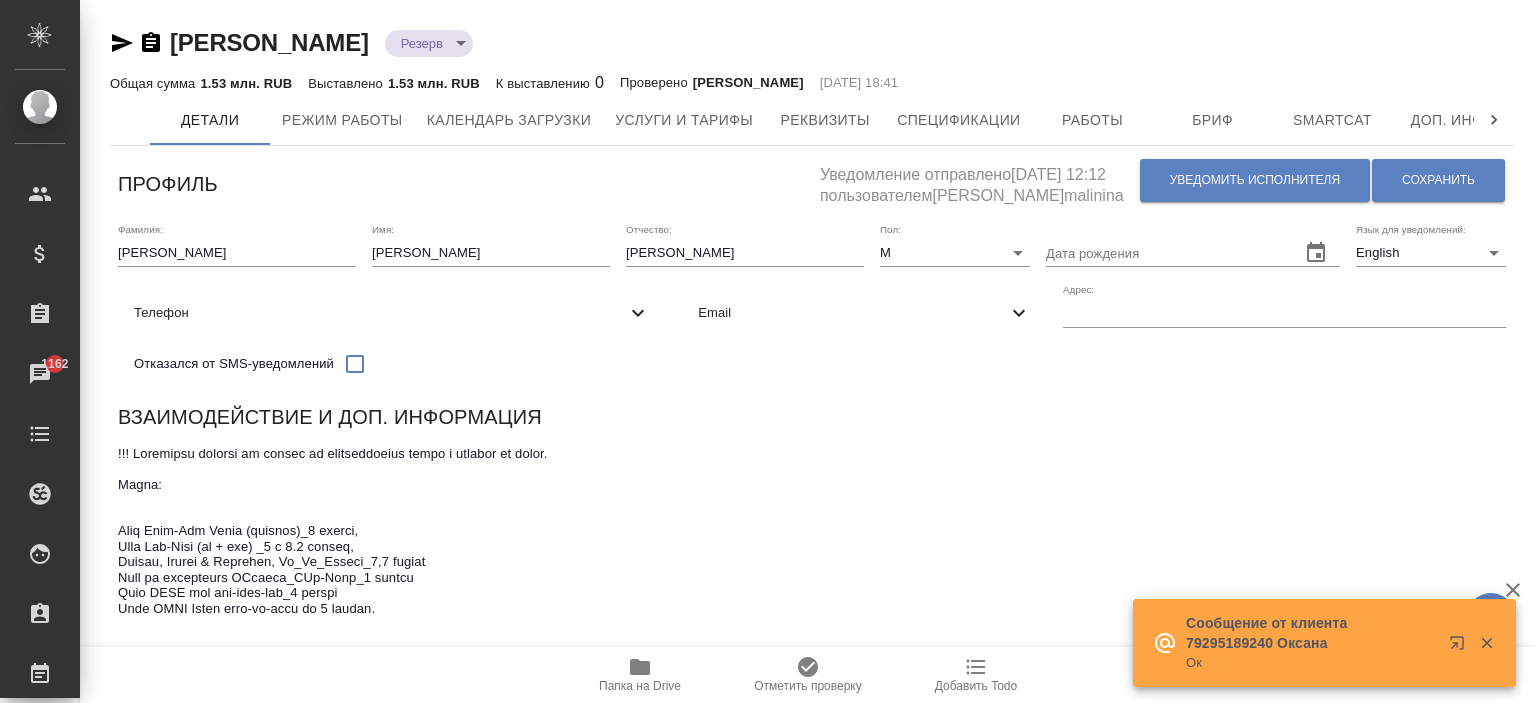 click at bounding box center [1494, 120] 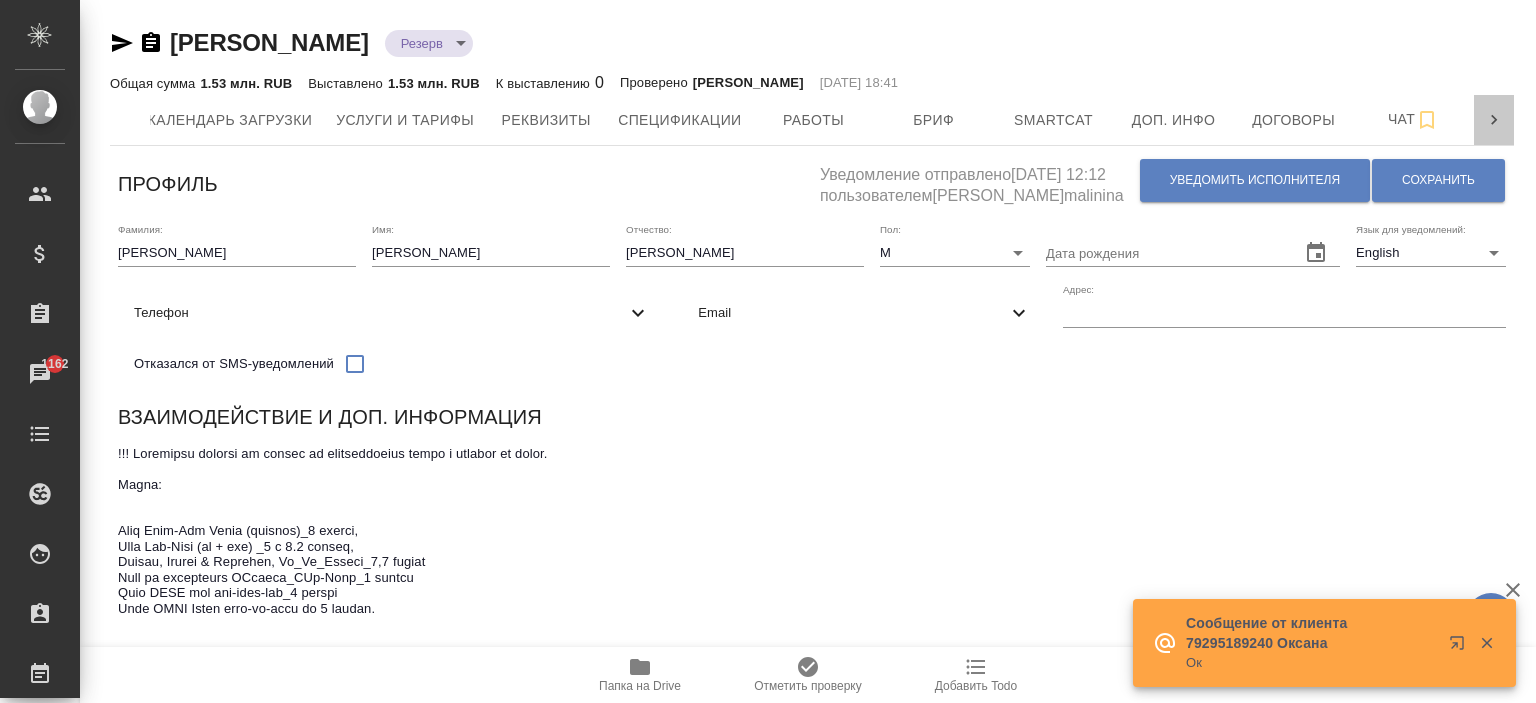 click at bounding box center [1494, 120] 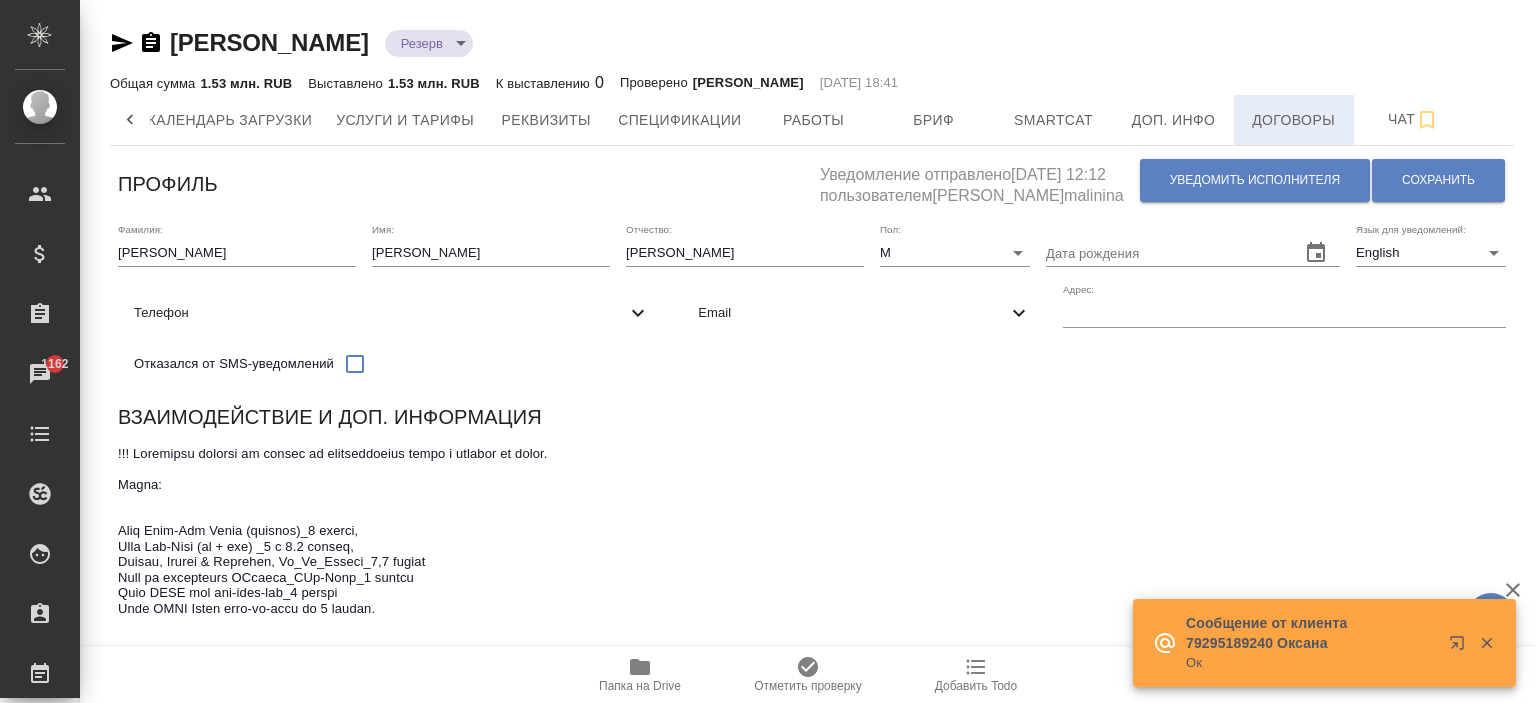 click on "Договоры" at bounding box center (1294, 120) 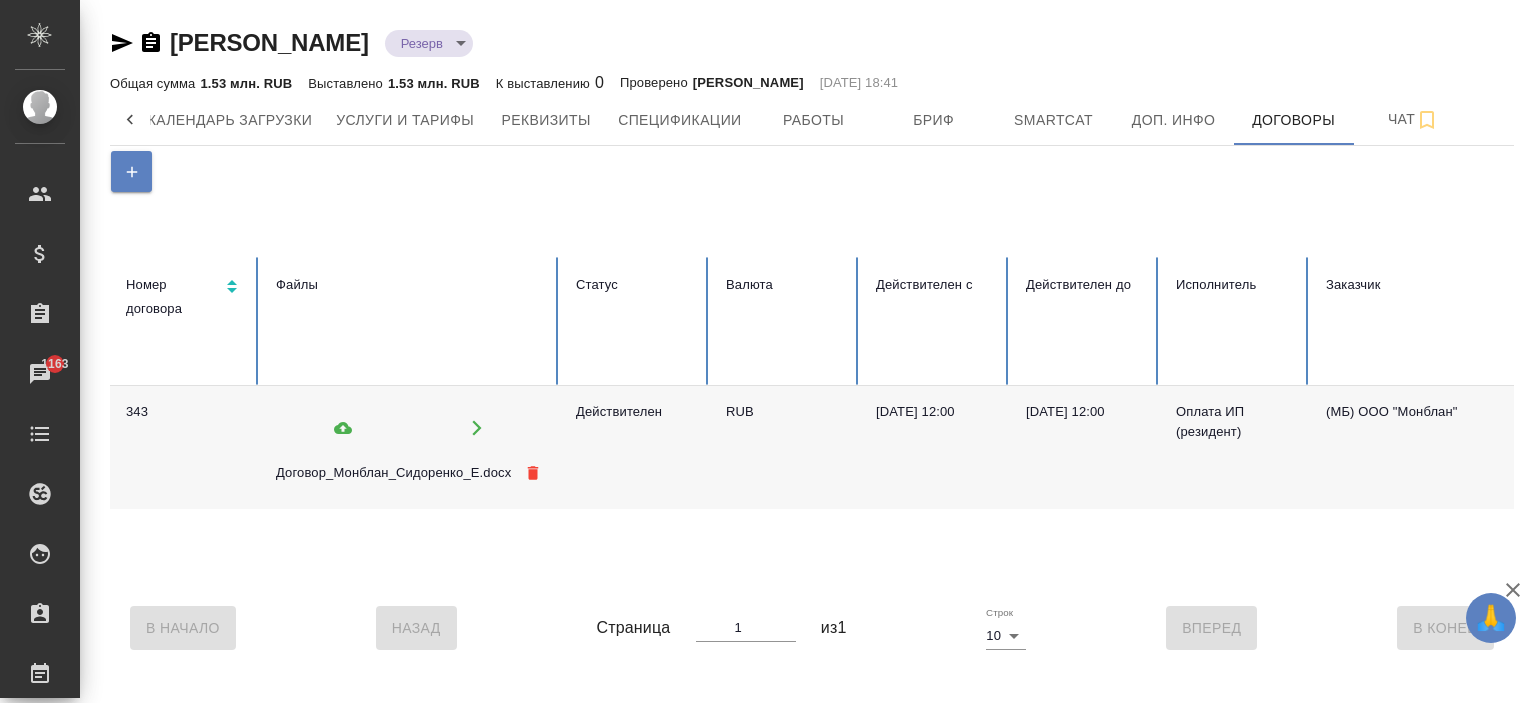 click 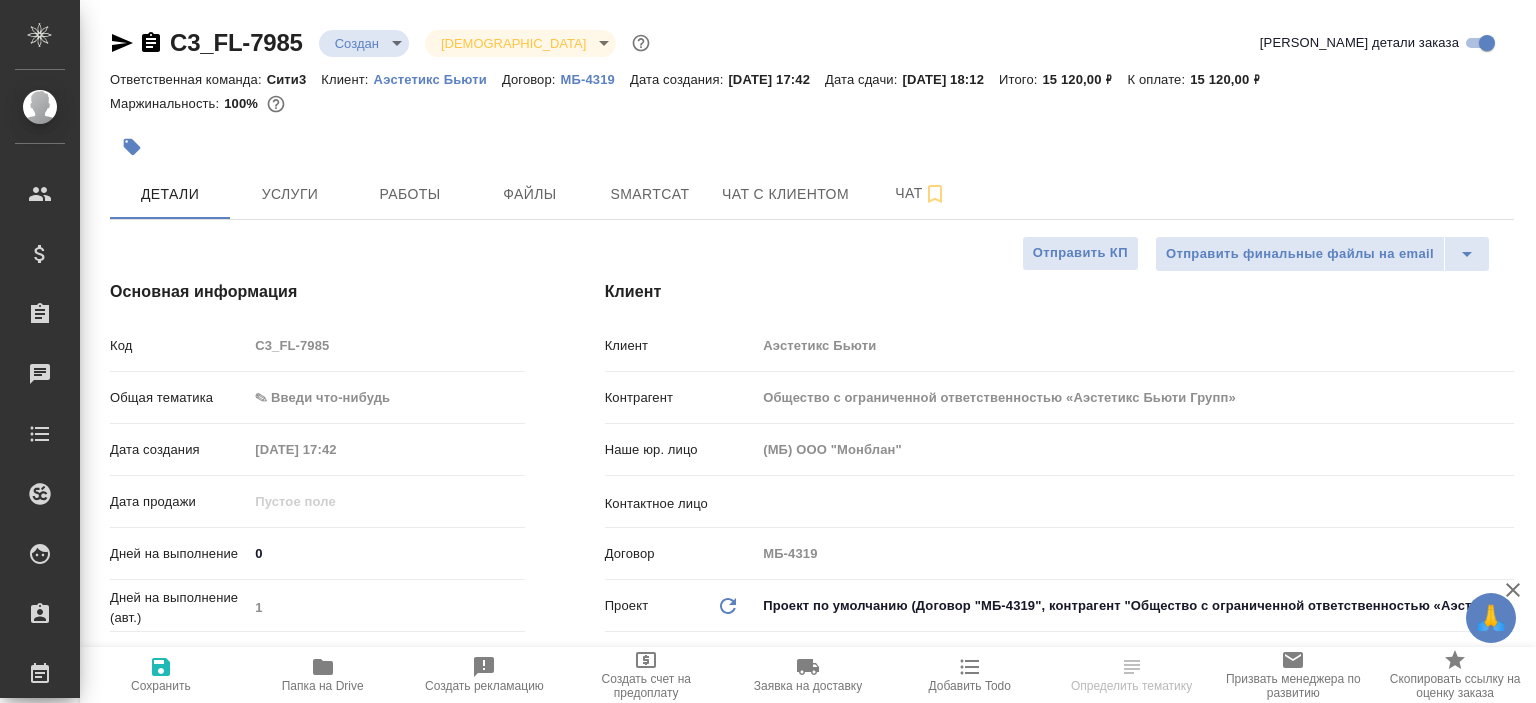 select on "RU" 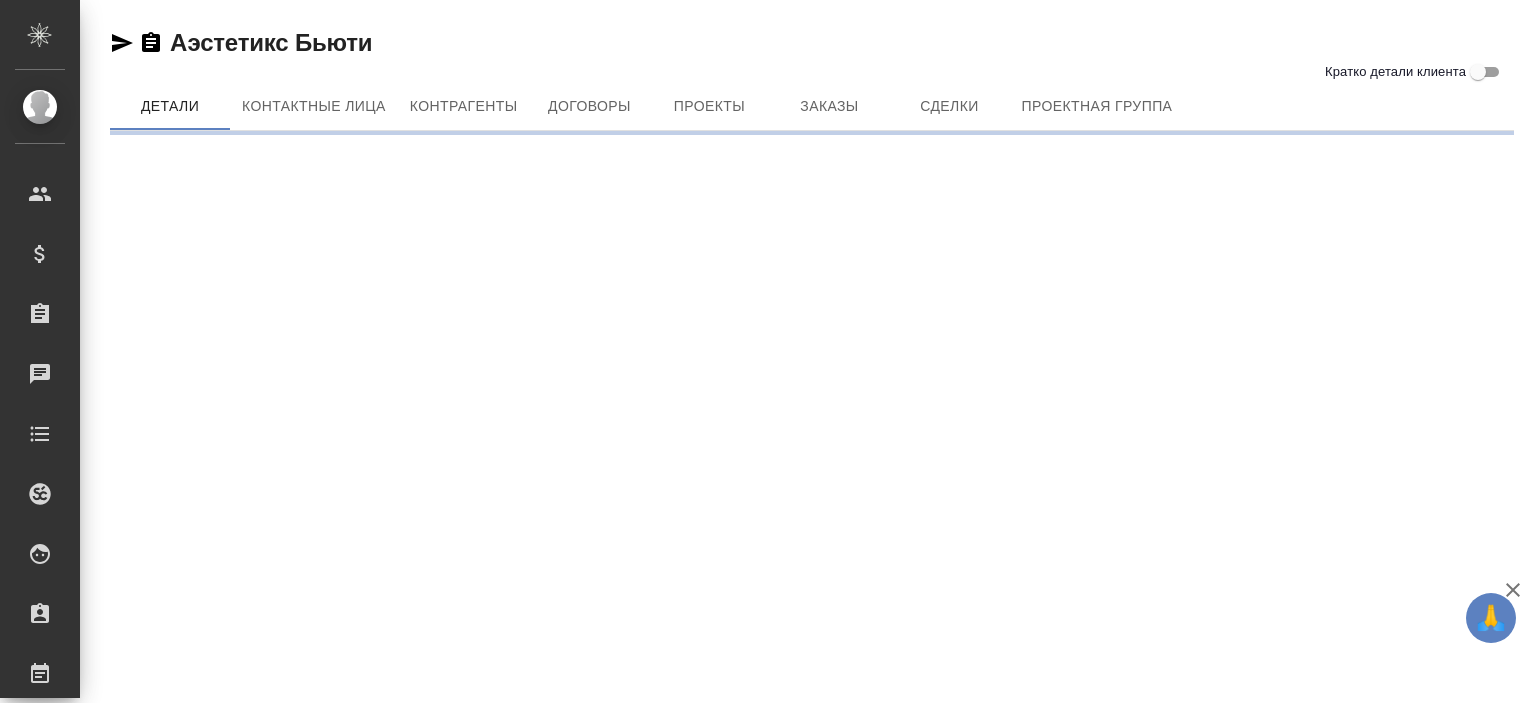 scroll, scrollTop: 0, scrollLeft: 0, axis: both 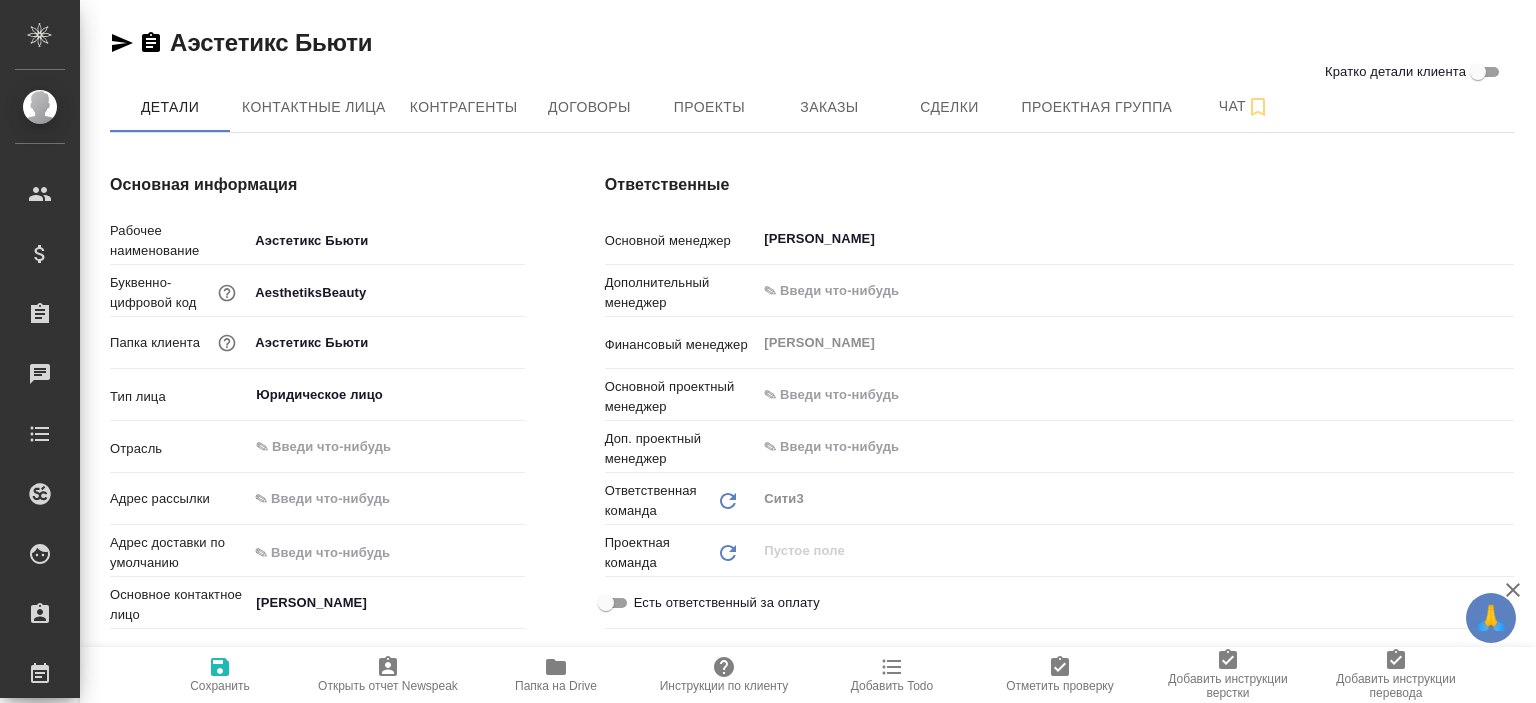 type on "x" 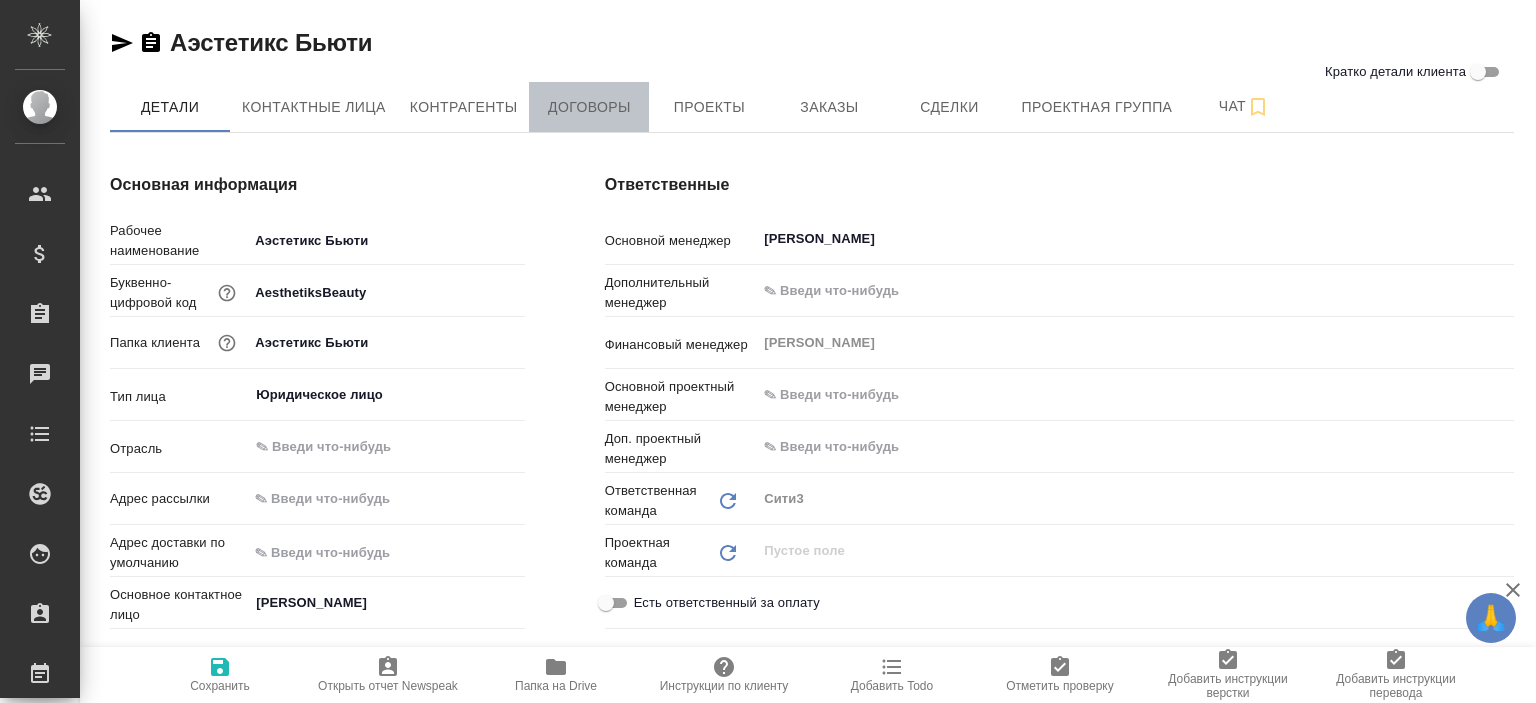 click on "Договоры" at bounding box center [589, 107] 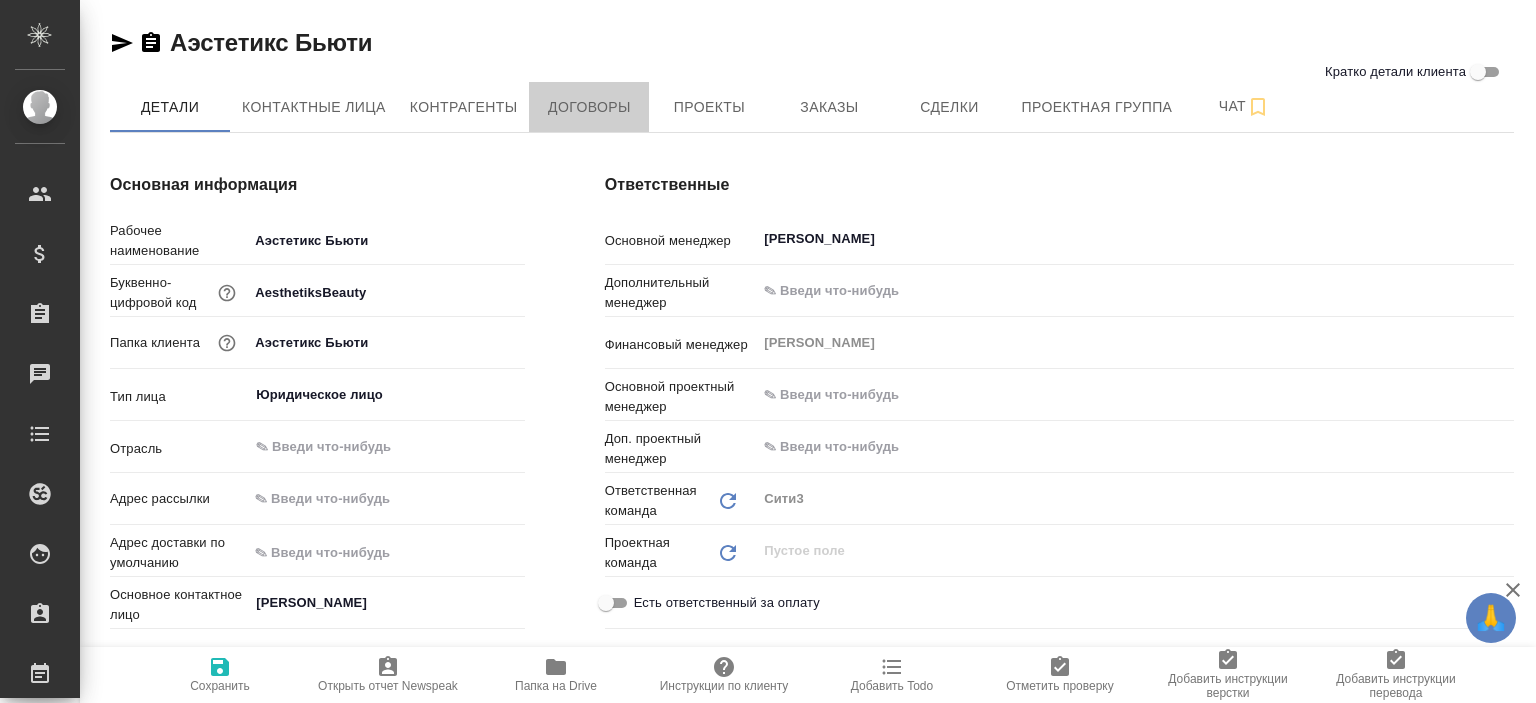 type on "x" 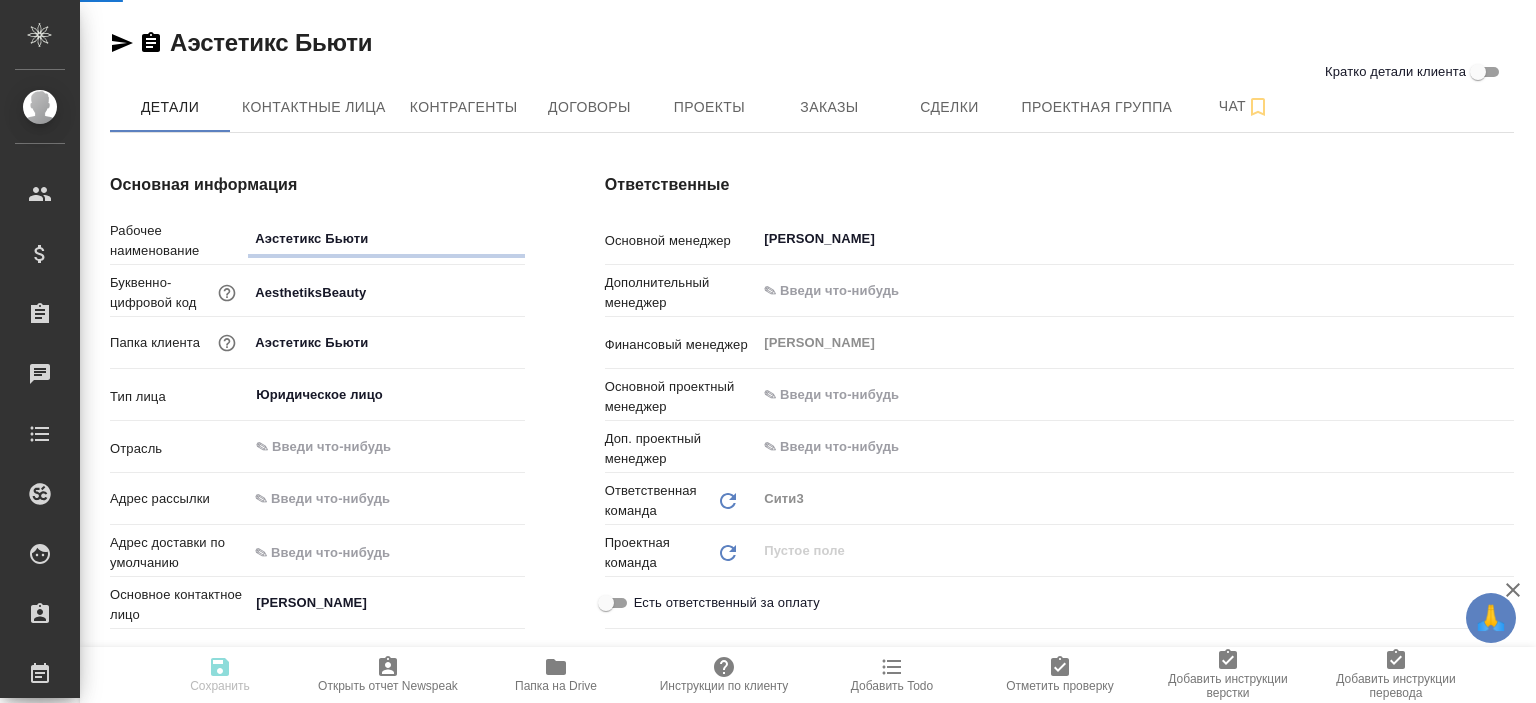 type on "x" 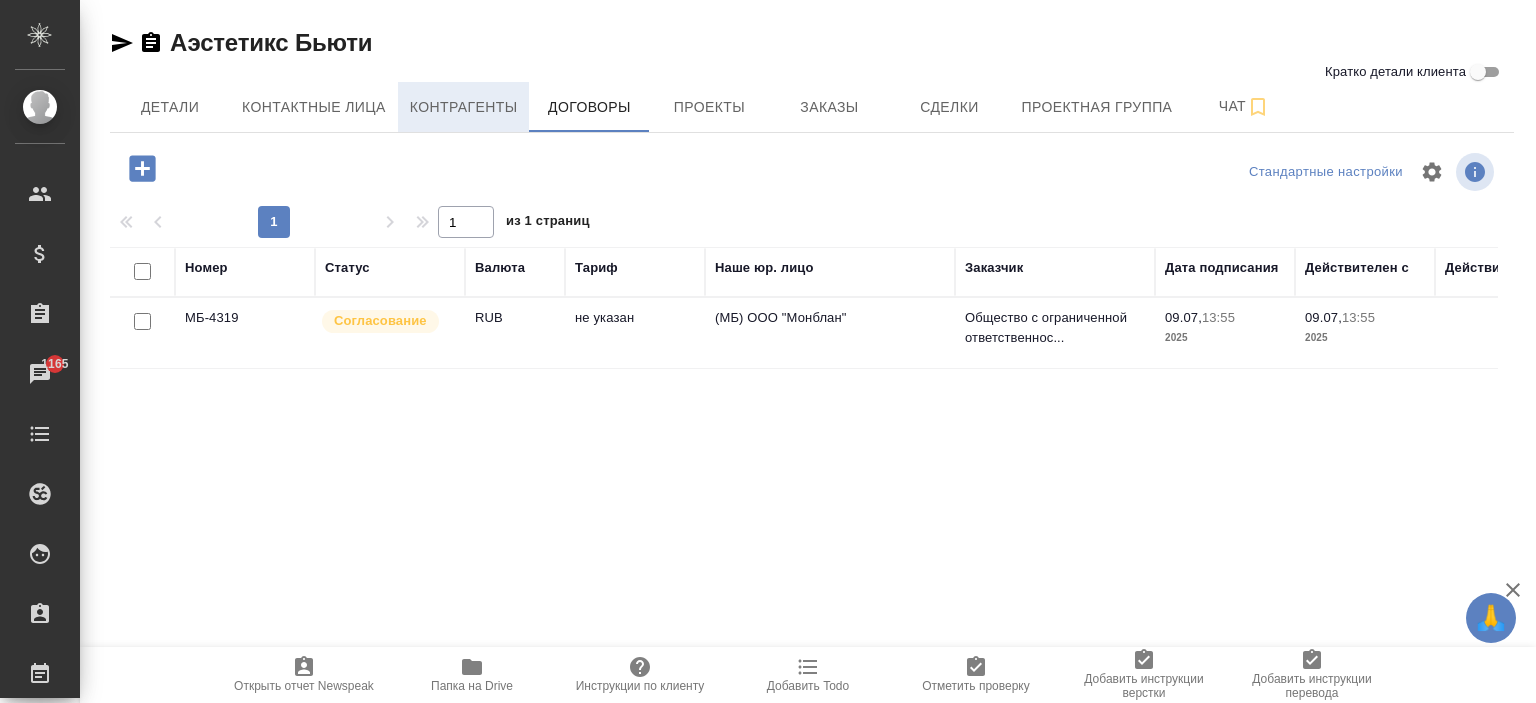 click on "Контрагенты" at bounding box center (464, 107) 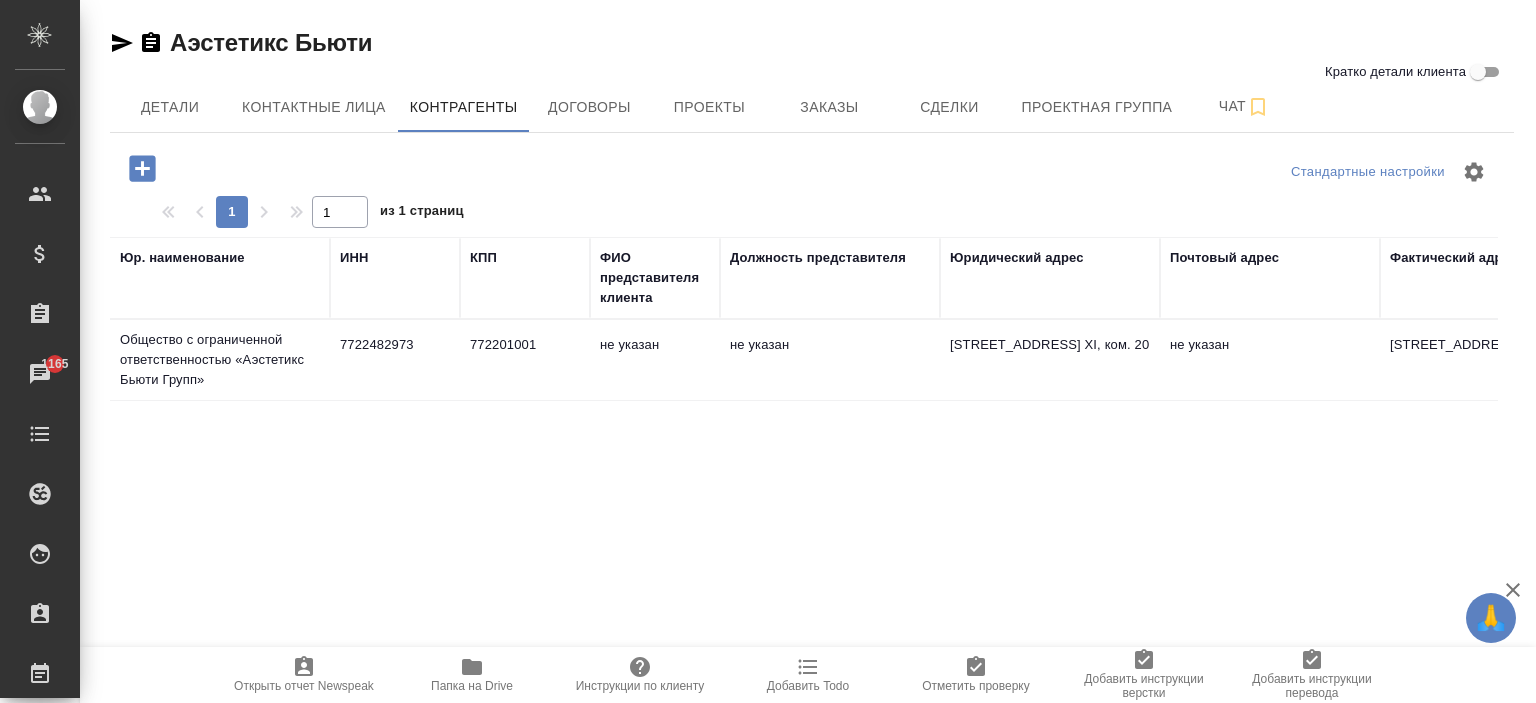 click on "Общество с ограниченной ответственностью «Аэстетикс Бьюти Групп»" at bounding box center [220, 360] 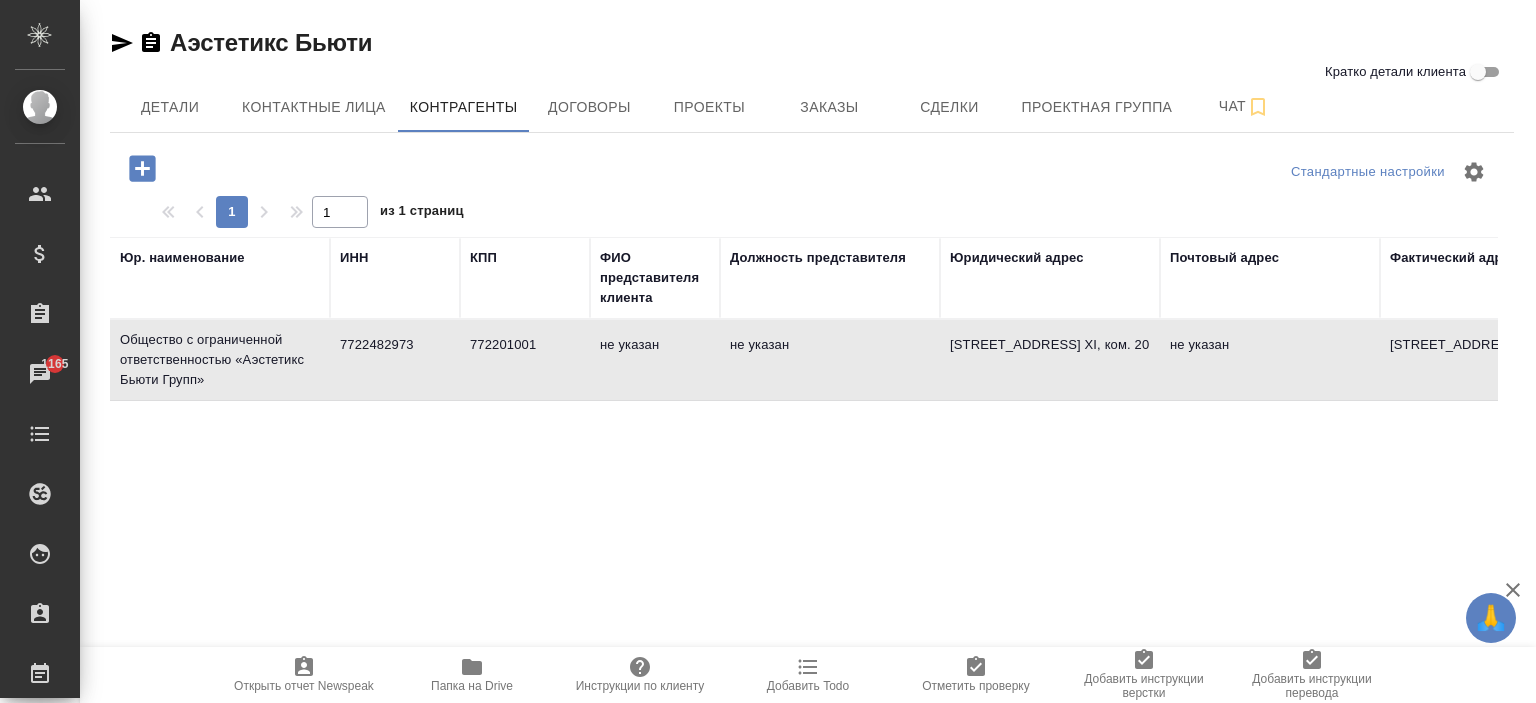 click on "Общество с ограниченной ответственностью «Аэстетикс Бьюти Групп»" at bounding box center [220, 360] 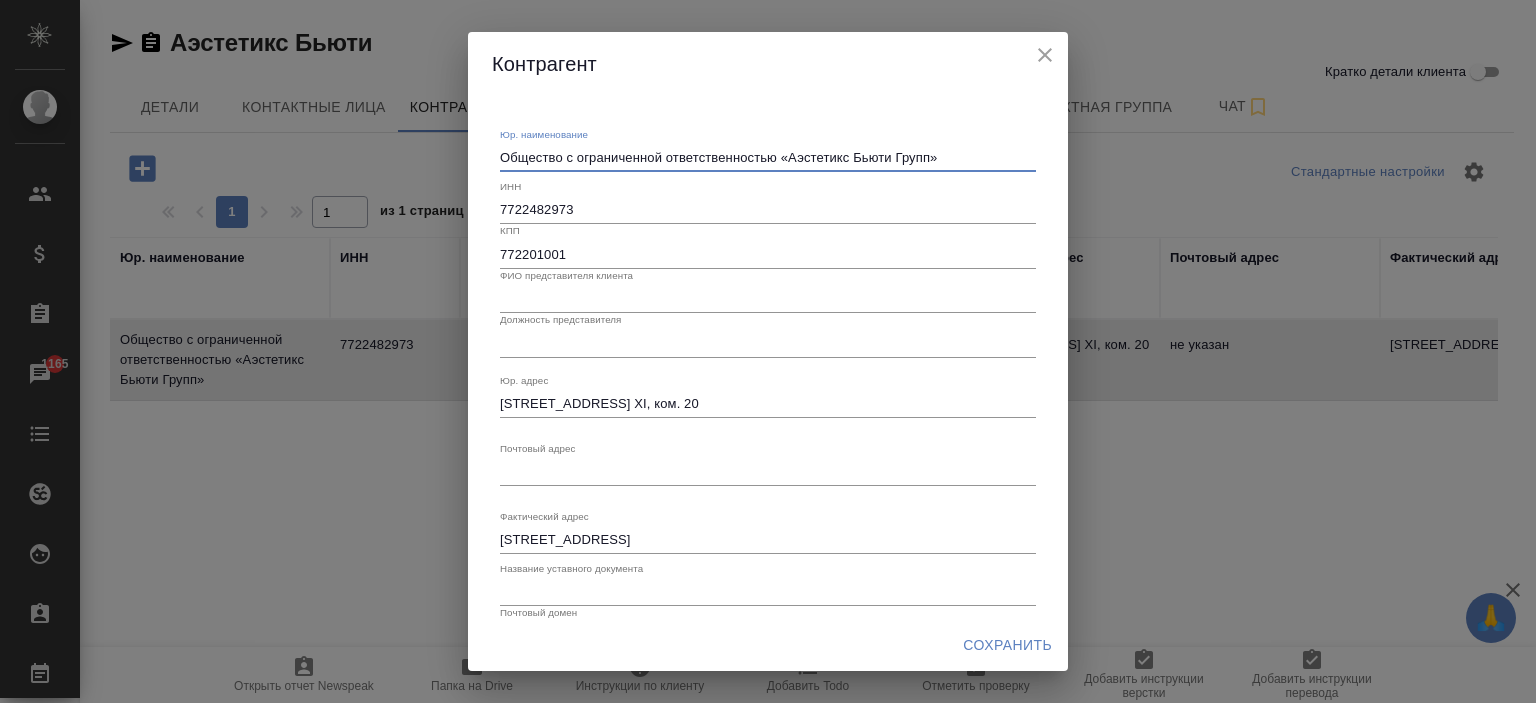 drag, startPoint x: 952, startPoint y: 151, endPoint x: 782, endPoint y: 159, distance: 170.18813 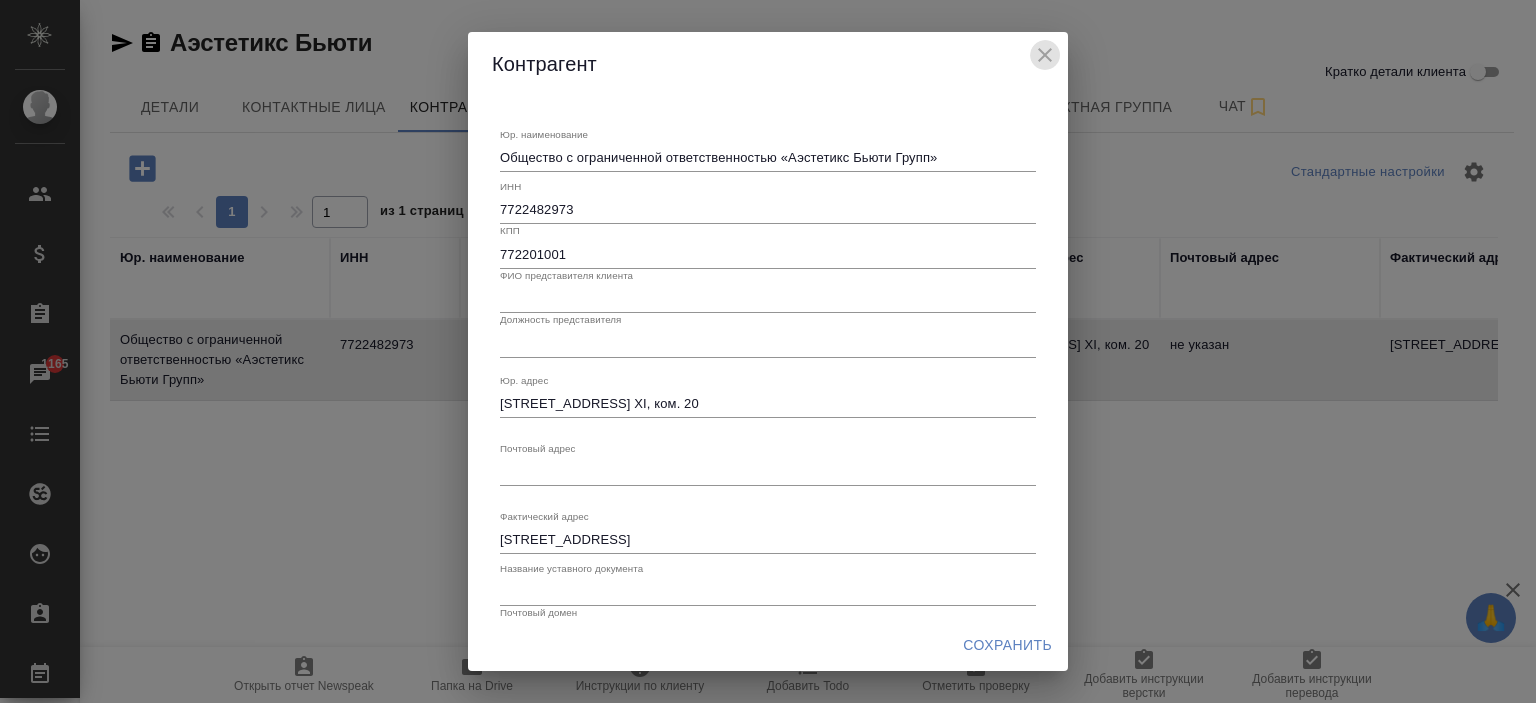 click 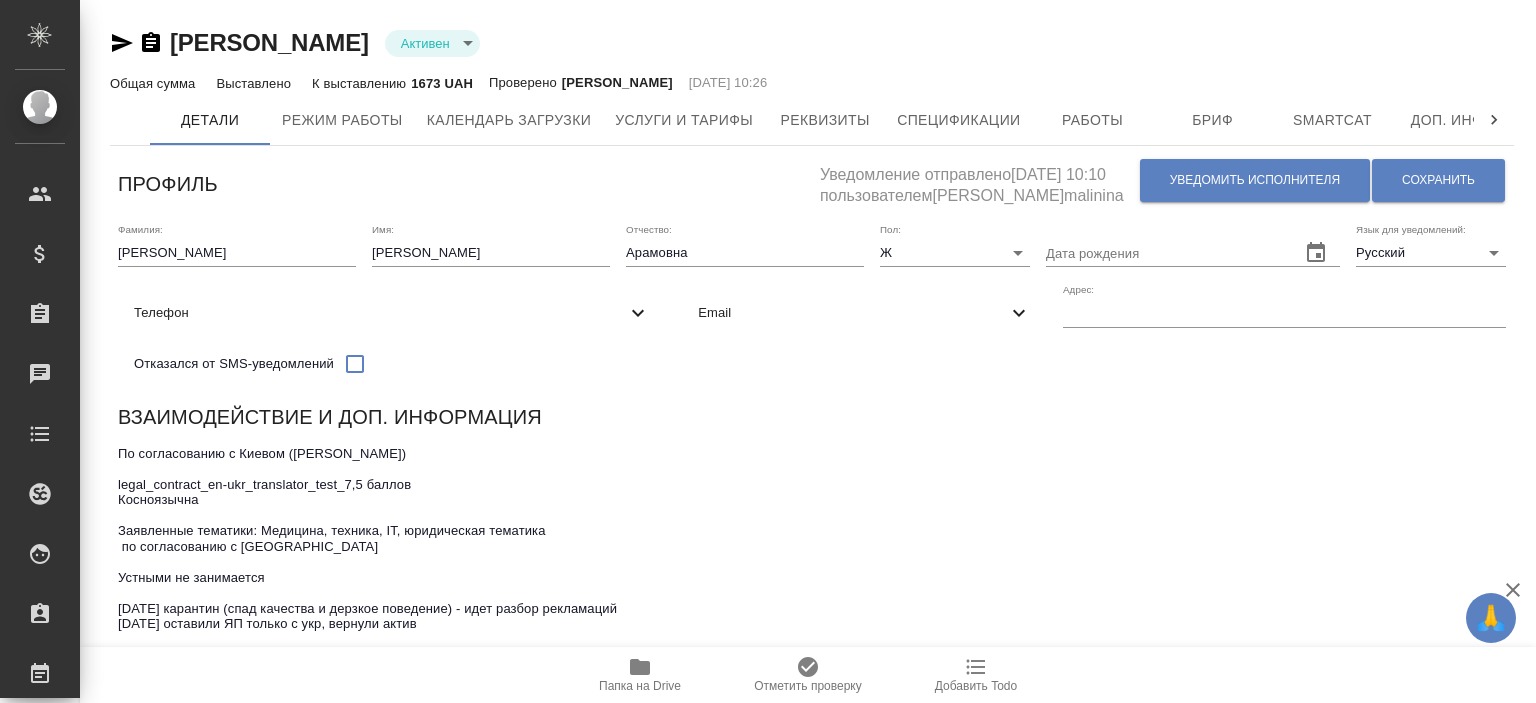 scroll, scrollTop: 0, scrollLeft: 0, axis: both 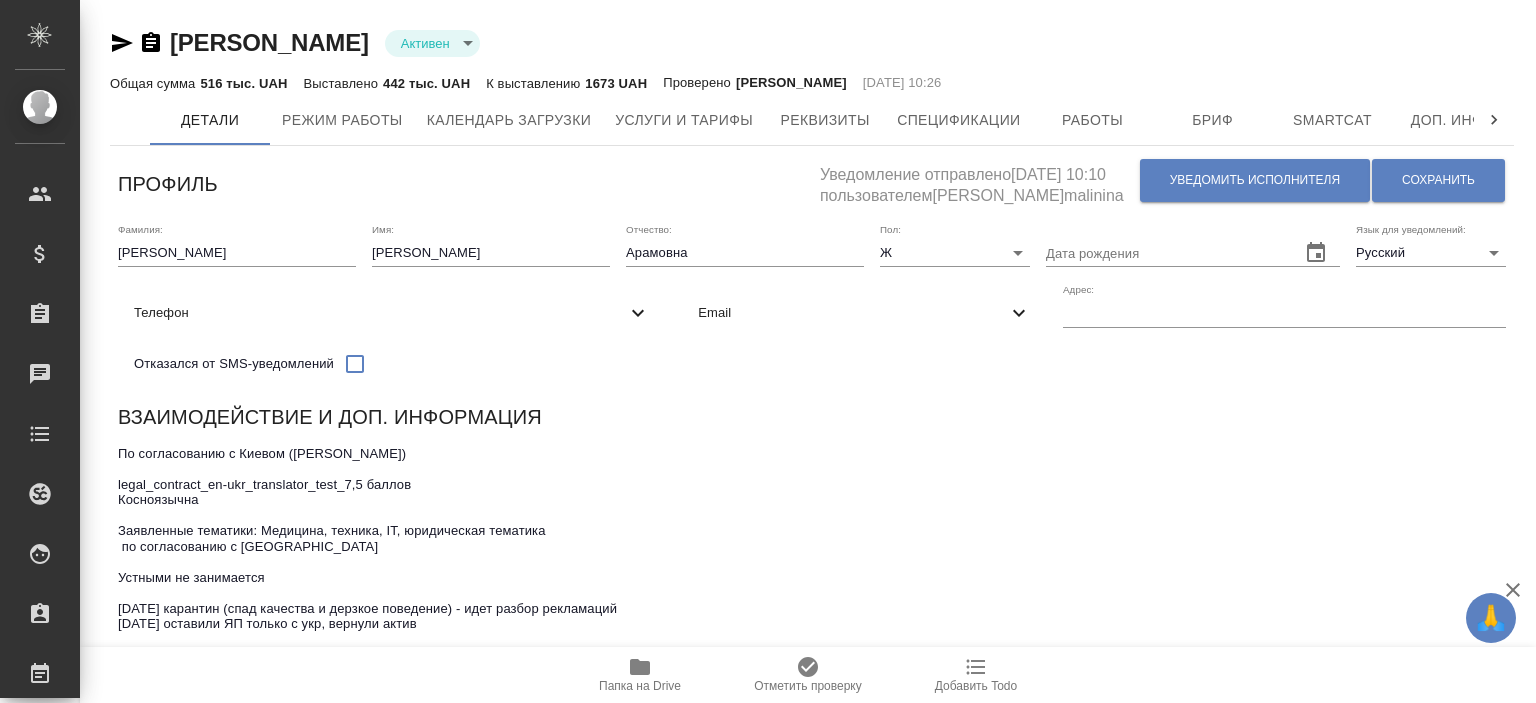 drag, startPoint x: 547, startPoint y: 32, endPoint x: 143, endPoint y: 22, distance: 404.12375 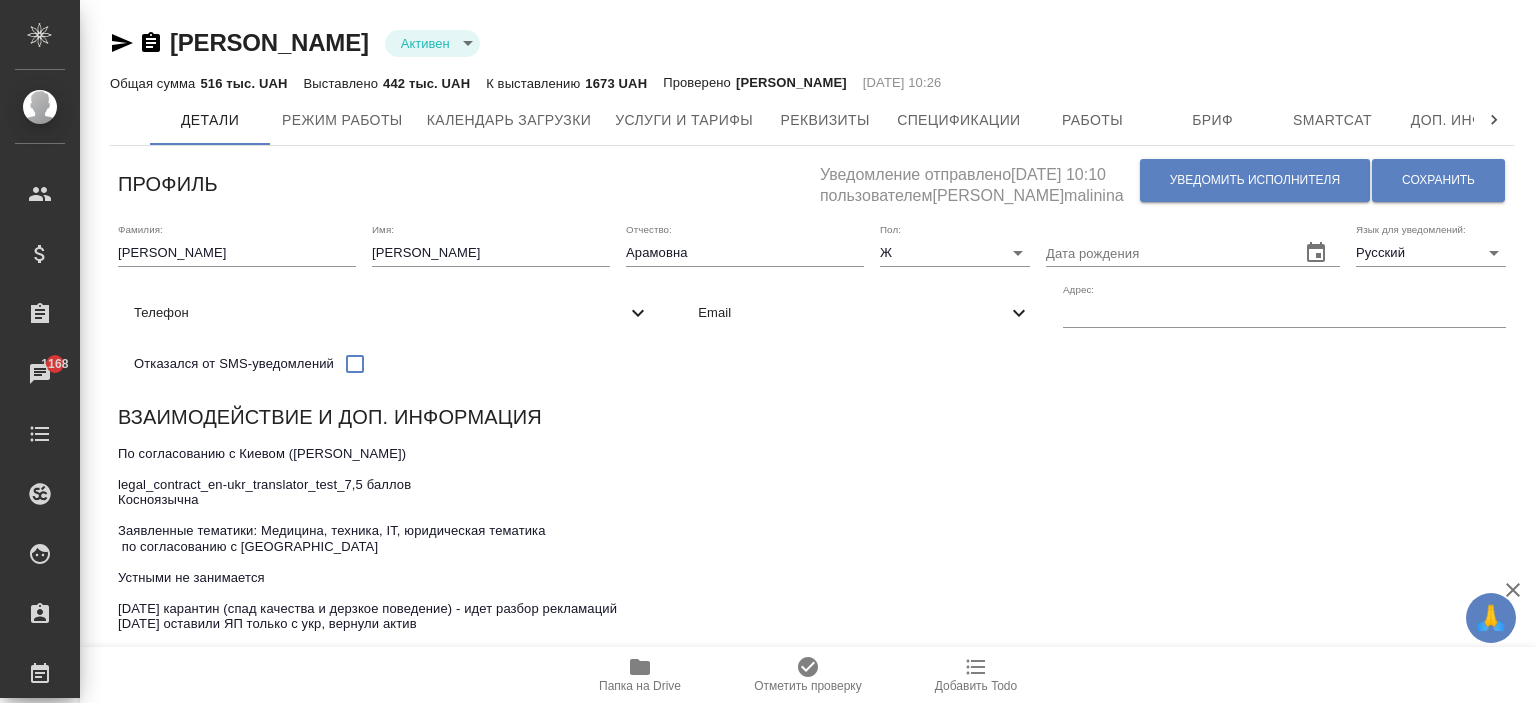 click 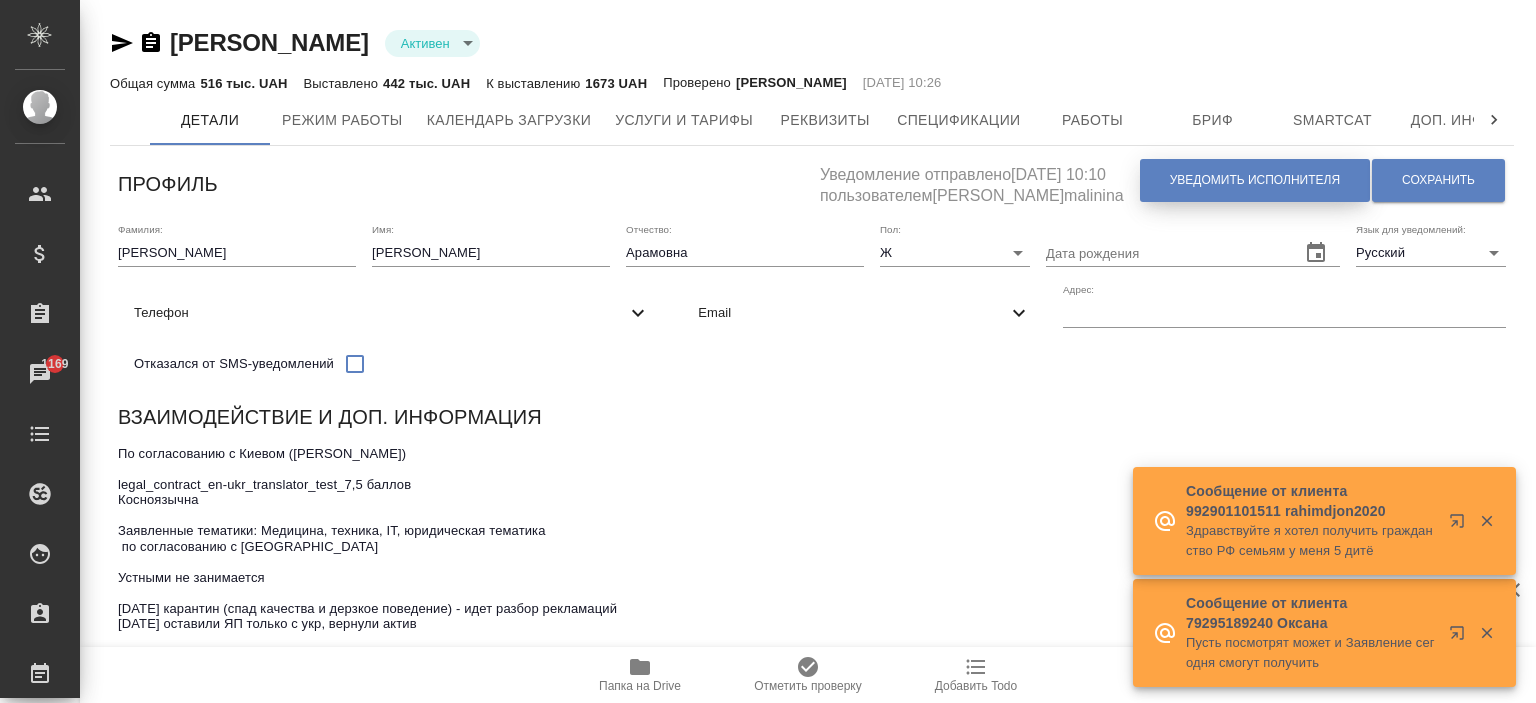 click on "Уведомить исполнителя" at bounding box center (1255, 180) 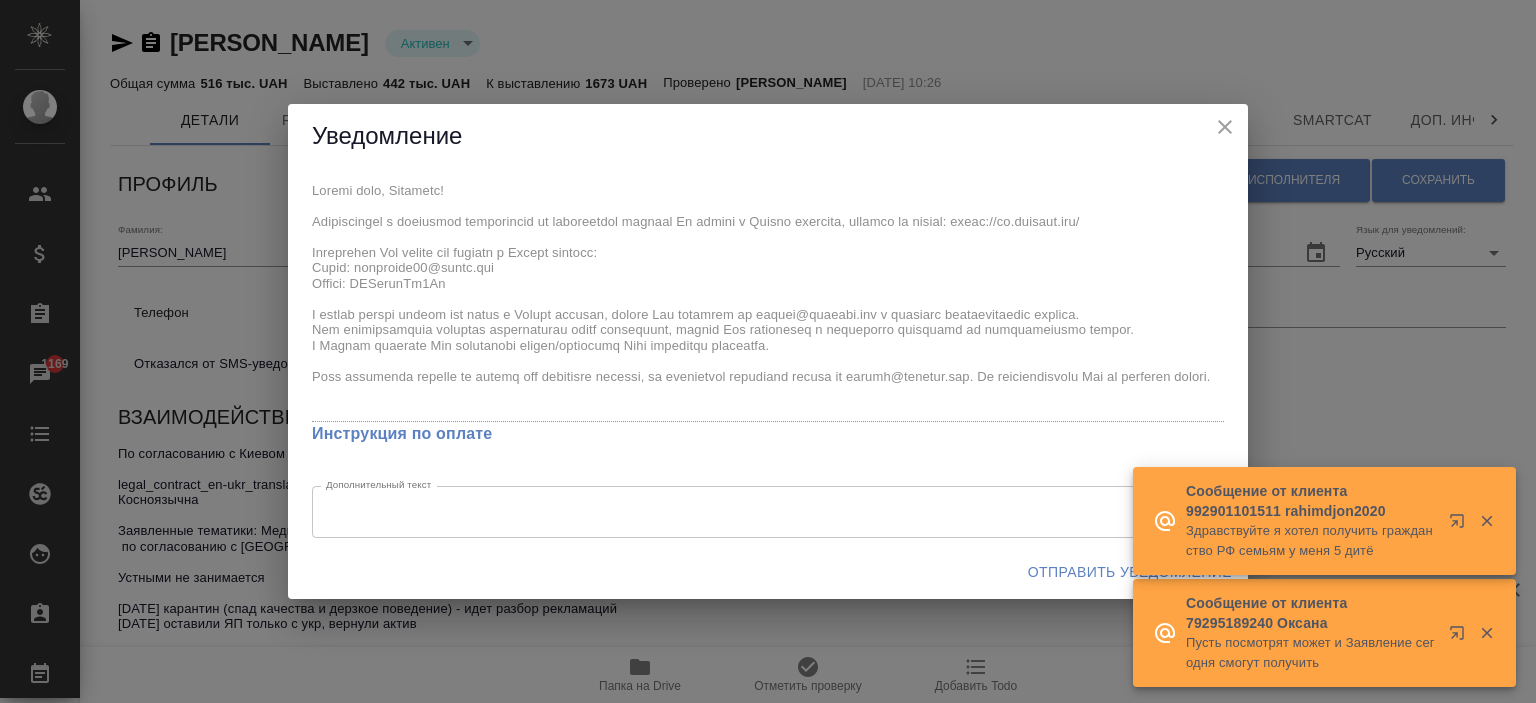 click on "x Инструкция по оплате Дополнительный текст x Дополнительный текст" at bounding box center [768, 357] 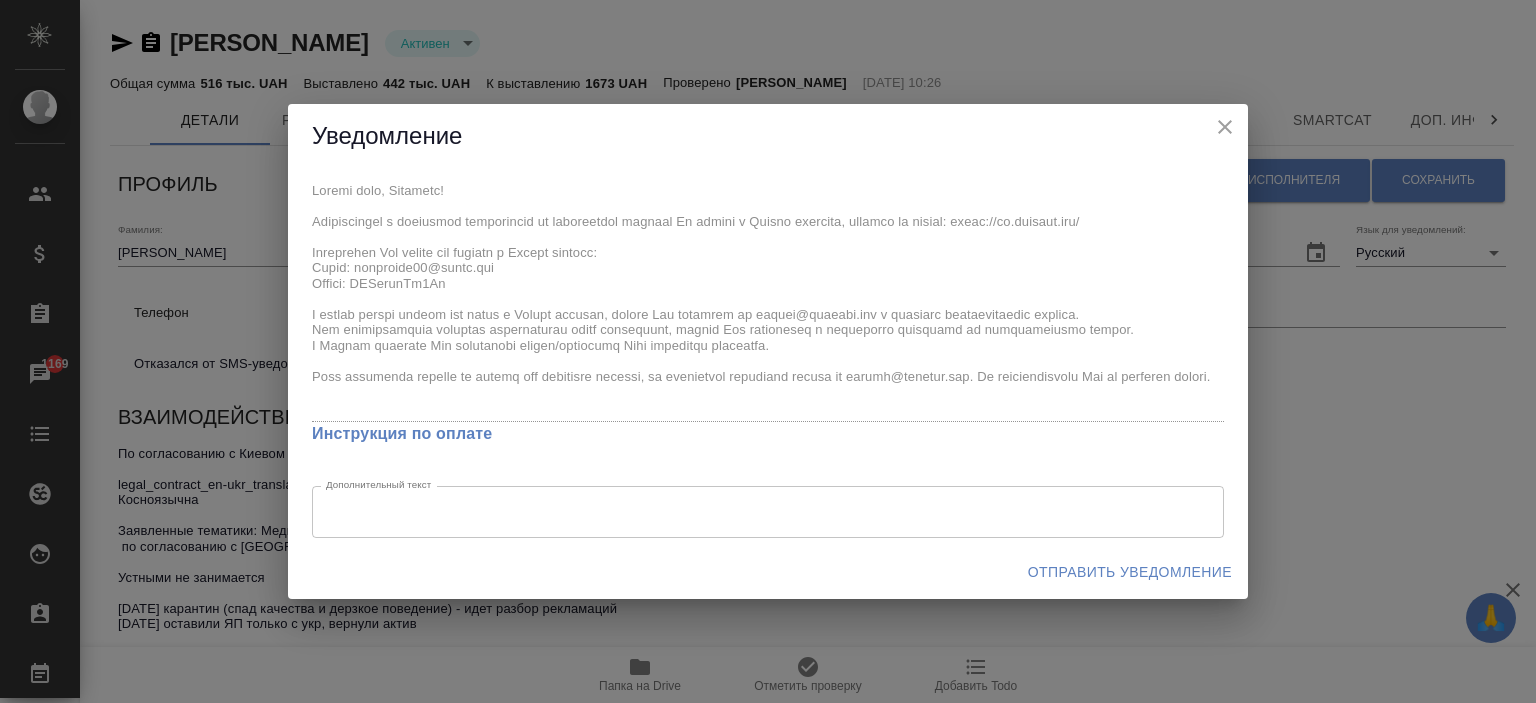 click on "Отправить уведомление" at bounding box center (1130, 572) 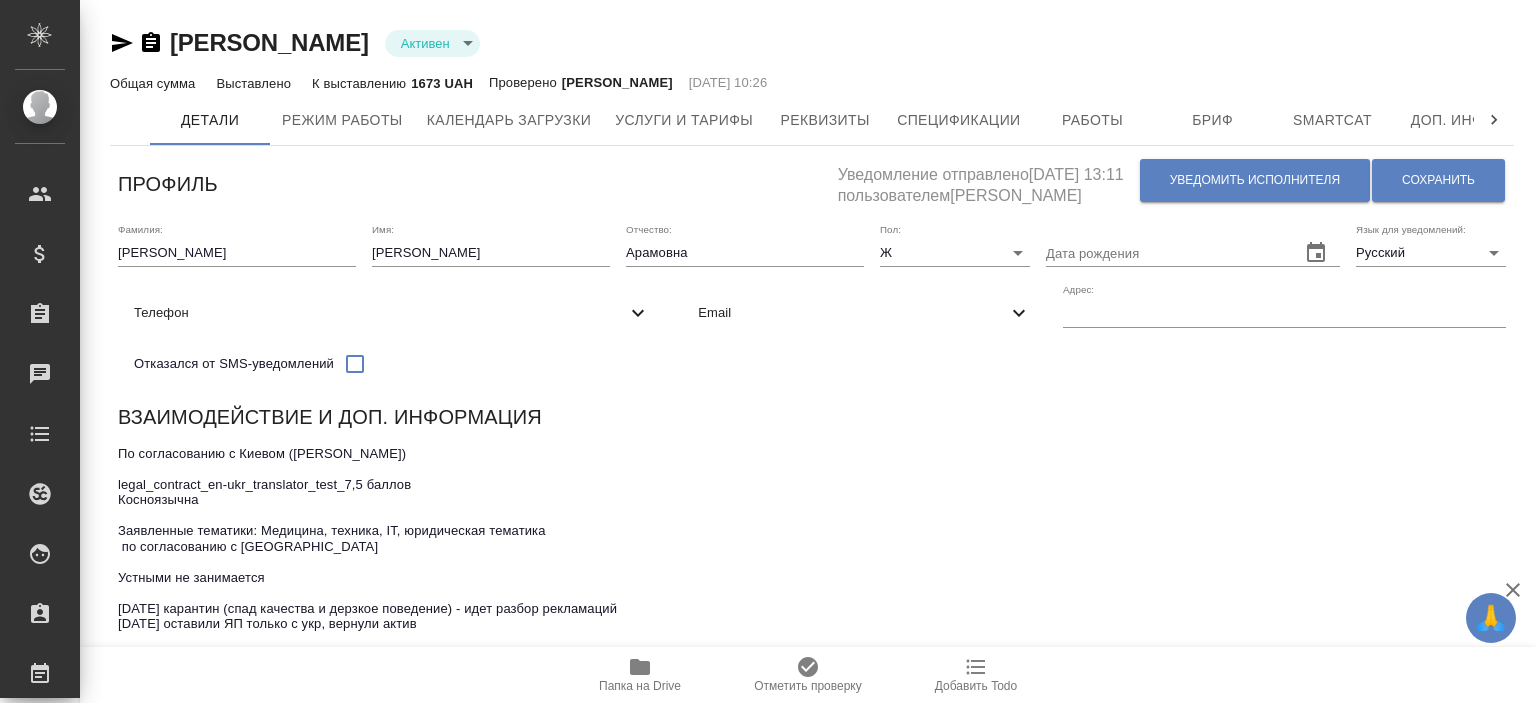 scroll, scrollTop: 0, scrollLeft: 0, axis: both 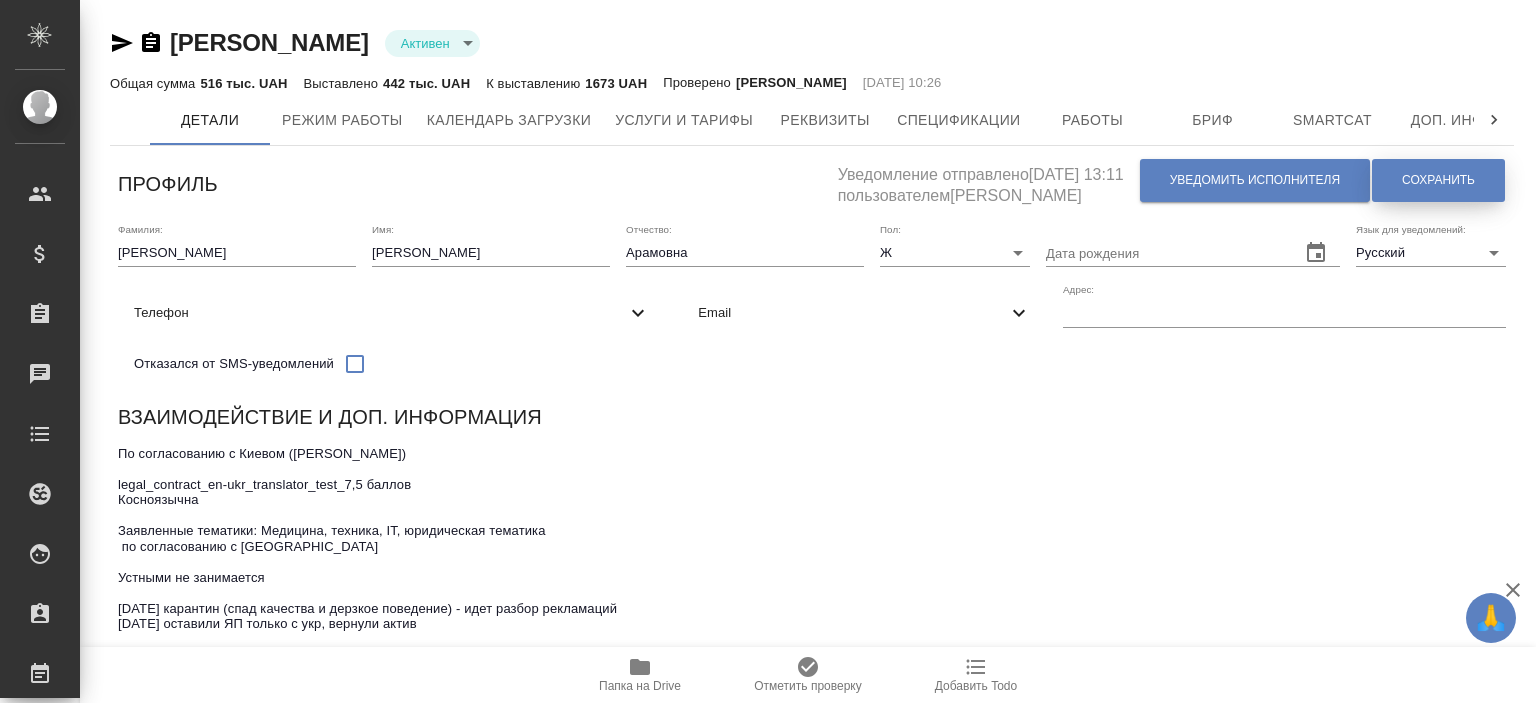 click on "Сохранить" at bounding box center [1438, 180] 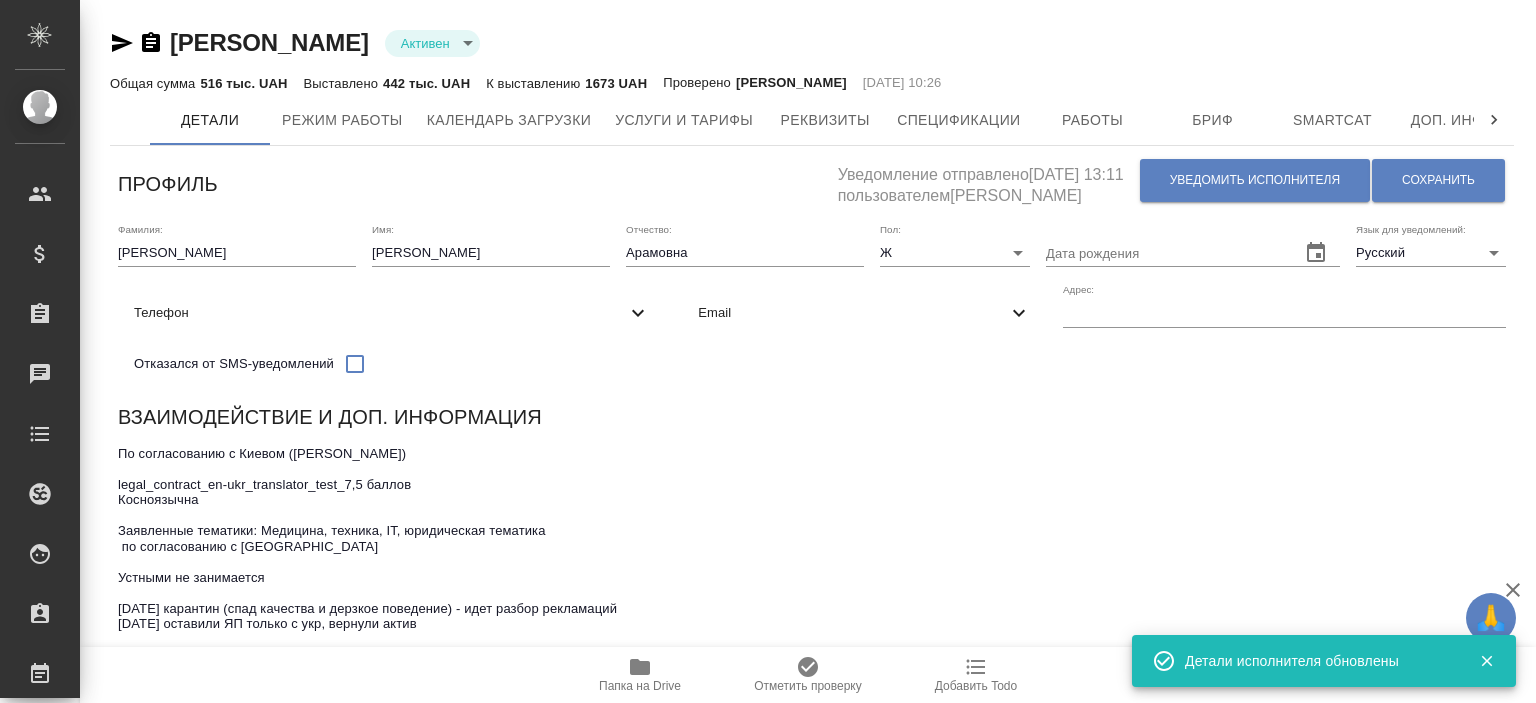 click on "Email" at bounding box center [864, 313] 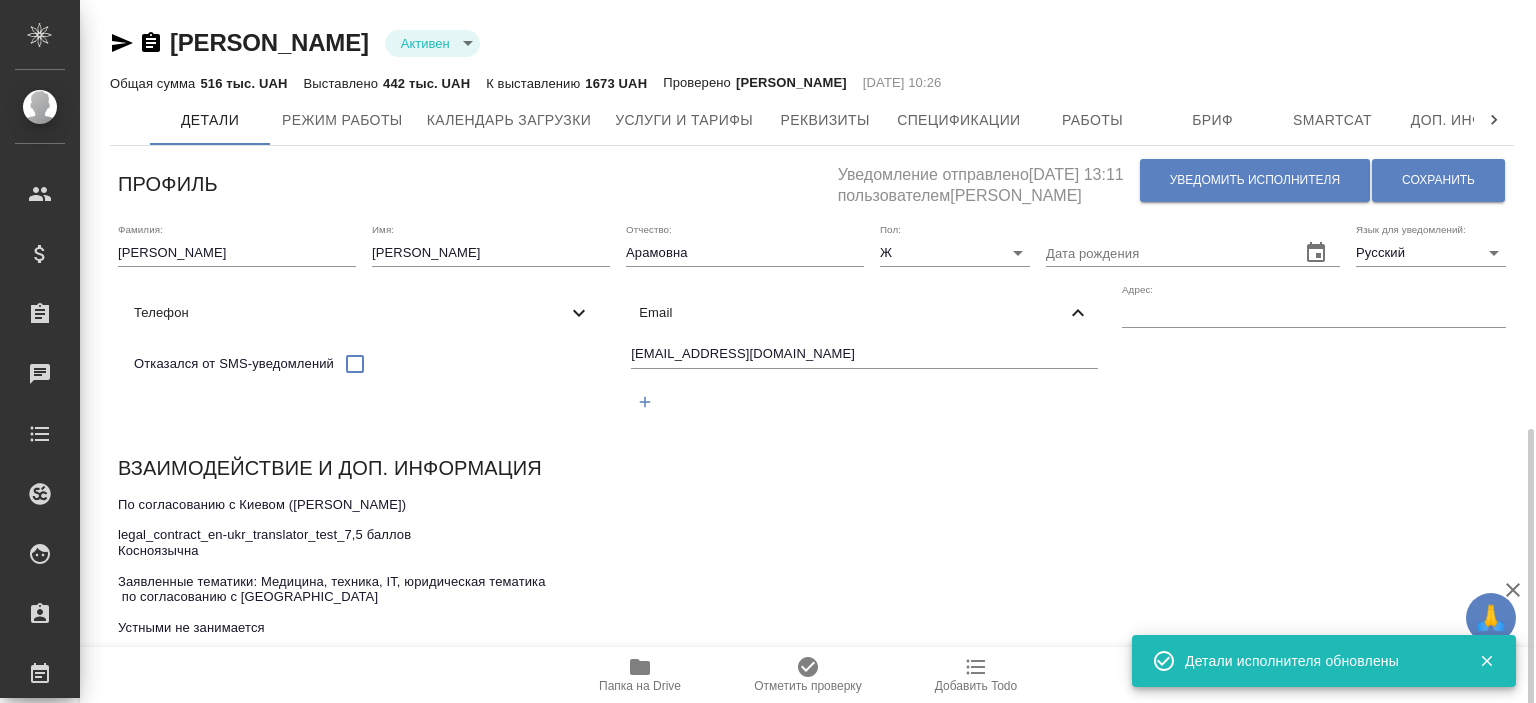 scroll, scrollTop: 300, scrollLeft: 0, axis: vertical 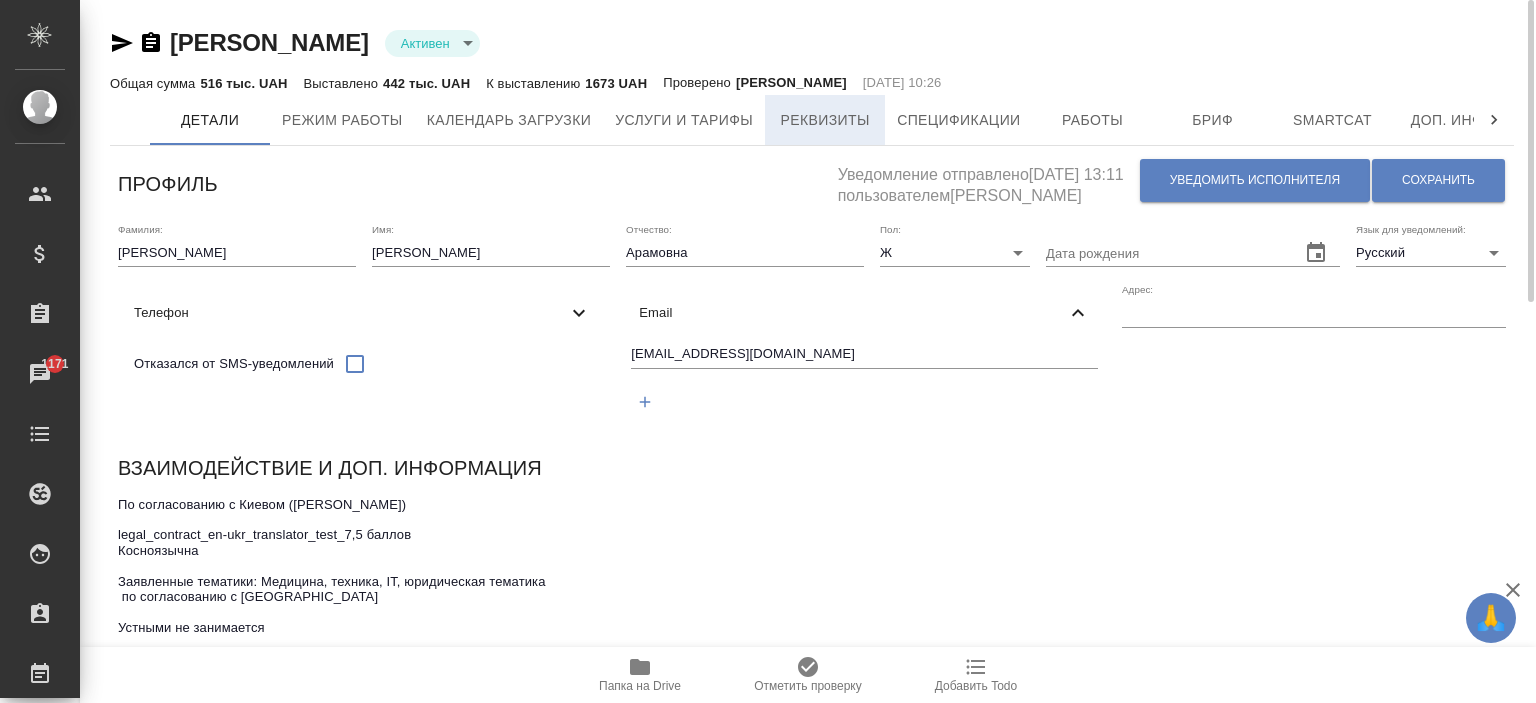 click on "Реквизиты" at bounding box center (825, 120) 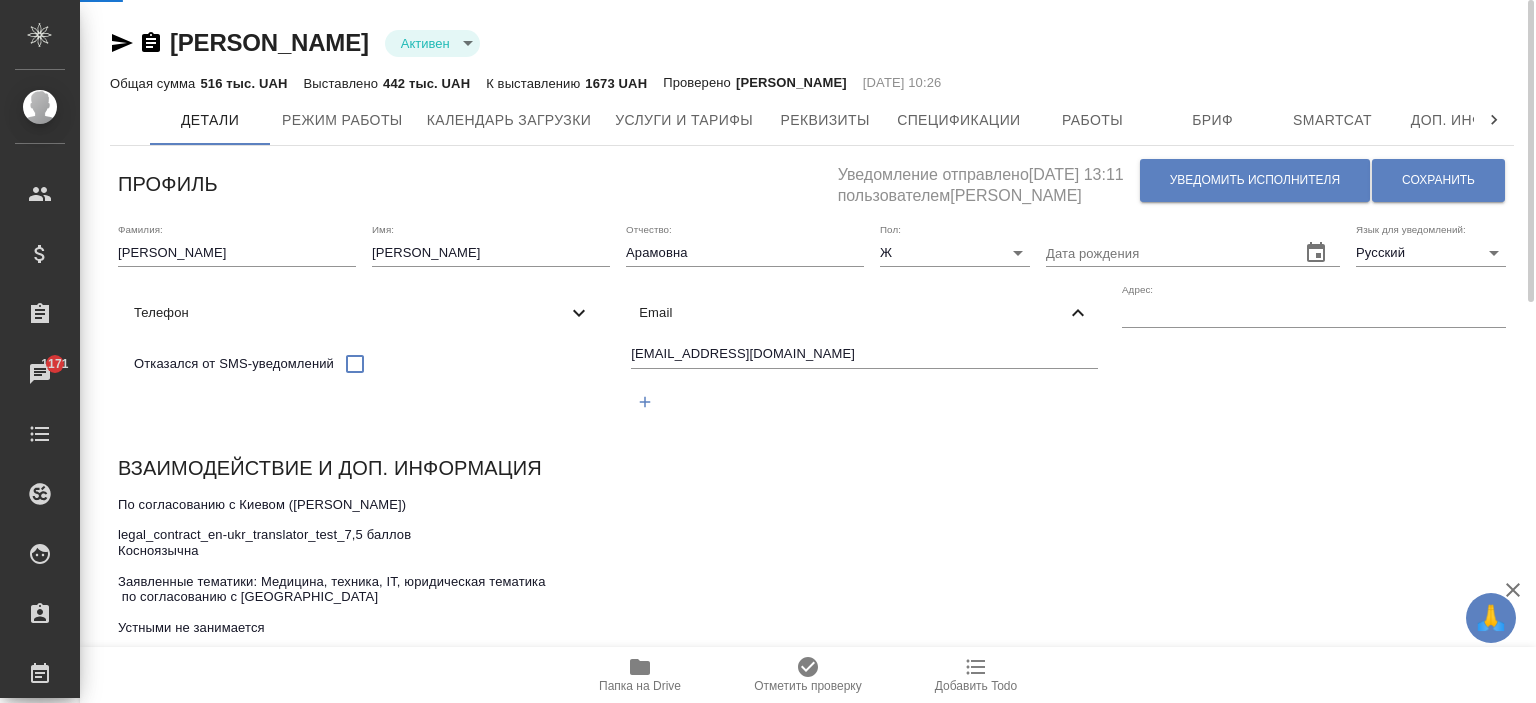 select on "10" 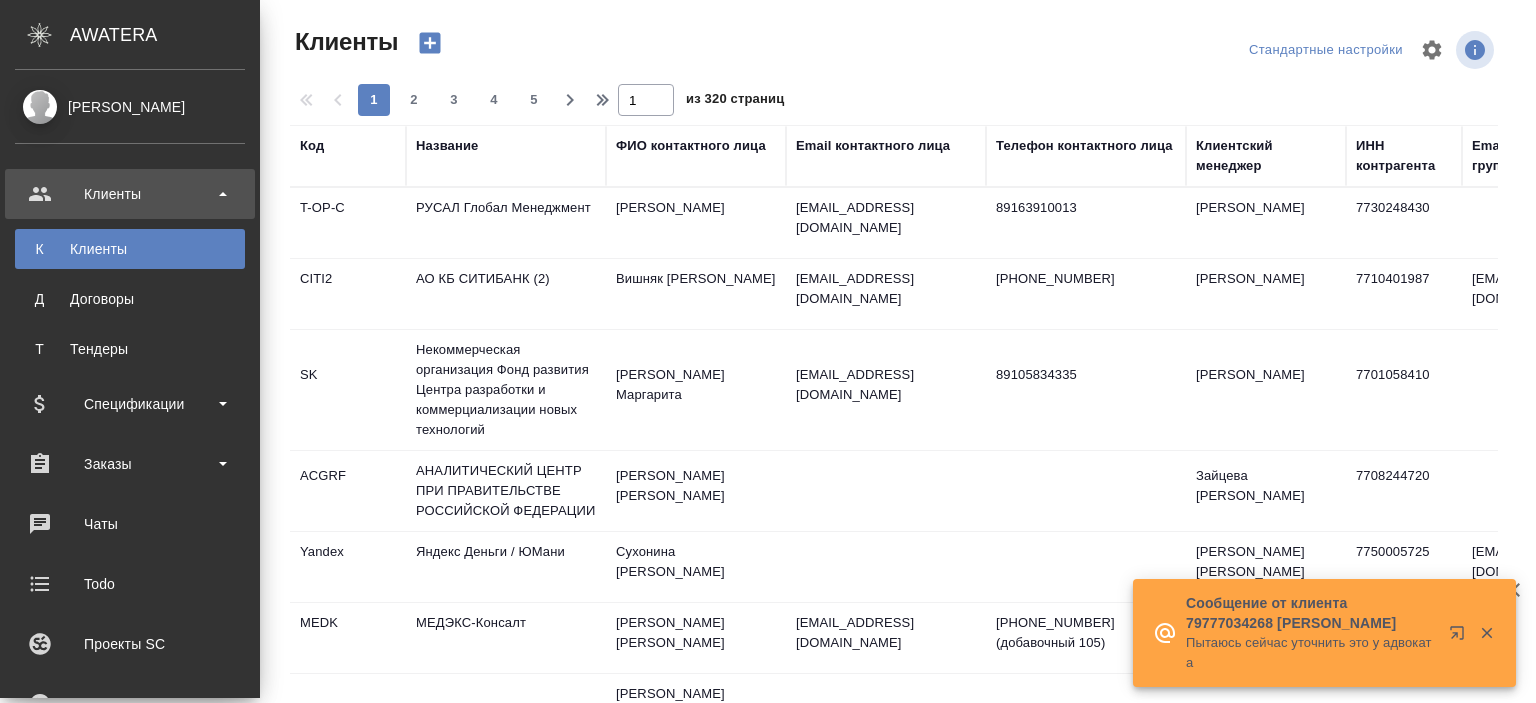 select on "RU" 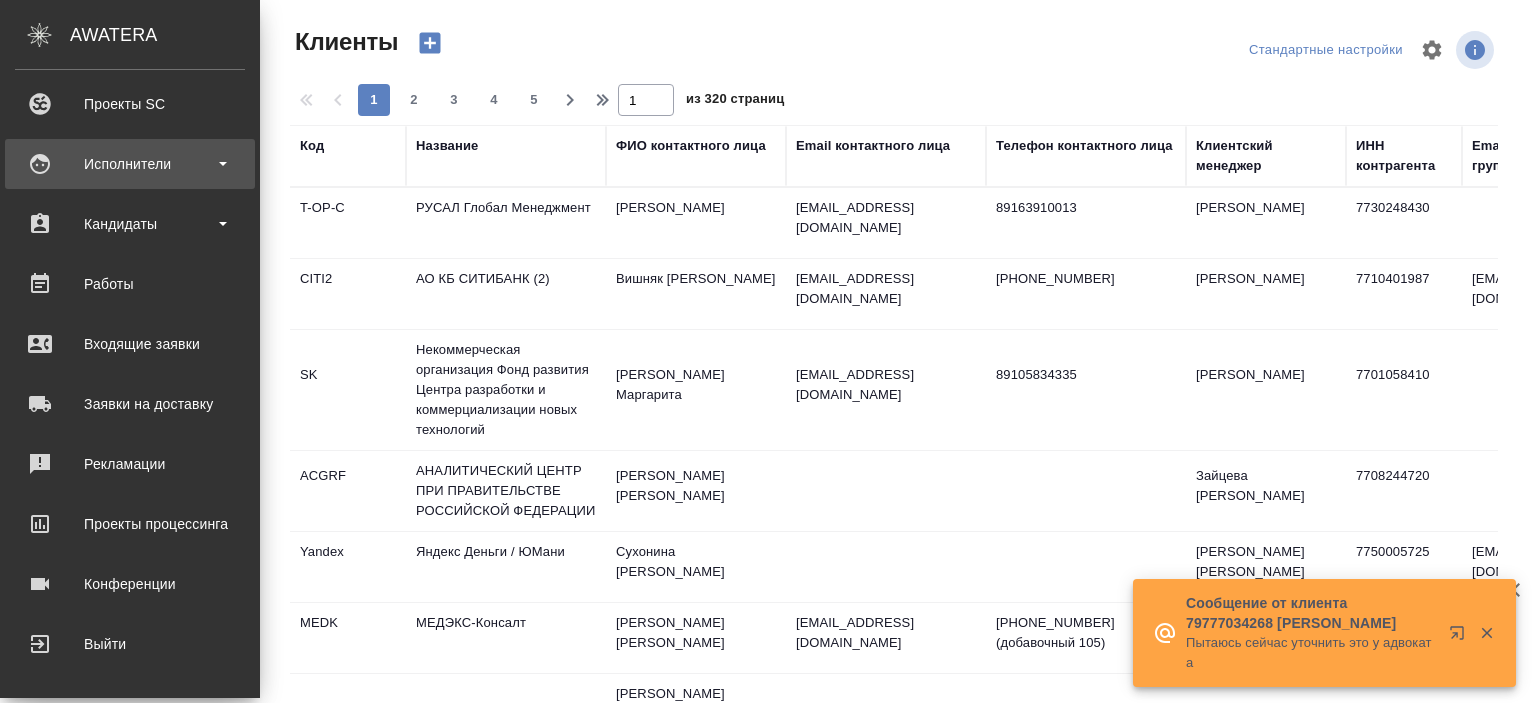 click on "Исполнители" at bounding box center [130, 164] 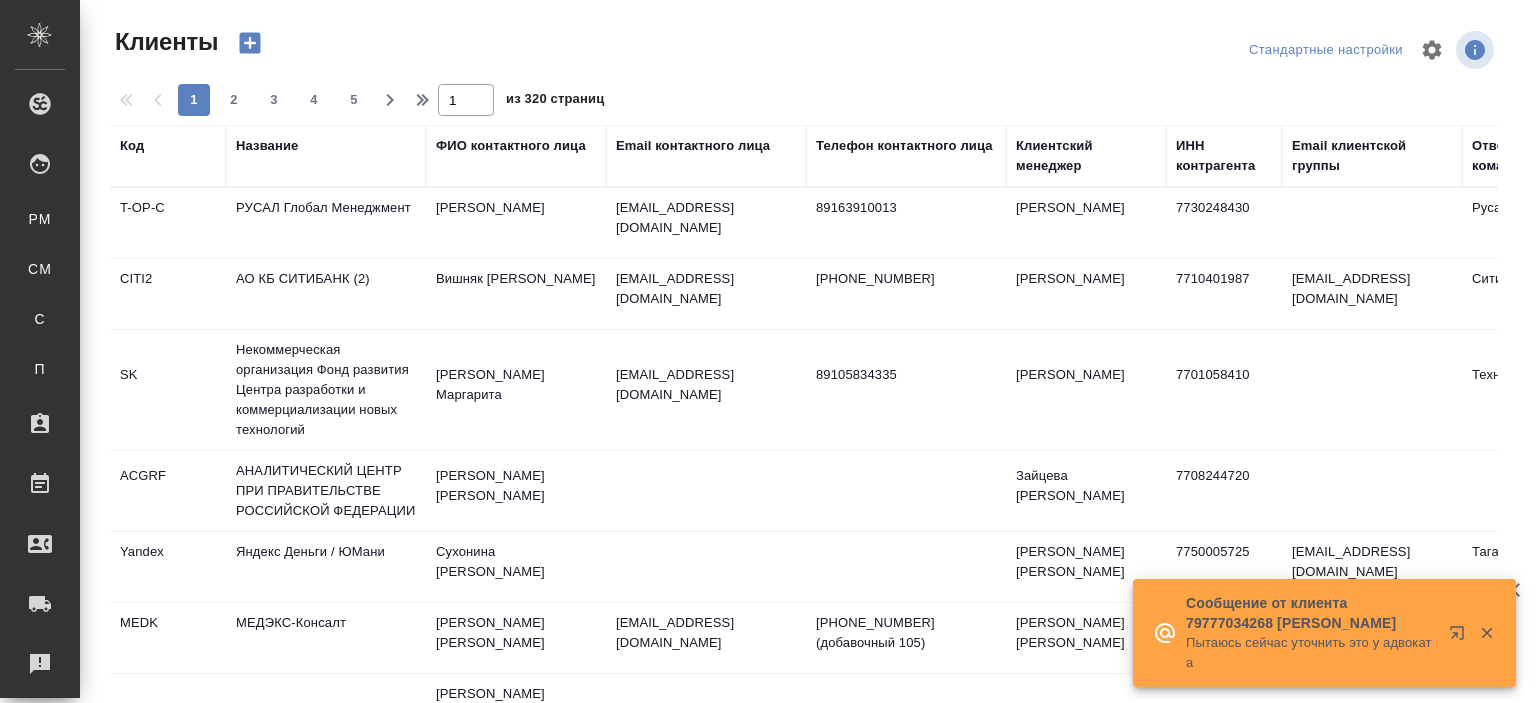 click on "Клиенты Стандартные настройки 1 2 3 4 5 1 из 320 страниц Код Название ФИО контактного лица Email контактного лица Телефон контактного лица Клиентский менеджер ИНН контрагента Email клиентской группы Ответственная команда T-OP-C РУСАЛ Глобал Менеджмент Абдуразакова [PERSON_NAME] [PERSON_NAME][EMAIL_ADDRESS][DOMAIN_NAME] 89163910013 Горленко Юлия 7730248430 Русал CITI2 АО КБ СИТИБАНК (2) Вишняк [PERSON_NAME] [PERSON_NAME][EMAIL_ADDRESS][DOMAIN_NAME] [PHONE_NUMBER] Лямина Надежда 7710401987 [EMAIL_ADDRESS][DOMAIN_NAME] Сити SK Некоммерческая организация Фонд развития Центра разработки и коммерциализации новых технологий Фирсова Маргарита [EMAIL_ADDRESS][DOMAIN_NAME] 89105834335 7701058410 Технический" at bounding box center (812, 428) 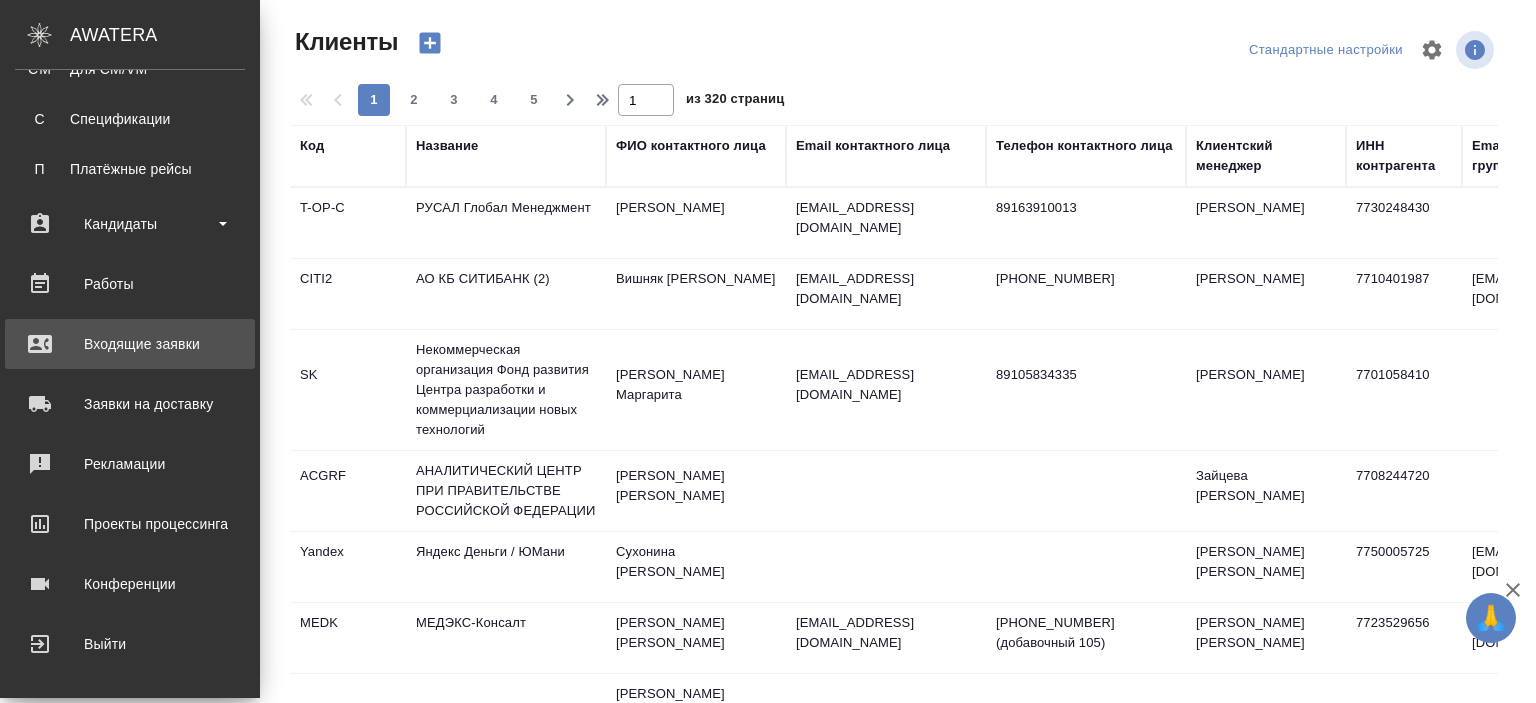 scroll, scrollTop: 340, scrollLeft: 0, axis: vertical 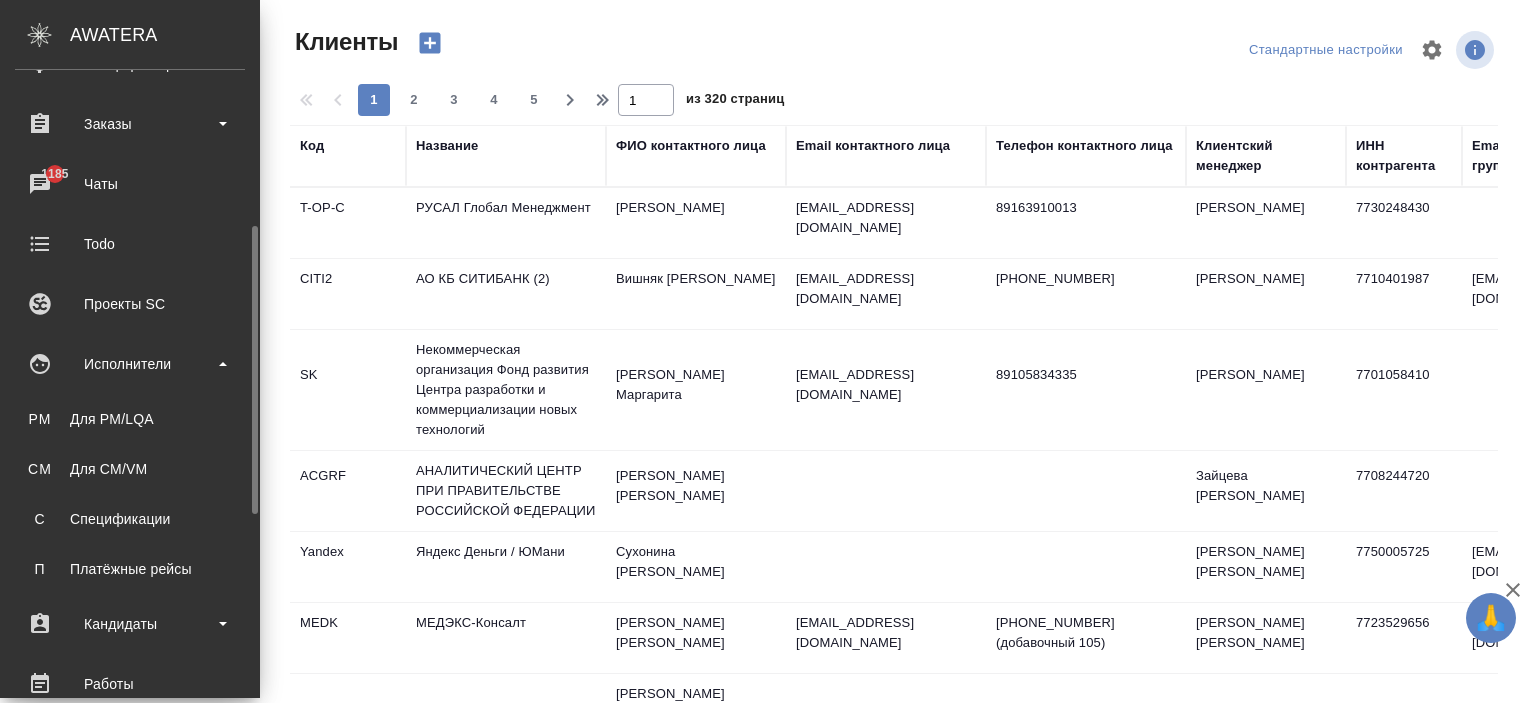 click on "Клиенты К Клиенты Д Договоры Т Тендеры Спецификации Заказы 1185 Чаты Todo Проекты SC Исполнители PM Для PM/LQA CM Для CM/VM С Спецификации П Платёжные рейсы Кандидаты Работы Входящие заявки Заявки на доставку Рекламации Проекты процессинга Конференции Выйти" at bounding box center (130, 444) 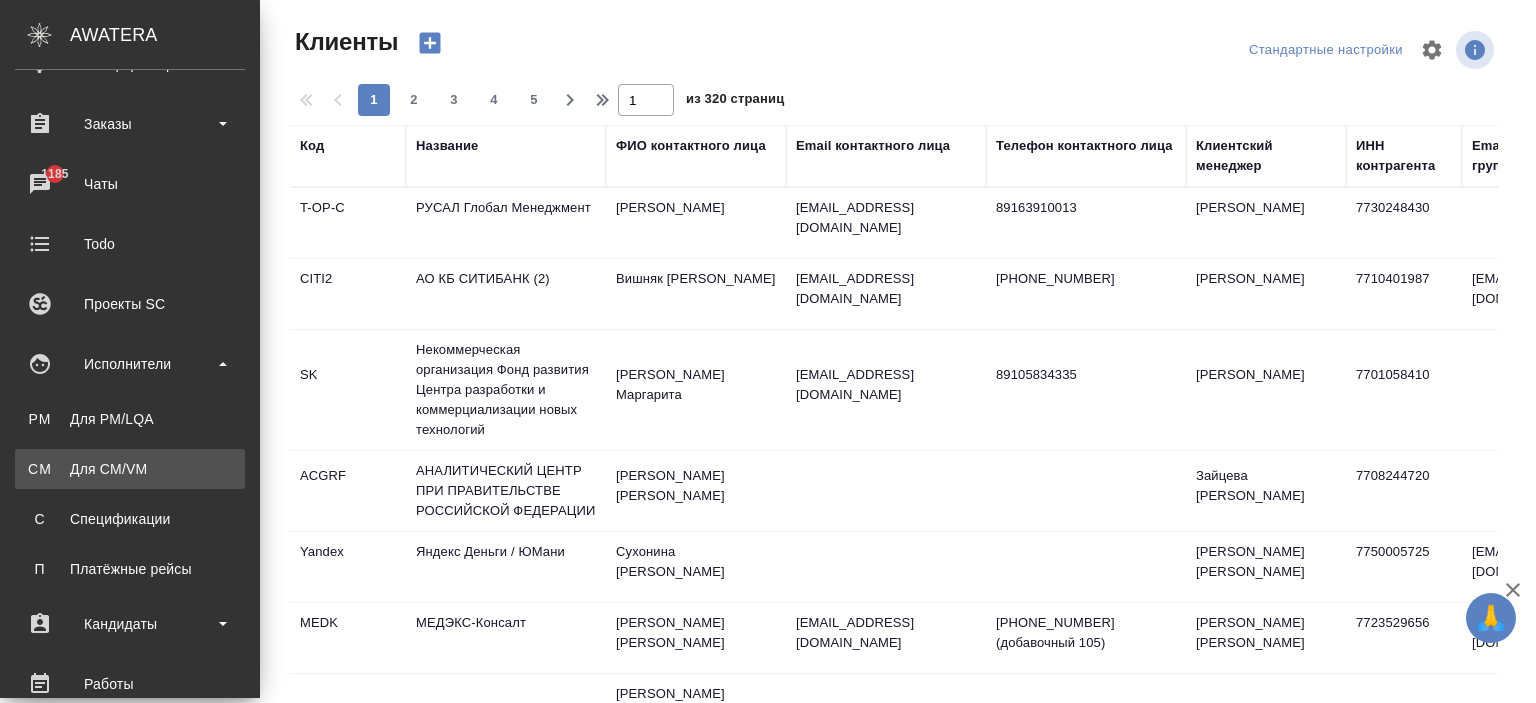 click on "Для CM/VM" at bounding box center (130, 469) 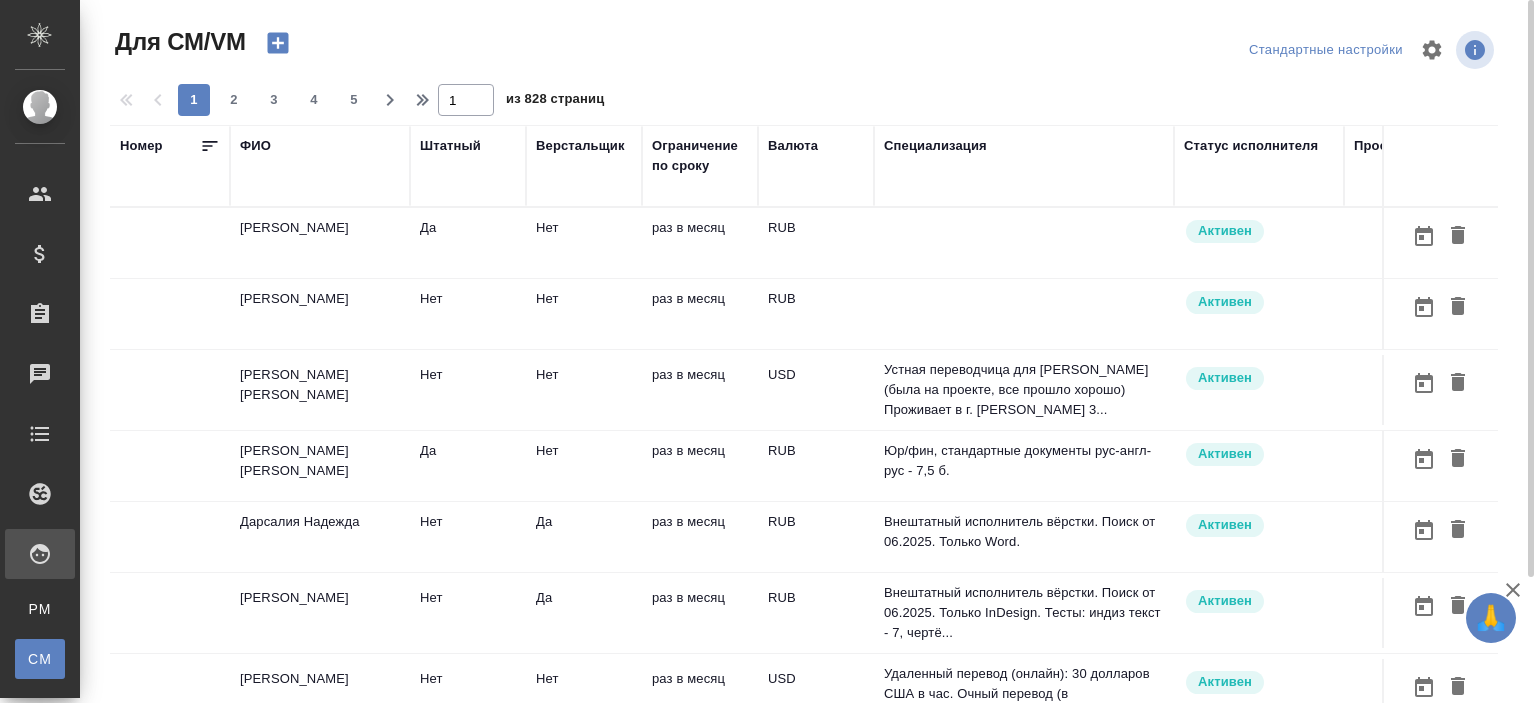 click on "ФИО" at bounding box center [255, 146] 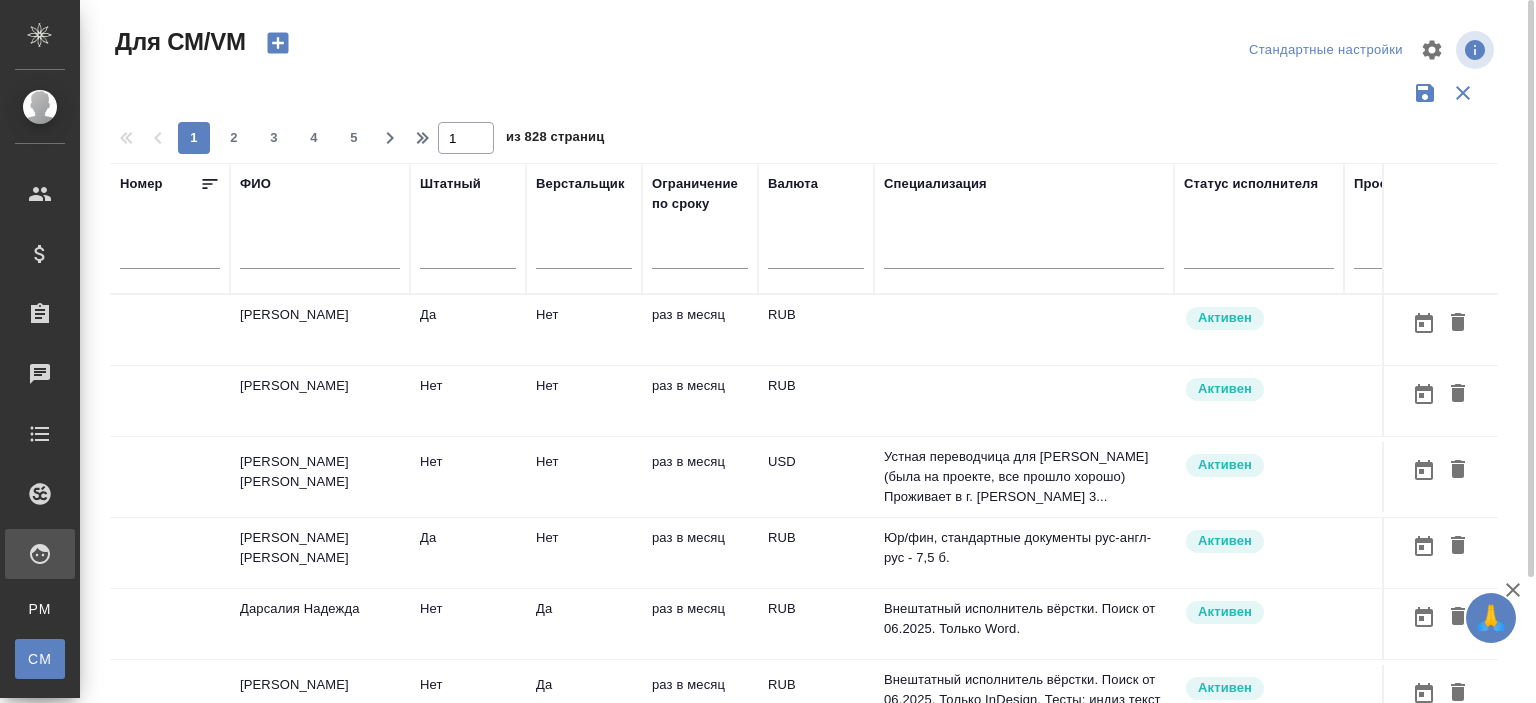 click at bounding box center [320, 258] 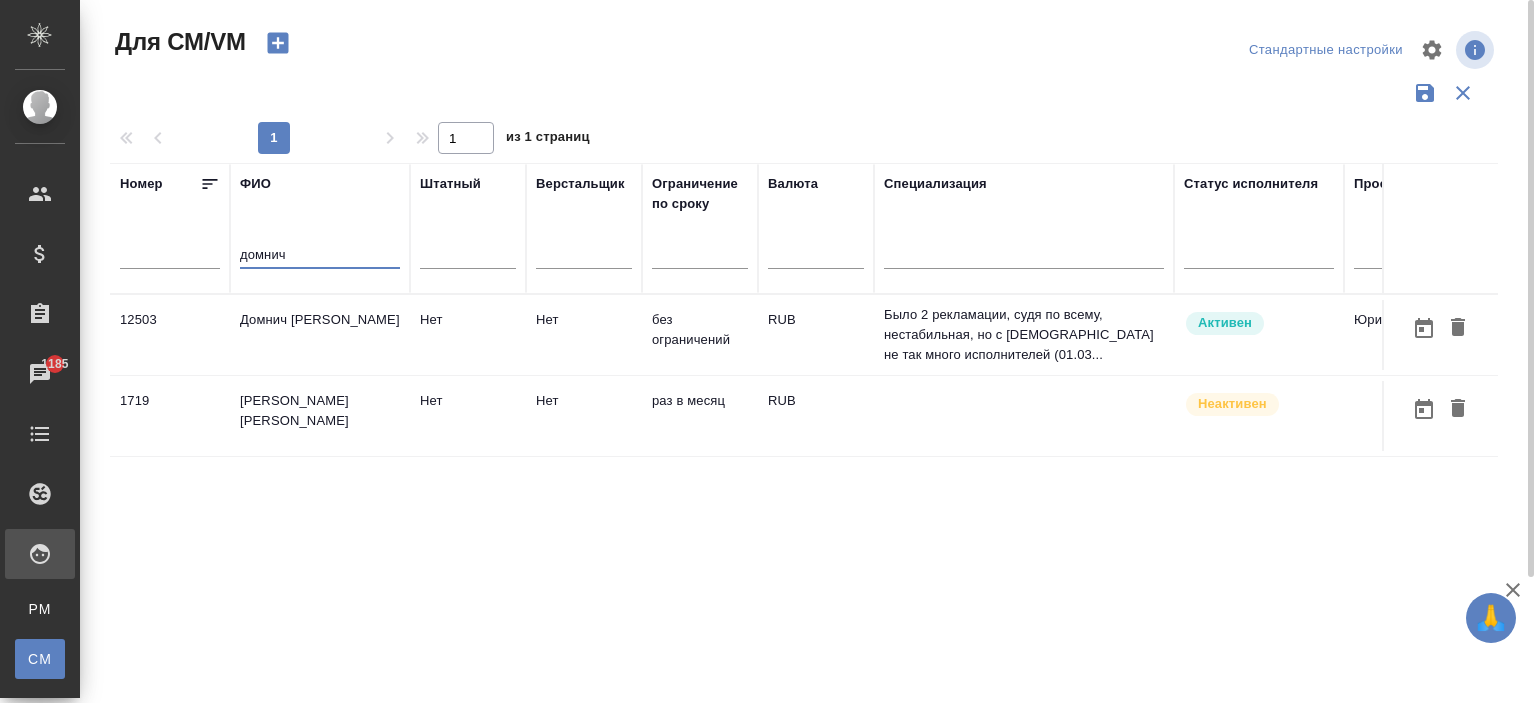 type on "домнич" 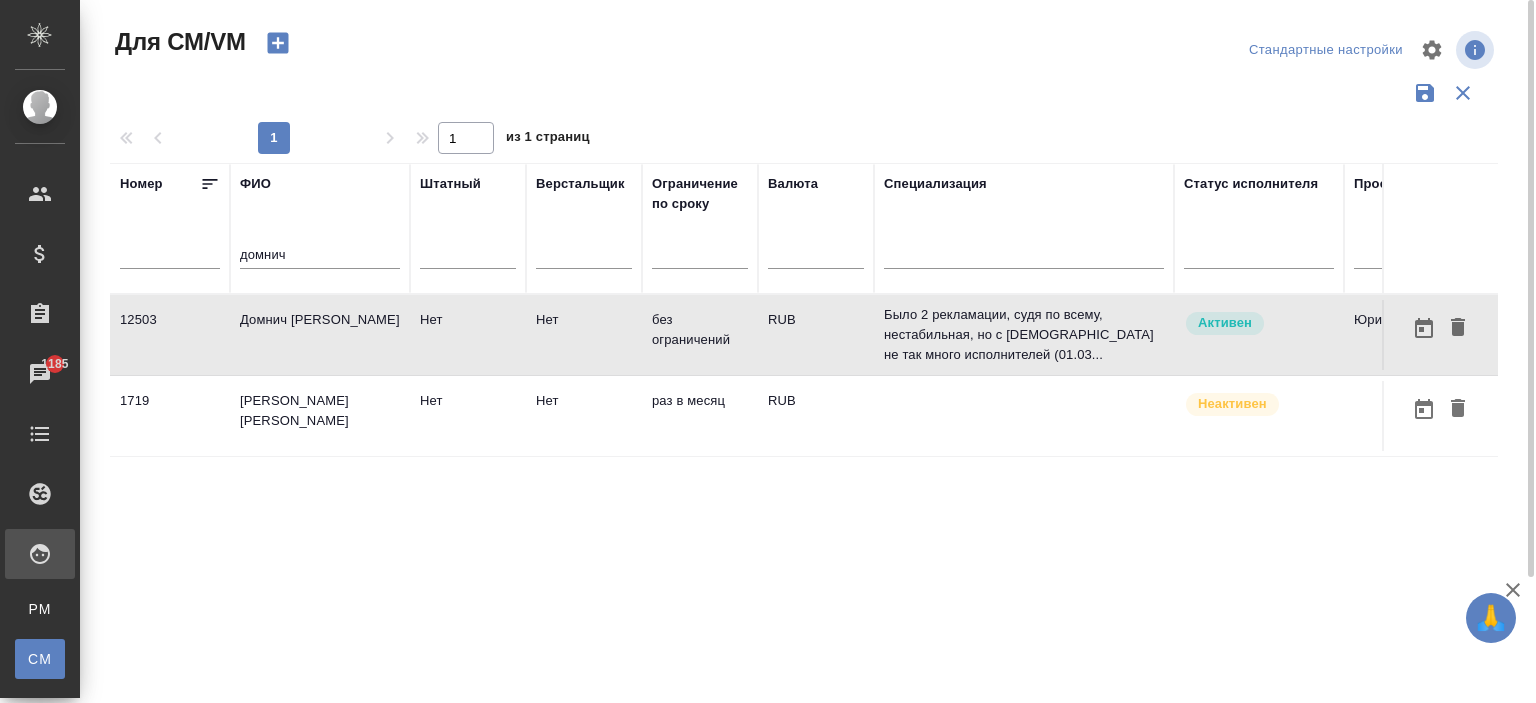 click on "Домнич  Татьяна  Александровна" at bounding box center (320, 335) 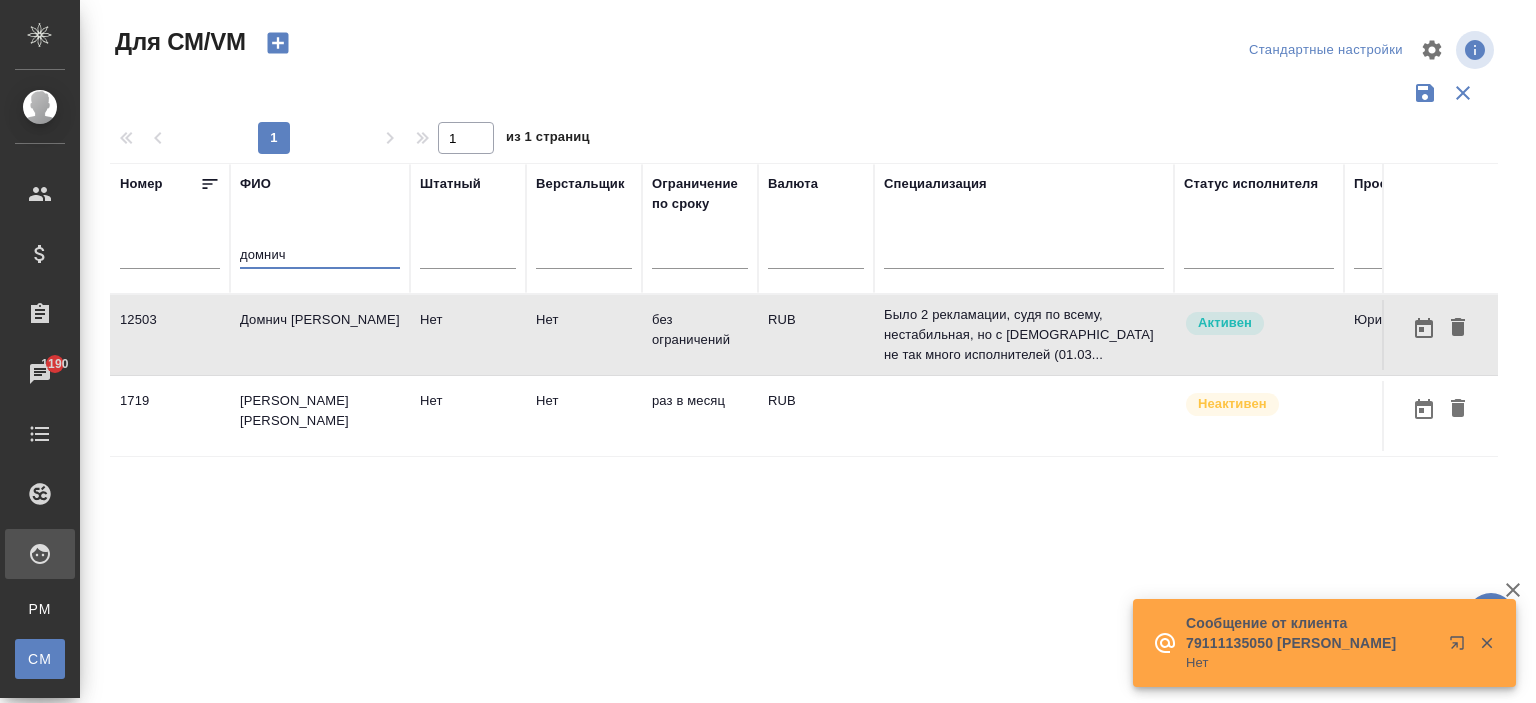 drag, startPoint x: 323, startPoint y: 250, endPoint x: 144, endPoint y: 254, distance: 179.0447 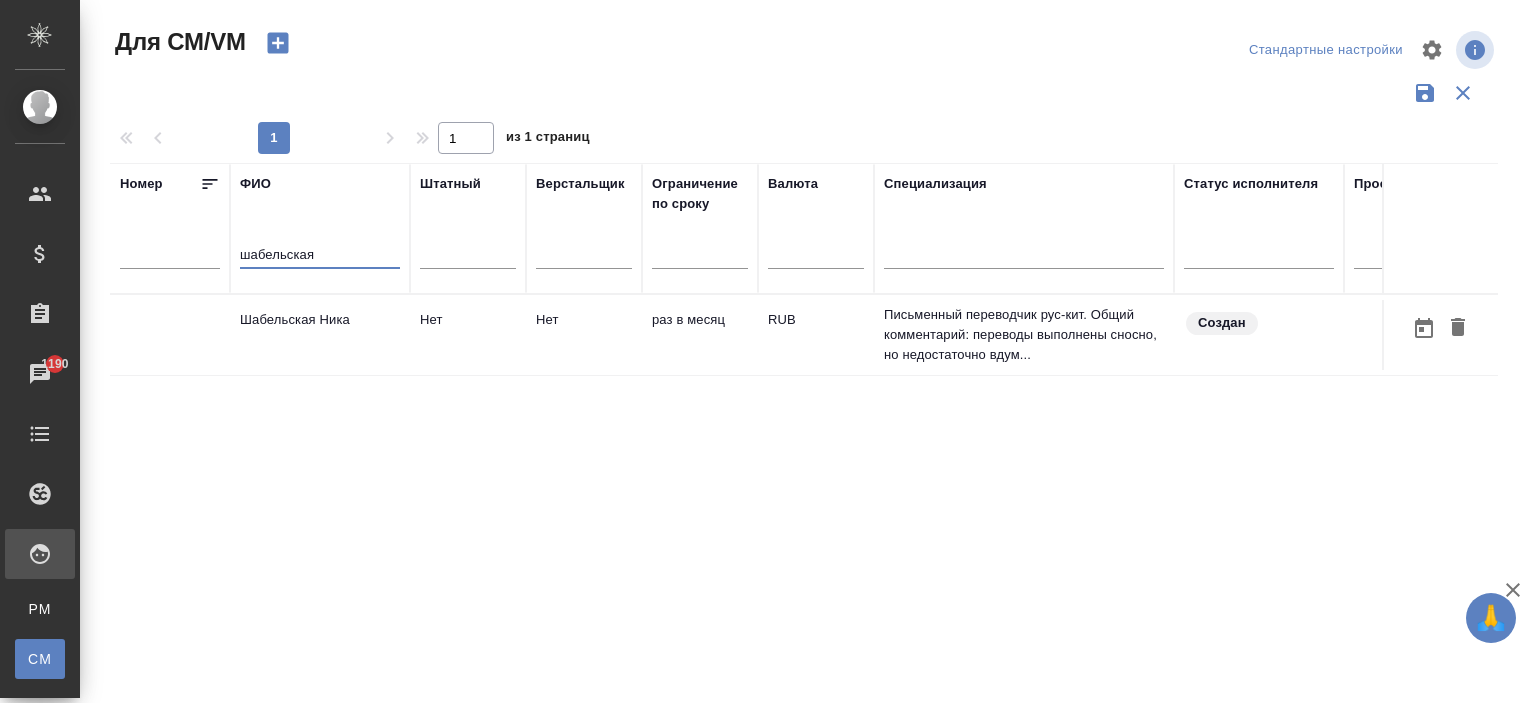 type on "шабельская" 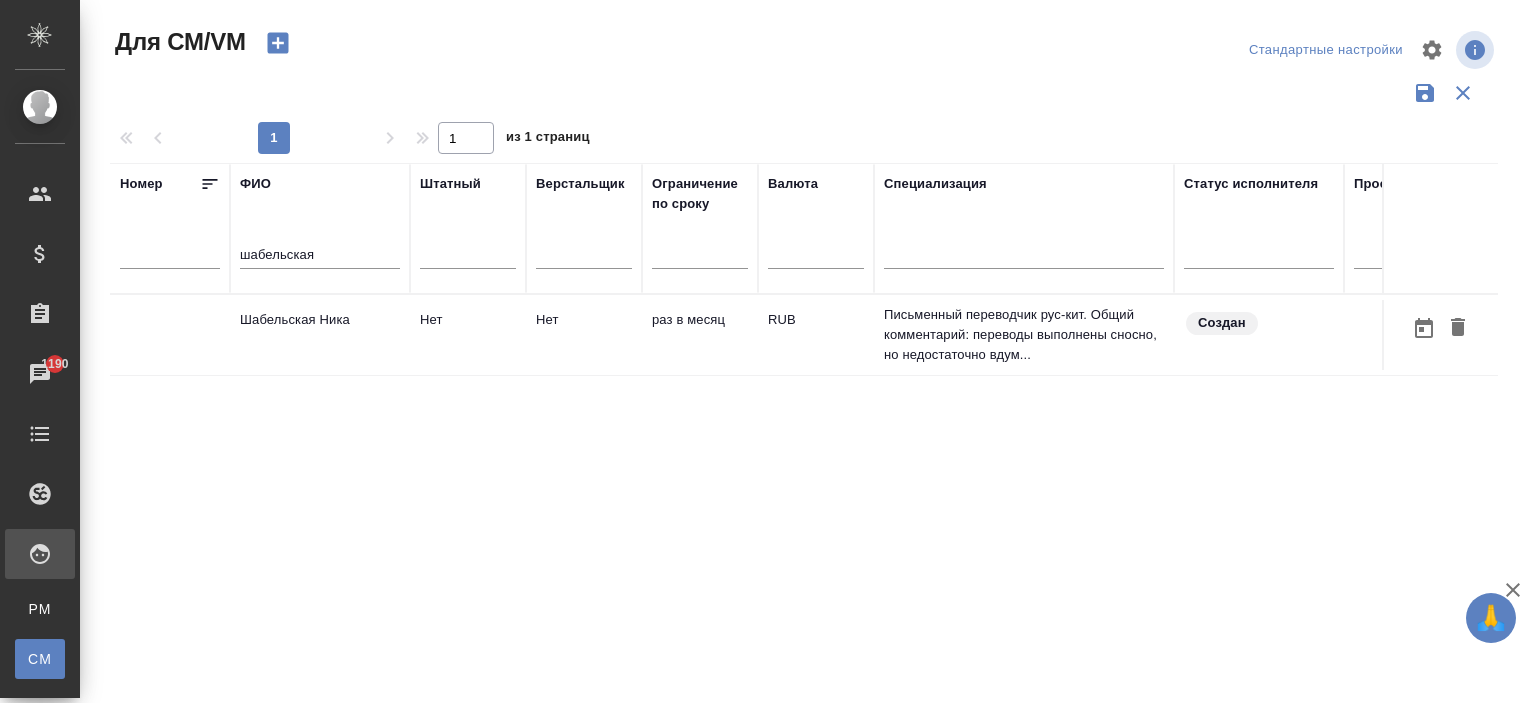 click on "Шабельская Ника" at bounding box center (320, 335) 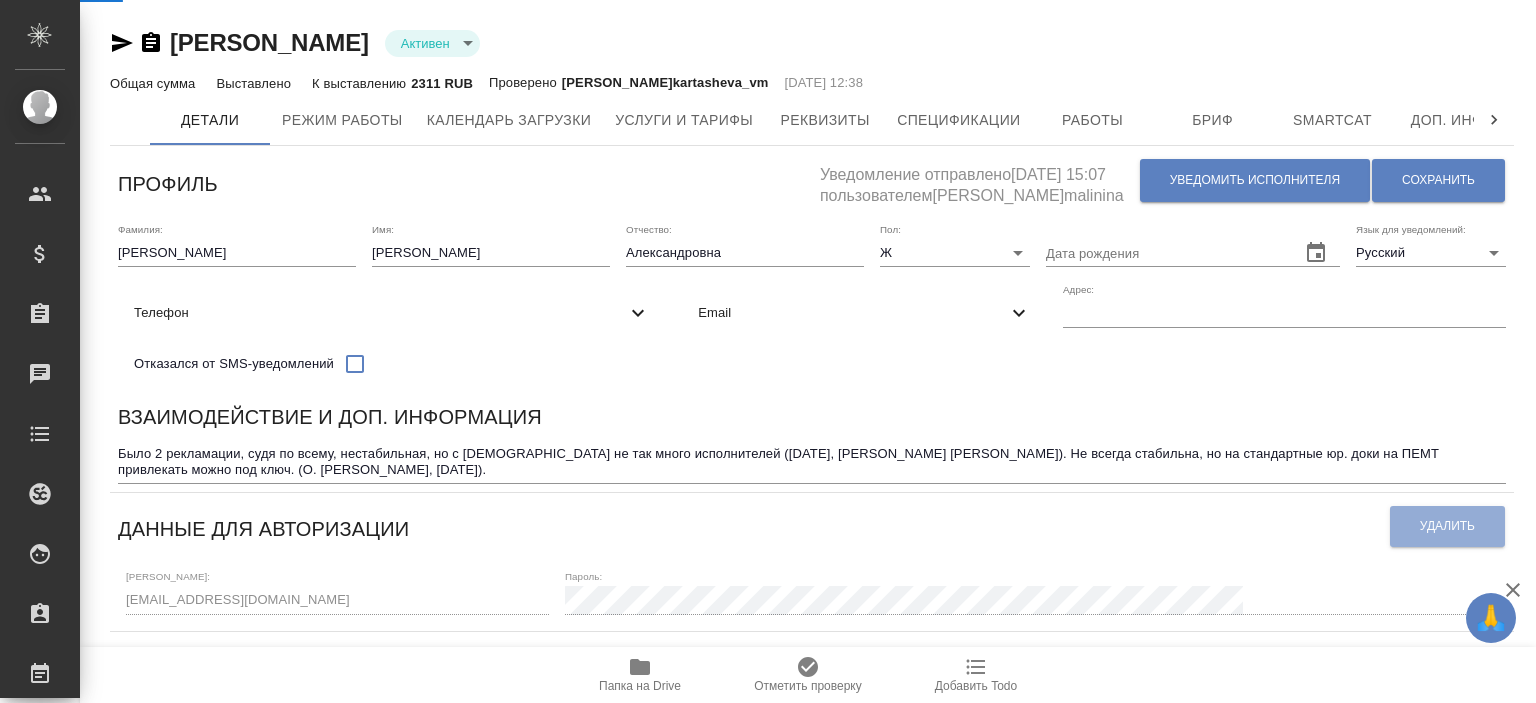 scroll, scrollTop: 0, scrollLeft: 0, axis: both 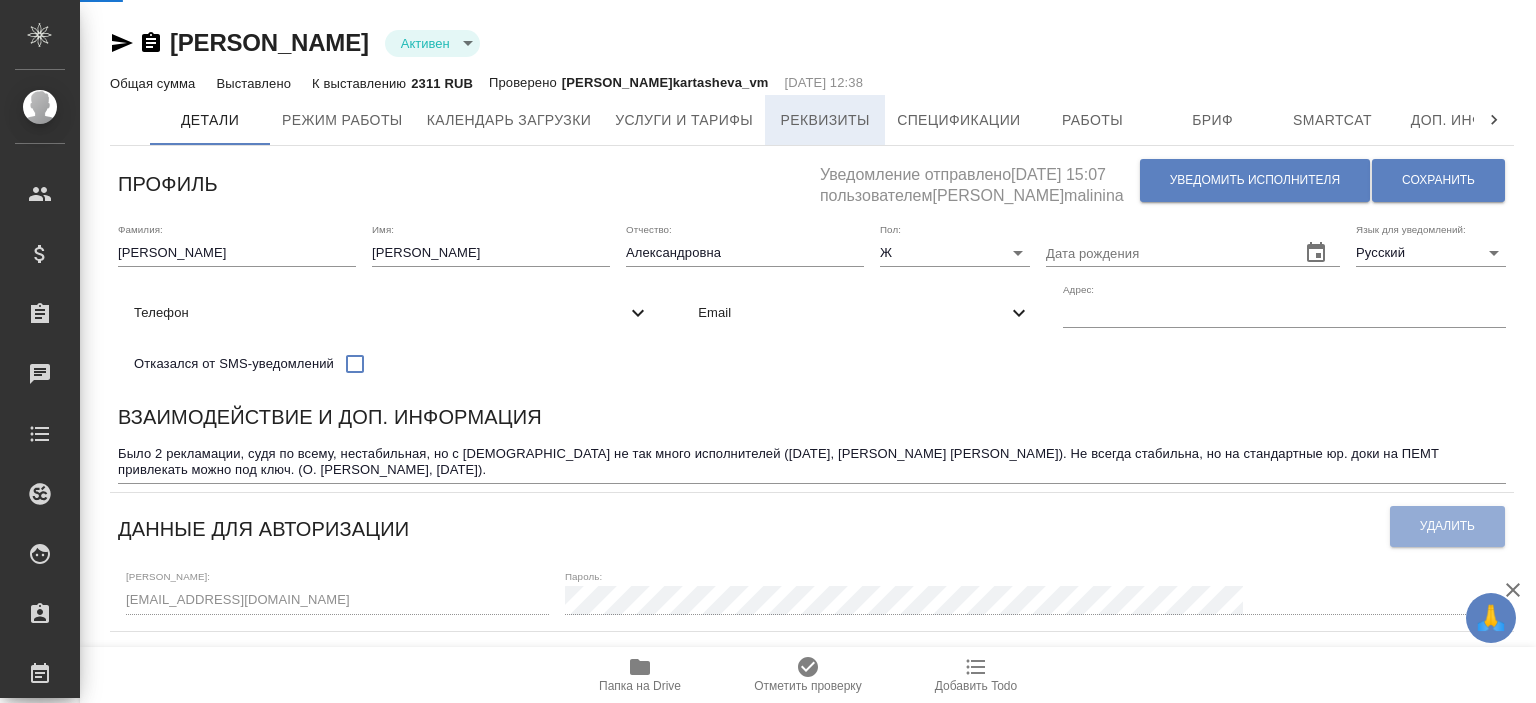 click on "Реквизиты" at bounding box center (825, 120) 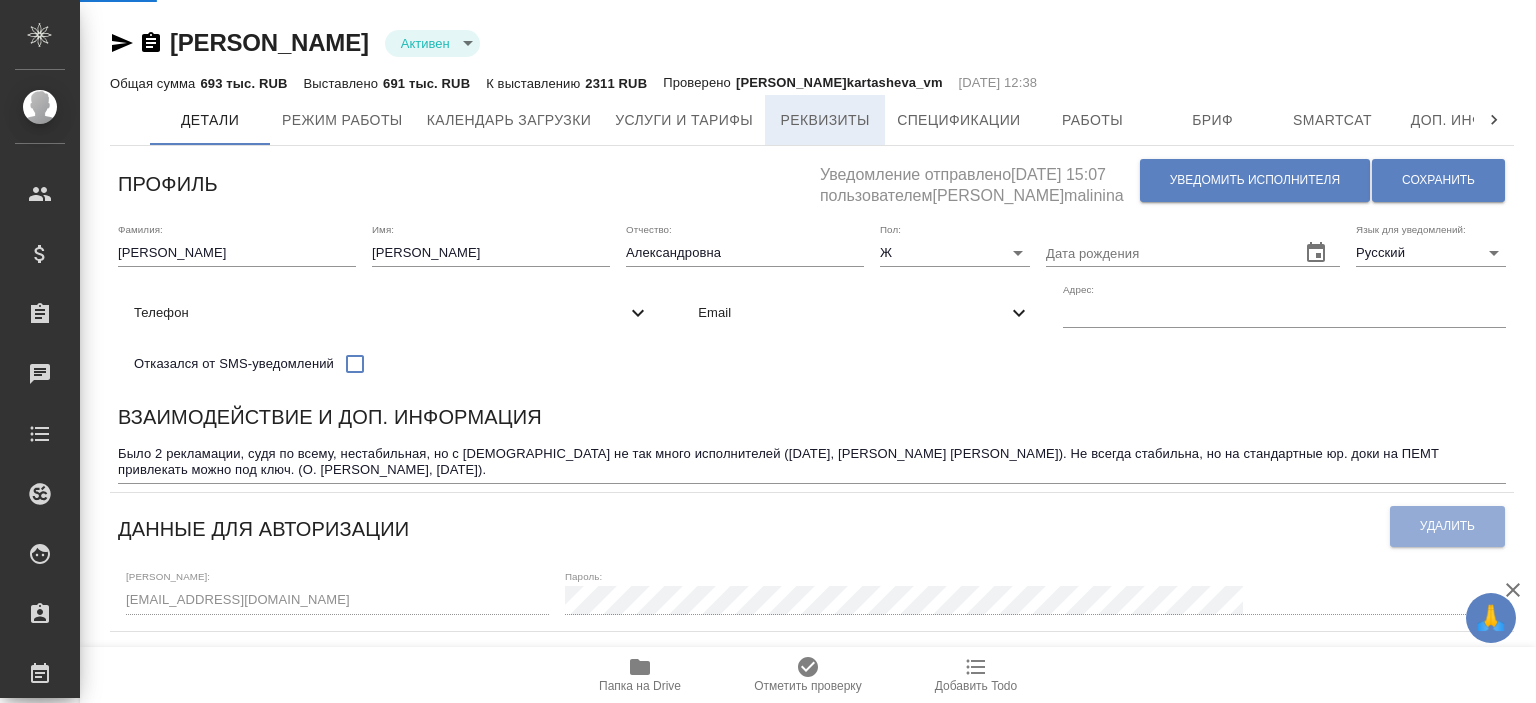 select on "10" 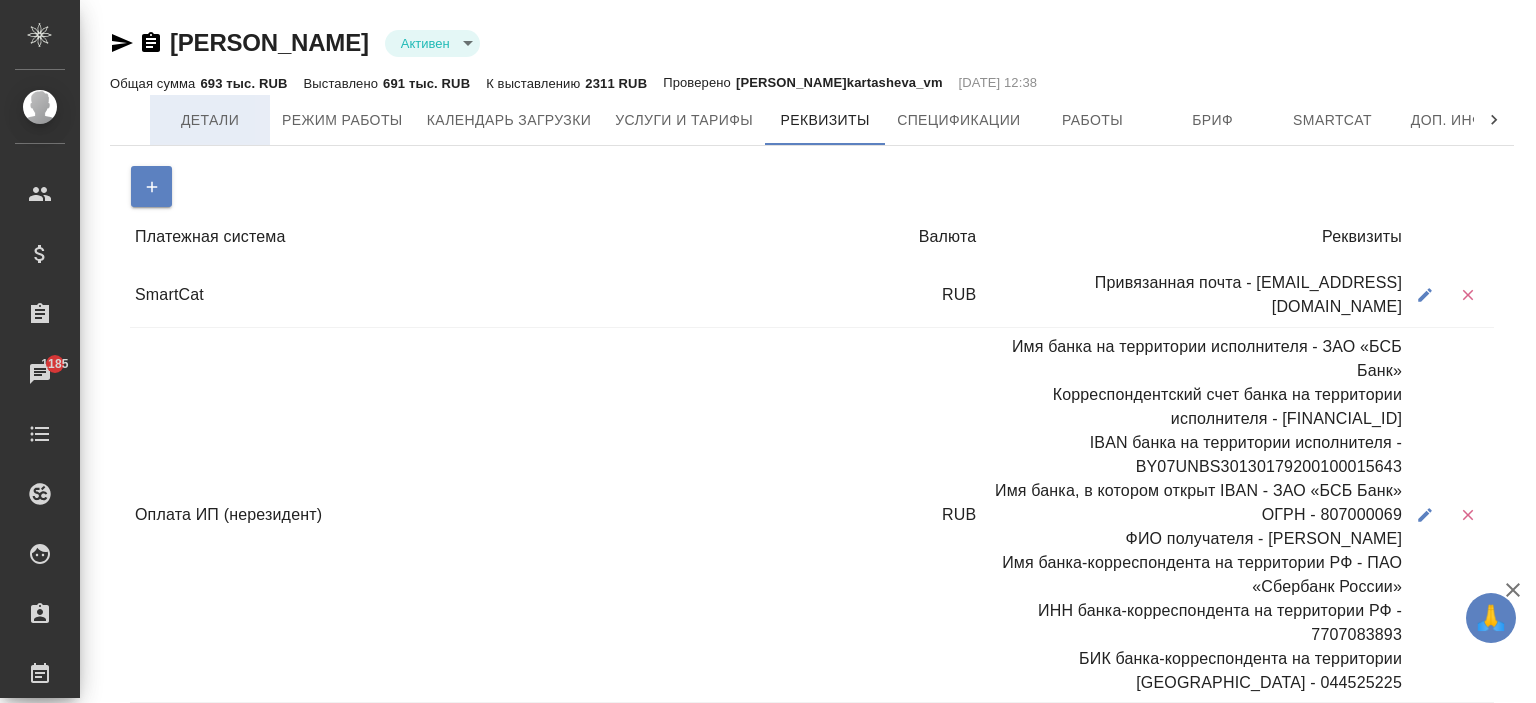 click on "Детали" at bounding box center (210, 120) 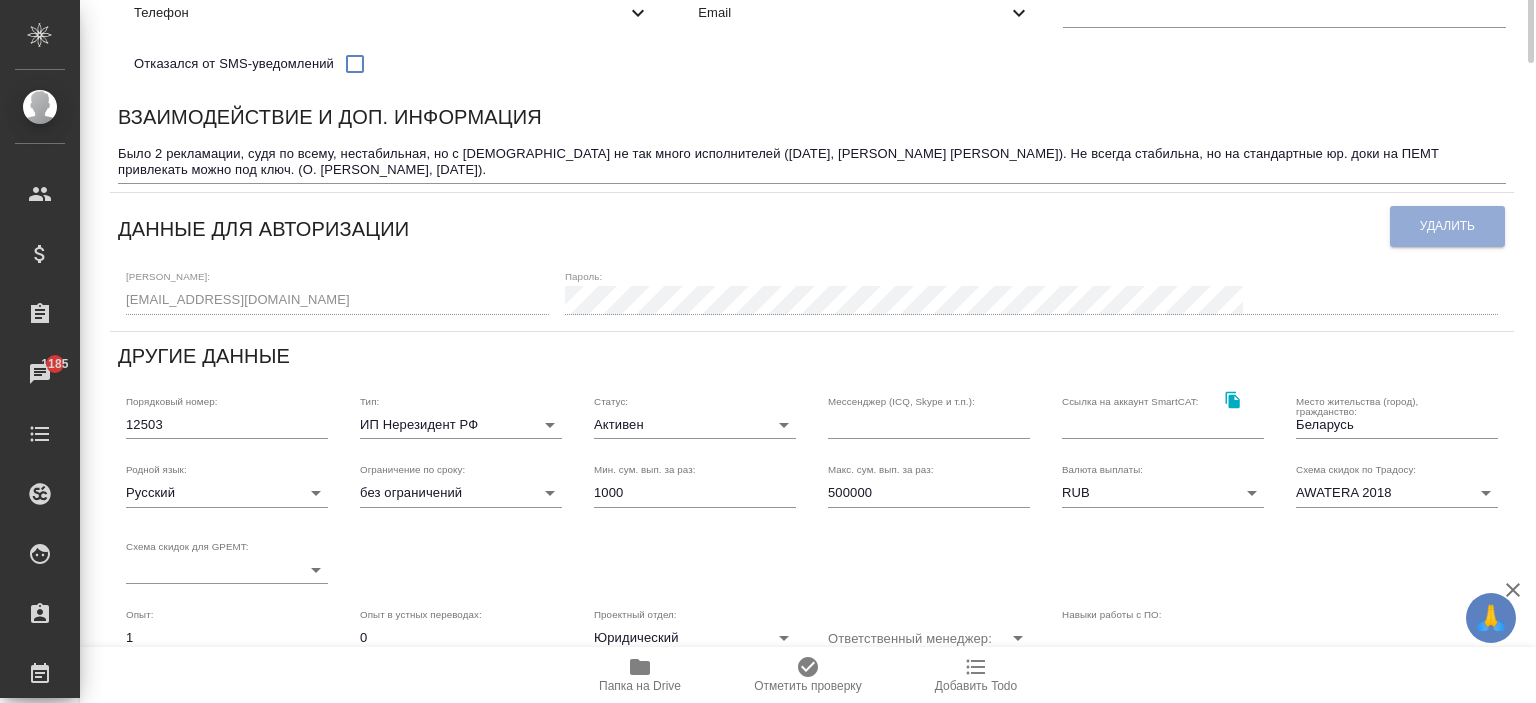 scroll, scrollTop: 0, scrollLeft: 0, axis: both 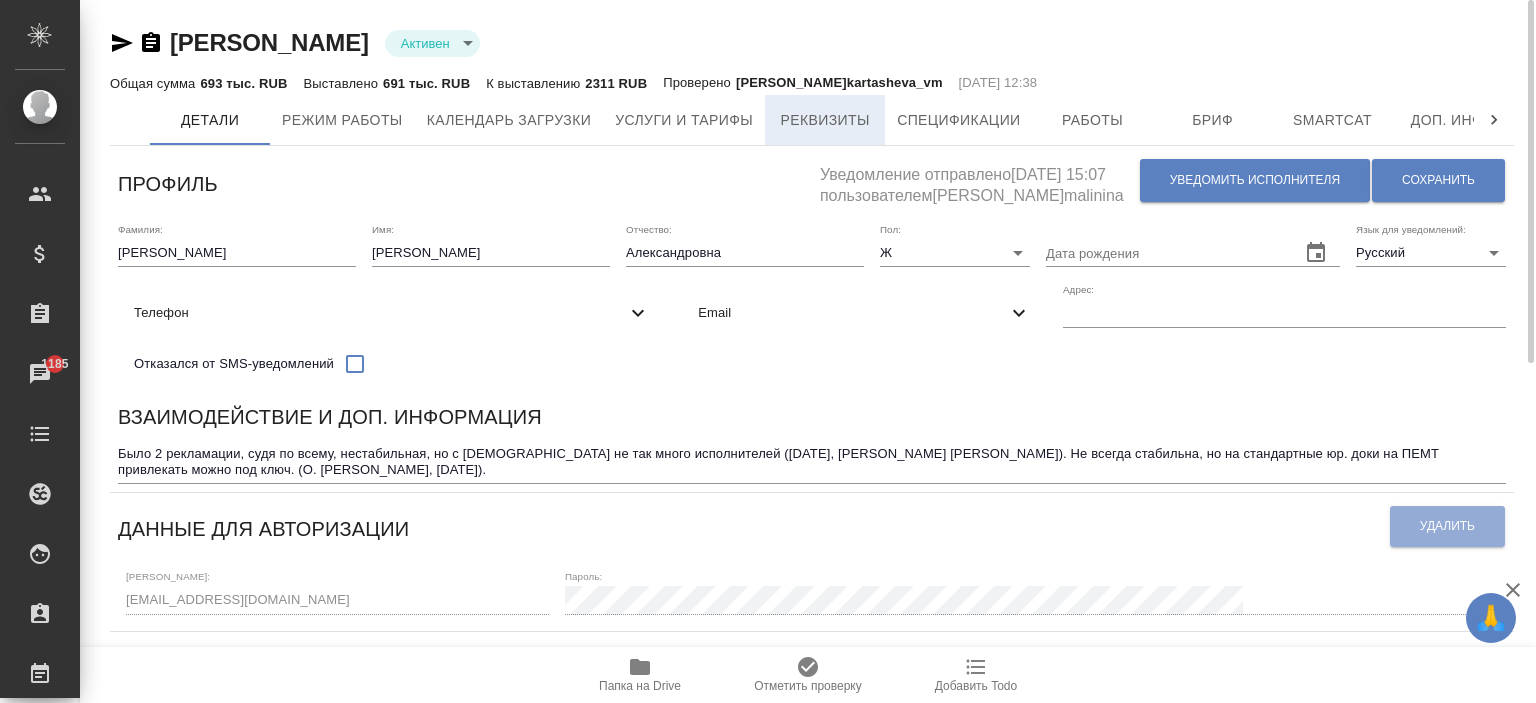 click on "Реквизиты" at bounding box center (825, 120) 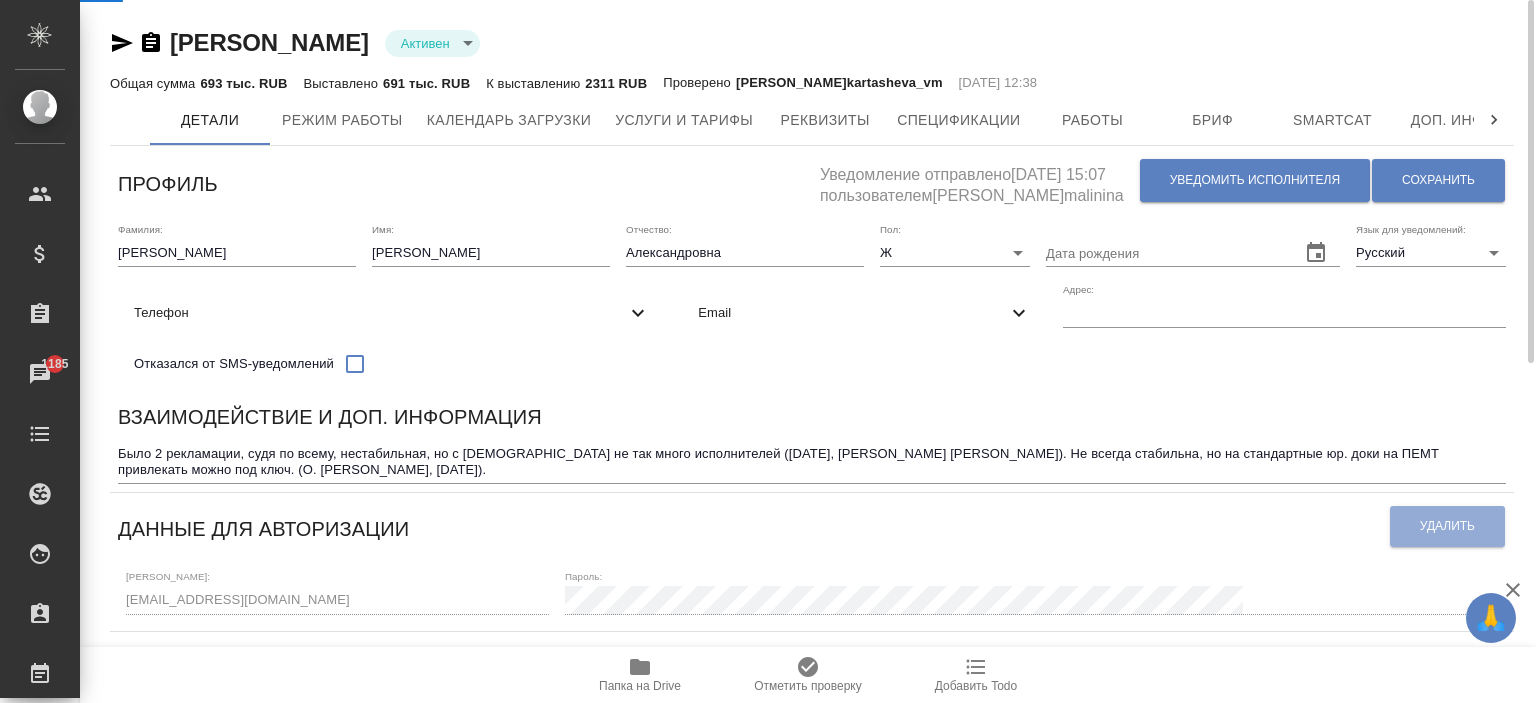 select on "10" 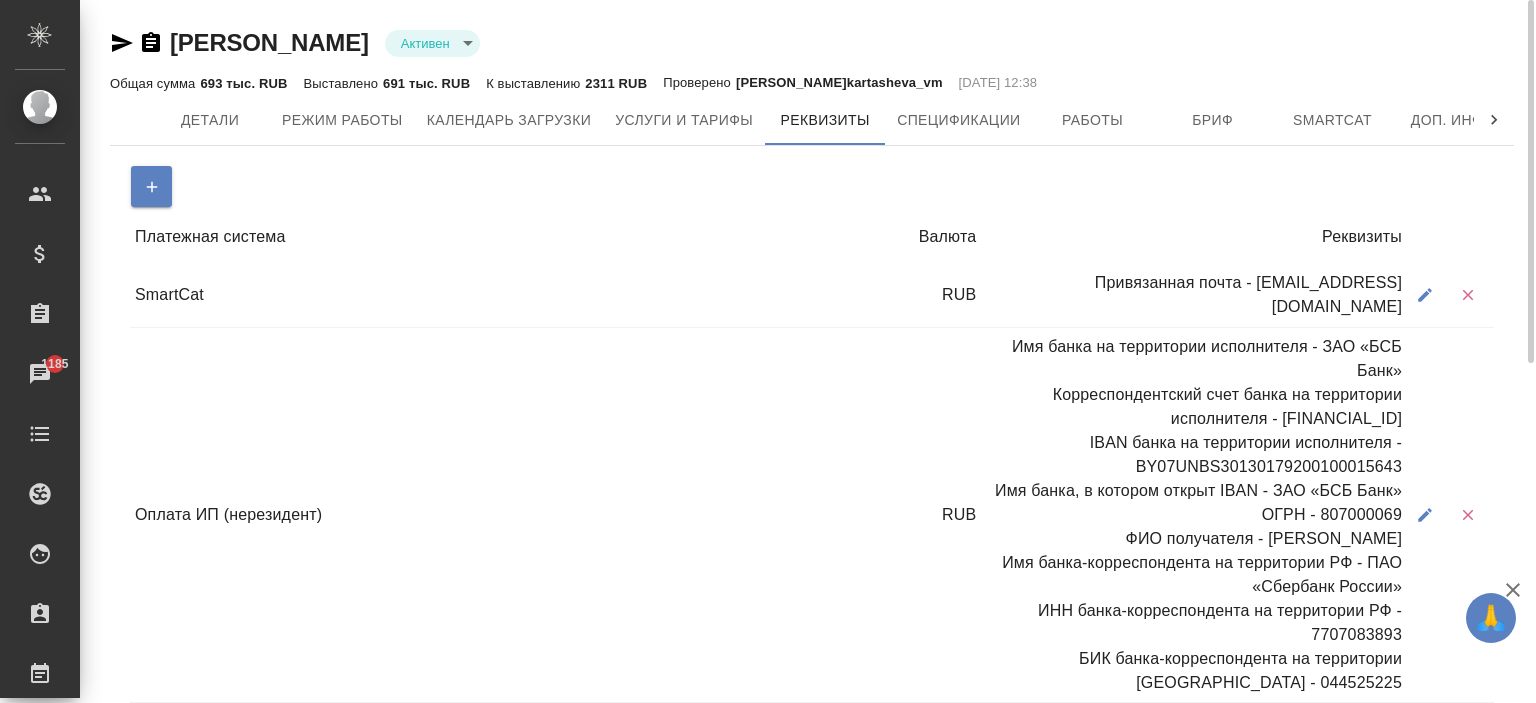 click 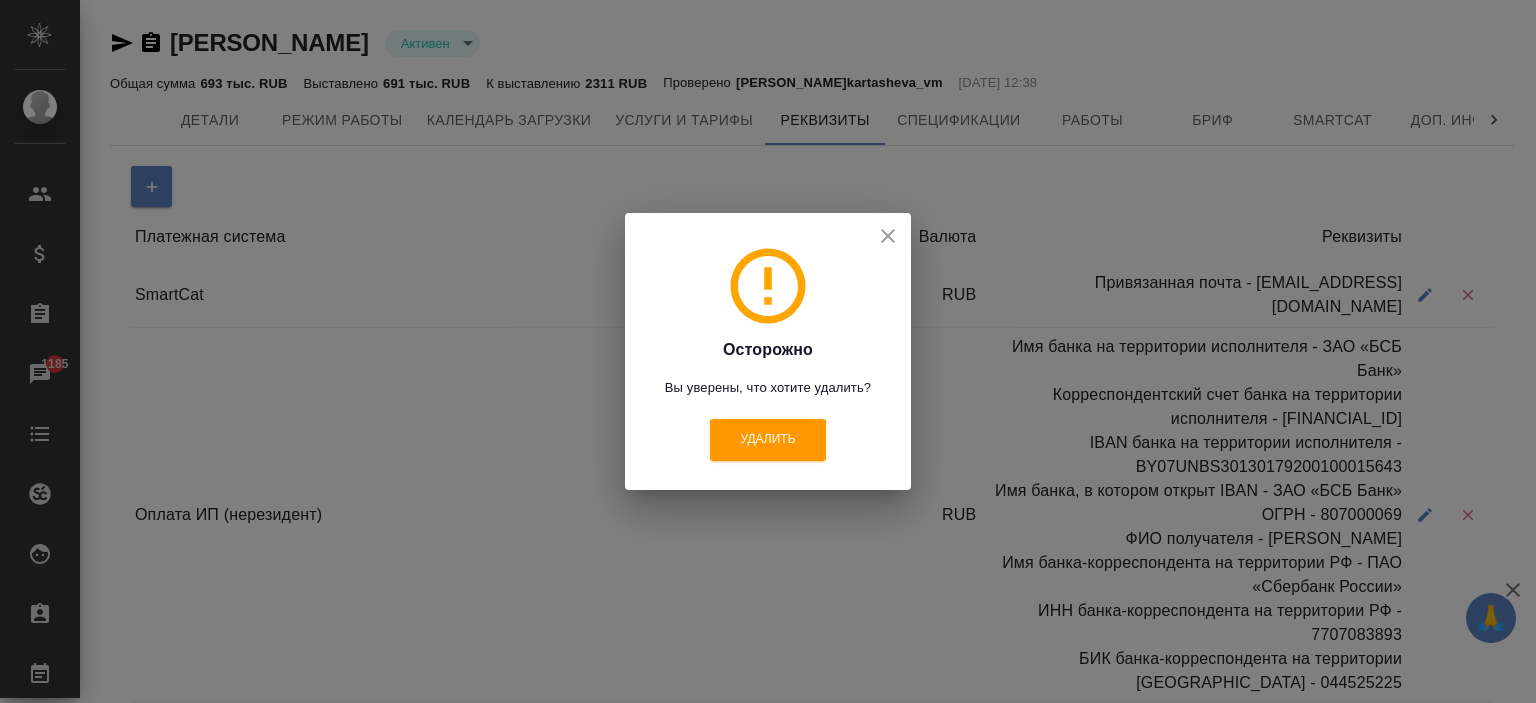 click 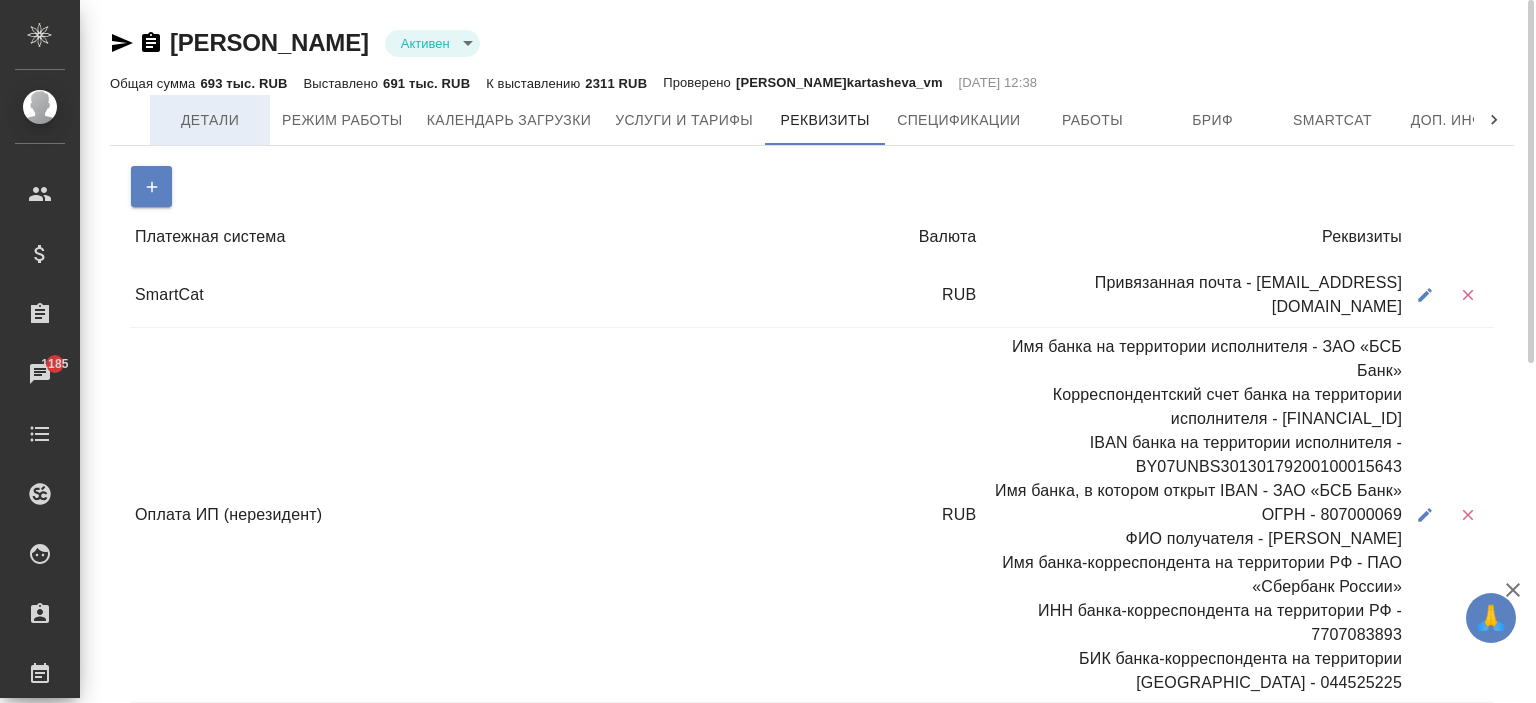 click on "Детали" at bounding box center [210, 120] 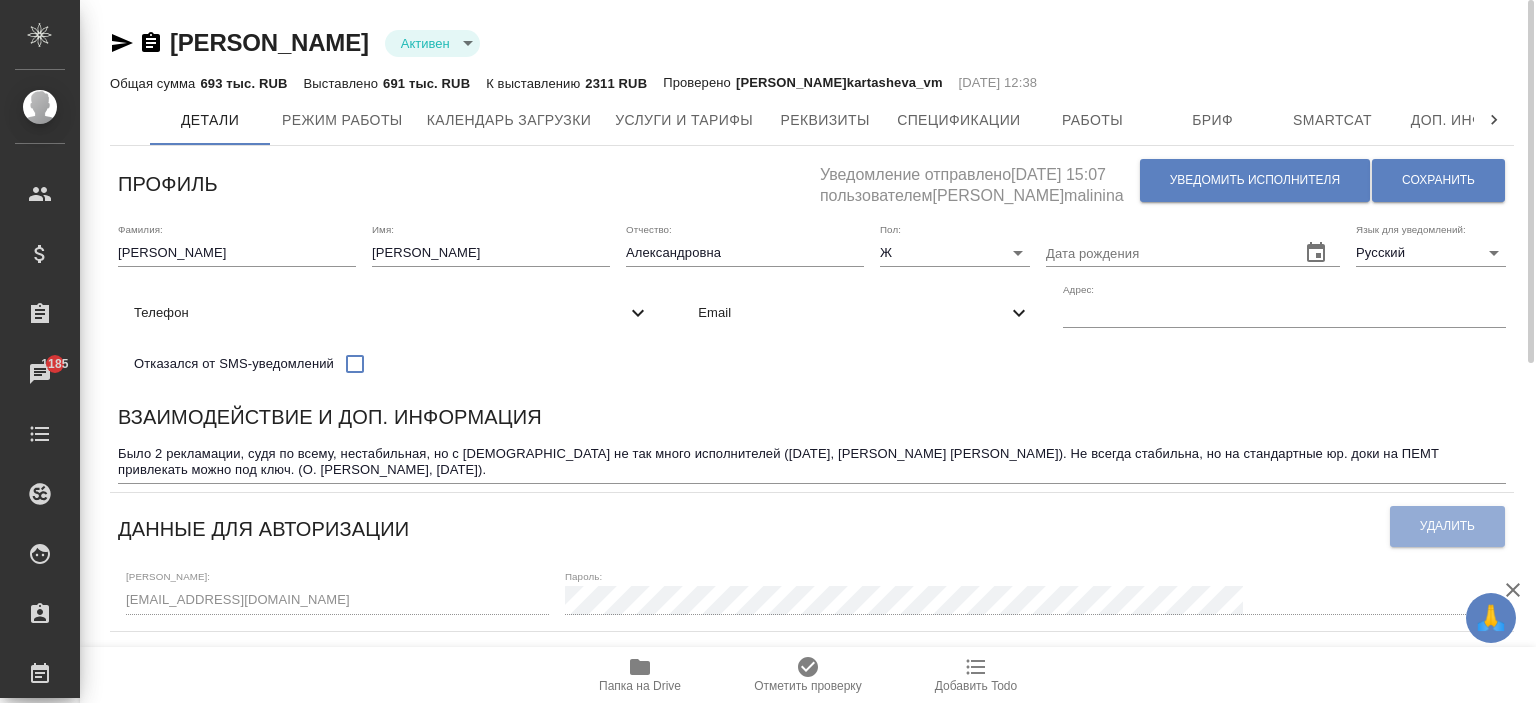 click on "Email" at bounding box center [852, 313] 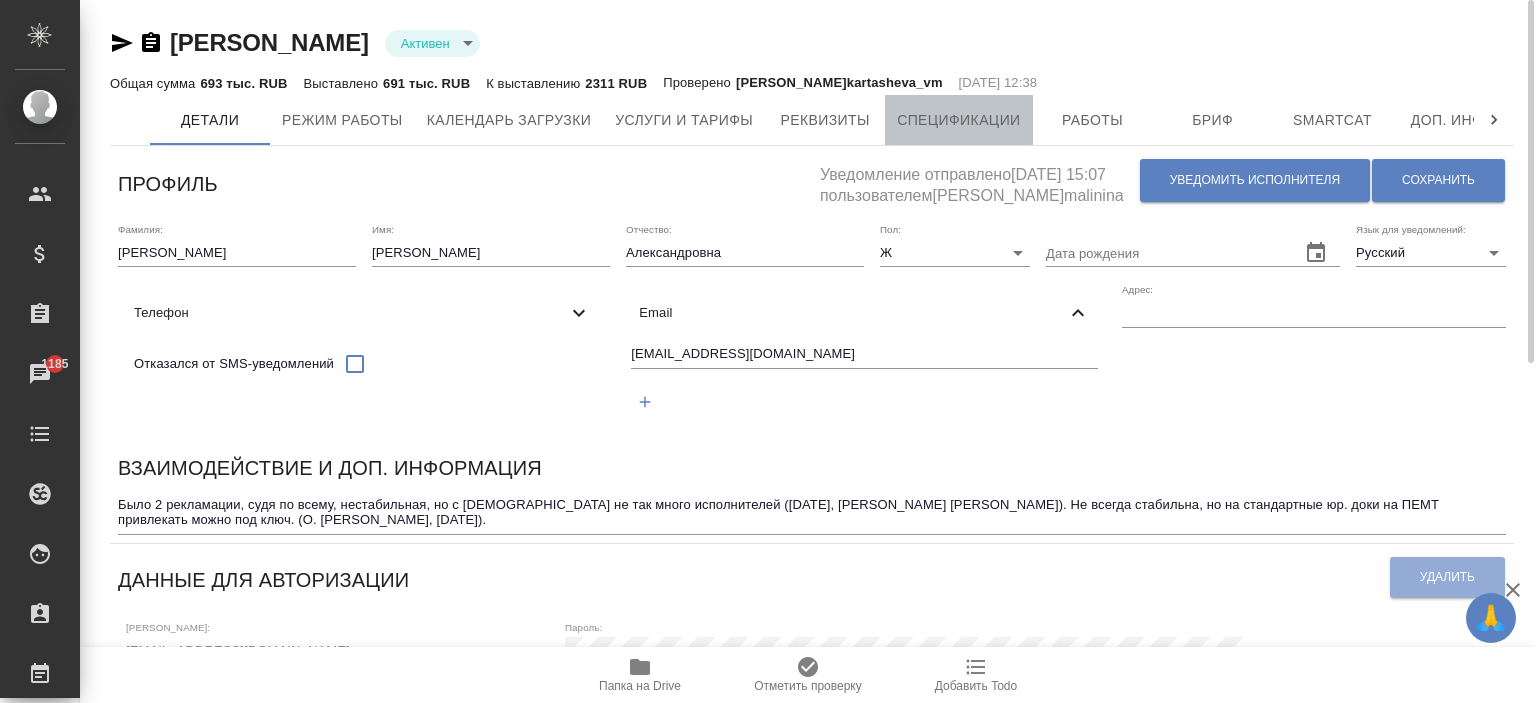 click on "Спецификации" at bounding box center (958, 120) 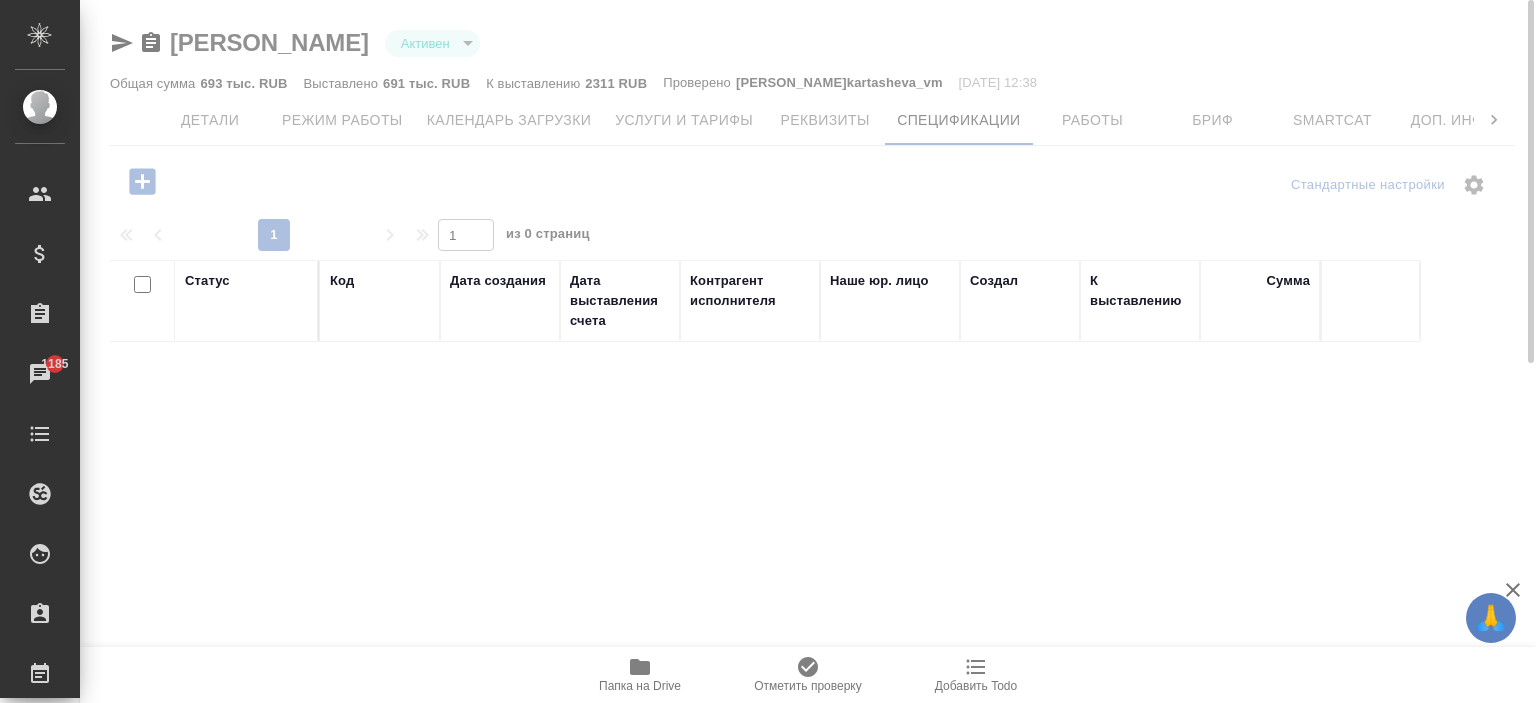 click on "Реквизиты" at bounding box center [825, 120] 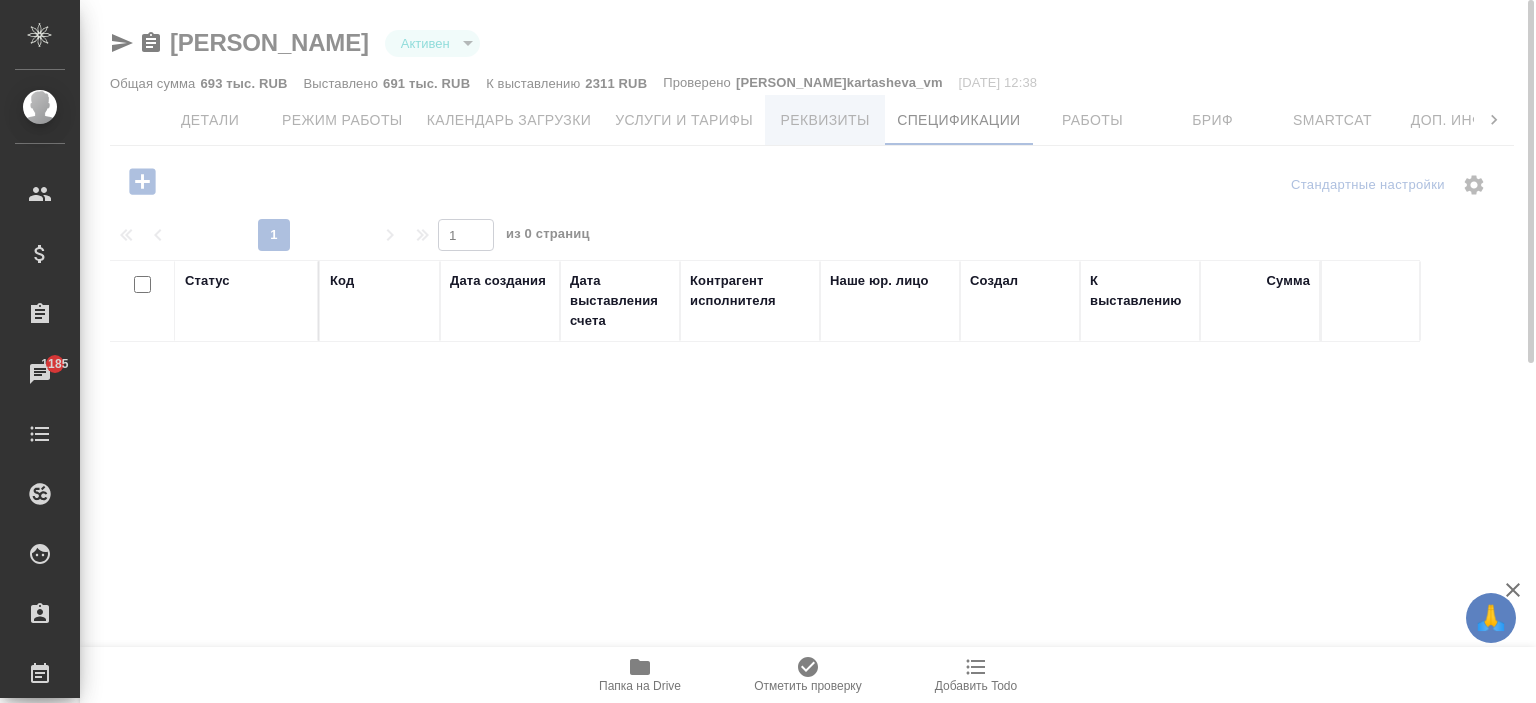 click on "Реквизиты" at bounding box center (825, 120) 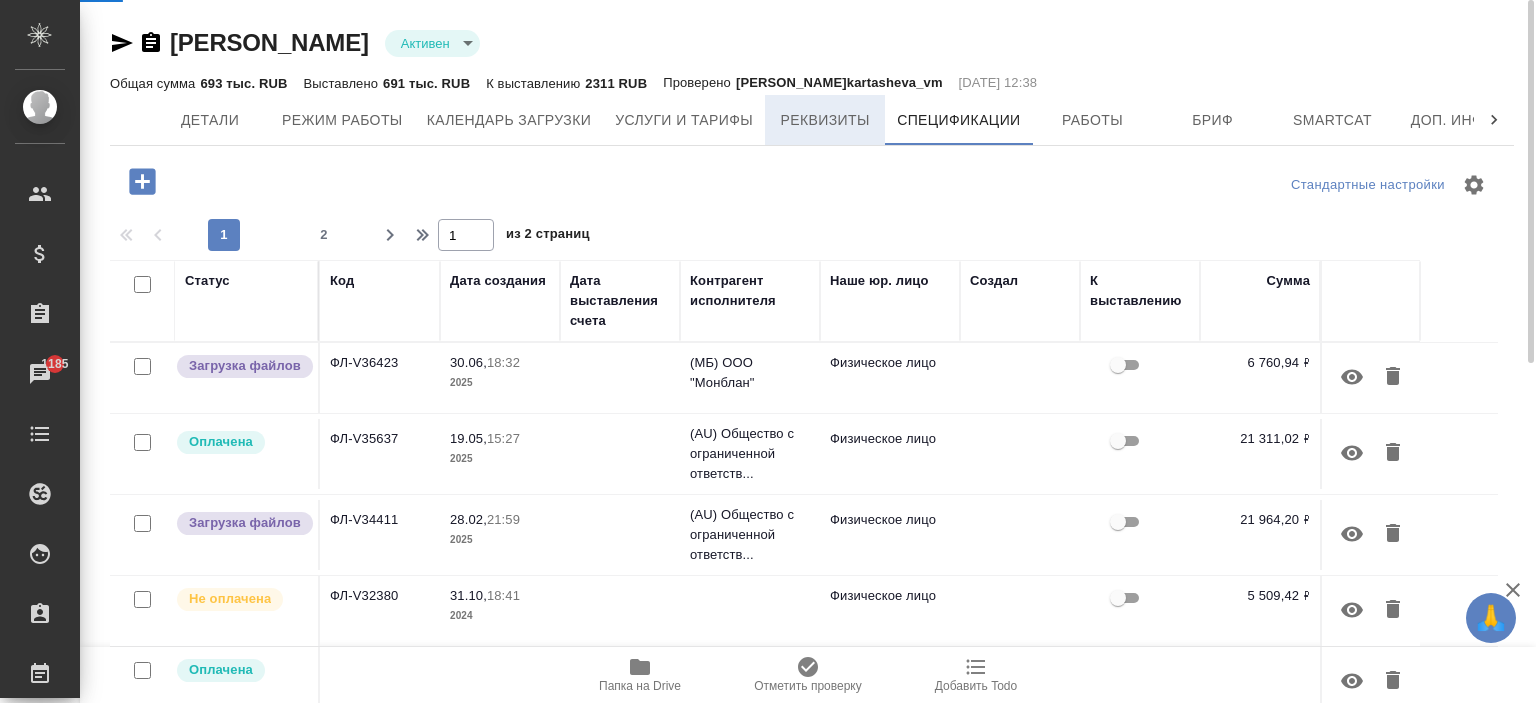 click on "Реквизиты" at bounding box center (825, 120) 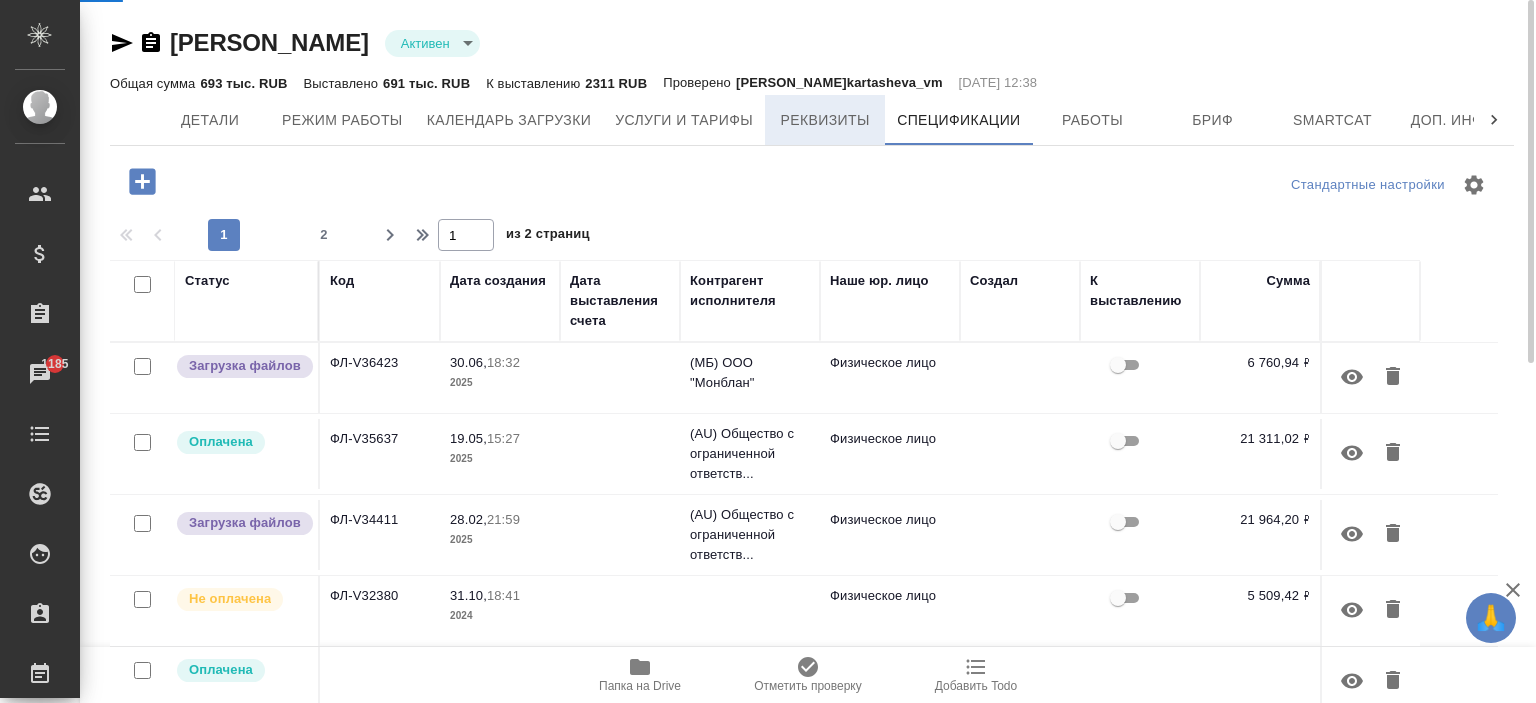 select on "10" 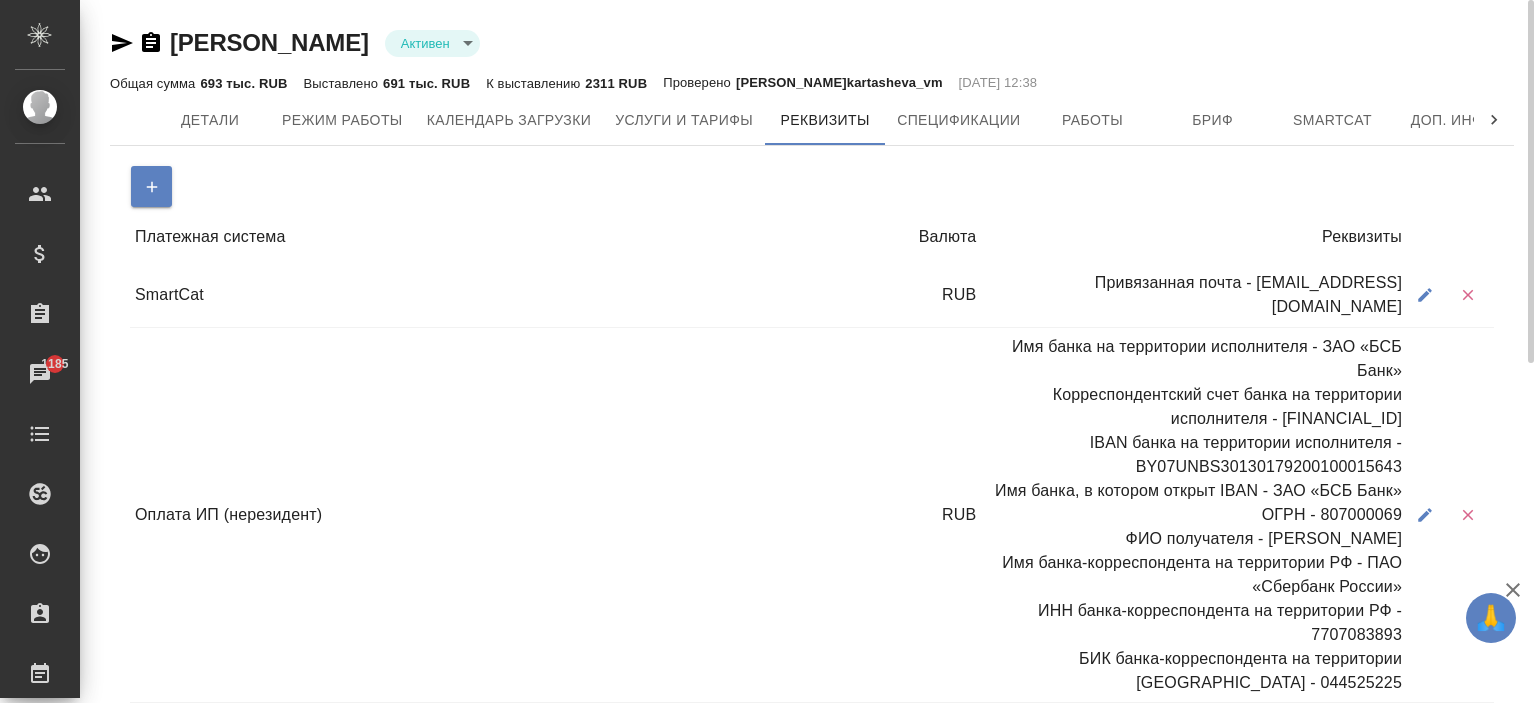 click 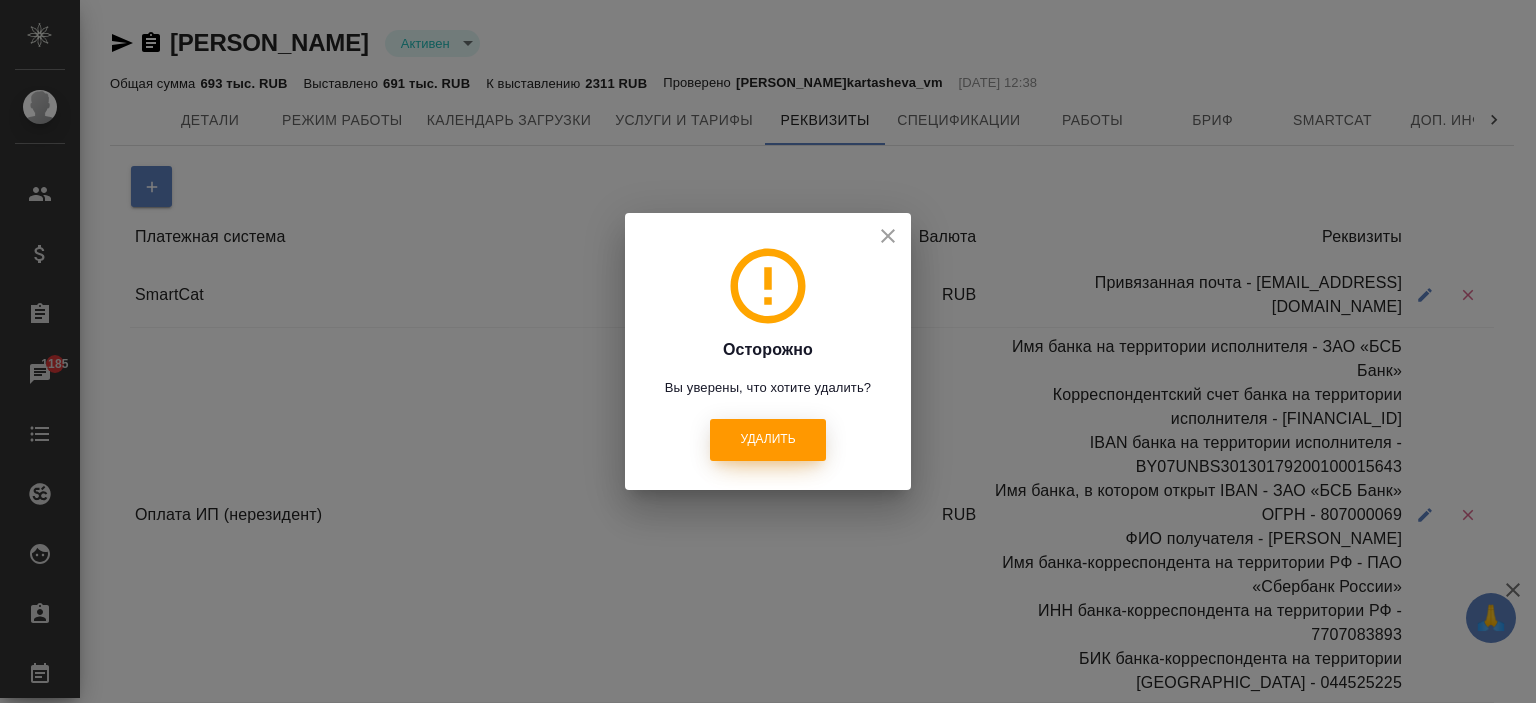 click on "Удалить" at bounding box center [767, 439] 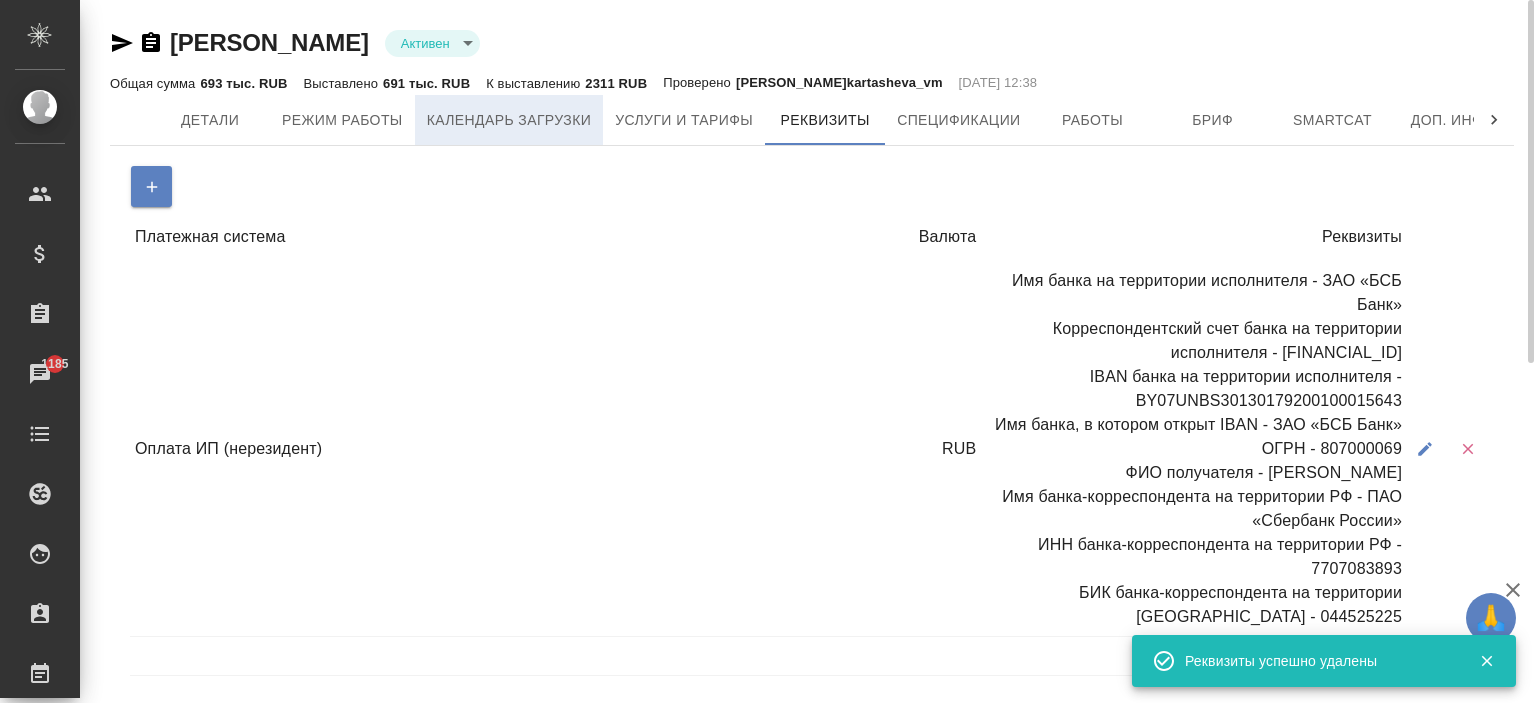 drag, startPoint x: 192, startPoint y: 124, endPoint x: 543, endPoint y: 114, distance: 351.14243 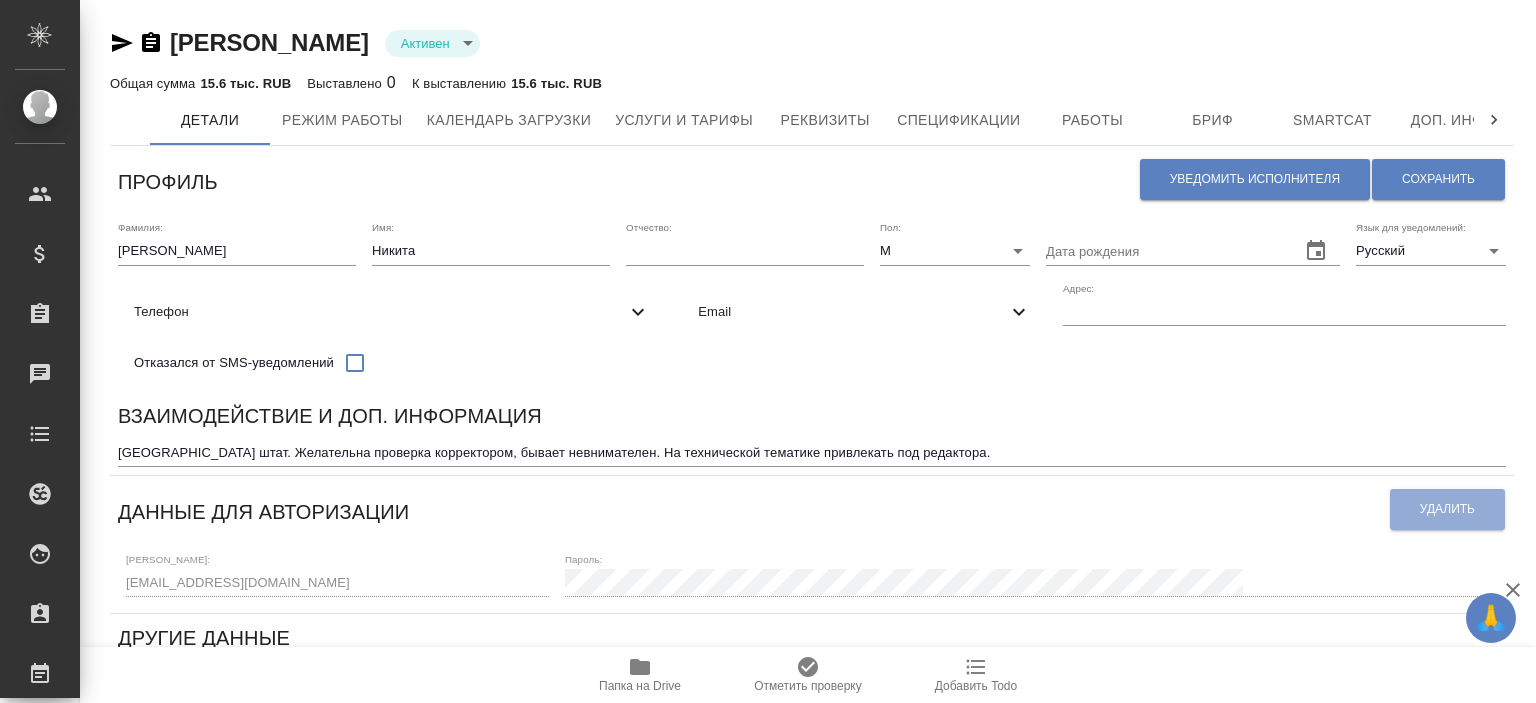 scroll, scrollTop: 0, scrollLeft: 0, axis: both 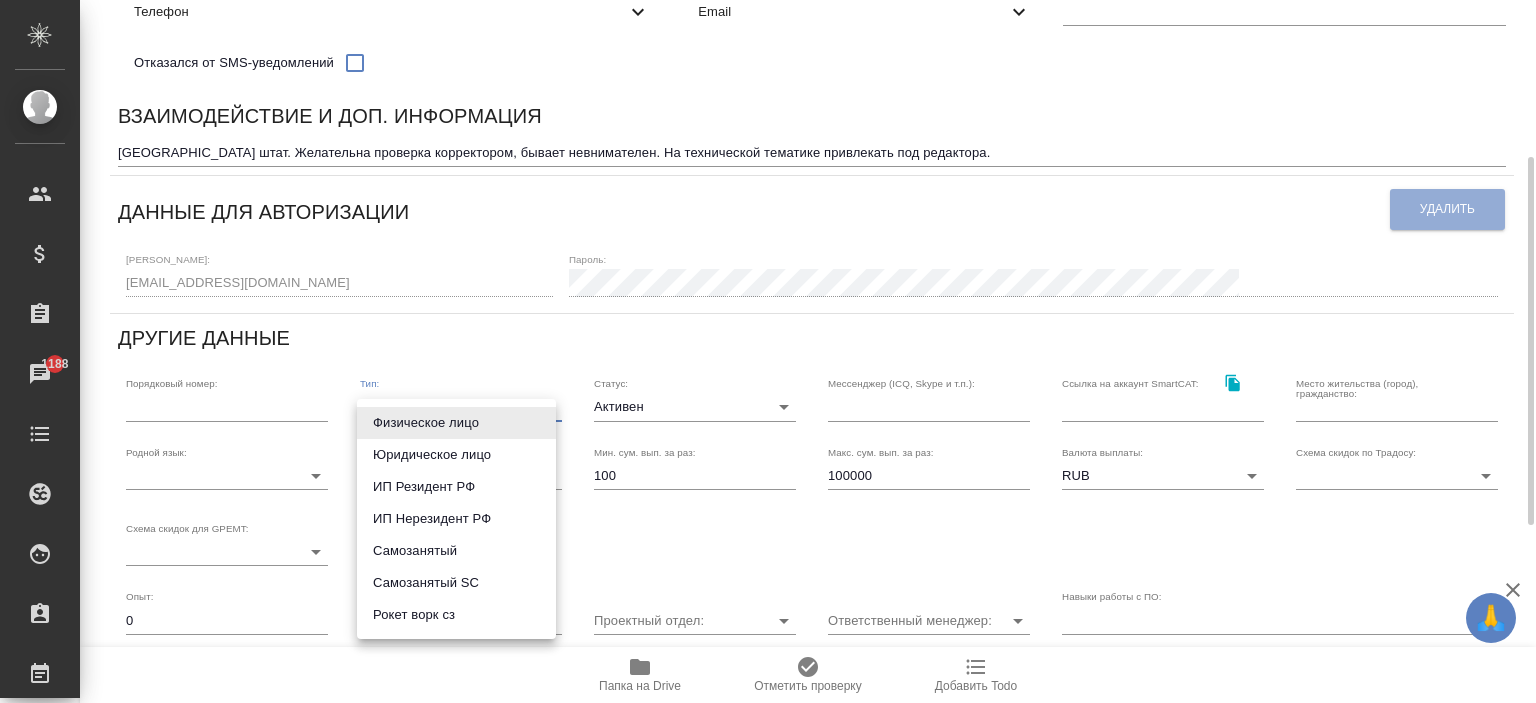 click on "🙏 .cls-1
fill:#fff;
AWATERA [PERSON_NAME] Спецификации Заказы 1188 Чаты Todo Проекты SC Исполнители Кандидаты Работы Входящие заявки Заявки на доставку Рекламации Проекты процессинга Конференции Выйти [PERSON_NAME] active Общая сумма 15.6 тыс. RUB   Выставлено 0 К выставлению 15.6 тыс. RUB   Детали Режим работы Календарь загрузки Услуги и тарифы Реквизиты Спецификации Работы Бриф Smartcat Доп. инфо Чат Профиль Уведомить исполнителя Сохранить Фамилия: [PERSON_NAME] Имя: [PERSON_NAME] Отчество: [PERSON_NAME]: М [DEMOGRAPHIC_DATA] Дата рождения [PERSON_NAME] для уведомлений: Русский RU Телефон Email Адрес: x ​" at bounding box center (768, 351) 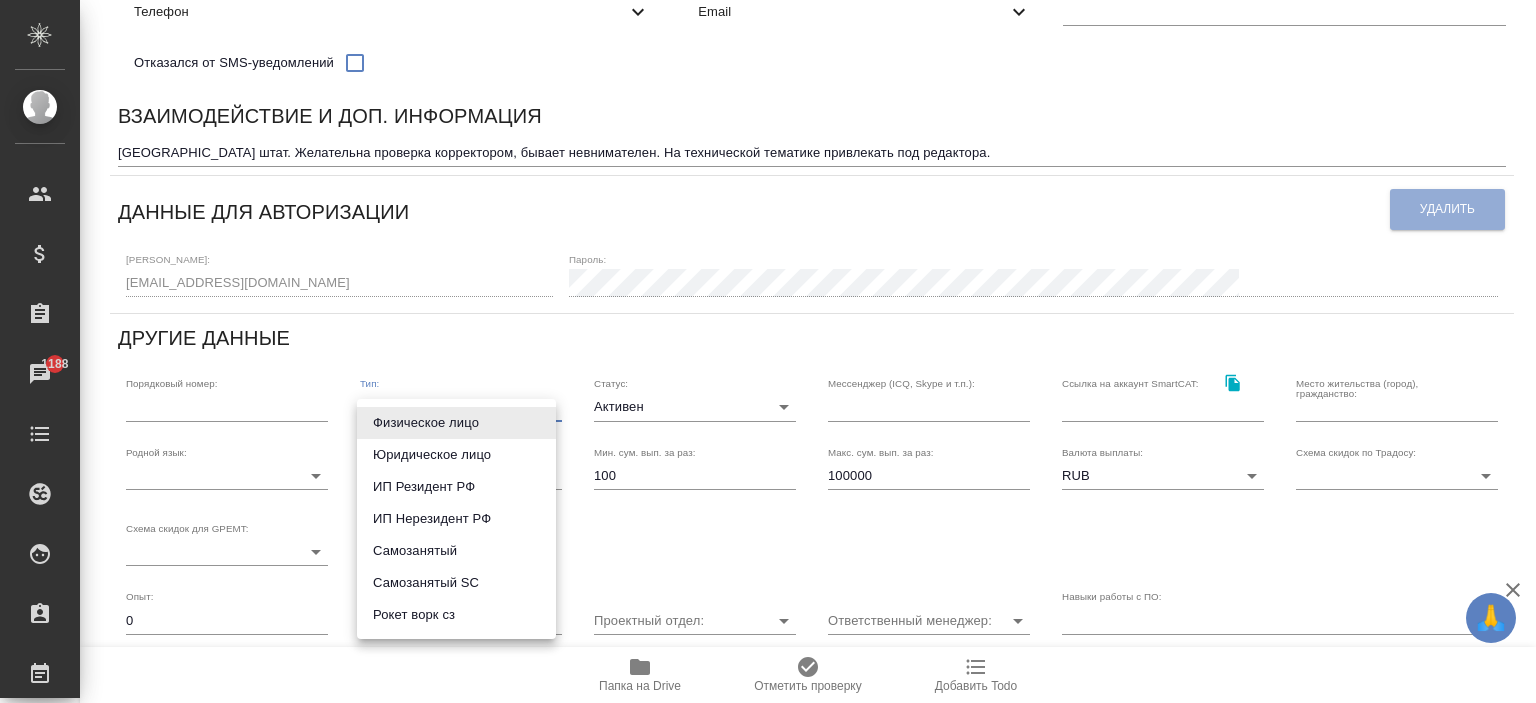 click on "Рокет ворк сз" at bounding box center (456, 615) 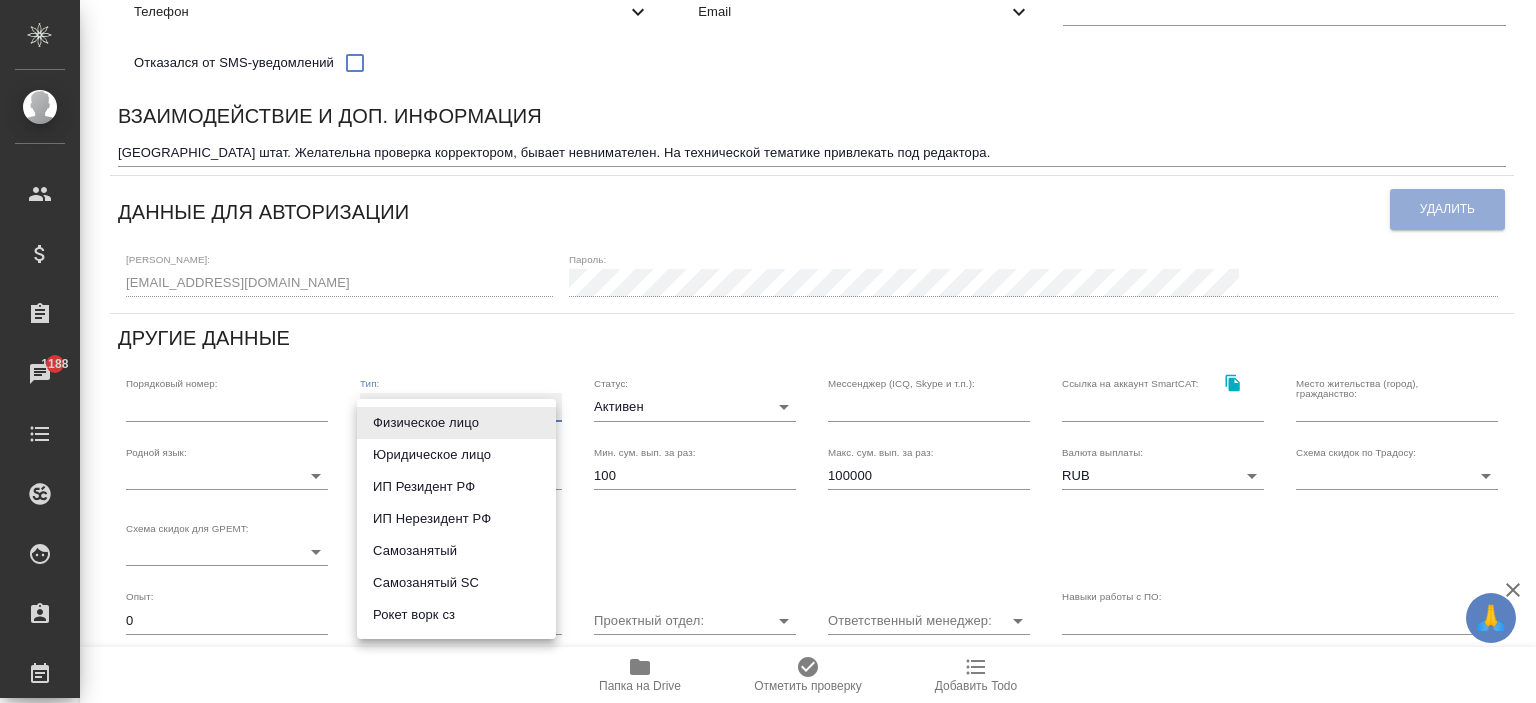 type on "rocketWorkSelfEmployed" 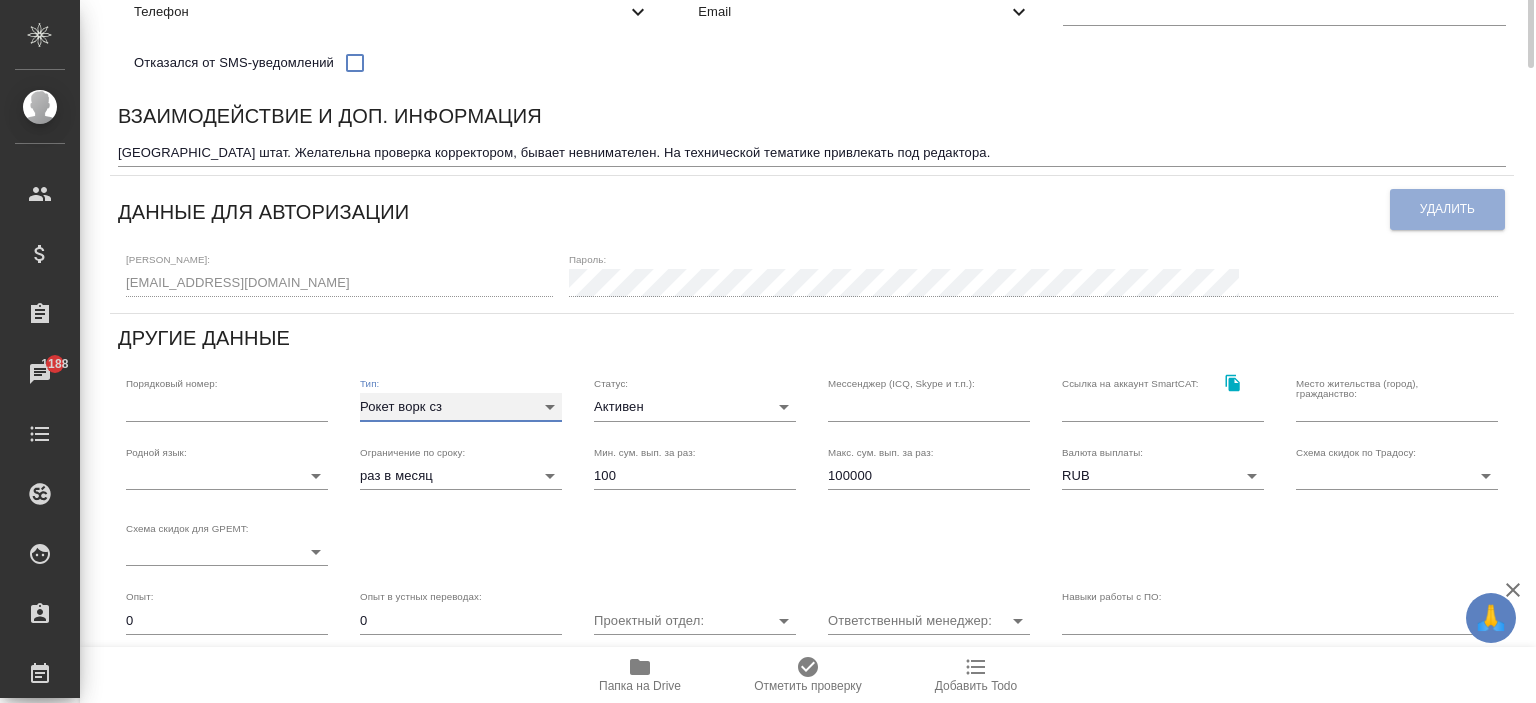 scroll, scrollTop: 0, scrollLeft: 0, axis: both 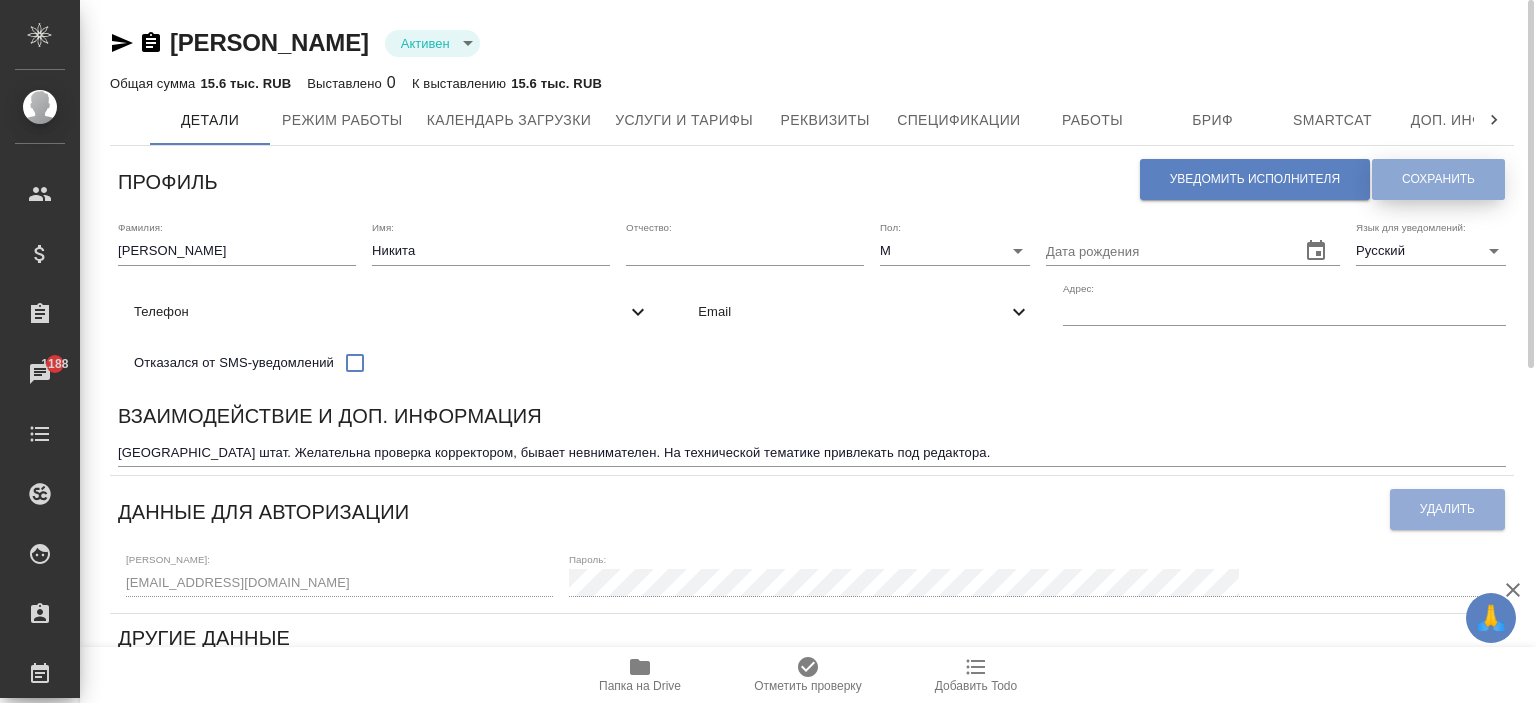 click on "Сохранить" at bounding box center (1438, 179) 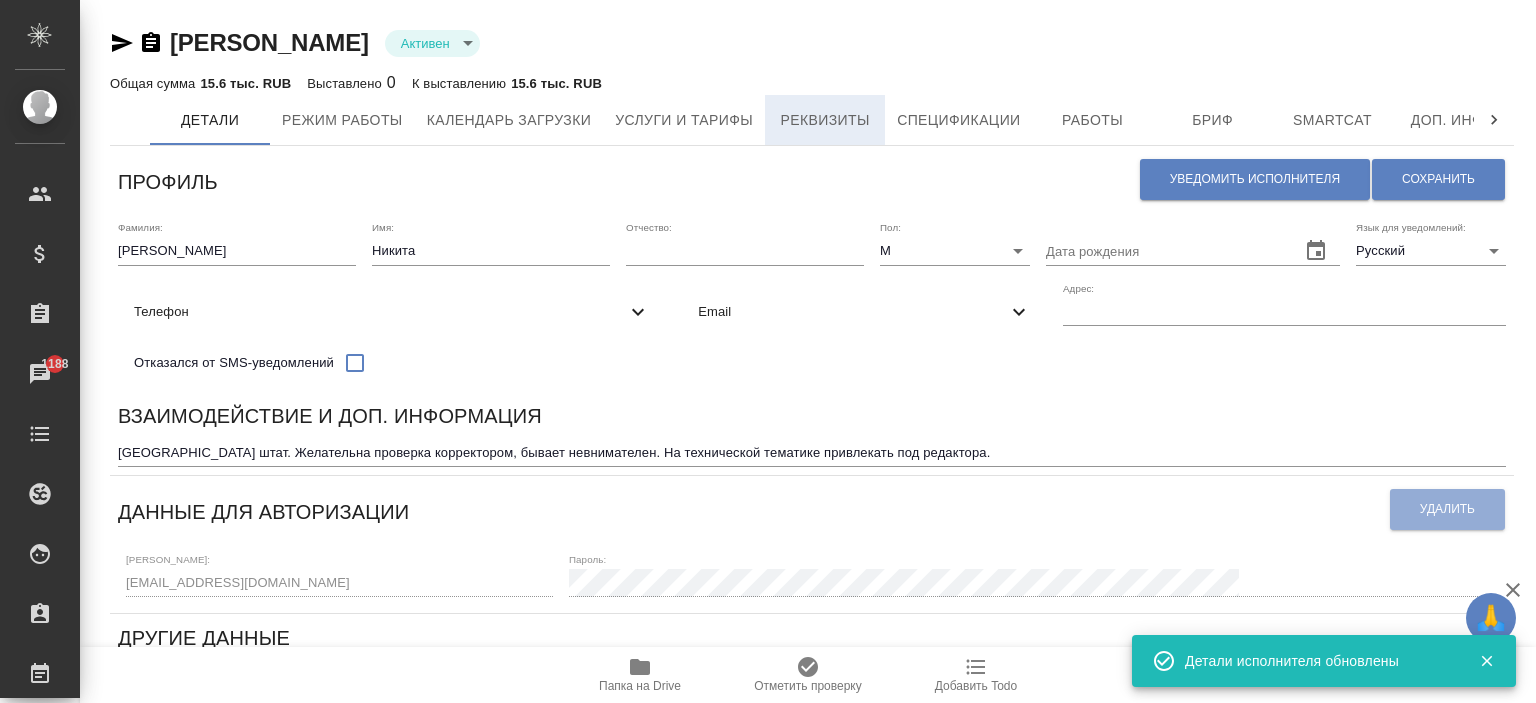 click on "Реквизиты" at bounding box center [825, 120] 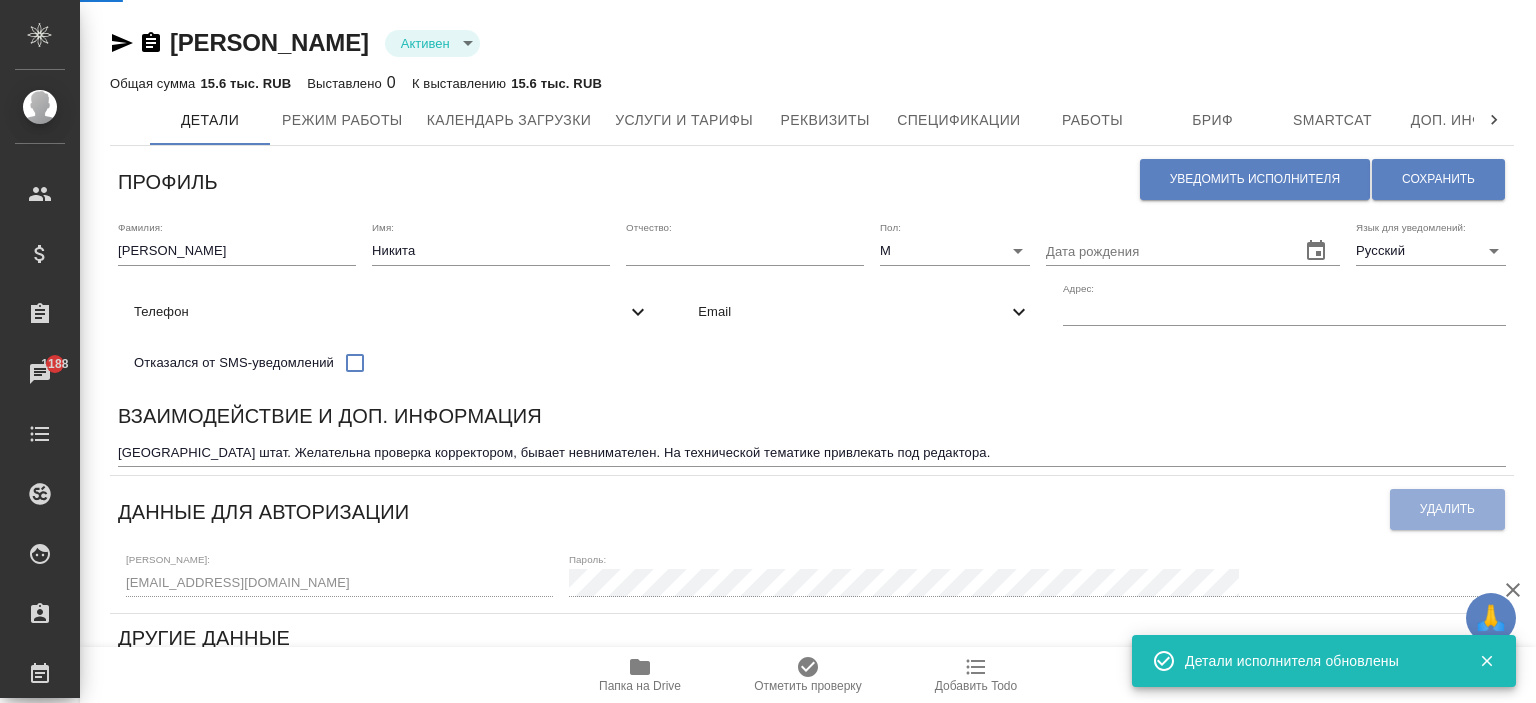 select on "10" 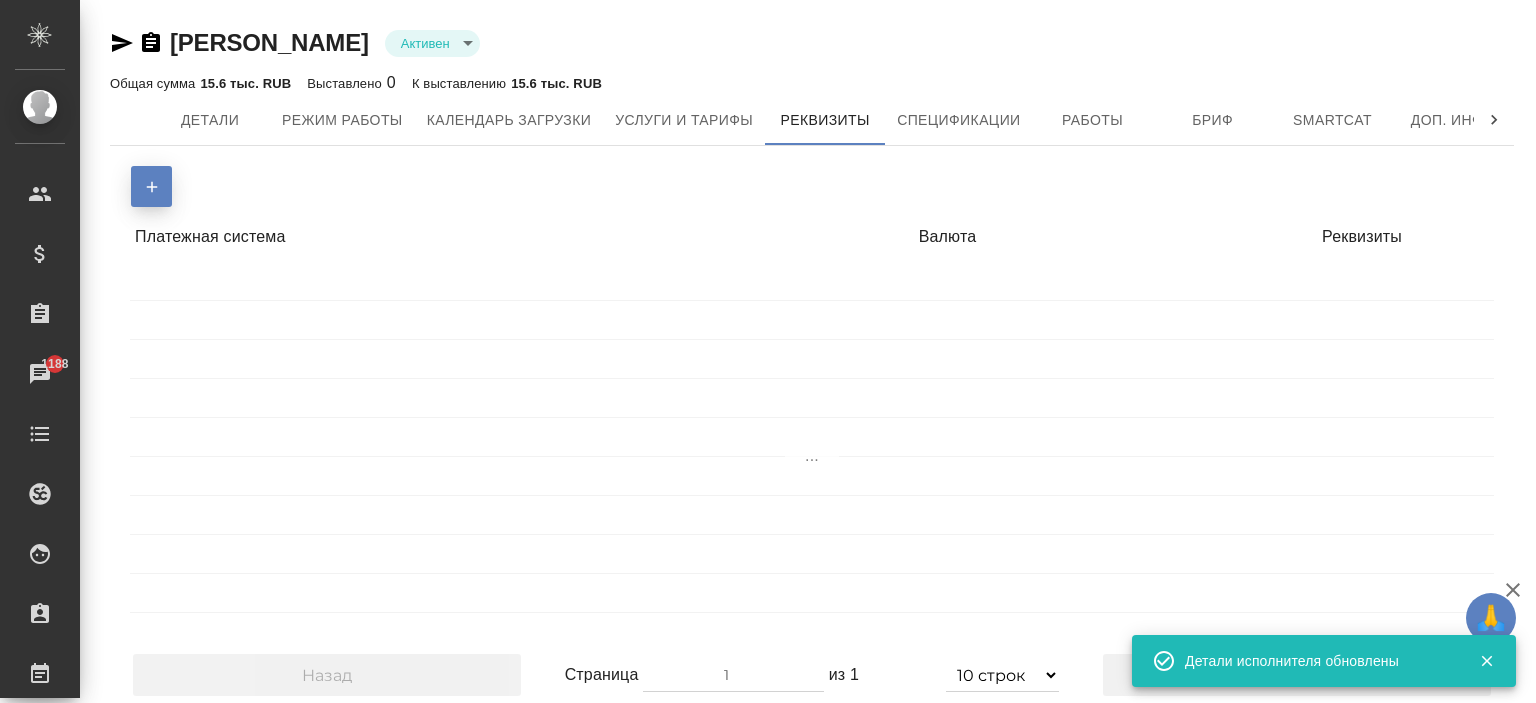 click at bounding box center (151, 186) 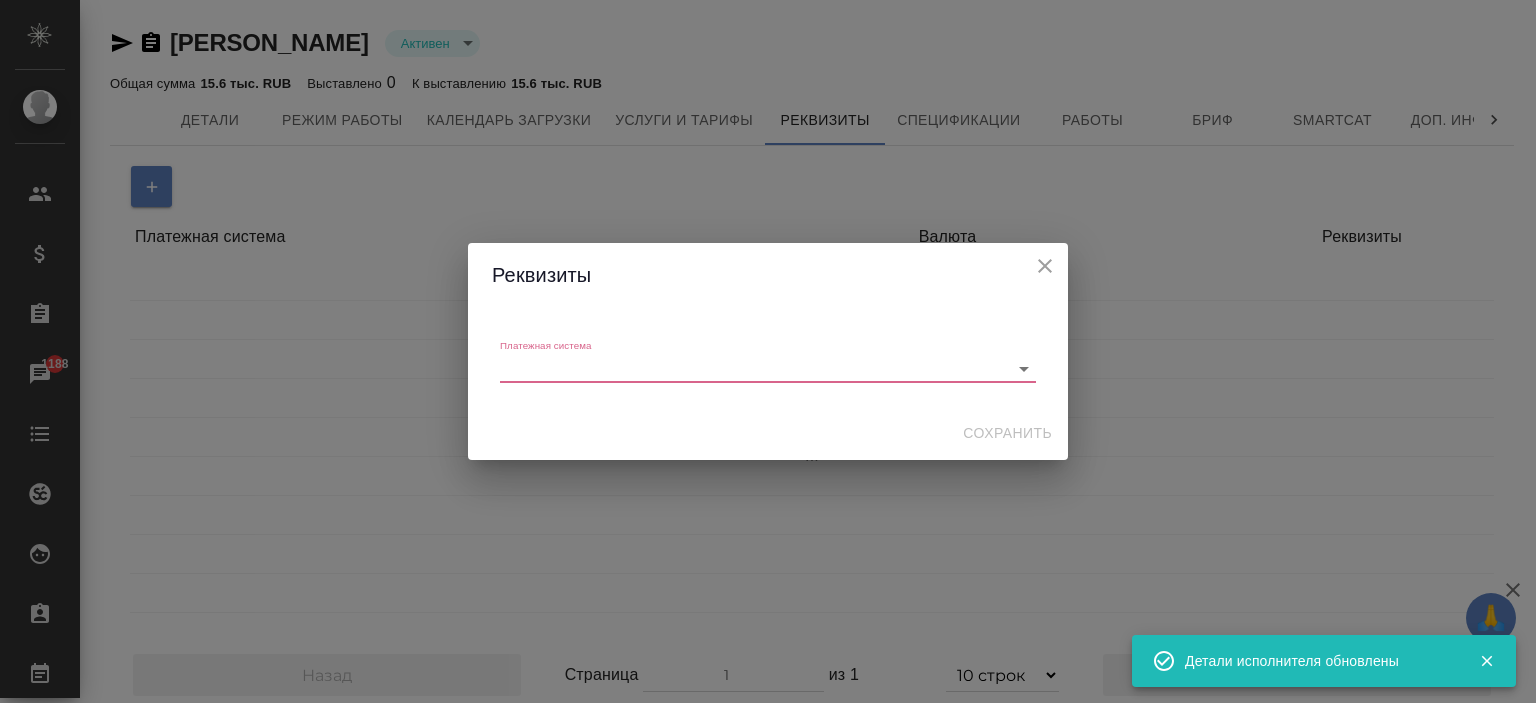 click on "​" at bounding box center (768, 369) 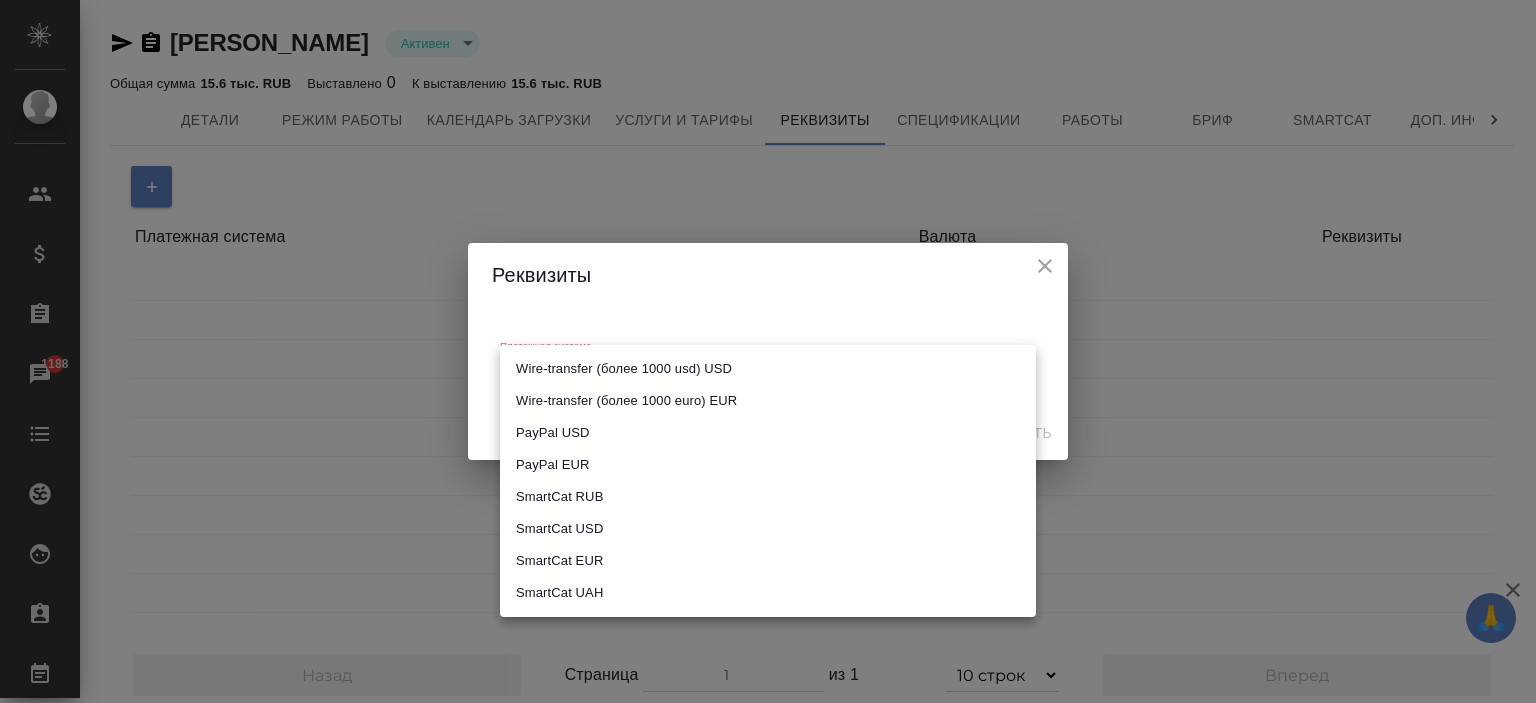 click at bounding box center [768, 351] 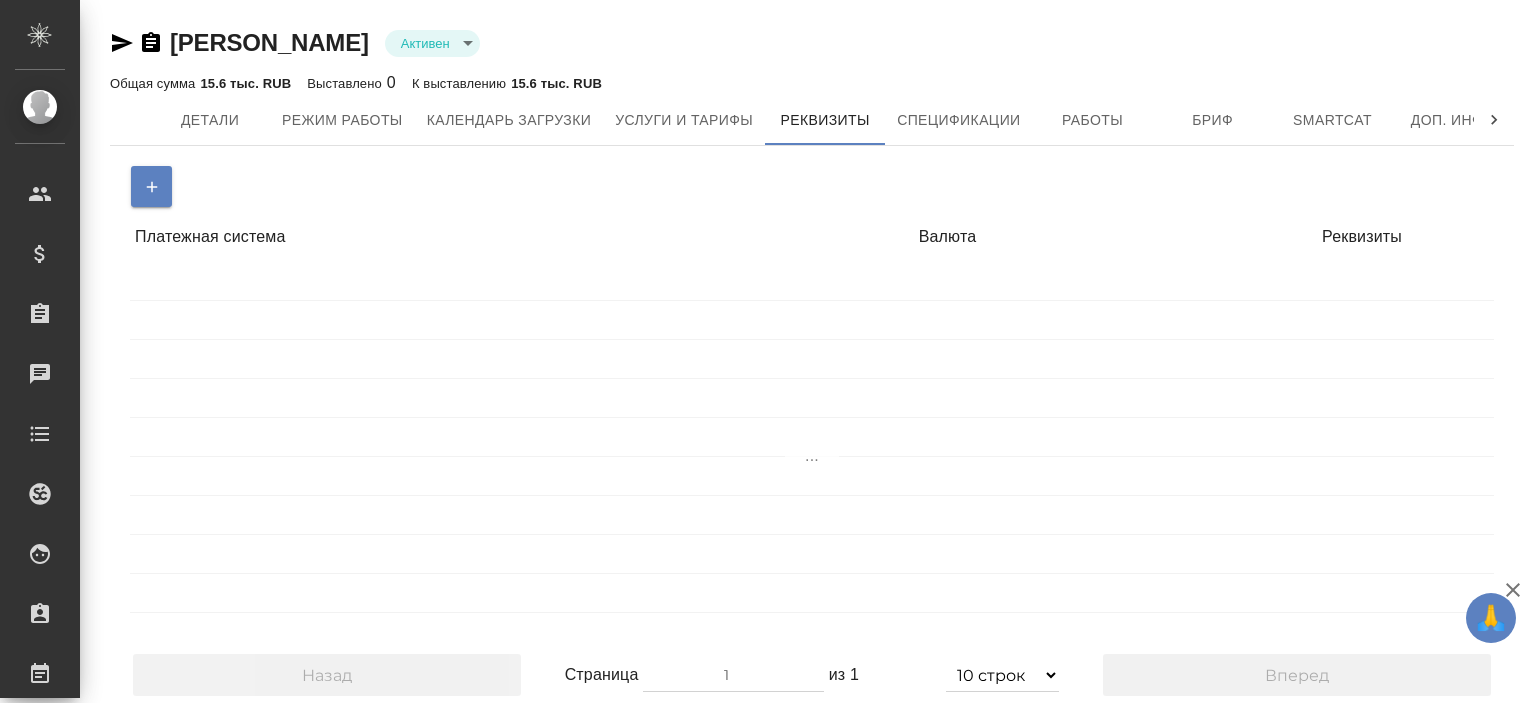 select on "10" 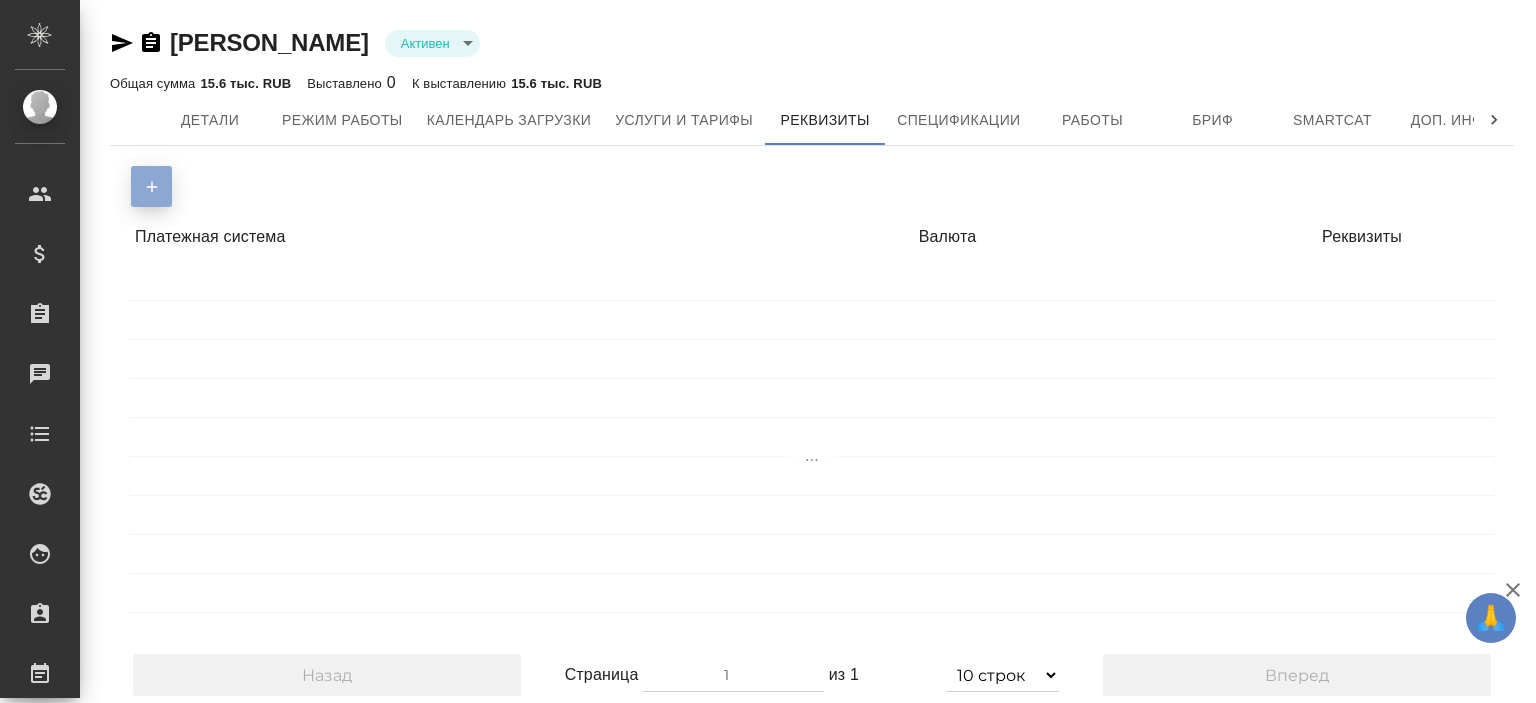 click at bounding box center [151, 186] 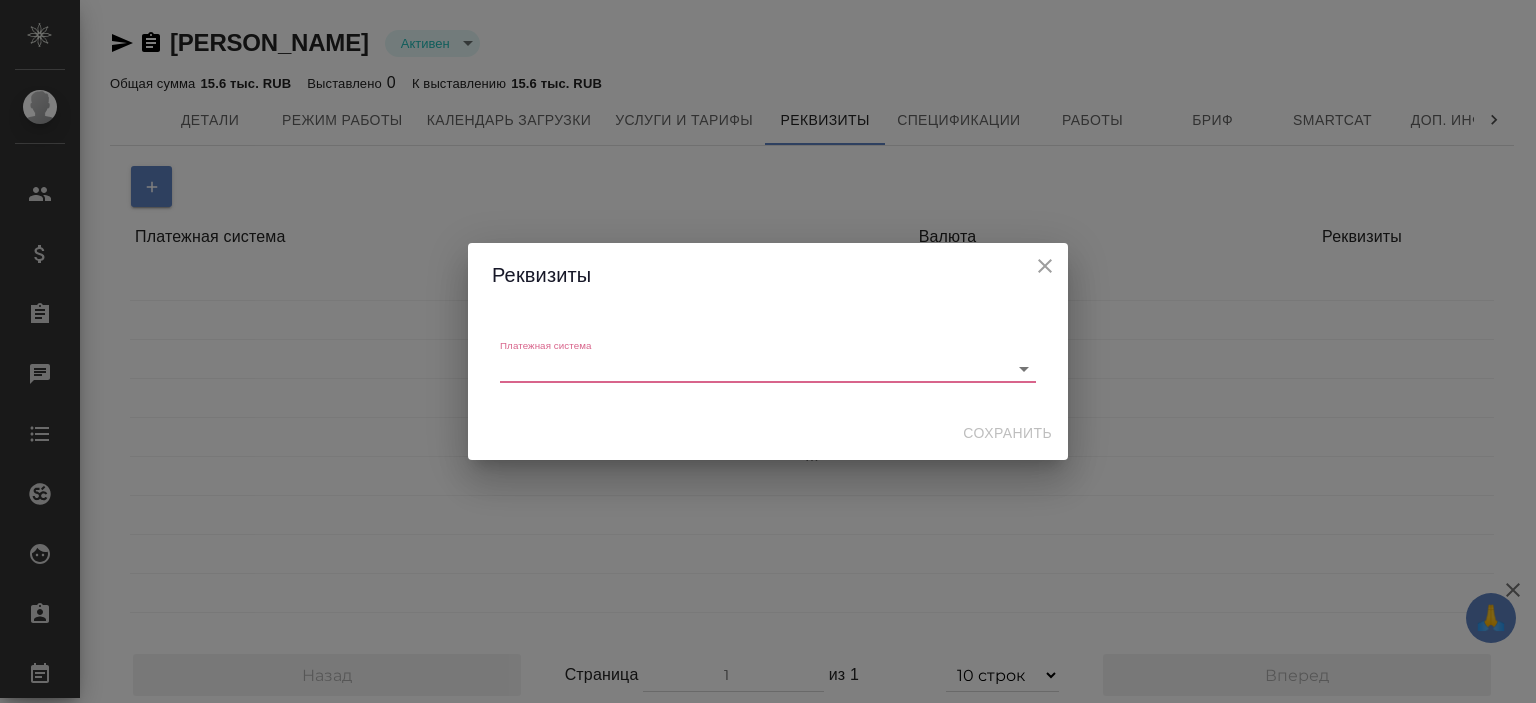 click on "Платежная система ​" at bounding box center [768, 361] 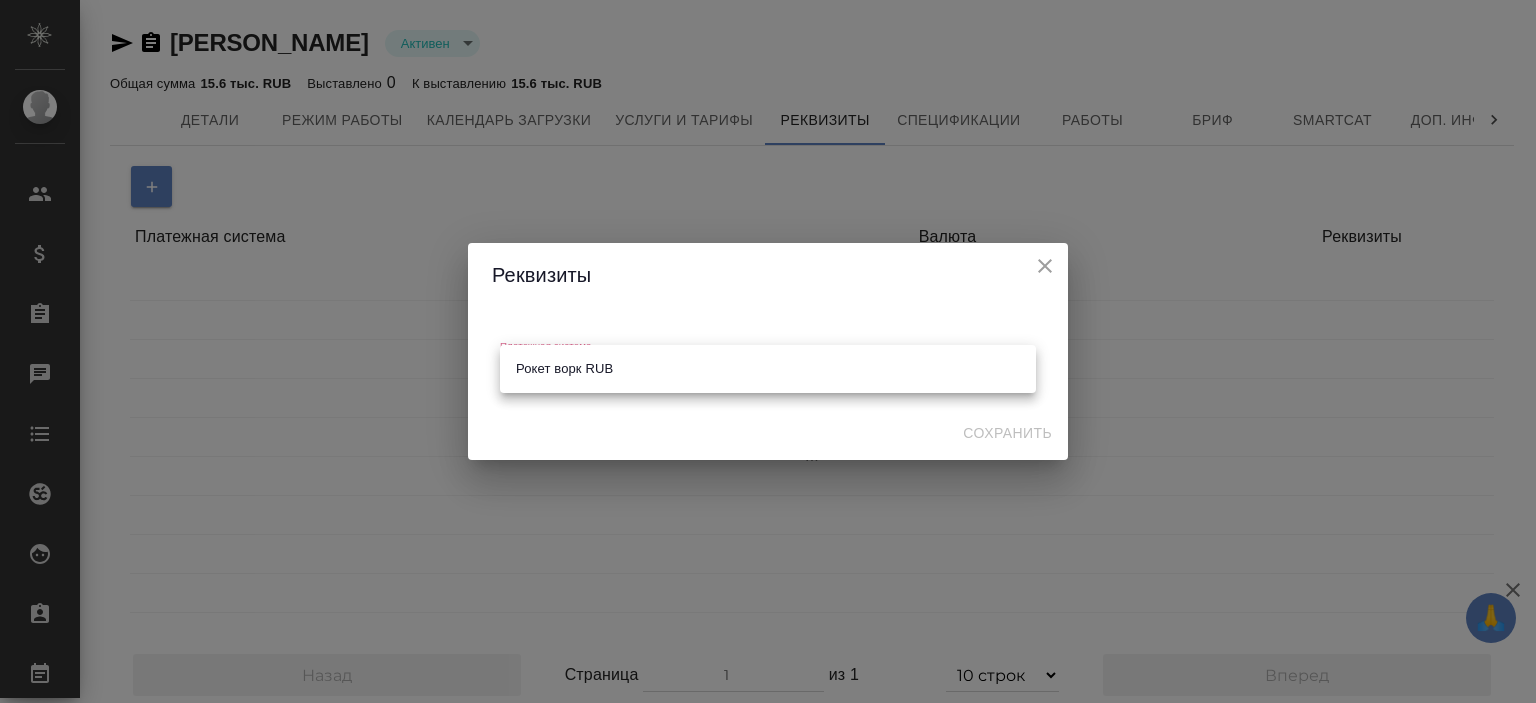 click on "🙏 .cls-1
fill:#fff;
AWATERA Ishkova Yuliya Клиенты Спецификации Заказы Чаты Todo Проекты SC Исполнители Кандидаты Работы Входящие заявки Заявки на доставку Рекламации Проекты процессинга Конференции Выйти Колышкин Никита Активен active Общая сумма 15.6 тыс. RUB   Выставлено 0 К выставлению 15.6 тыс. RUB   Детали Режим работы Календарь загрузки Услуги и тарифы Реквизиты Спецификации Работы Бриф Smartcat Доп. инфо Чат Платежная система Валюта Реквизиты                                                                                 Назад Страница   1   из   1 5 строк 10 строк 20 строк 25 строк ..." at bounding box center (768, 351) 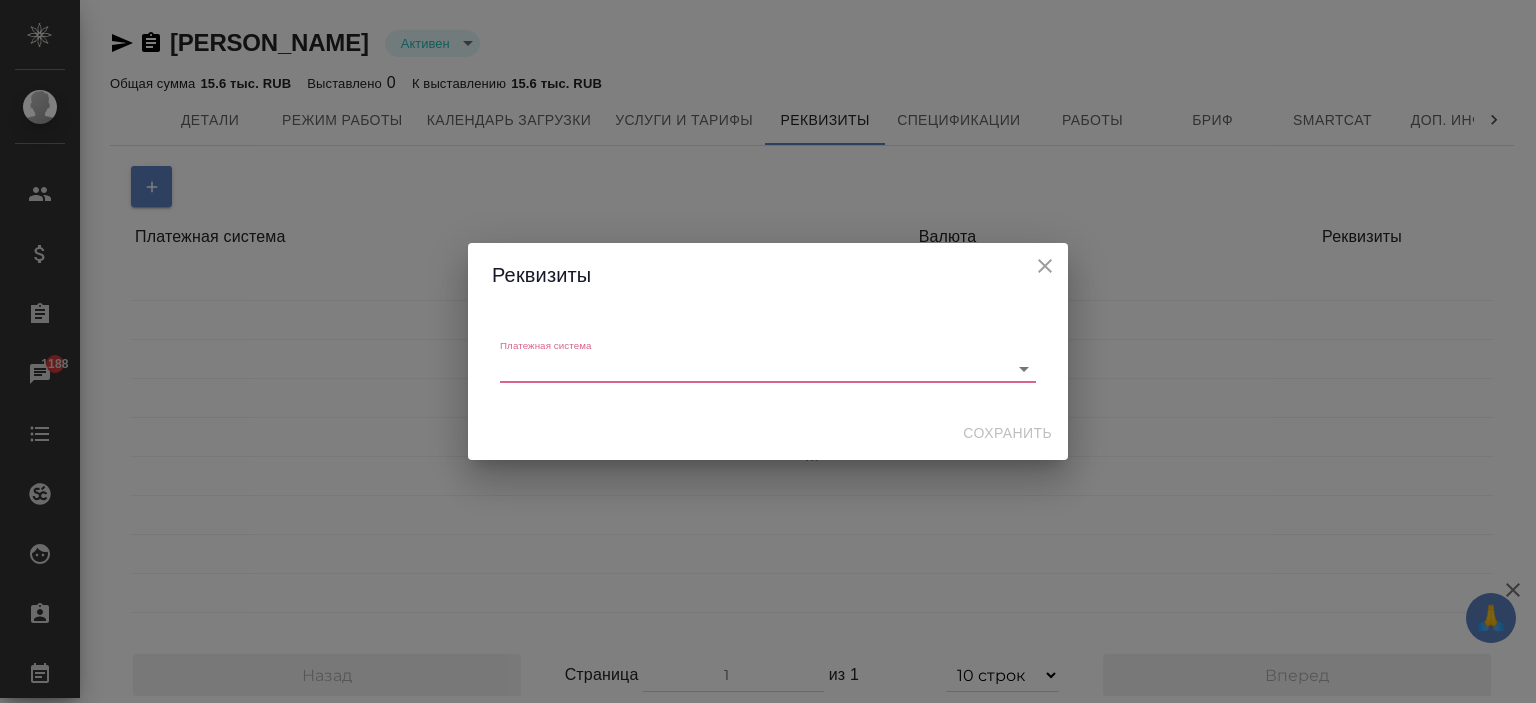 click 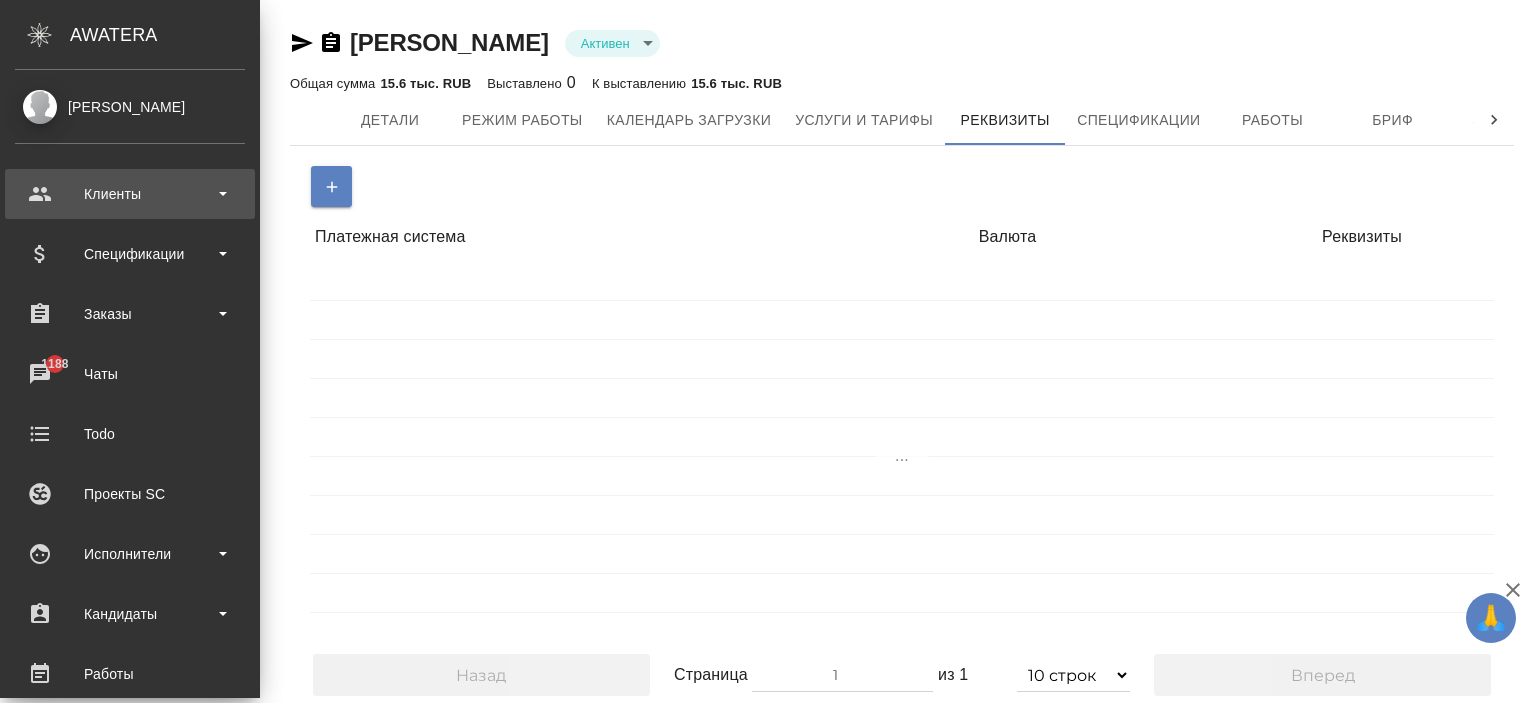 click on "Клиенты" at bounding box center (130, 194) 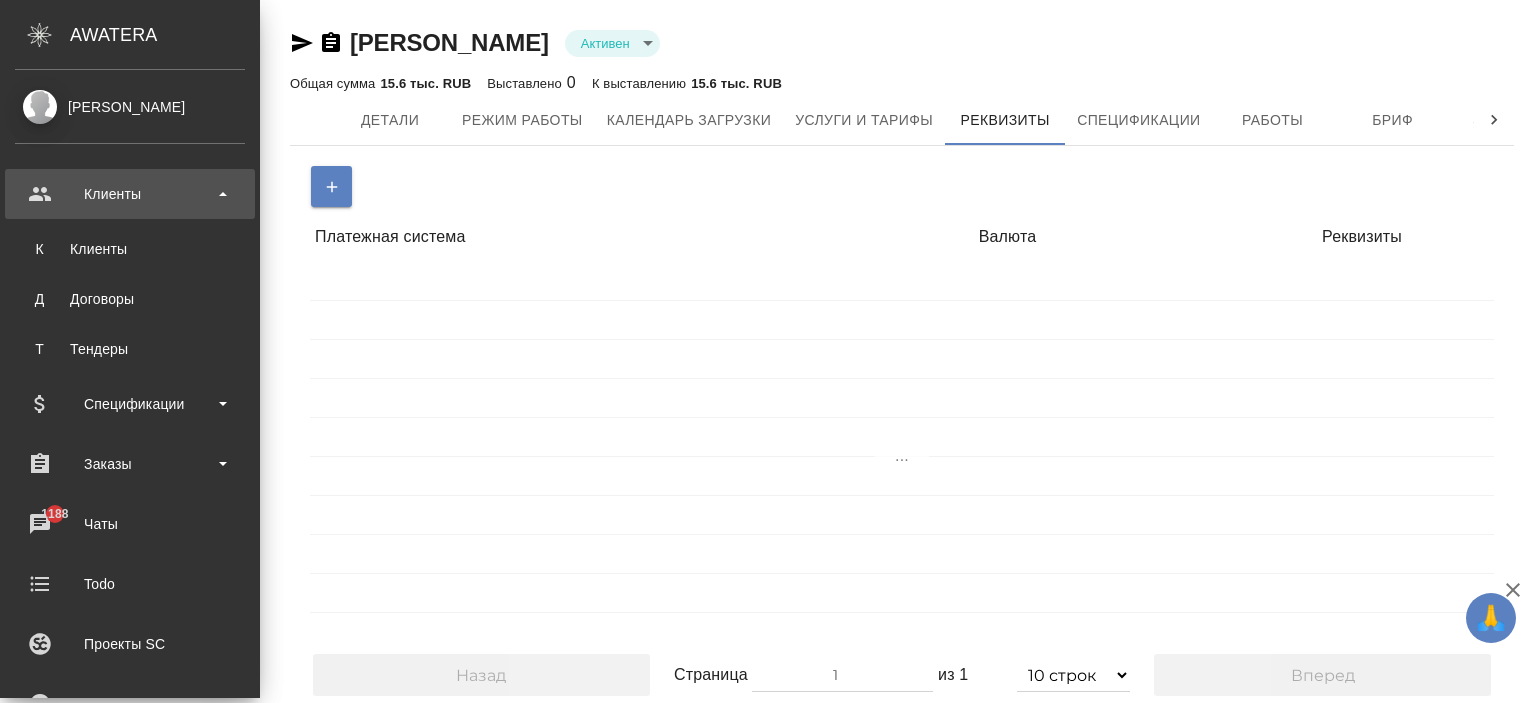 click on "Клиенты" at bounding box center [130, 194] 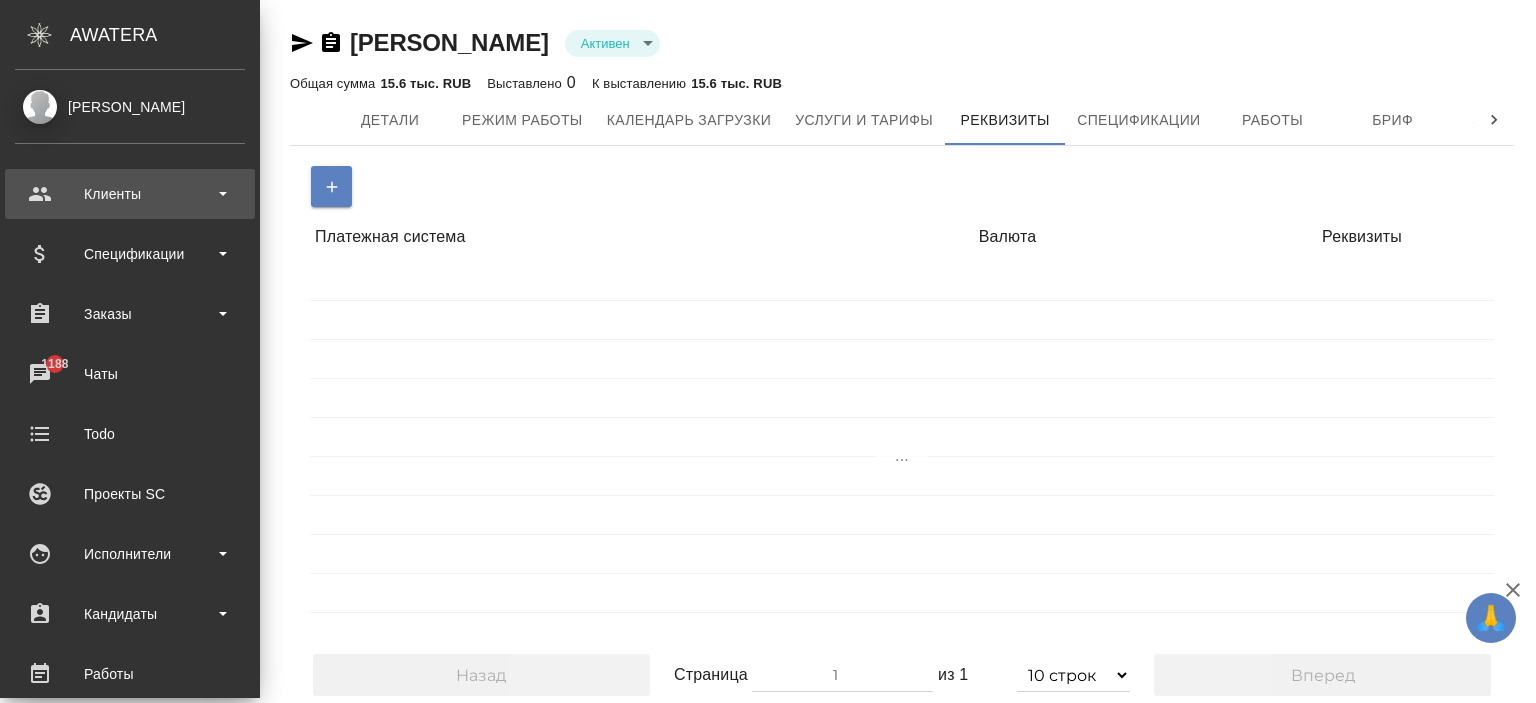 click on "Клиенты" at bounding box center (130, 194) 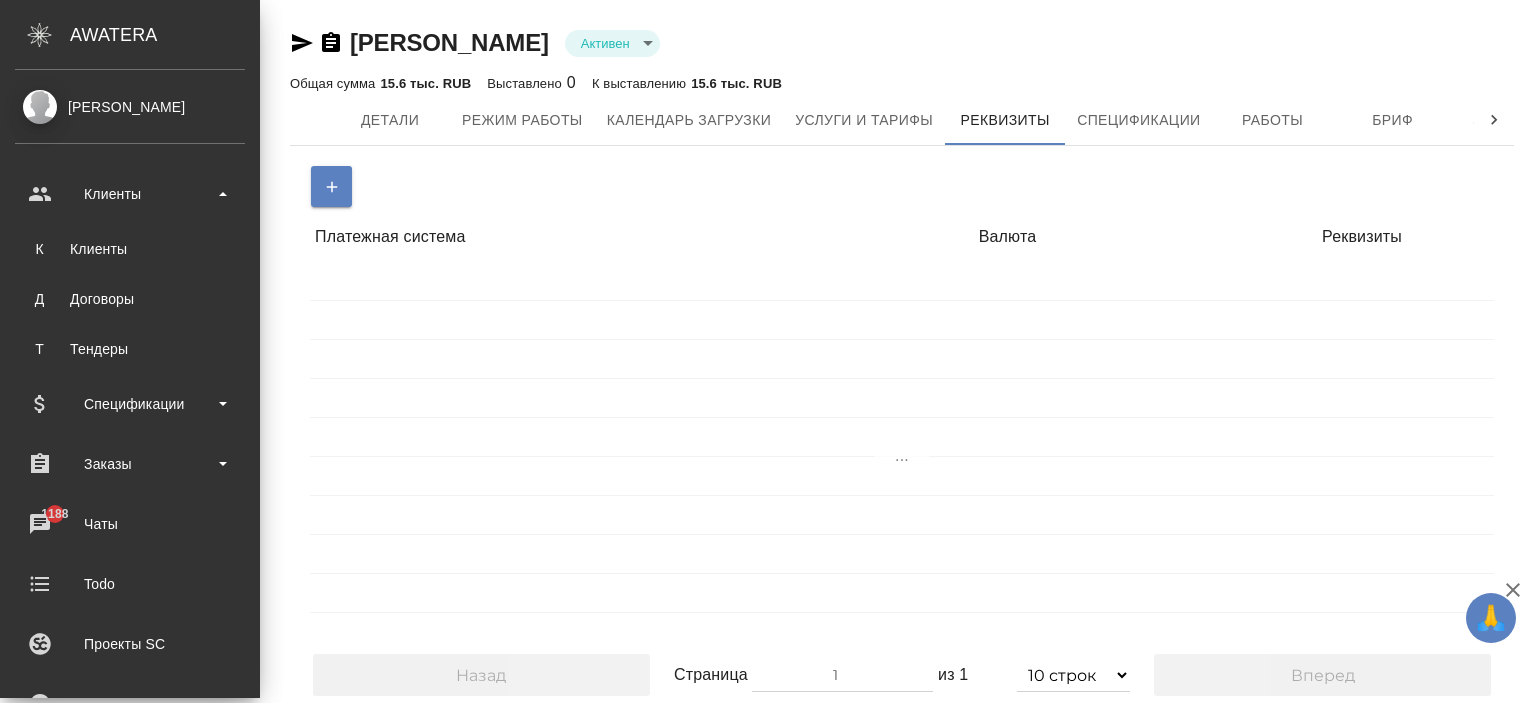 click on "К Клиенты Д Договоры Т Тендеры" at bounding box center (130, 294) 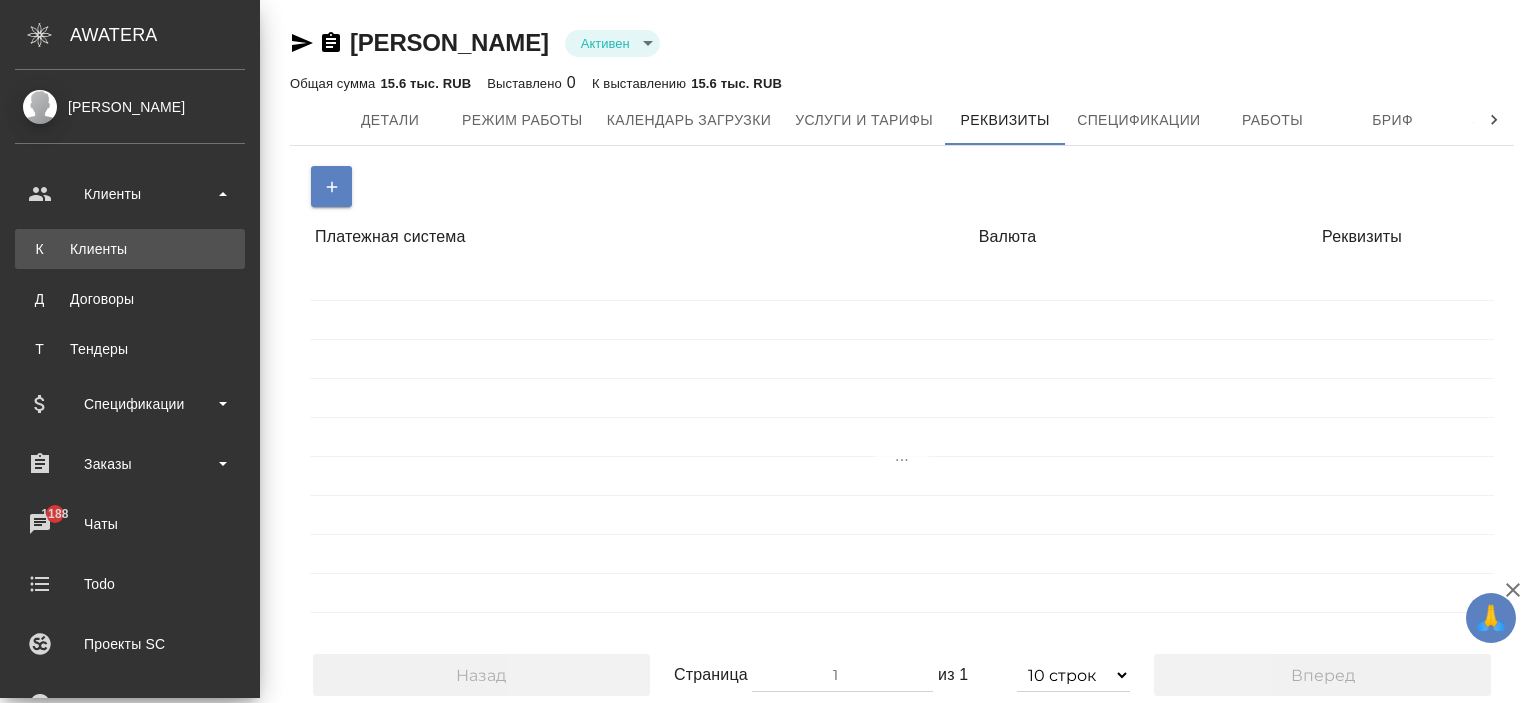 click on "Клиенты" at bounding box center [130, 249] 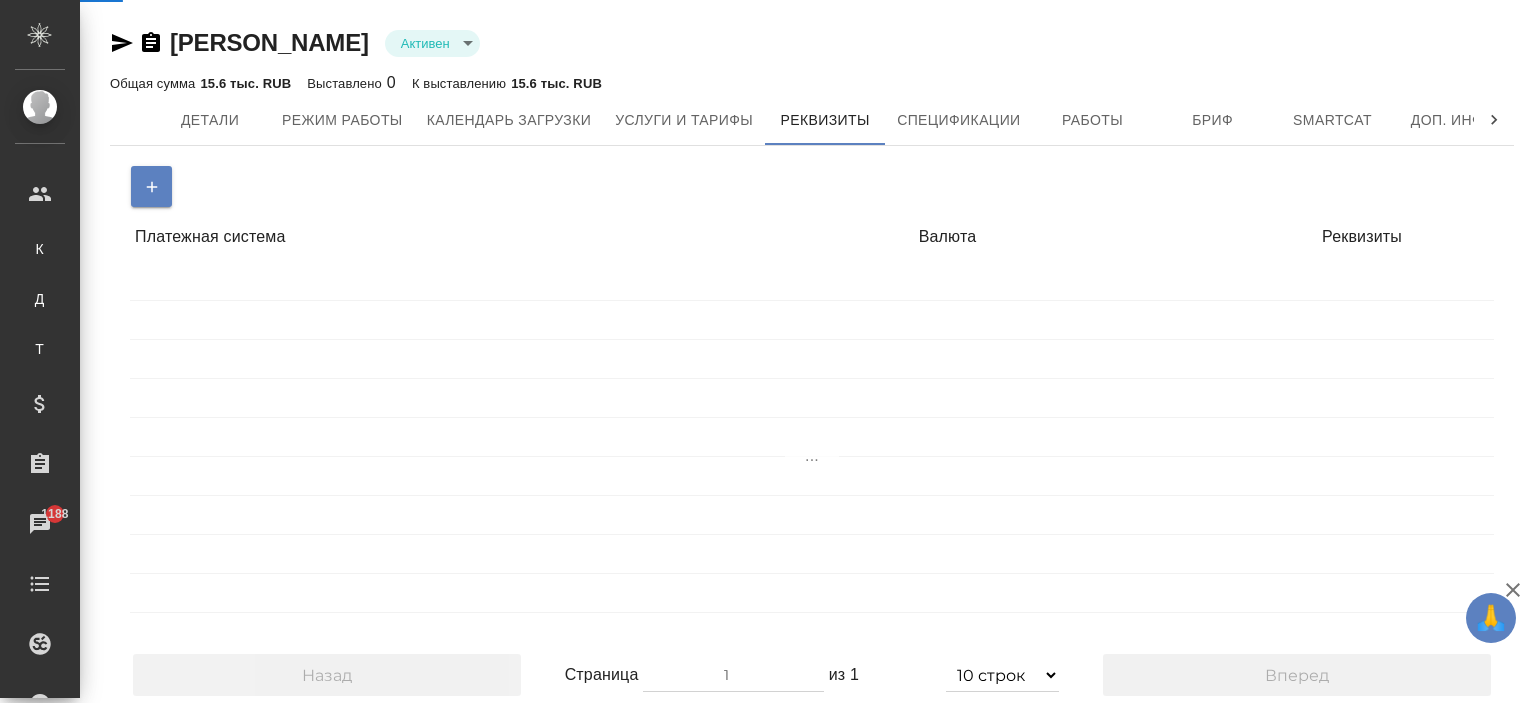 select on "RU" 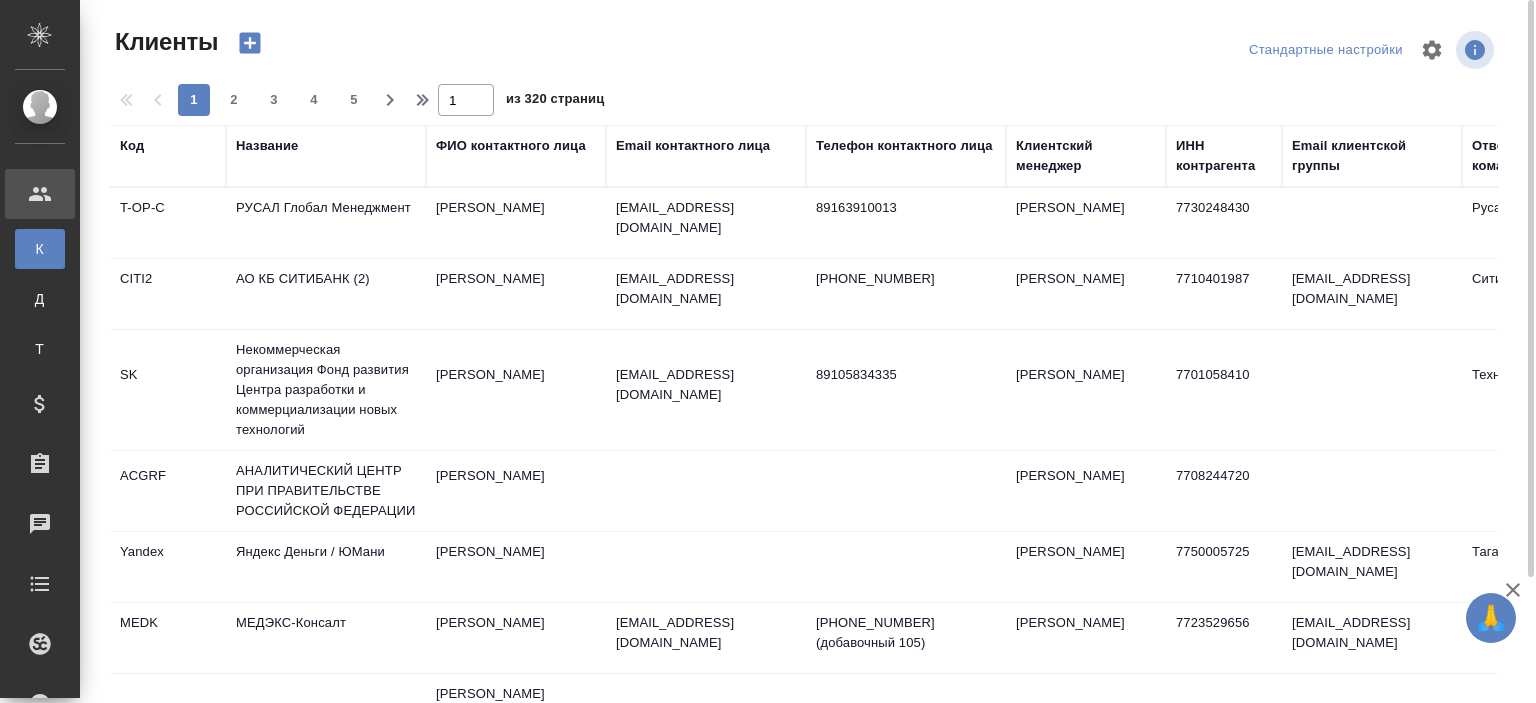 click on "Название" at bounding box center [267, 146] 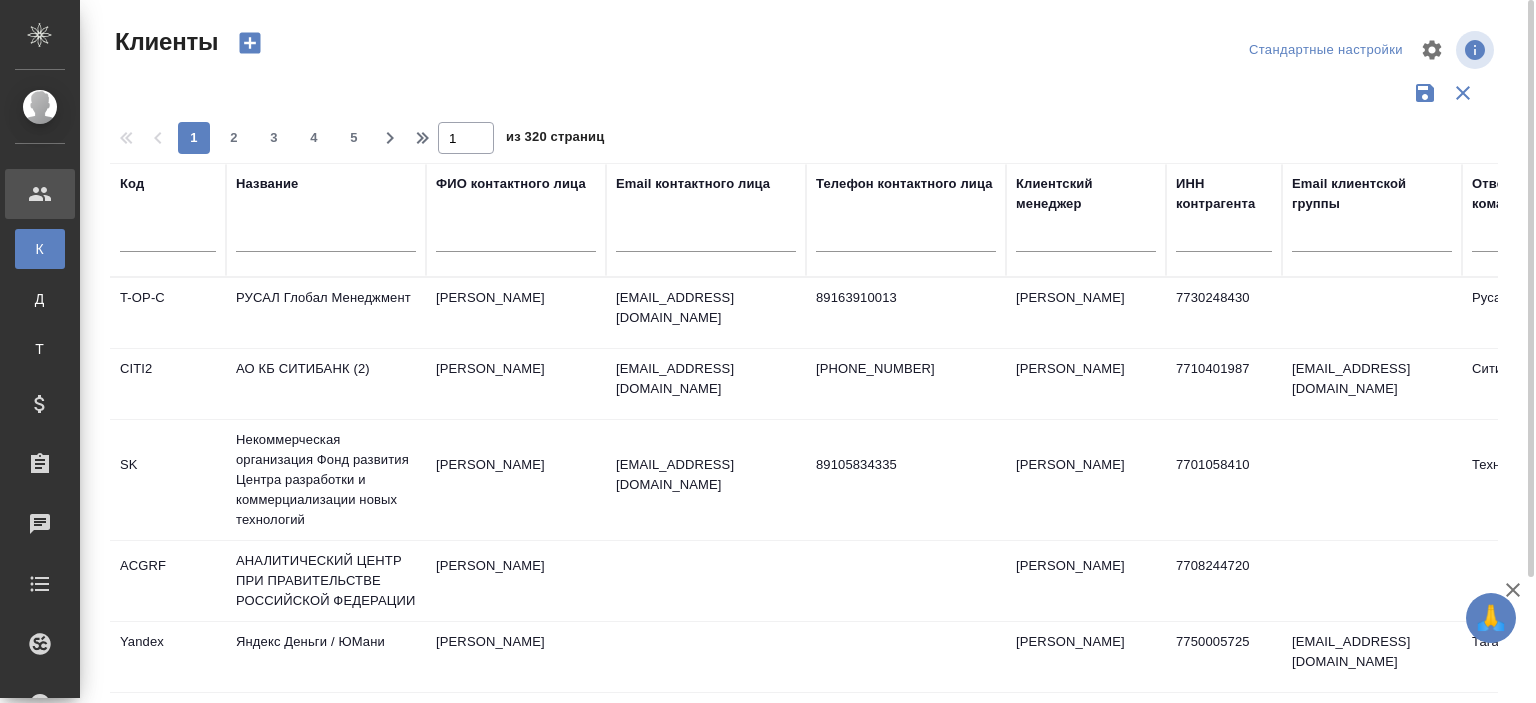 click at bounding box center [326, 239] 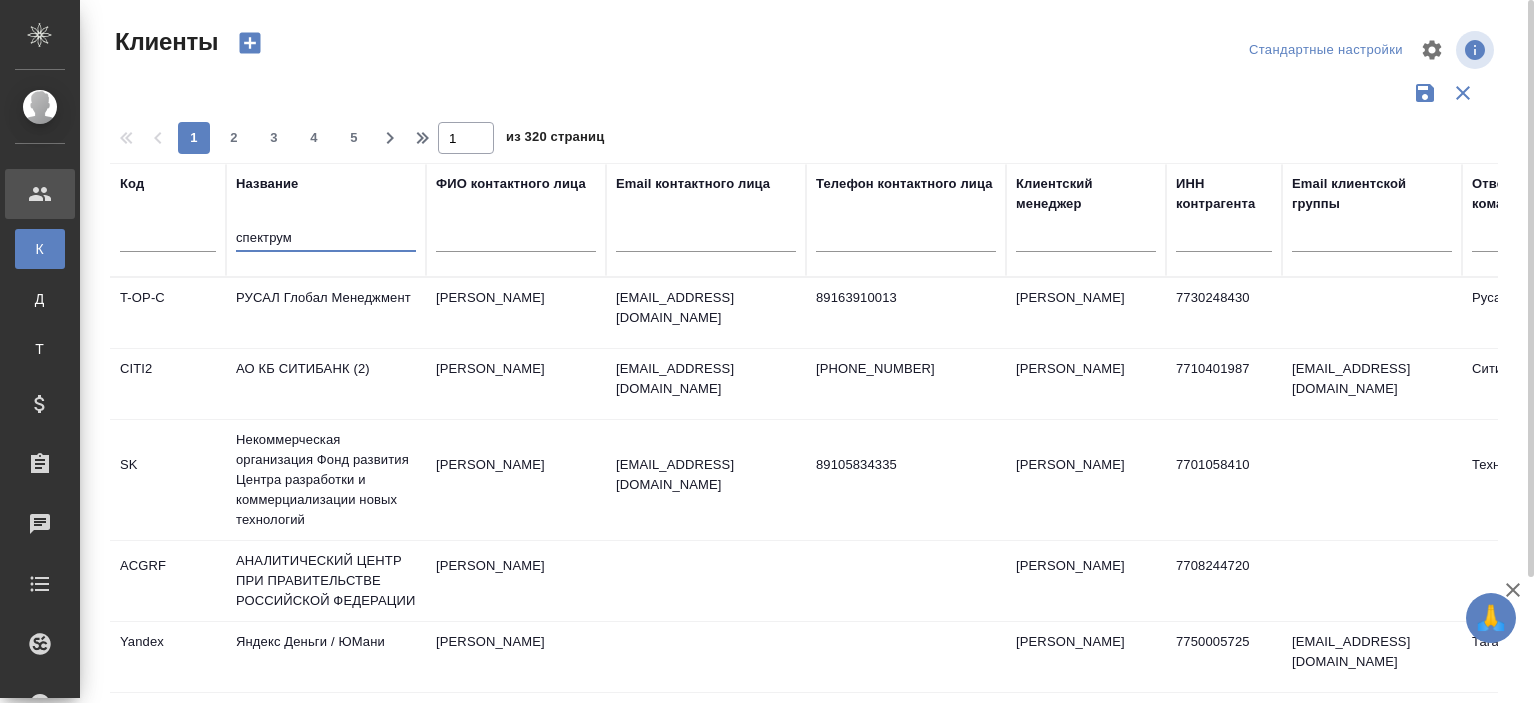type on "спектрум" 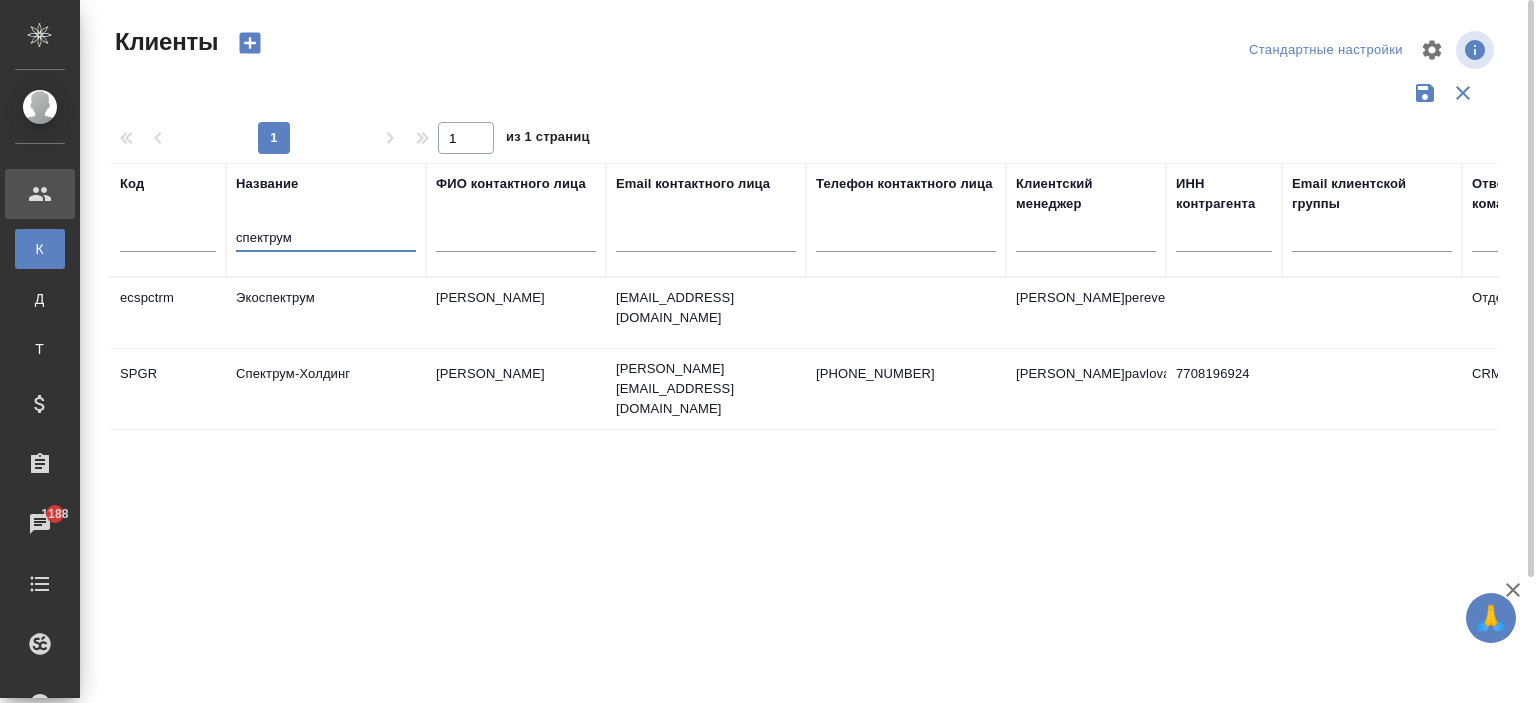 click on "Спектрум-Холдинг" at bounding box center [326, 313] 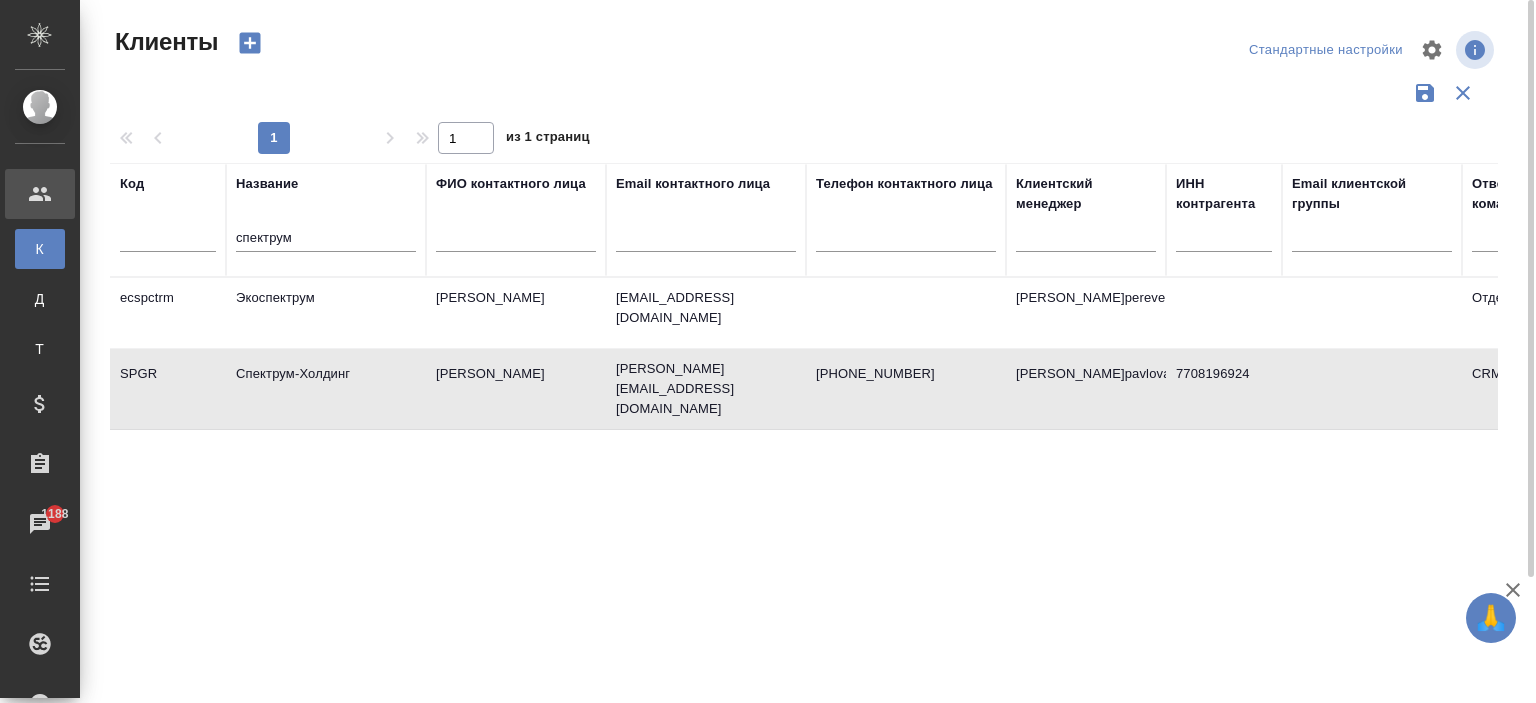 click on "Спектрум-Холдинг" at bounding box center (326, 313) 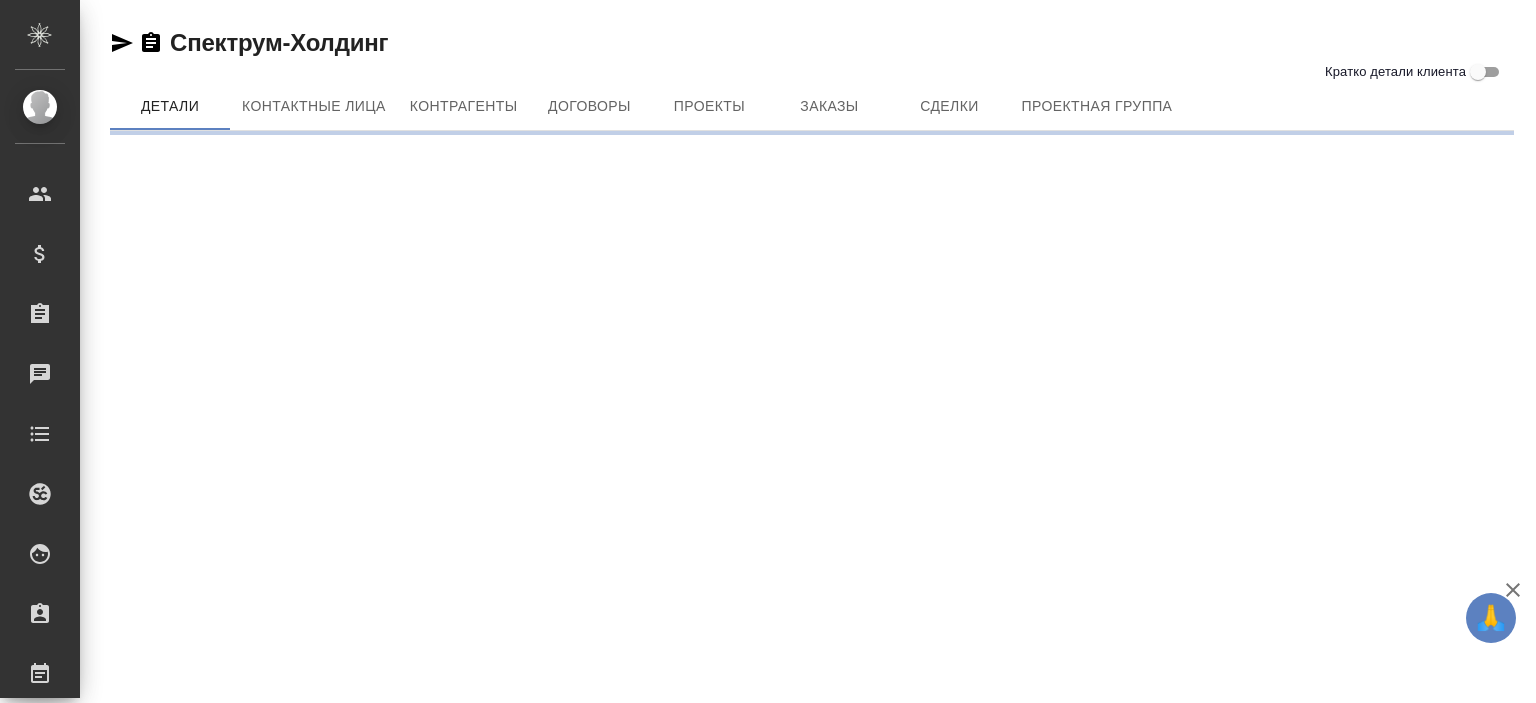 scroll, scrollTop: 0, scrollLeft: 0, axis: both 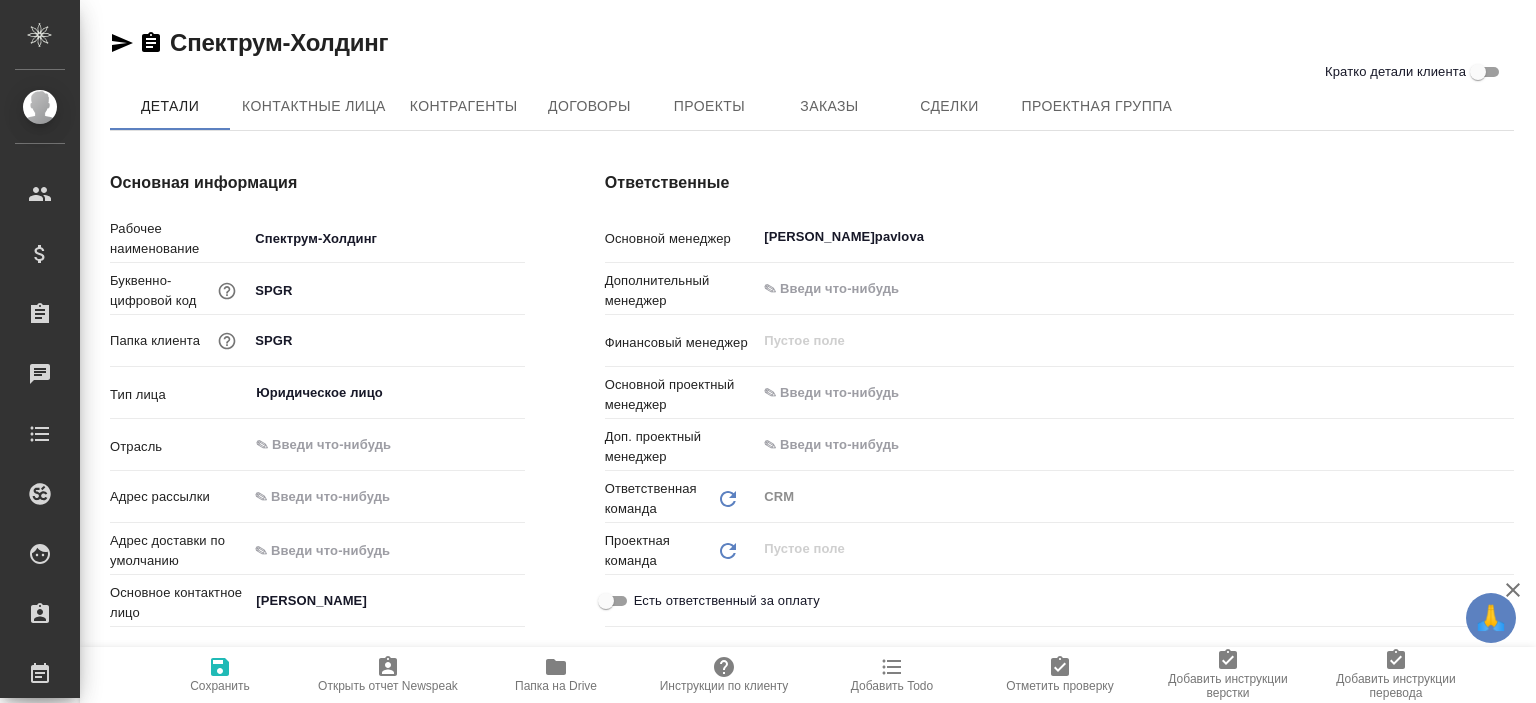 type on "x" 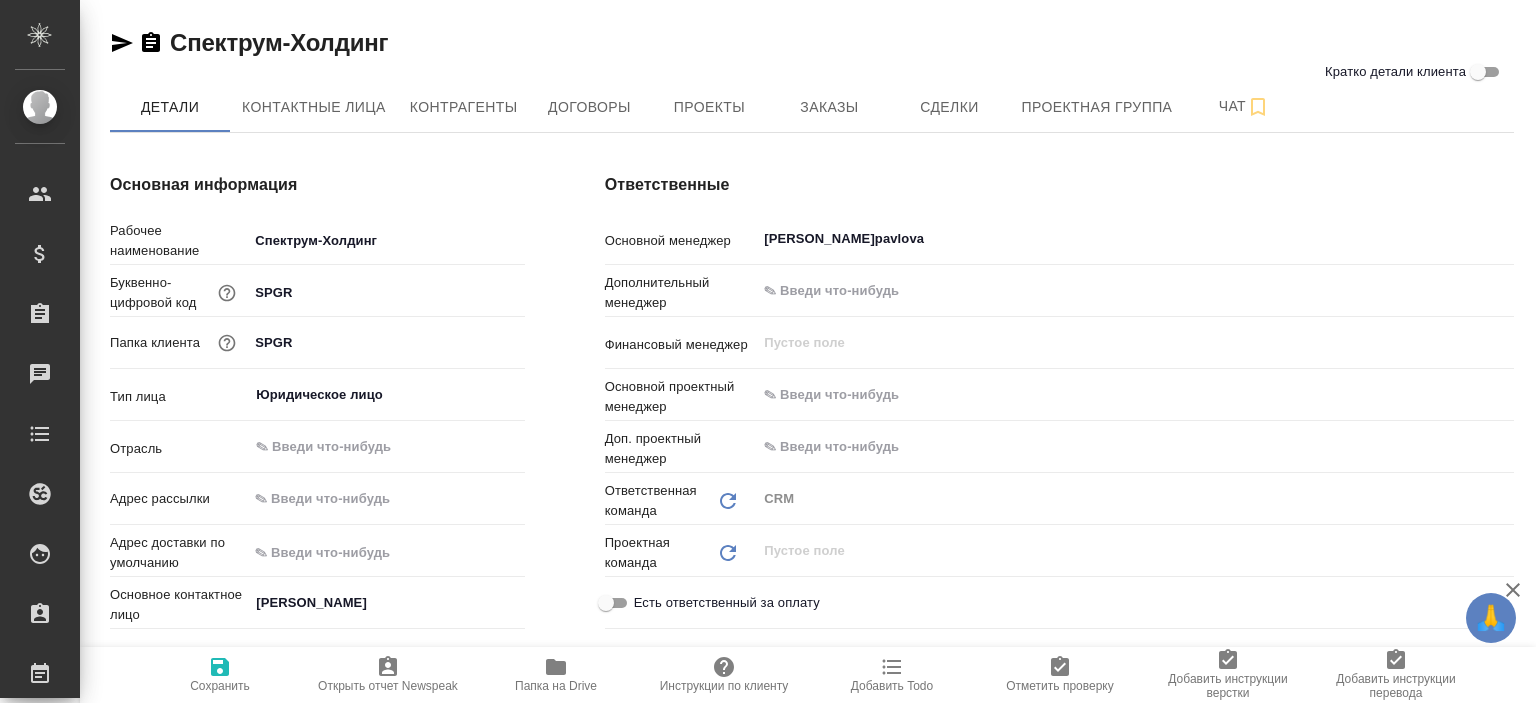 type on "x" 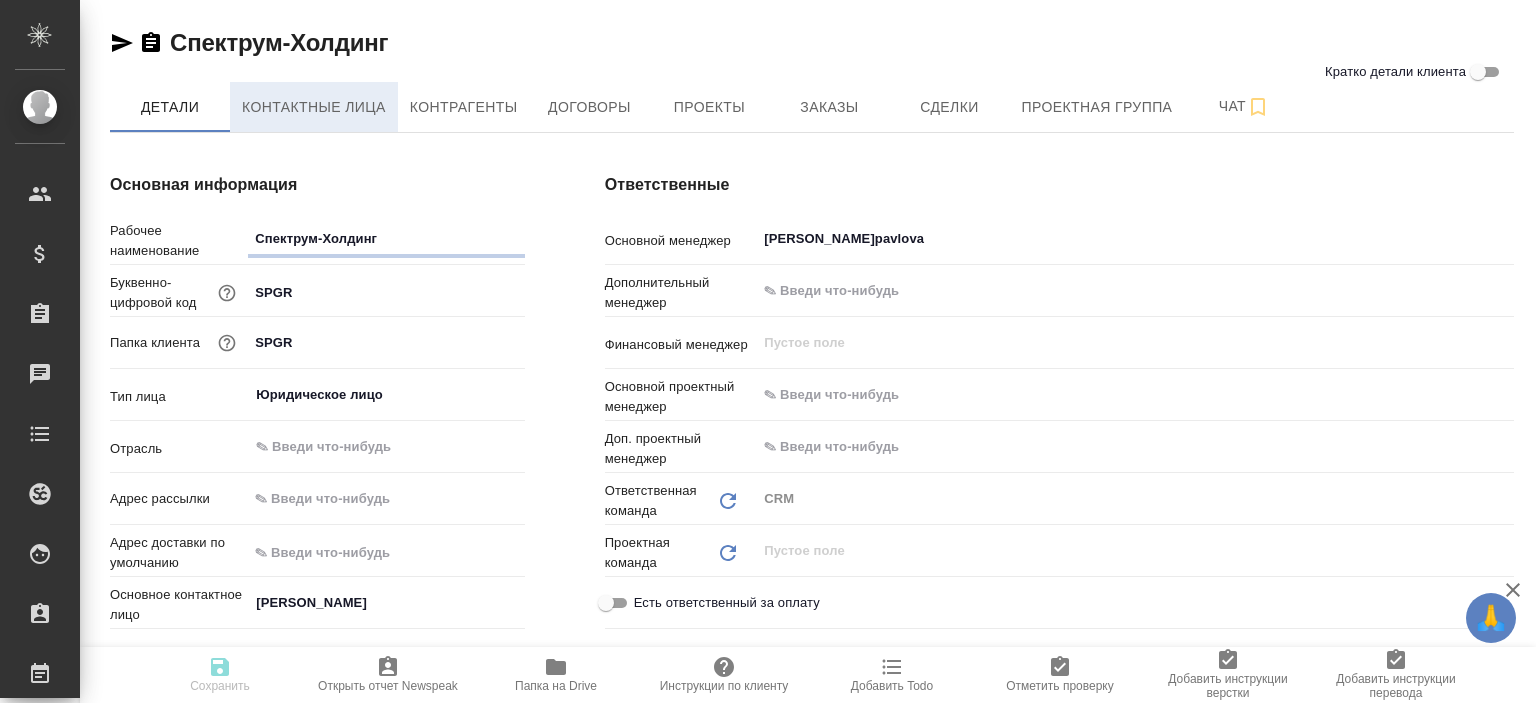 type on "x" 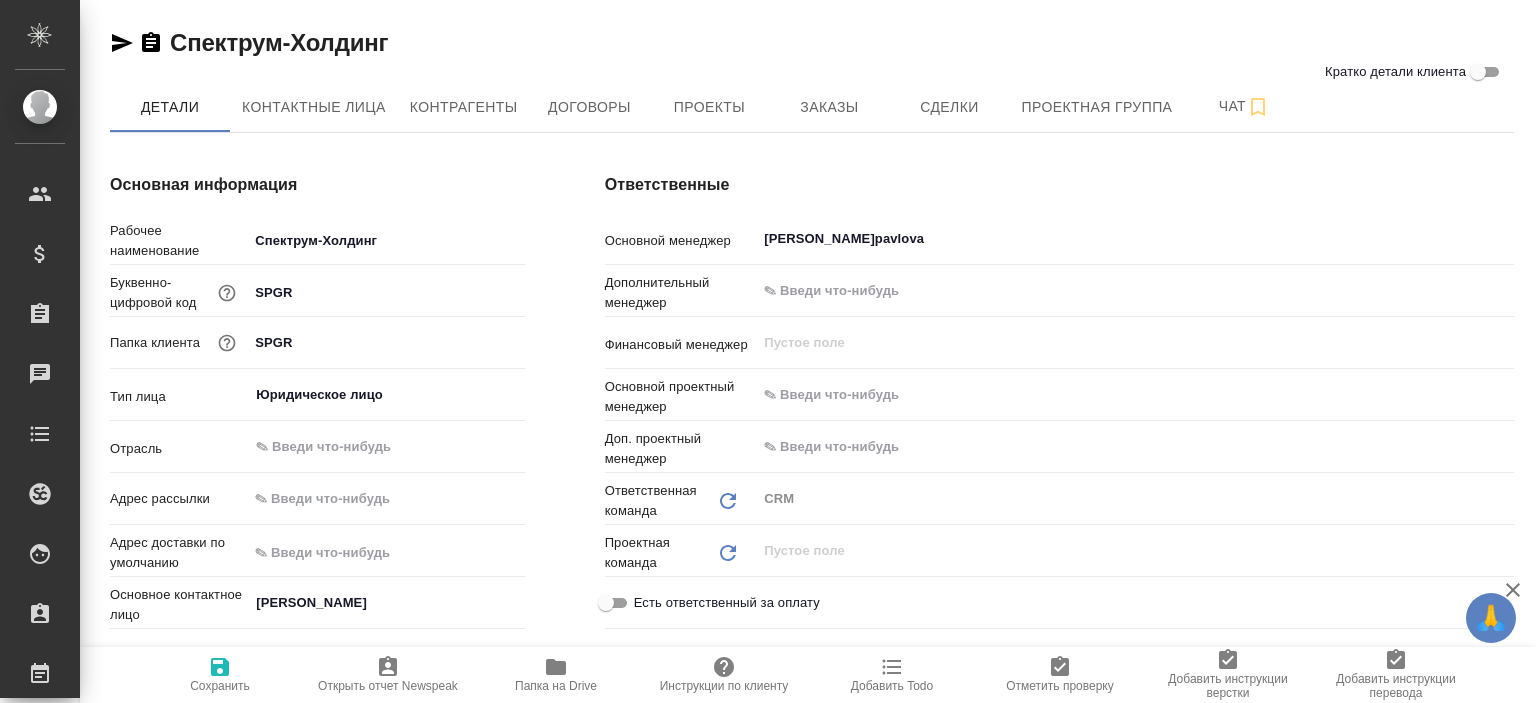 type on "x" 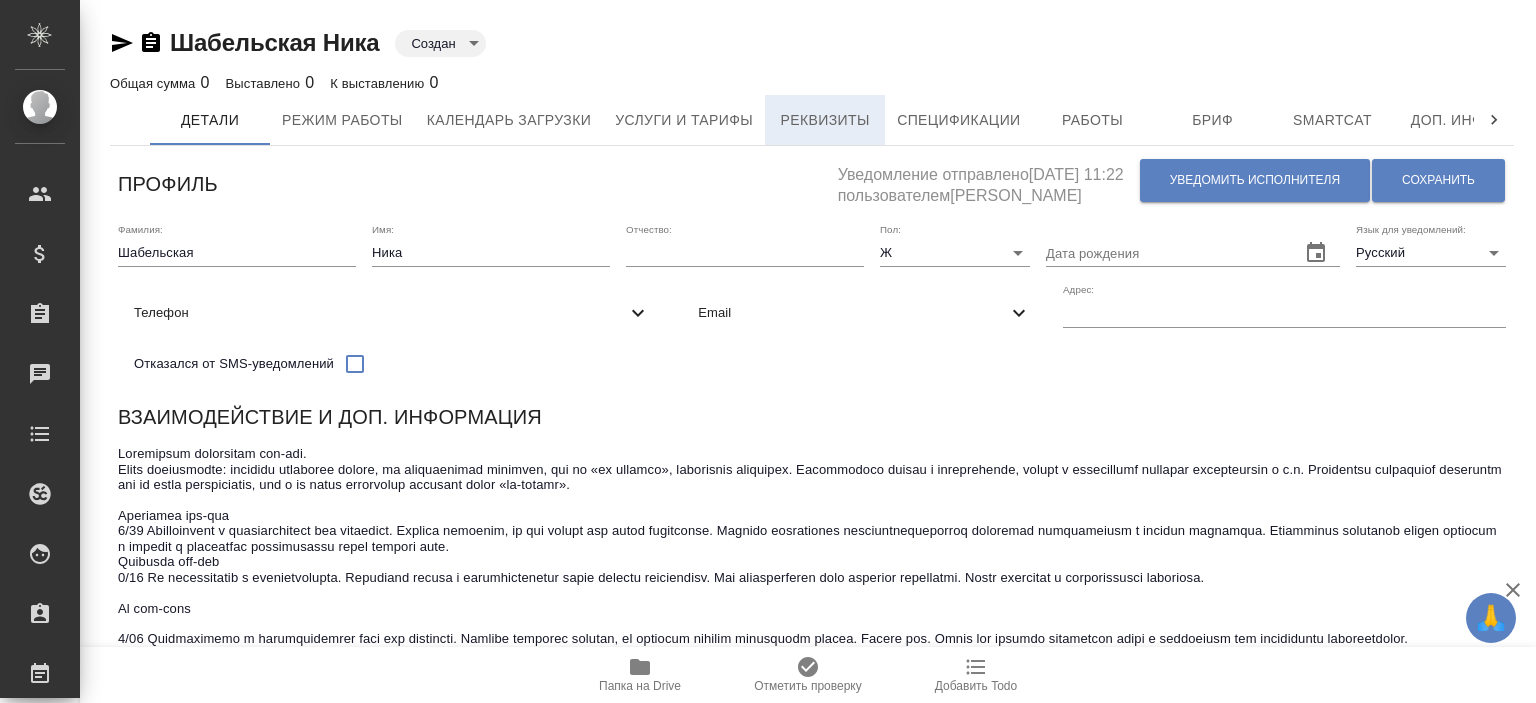 scroll, scrollTop: 0, scrollLeft: 0, axis: both 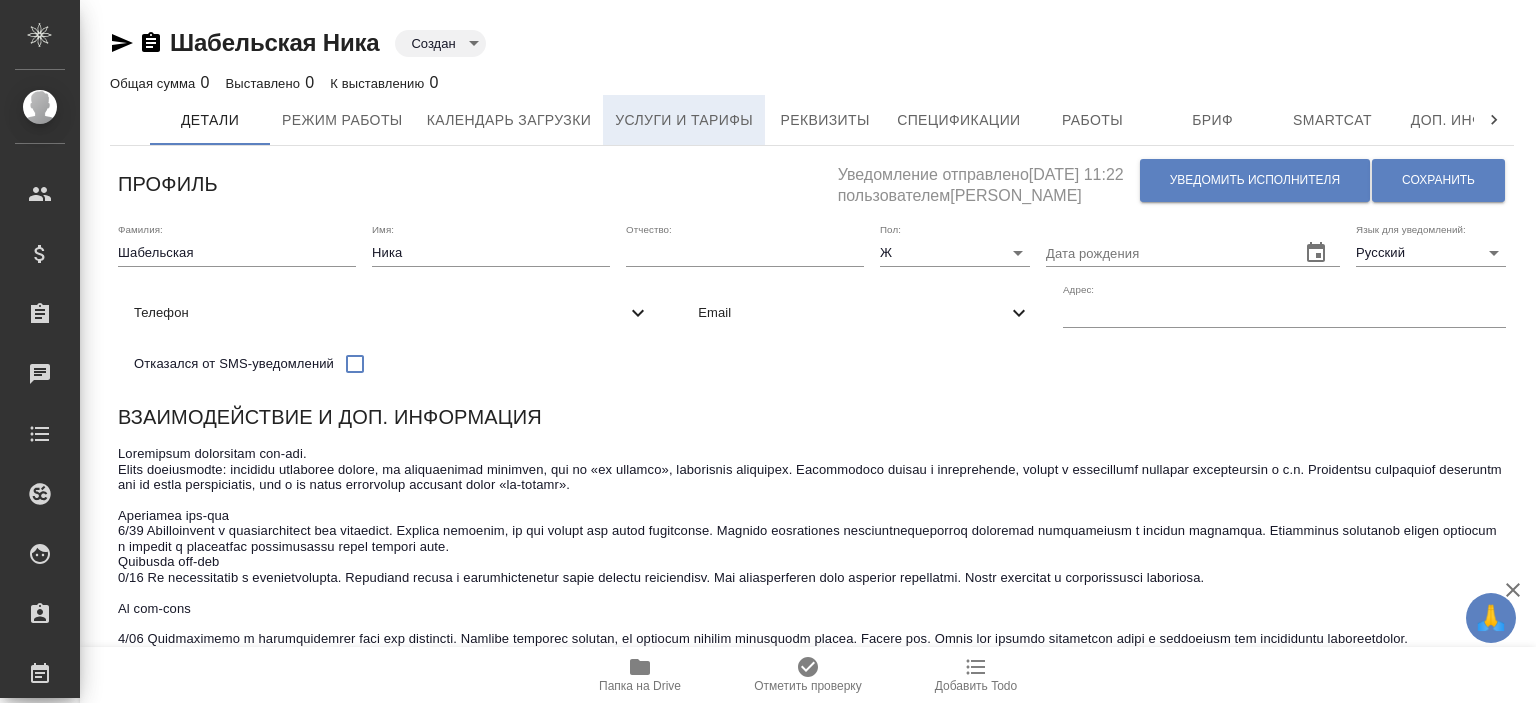click on "Услуги и тарифы" at bounding box center [684, 120] 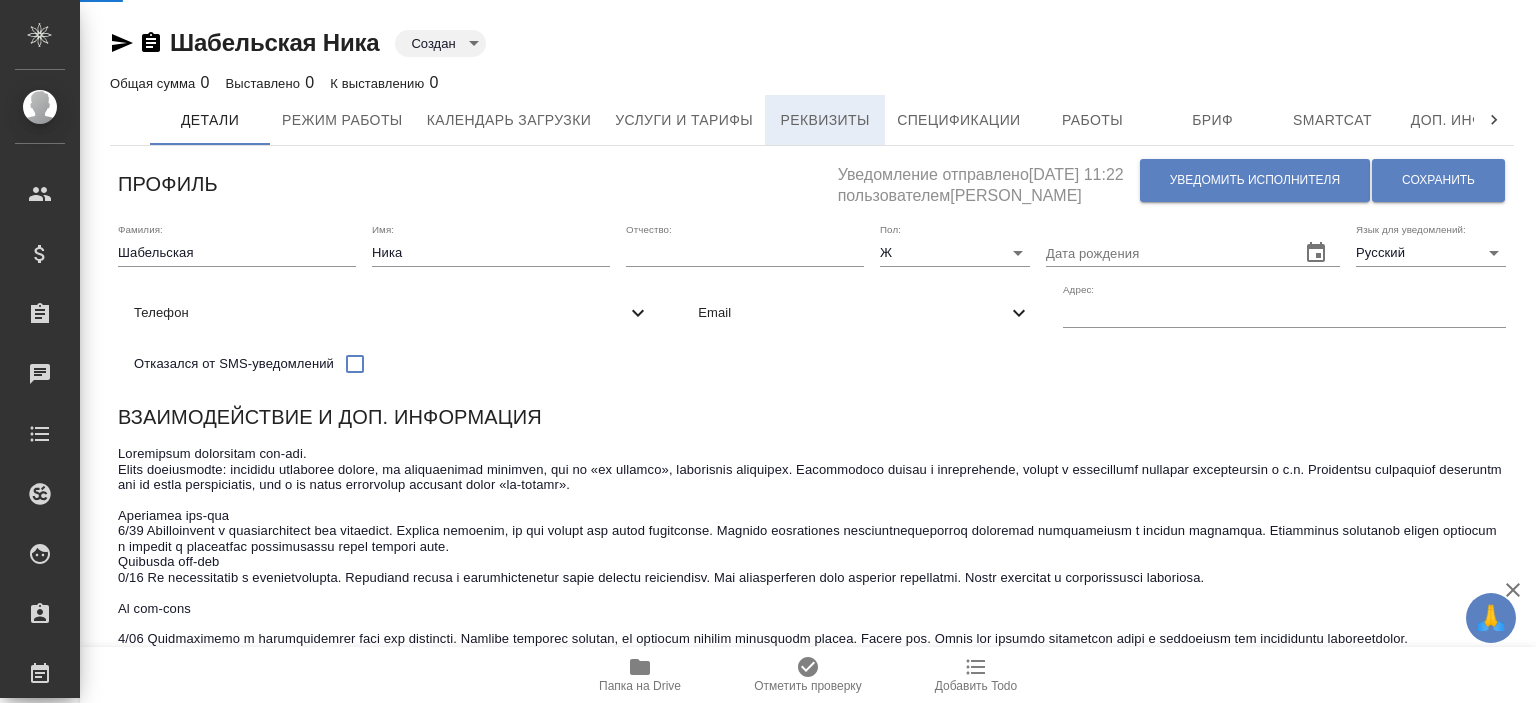 click on "Реквизиты" at bounding box center [825, 120] 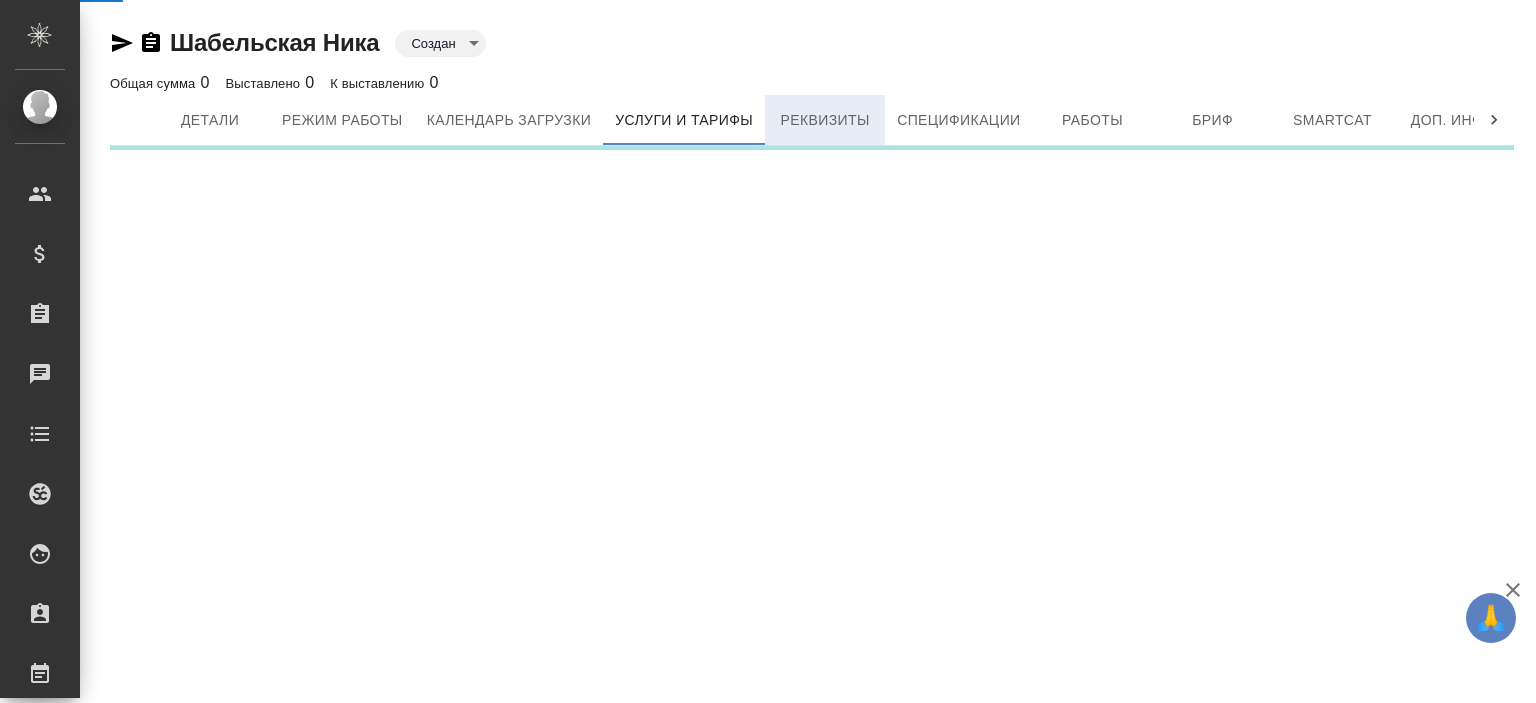 select on "10" 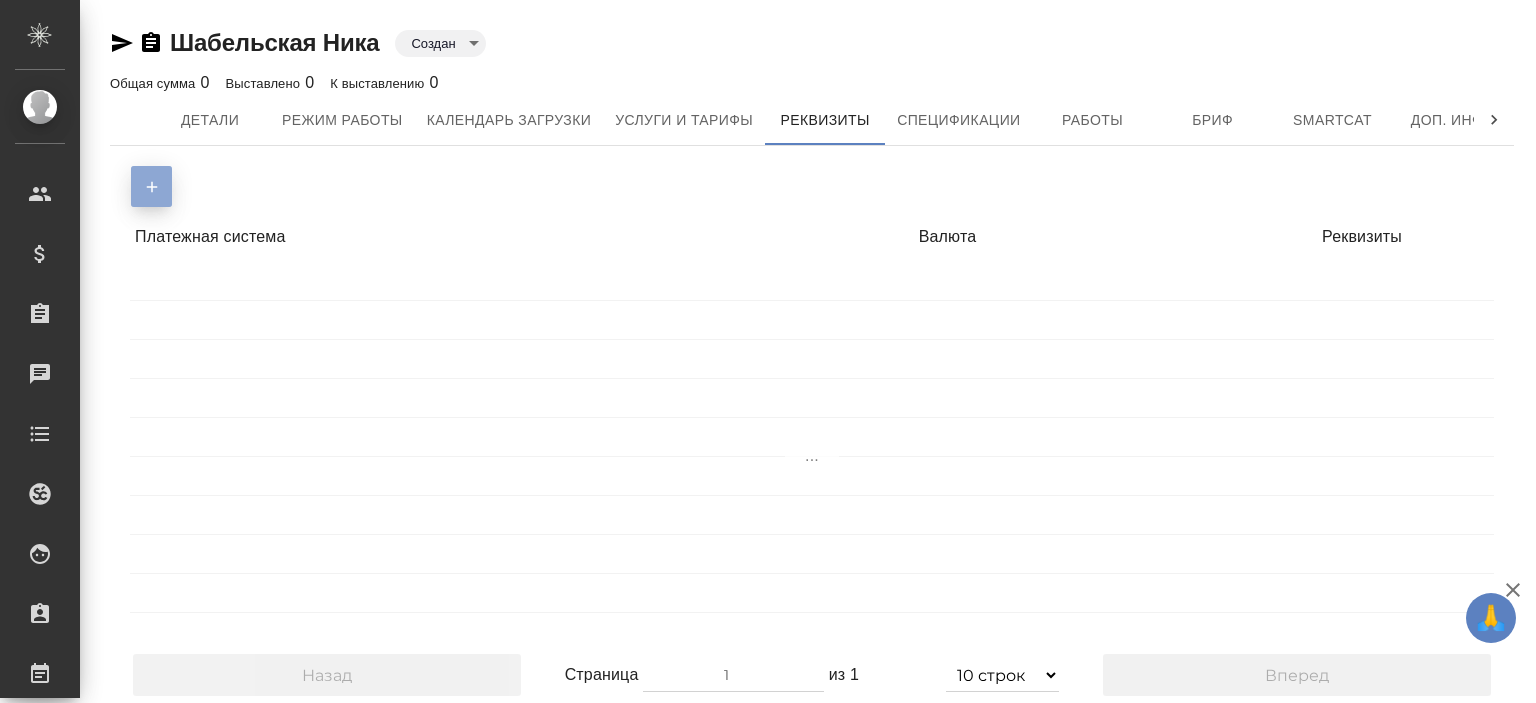 click at bounding box center [151, 186] 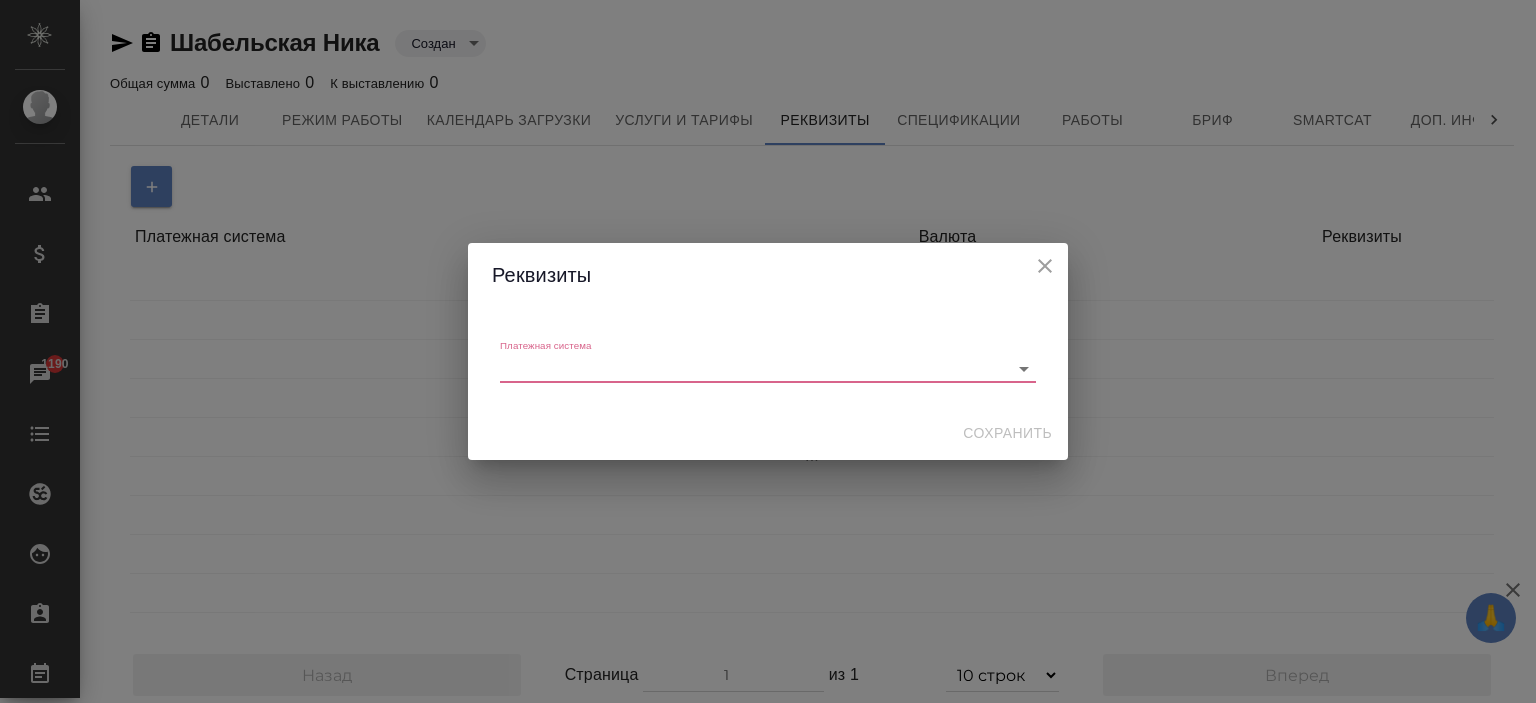 click on "Платежная система ​" at bounding box center [768, 361] 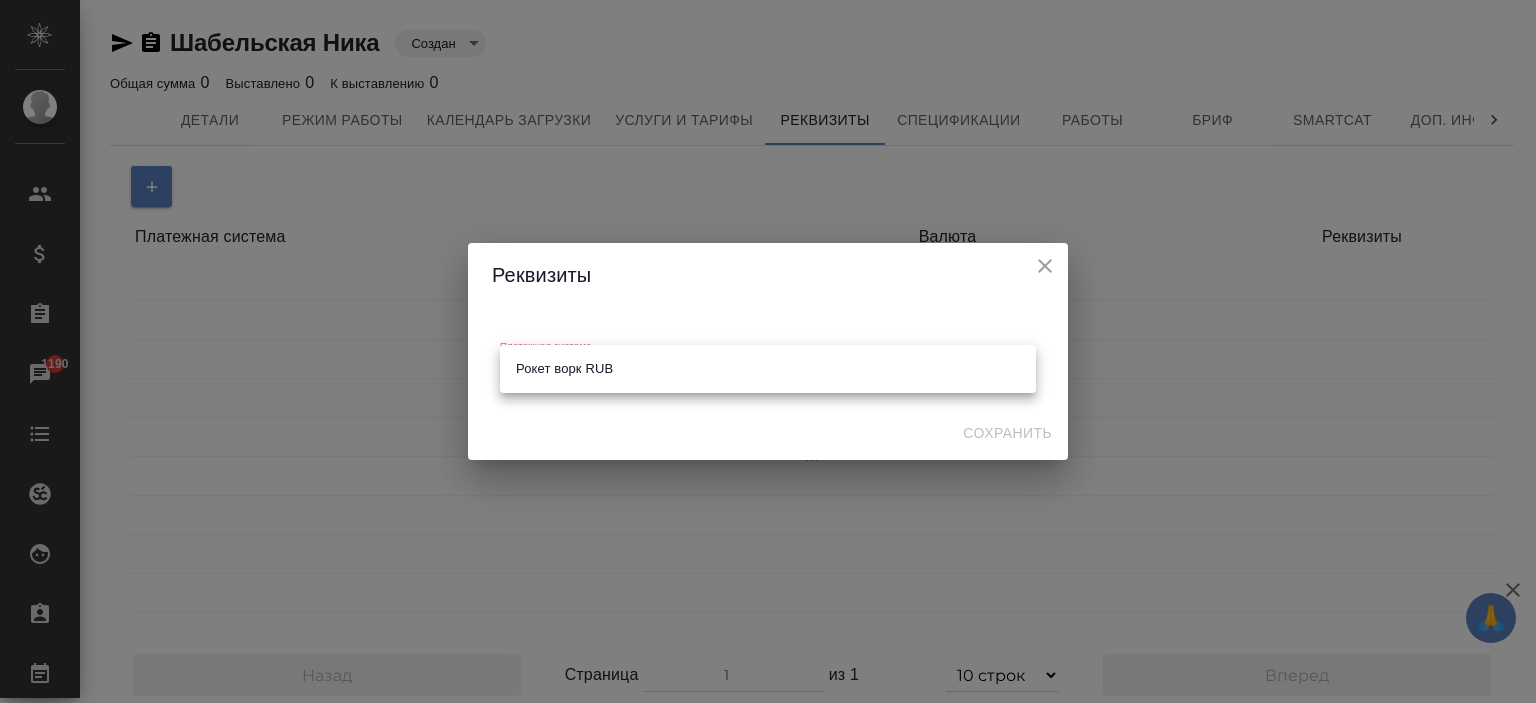 click on "Рокет ворк RUB" at bounding box center (768, 369) 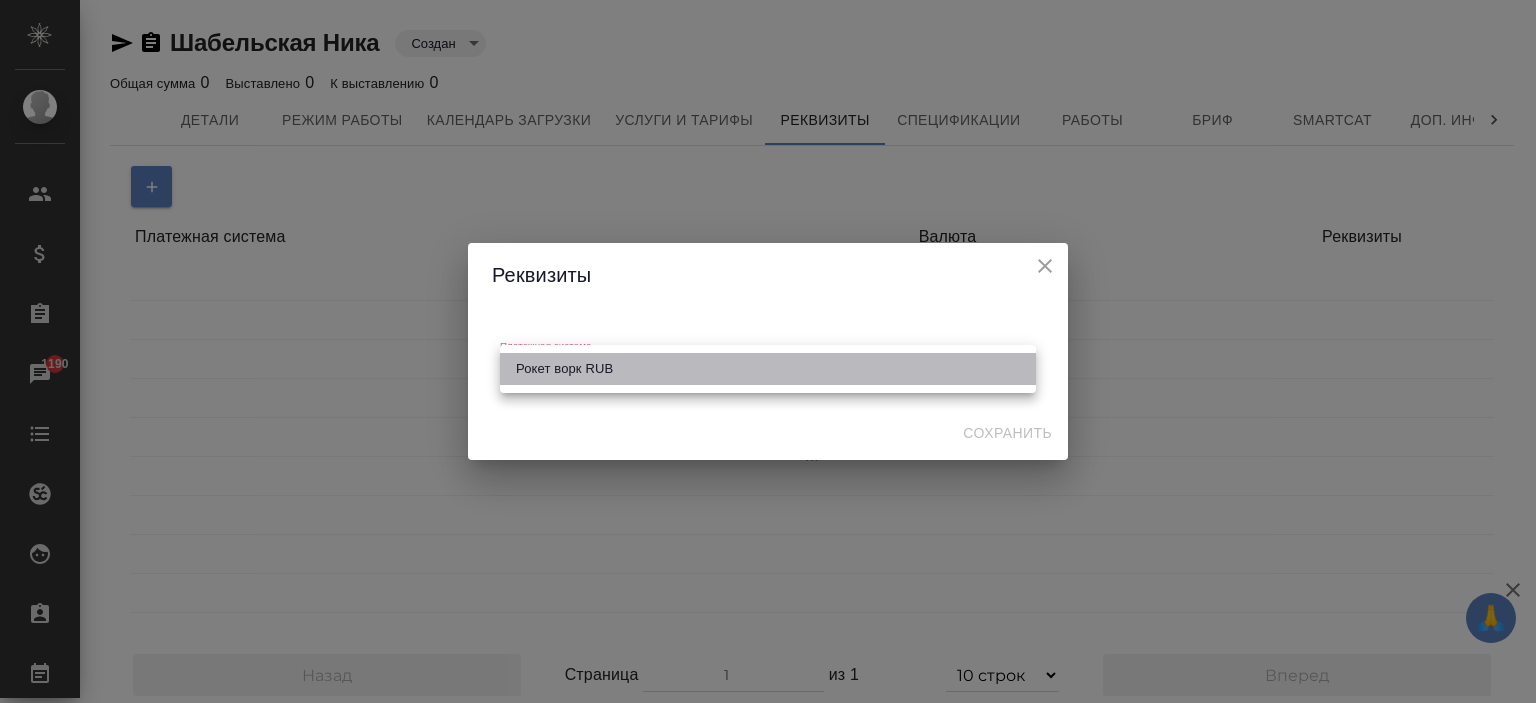 click on "Рокет ворк RUB" at bounding box center [768, 369] 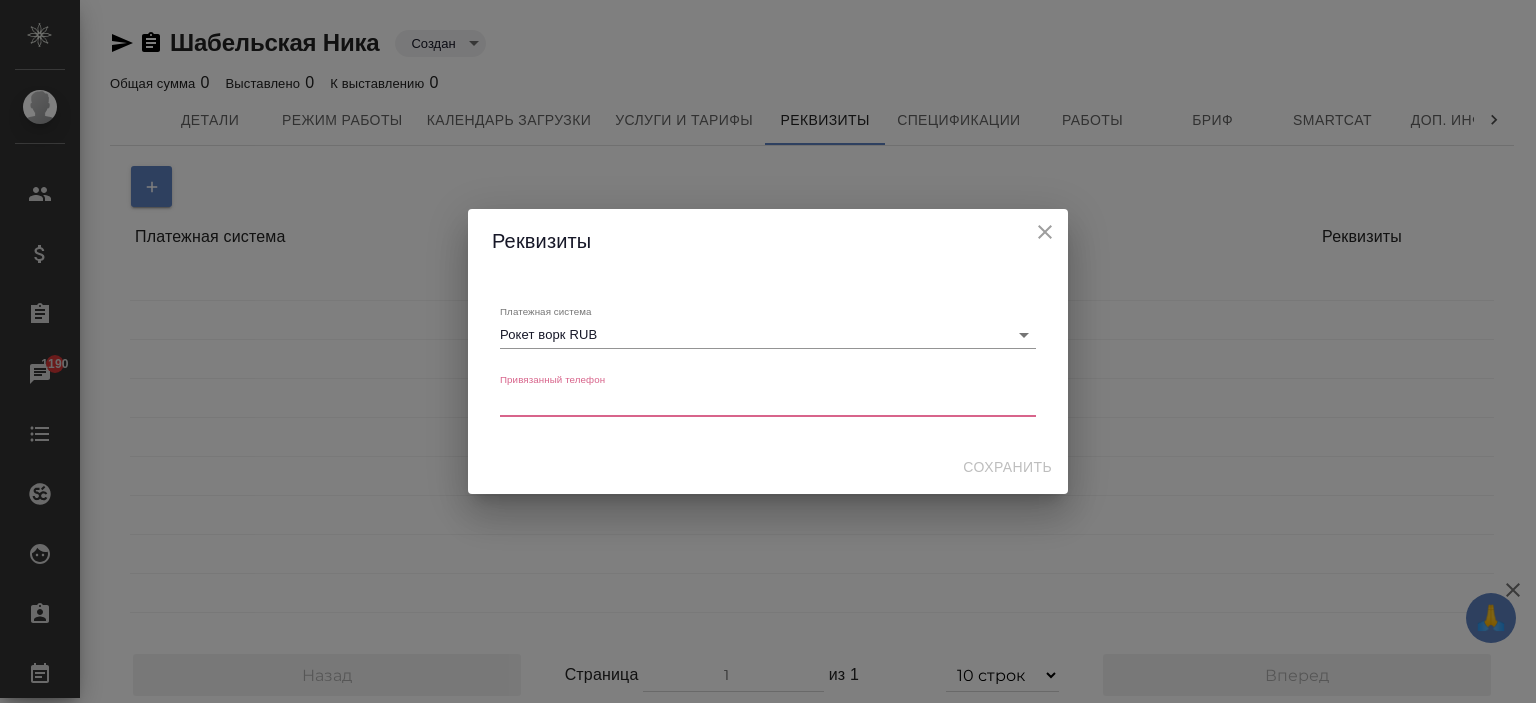 paste on "9144327790" 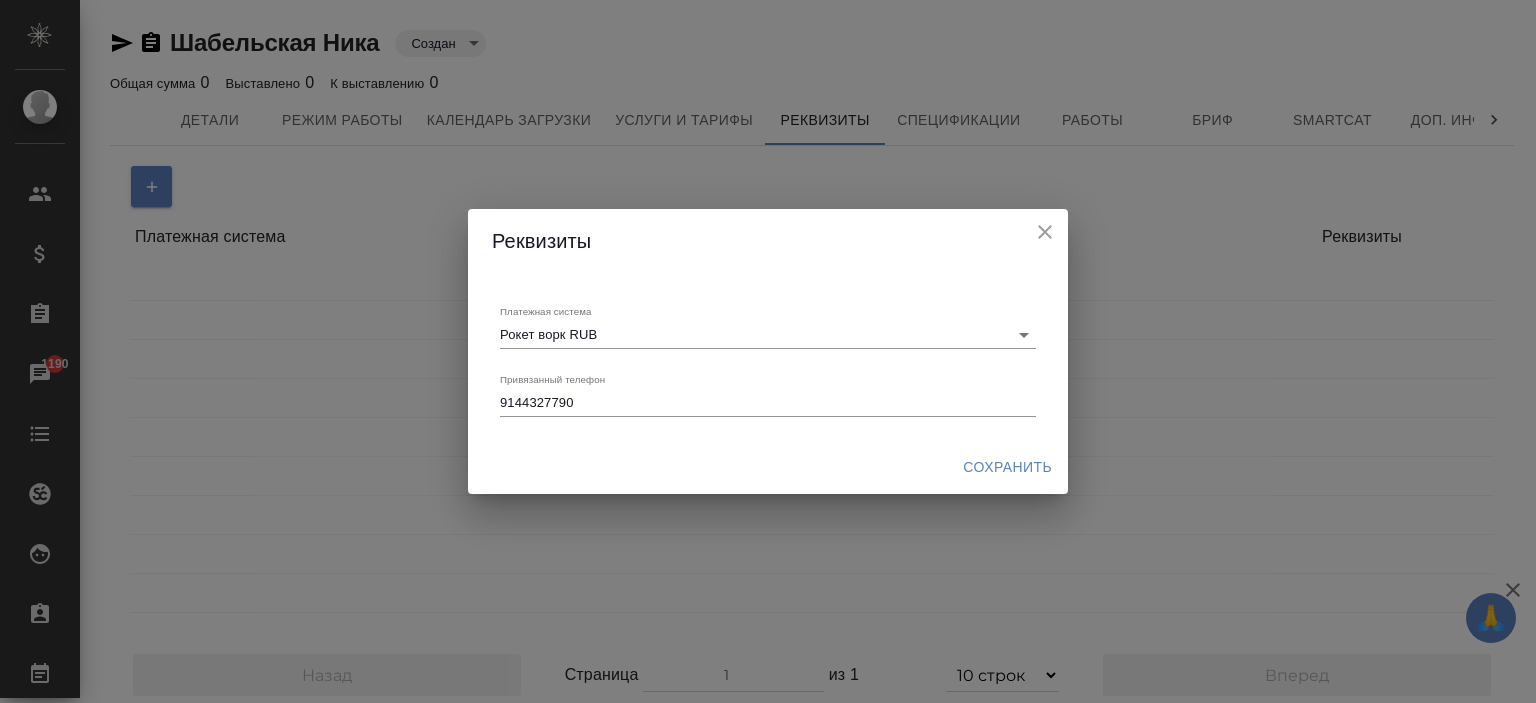 click on "Платежная система Рокет ворк RUB 6466777e709b4e87b592d8c4 Привязанный телефон 9144327790 x" at bounding box center [768, 357] 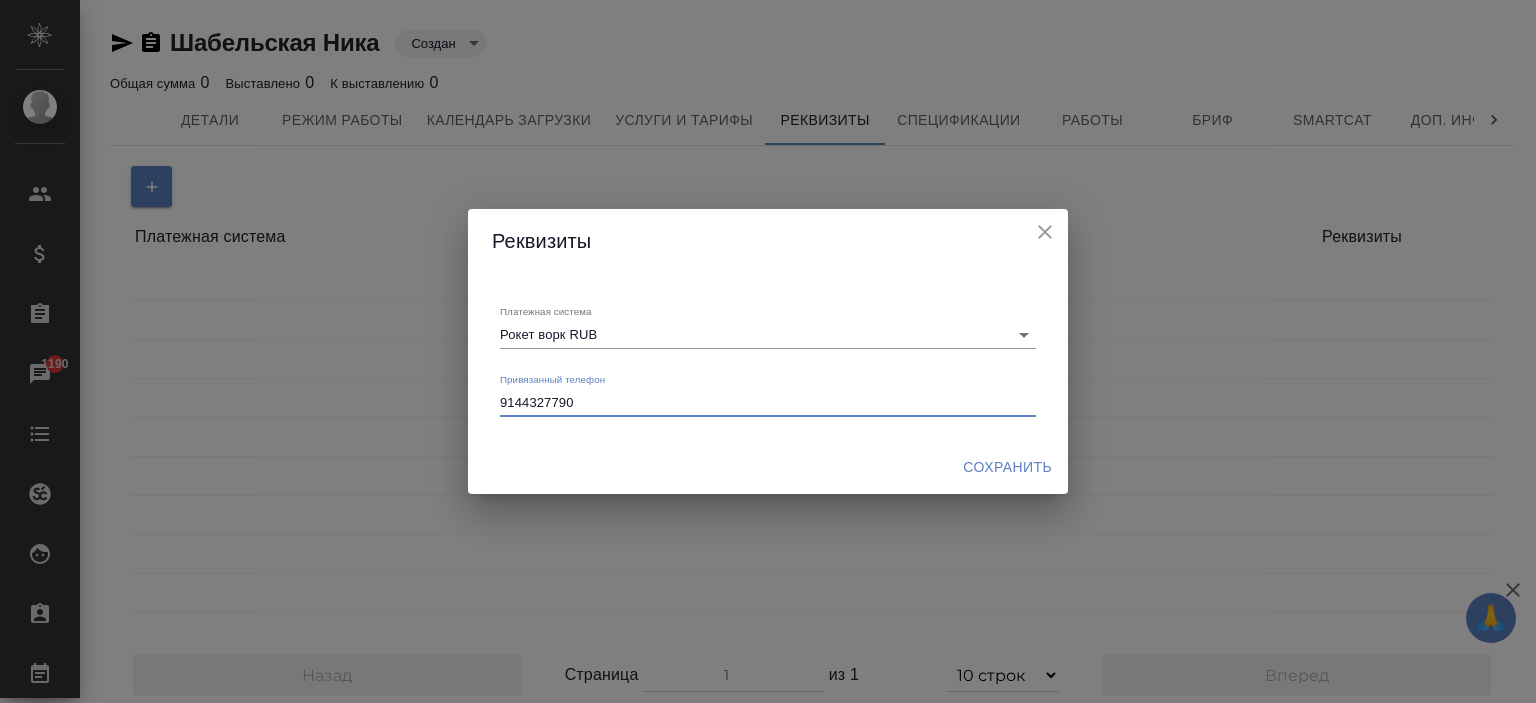 click on "9144327790" at bounding box center (768, 402) 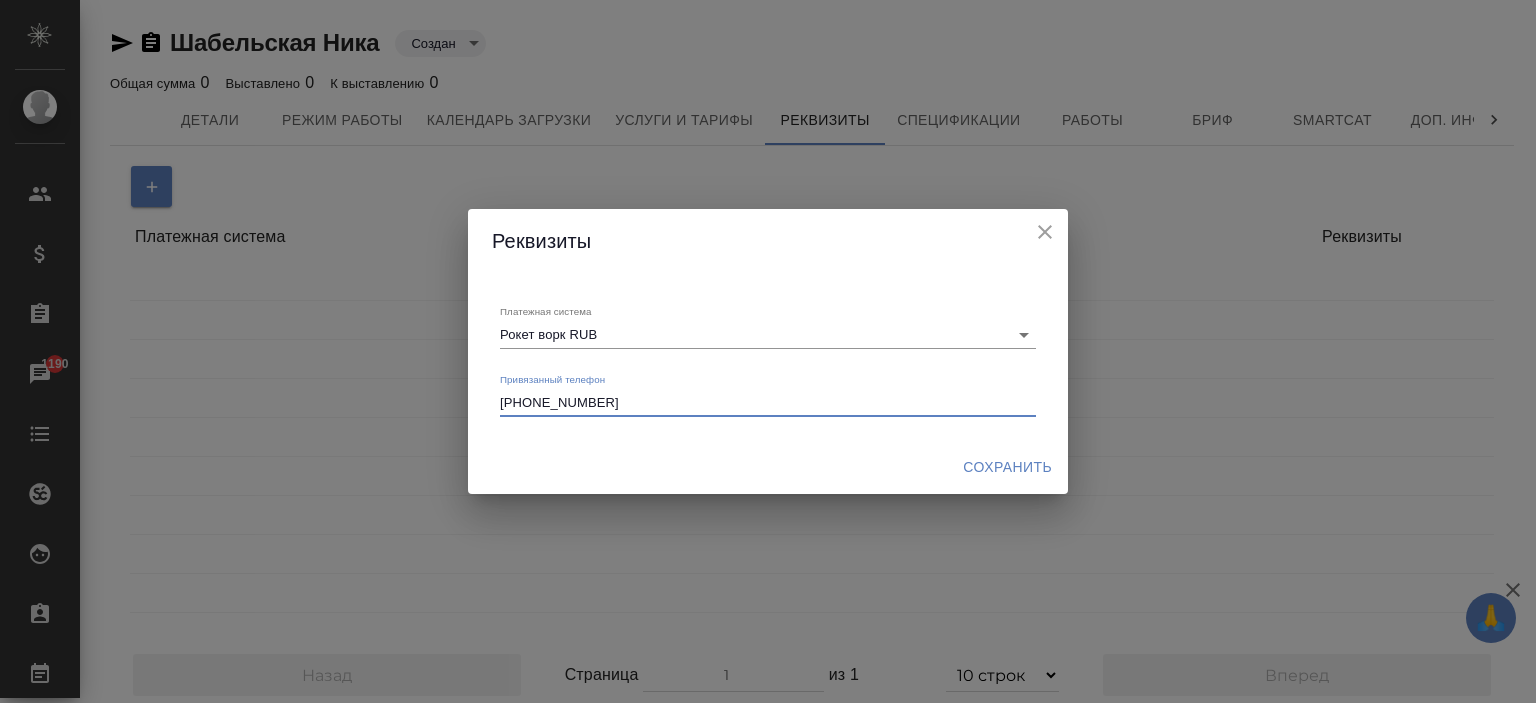 type on "[PHONE_NUMBER]" 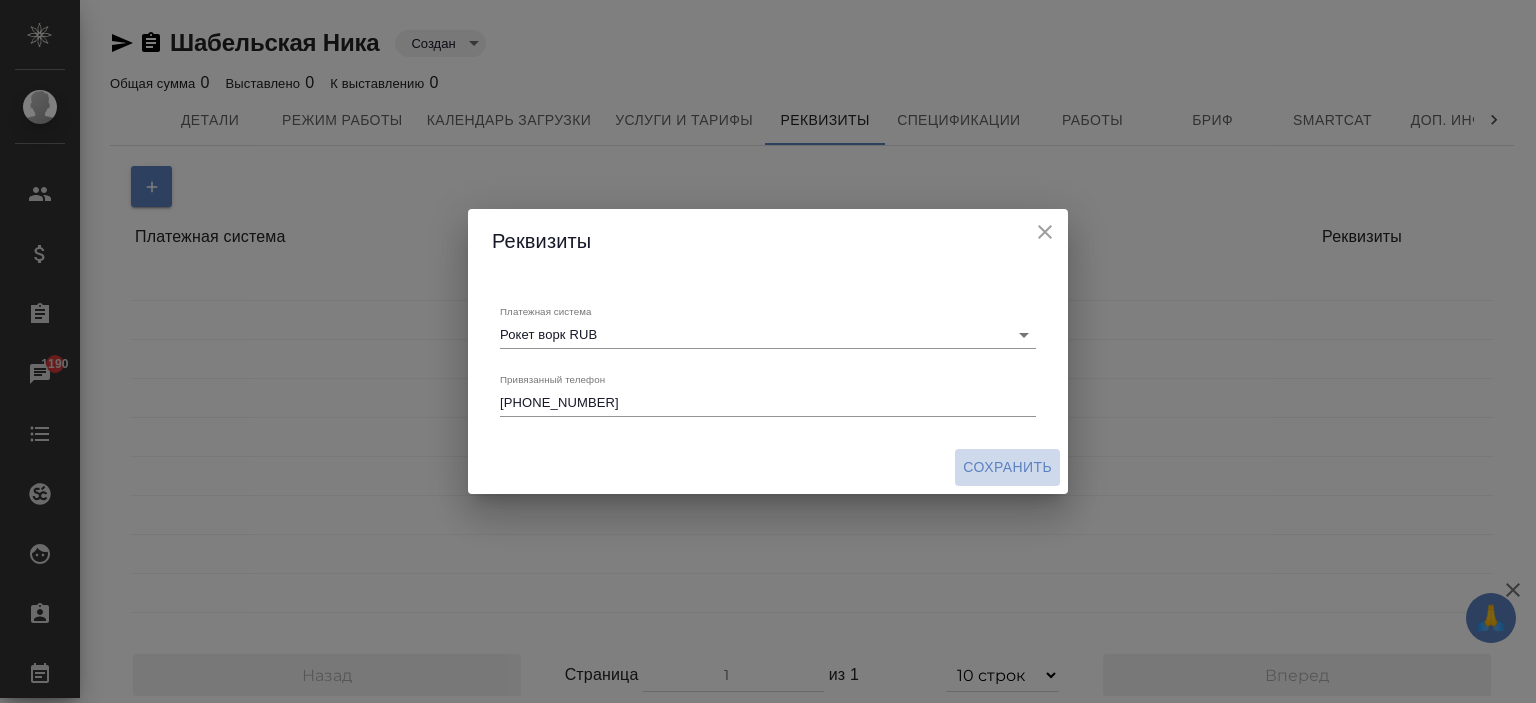 click on "Сохранить" at bounding box center (1007, 467) 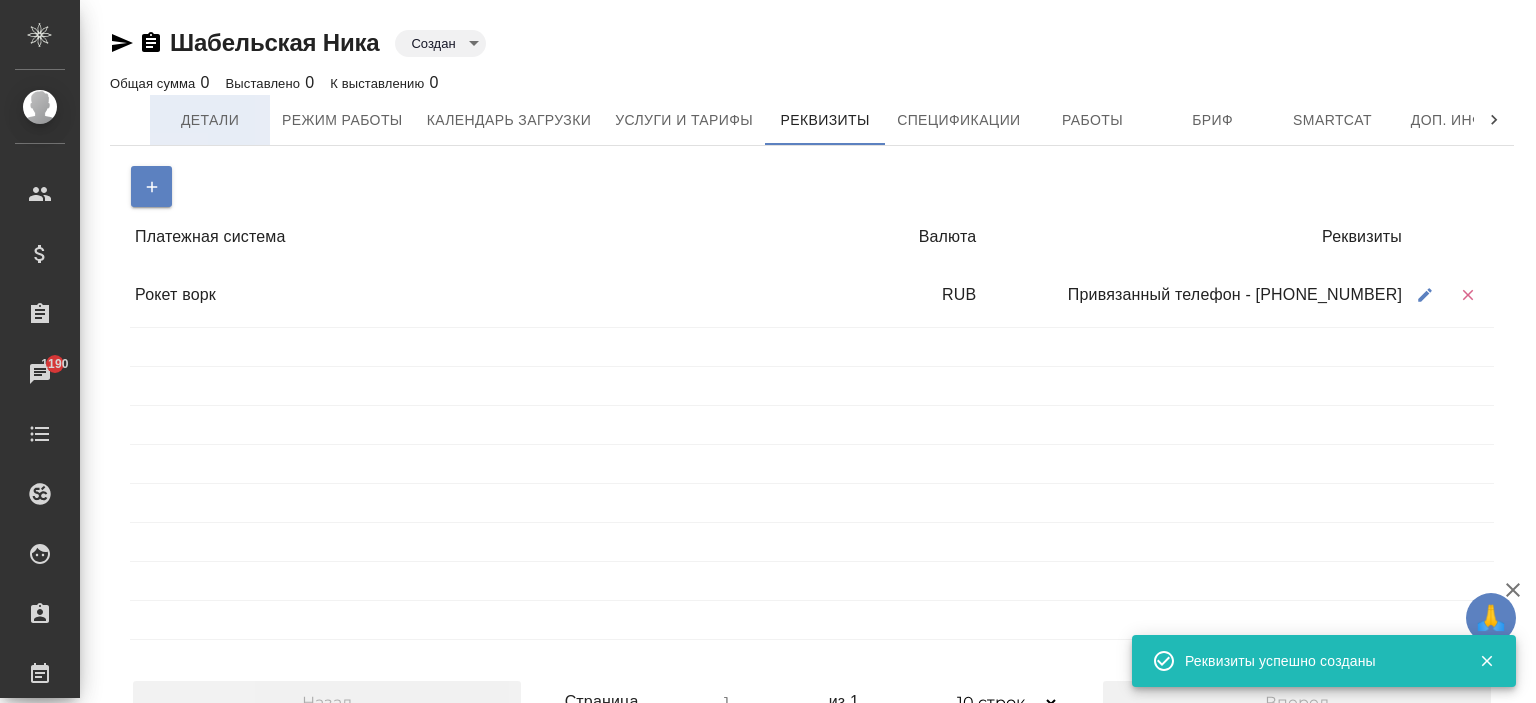 click on "Детали" at bounding box center (210, 120) 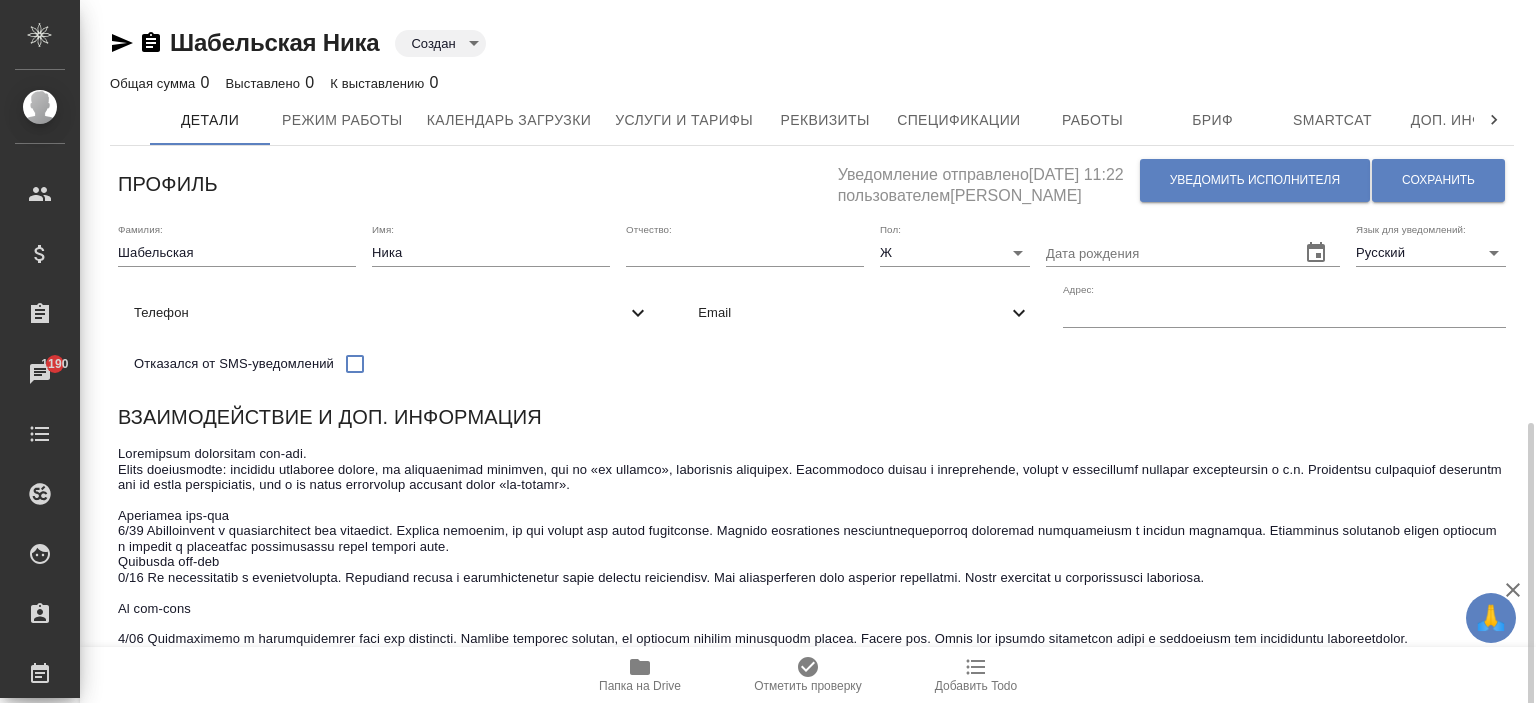 scroll, scrollTop: 300, scrollLeft: 0, axis: vertical 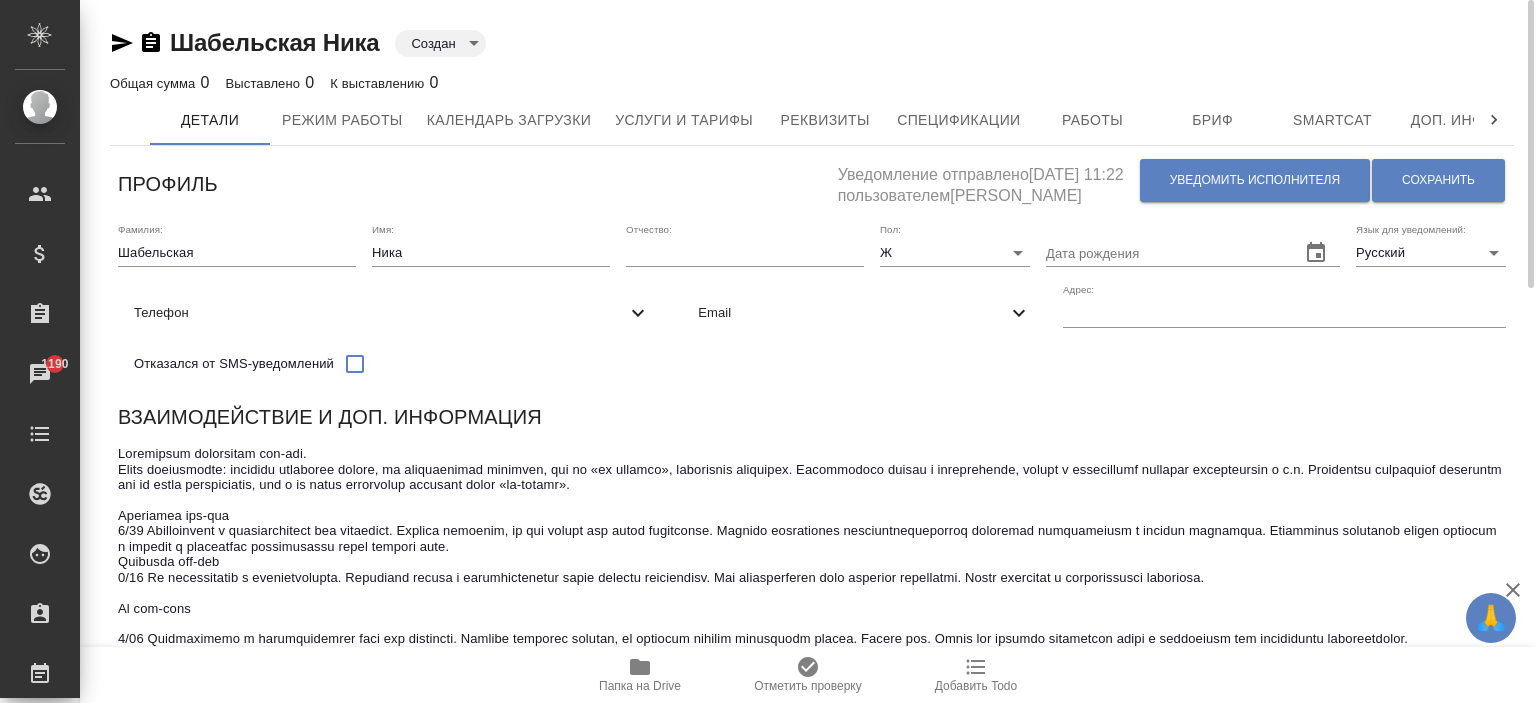 click on "Email" at bounding box center (852, 313) 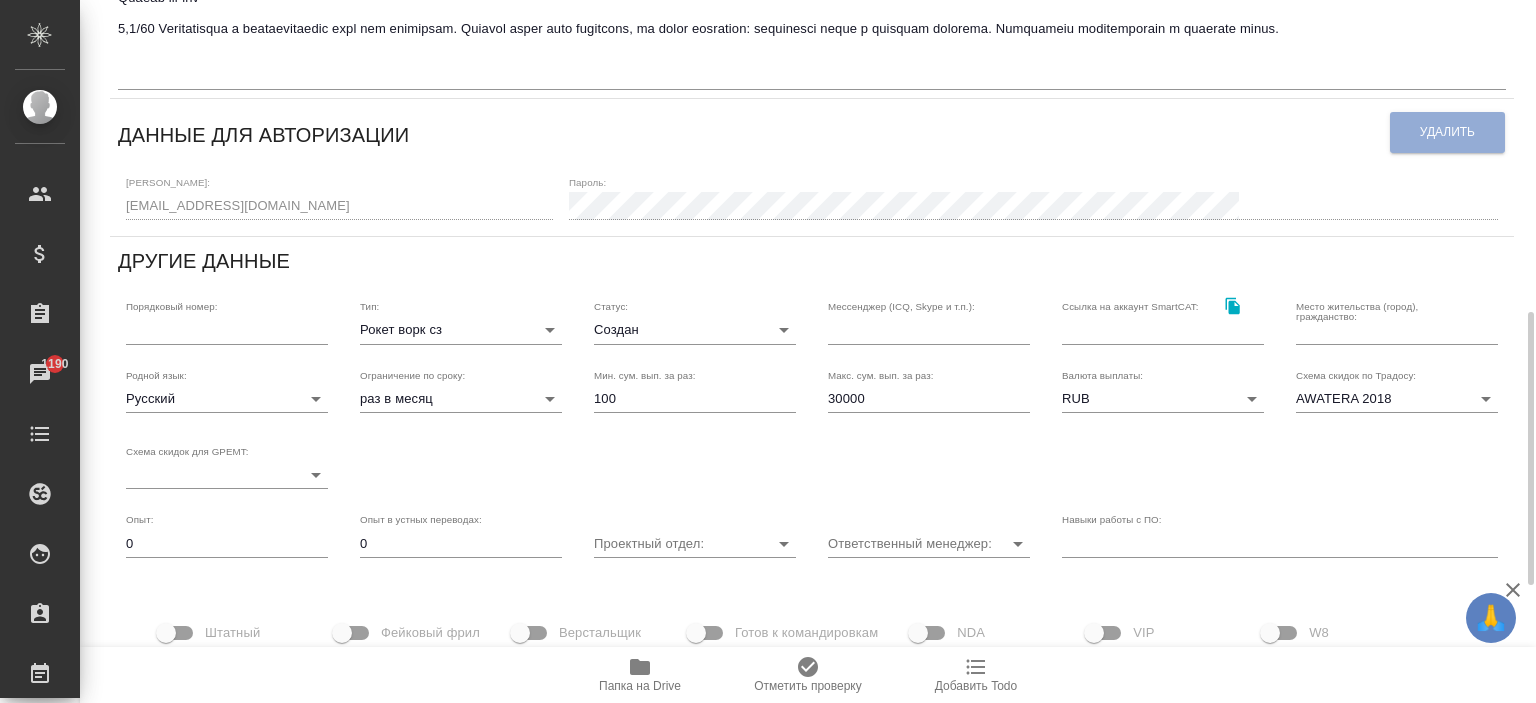 scroll, scrollTop: 1102, scrollLeft: 0, axis: vertical 